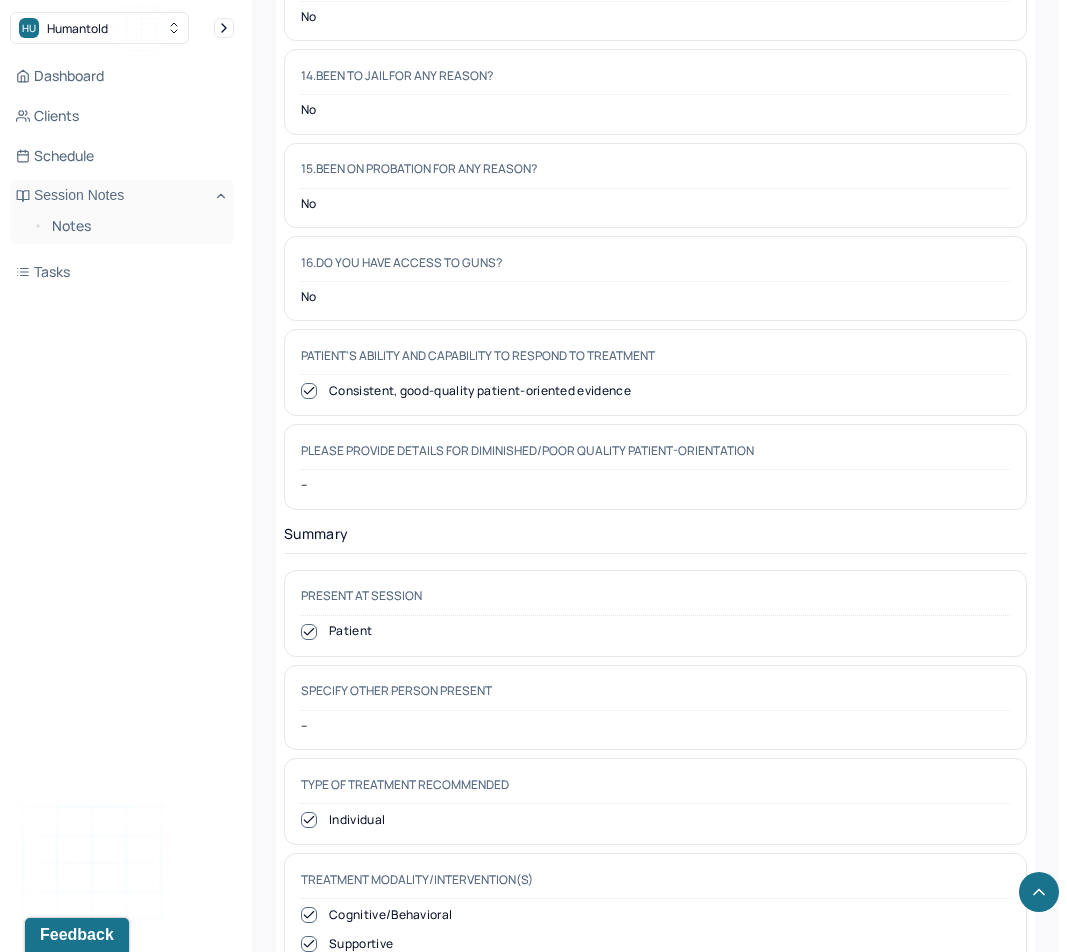 scroll, scrollTop: 0, scrollLeft: 0, axis: both 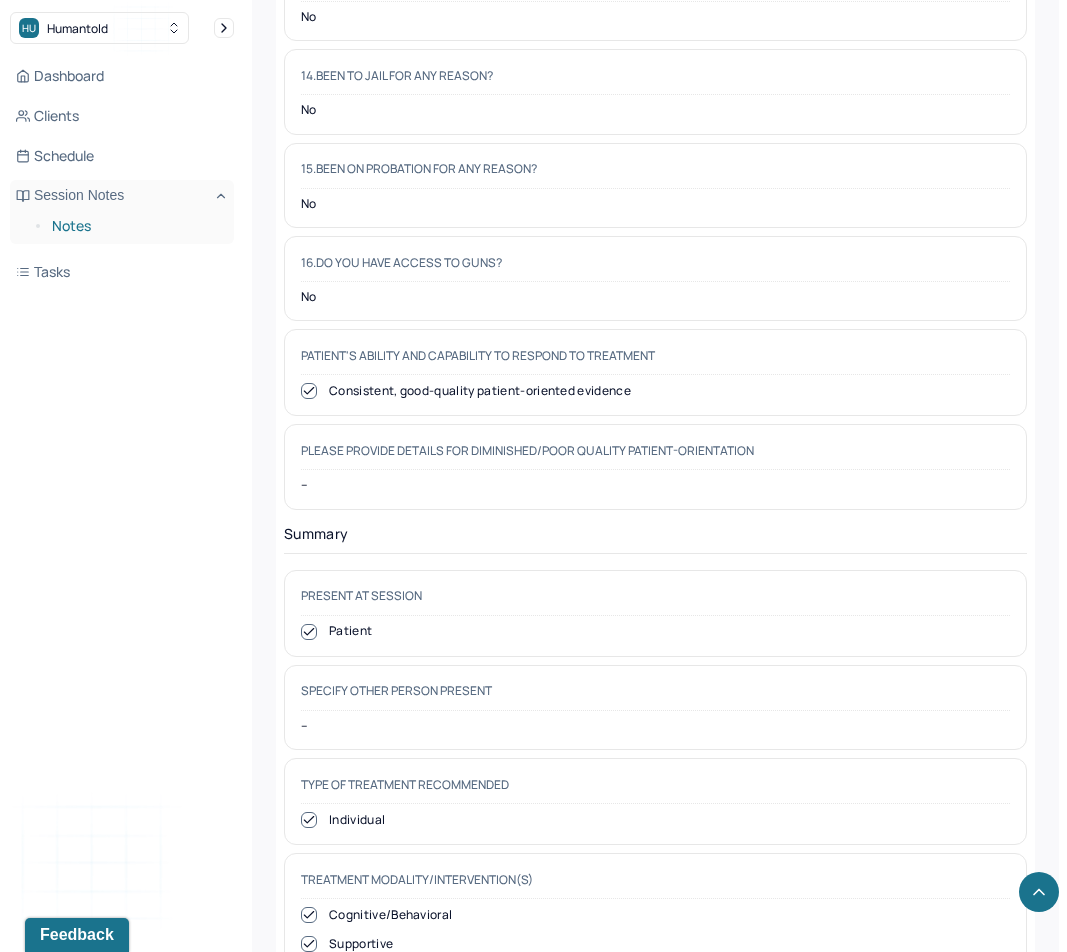 click on "Notes" at bounding box center (135, 226) 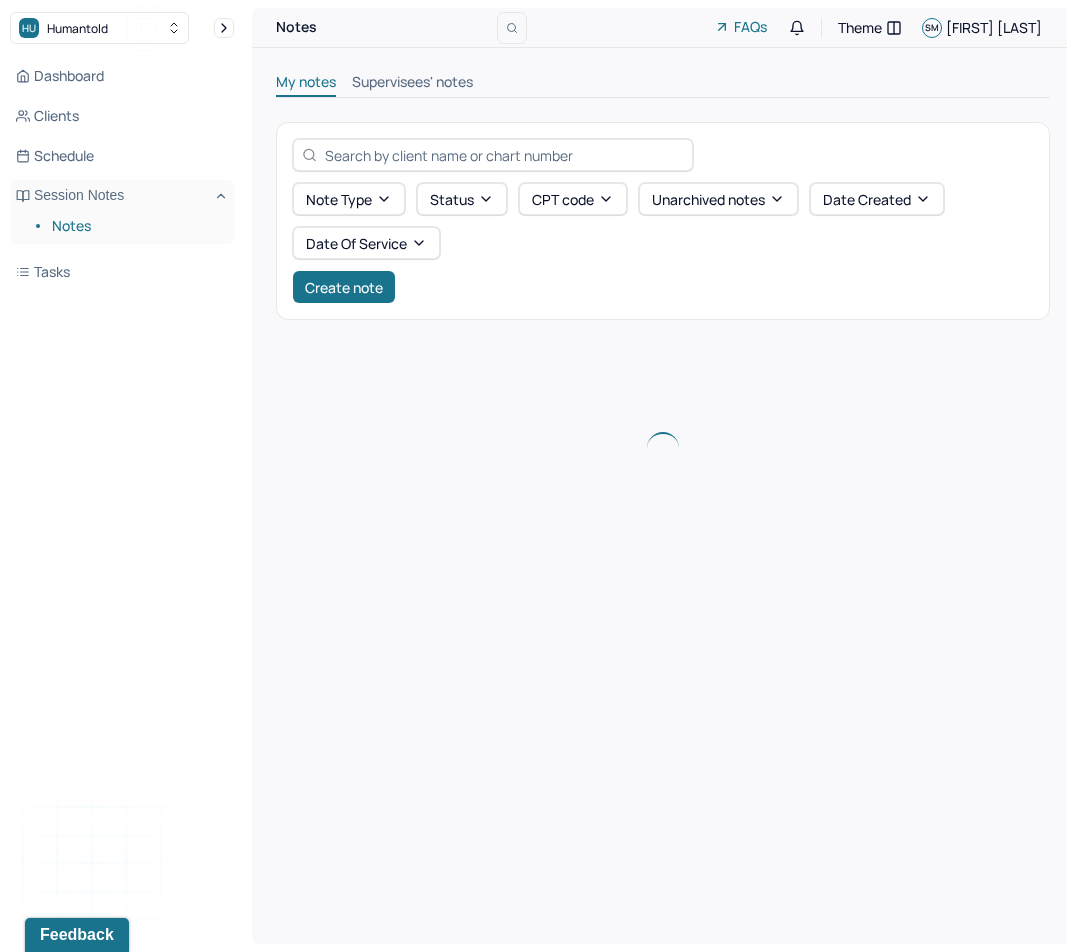 scroll, scrollTop: 0, scrollLeft: 0, axis: both 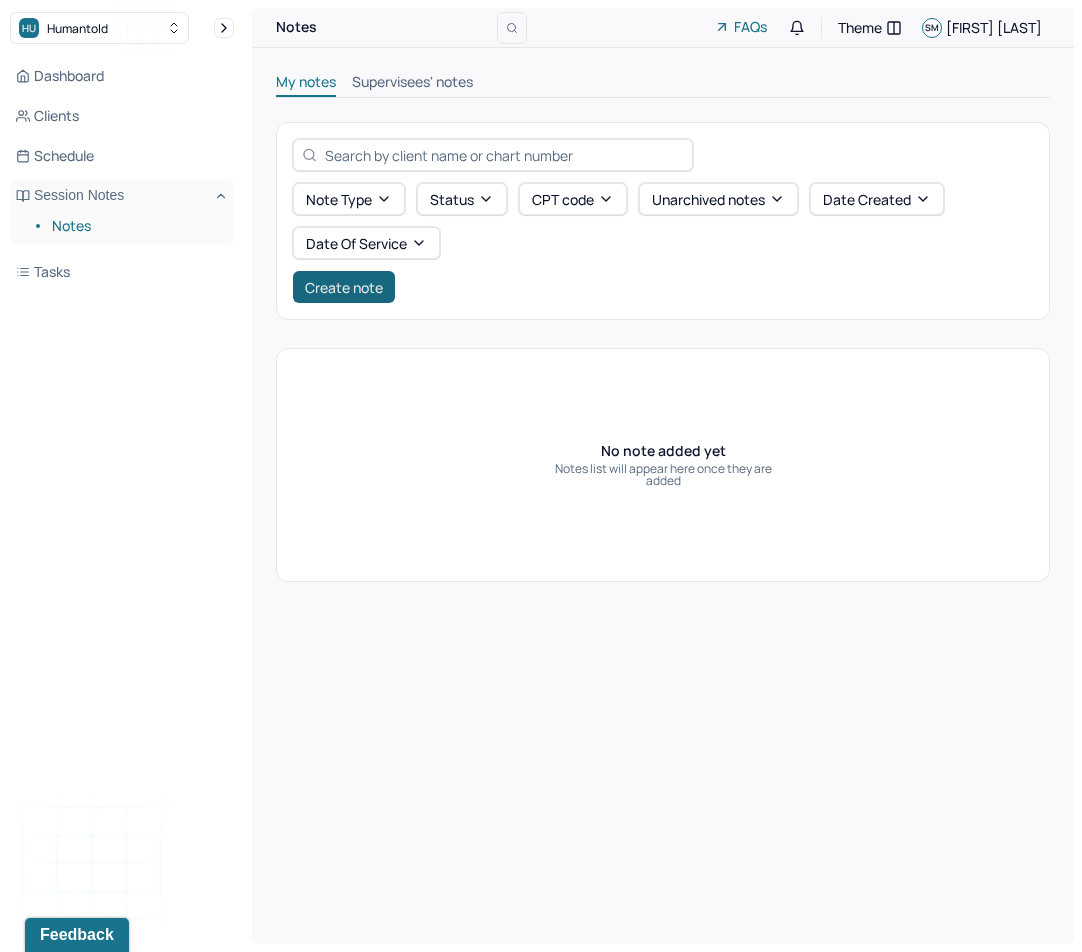 click on "Create note" at bounding box center [344, 287] 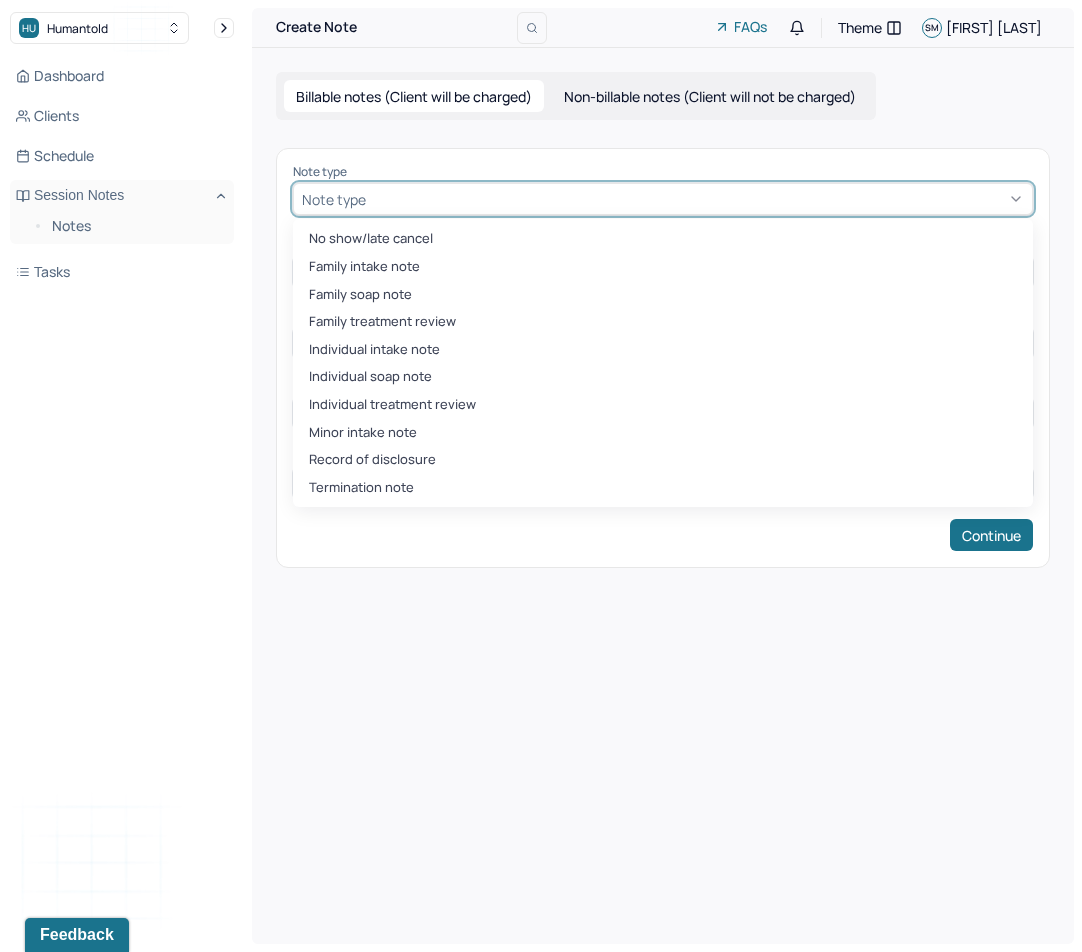 click at bounding box center [697, 199] 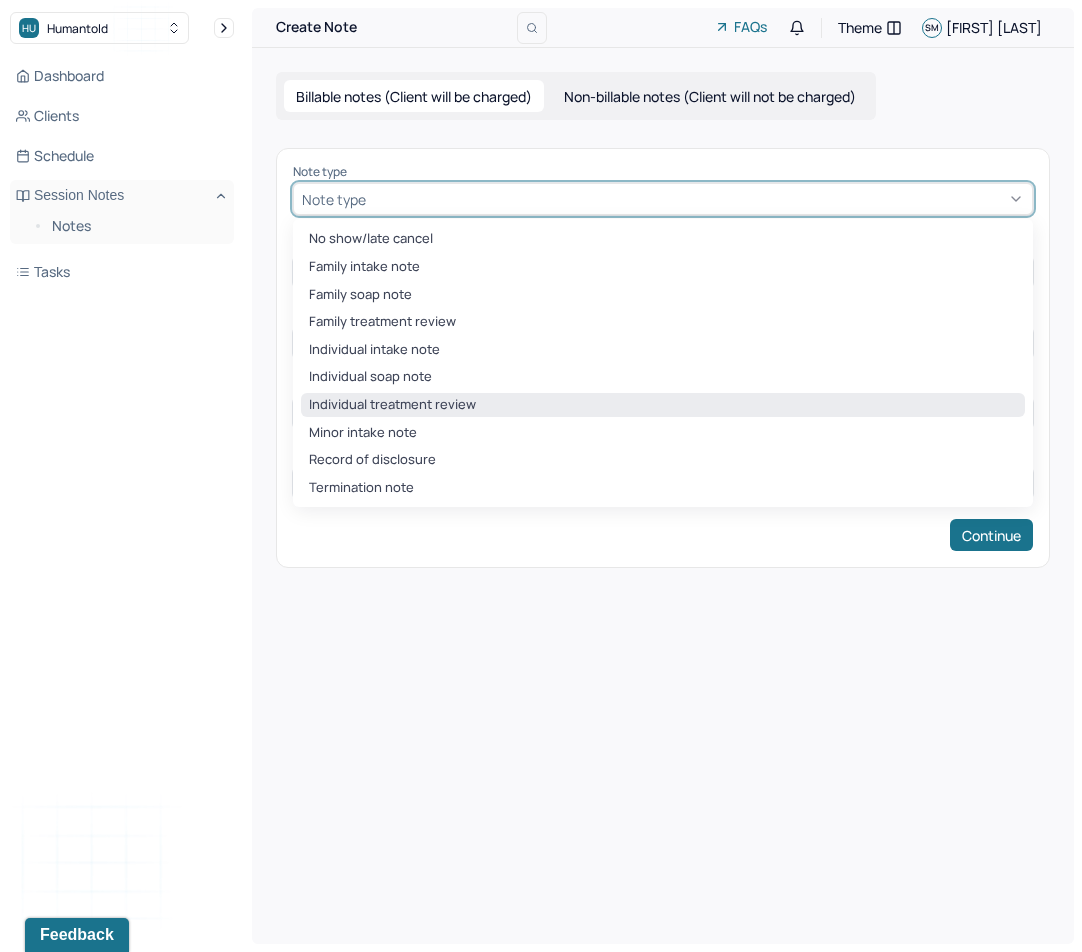 click on "Individual treatment review" at bounding box center [663, 405] 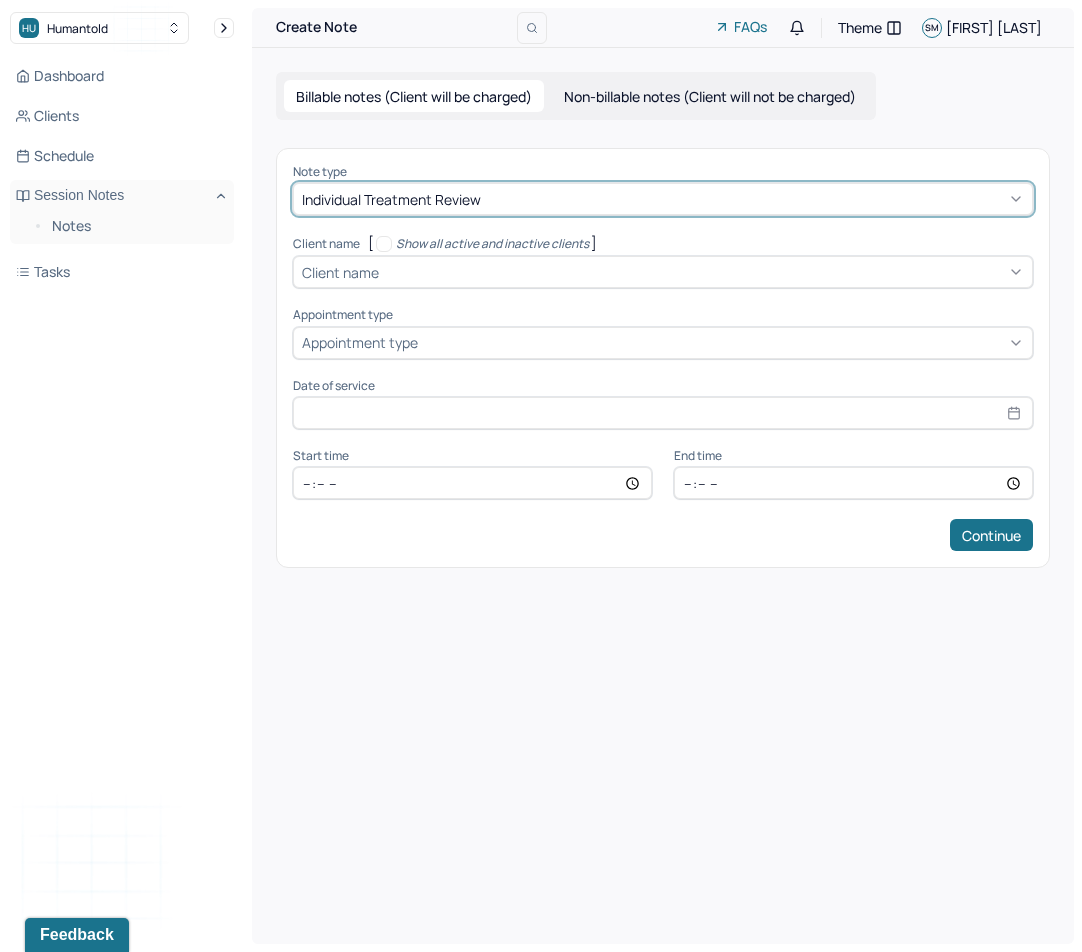 click at bounding box center (703, 272) 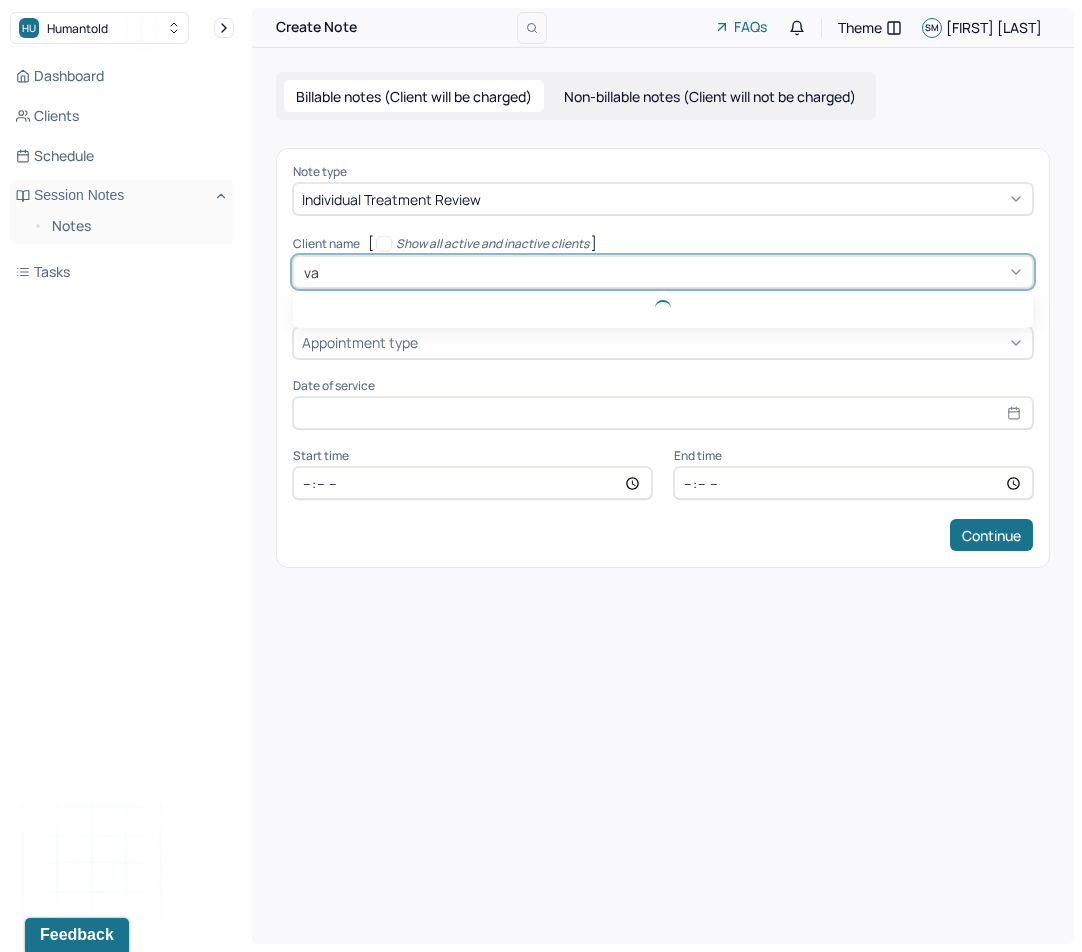 type on "van" 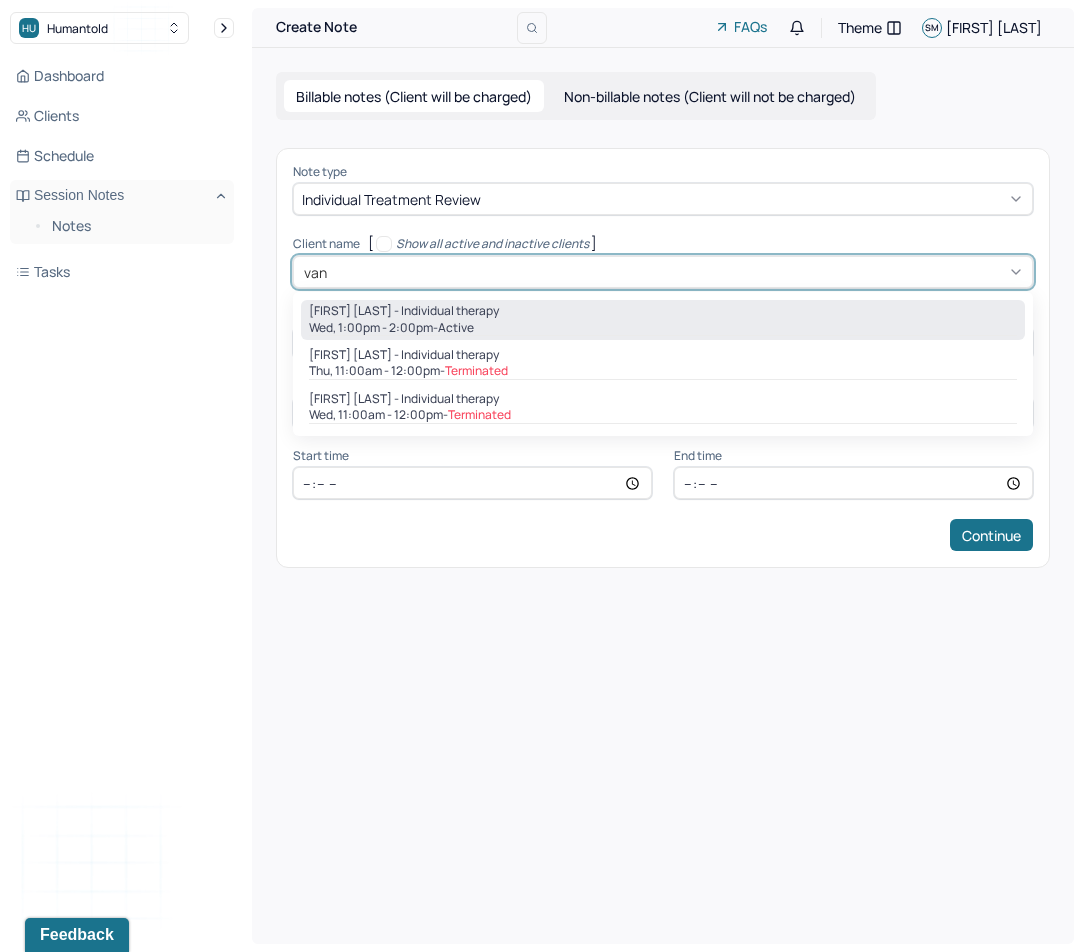click on "active" at bounding box center (456, 328) 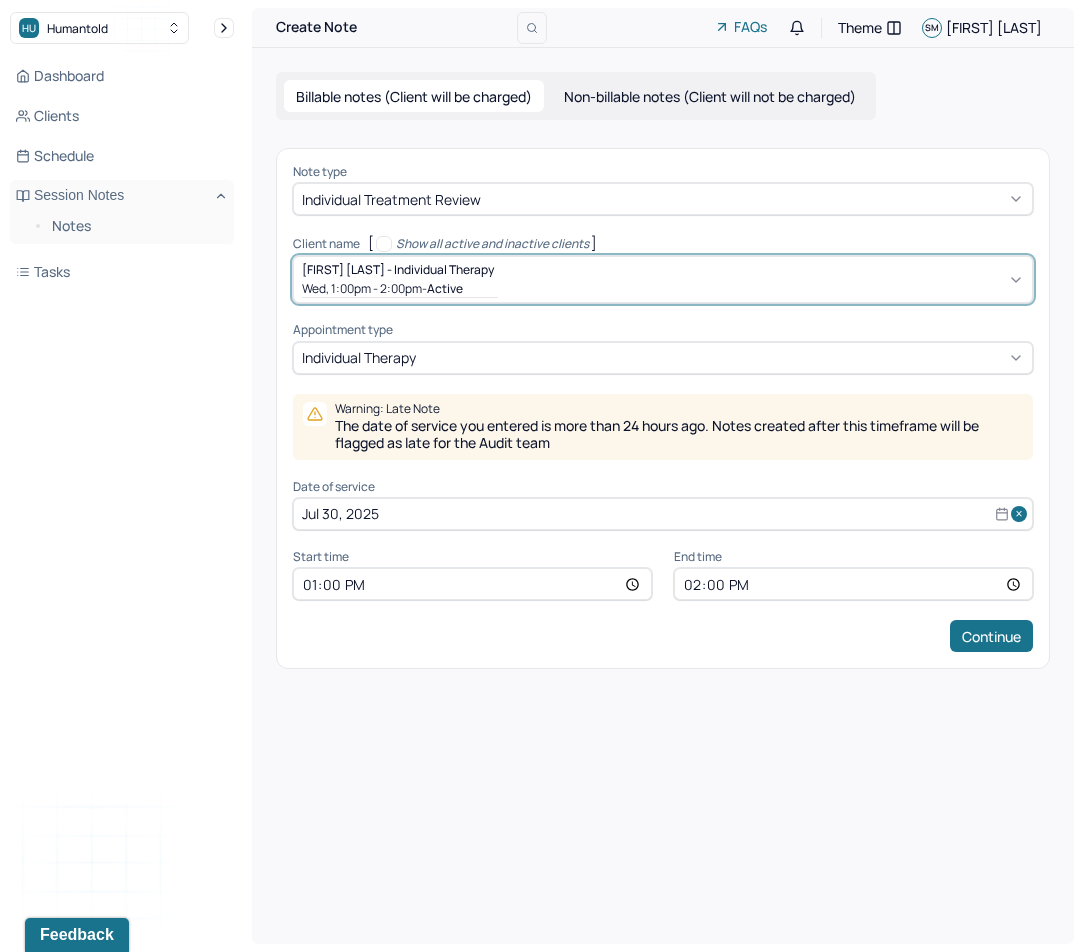 select on "6" 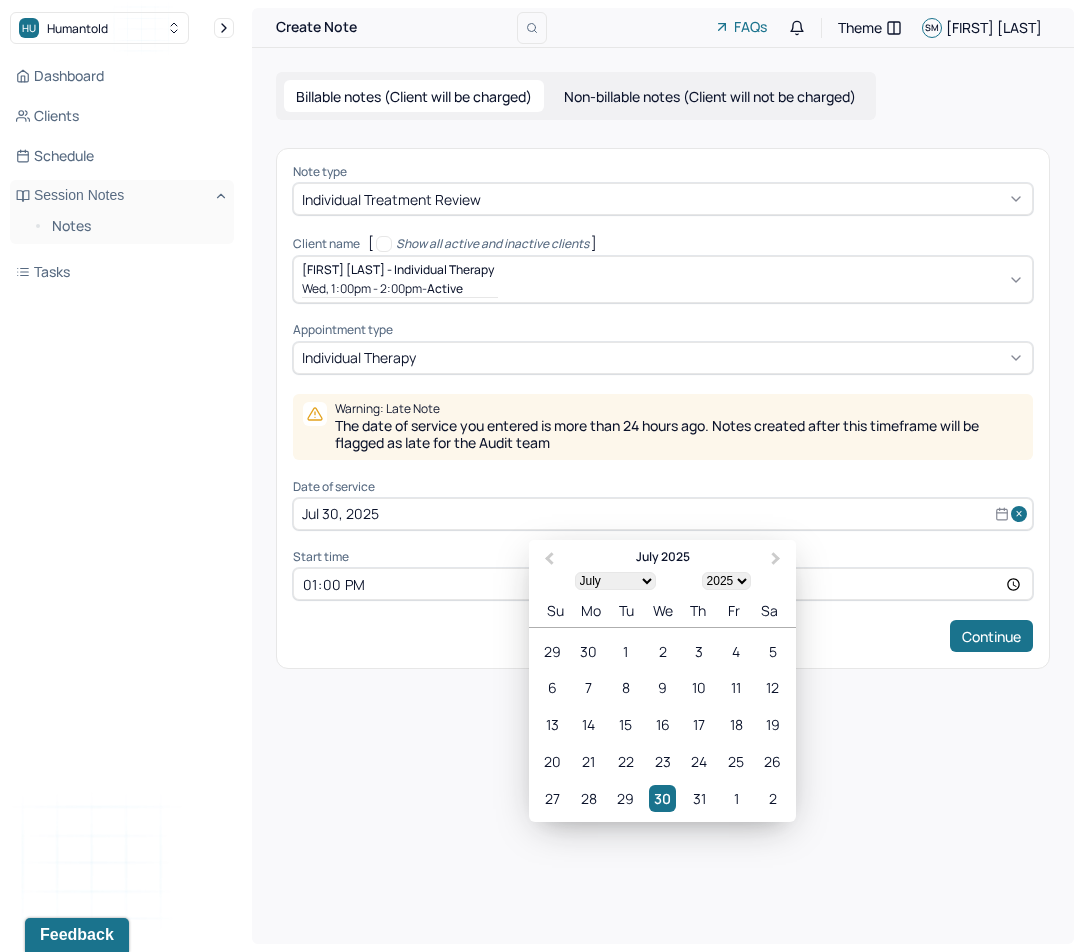 click on "Jul 30, 2025" at bounding box center [663, 514] 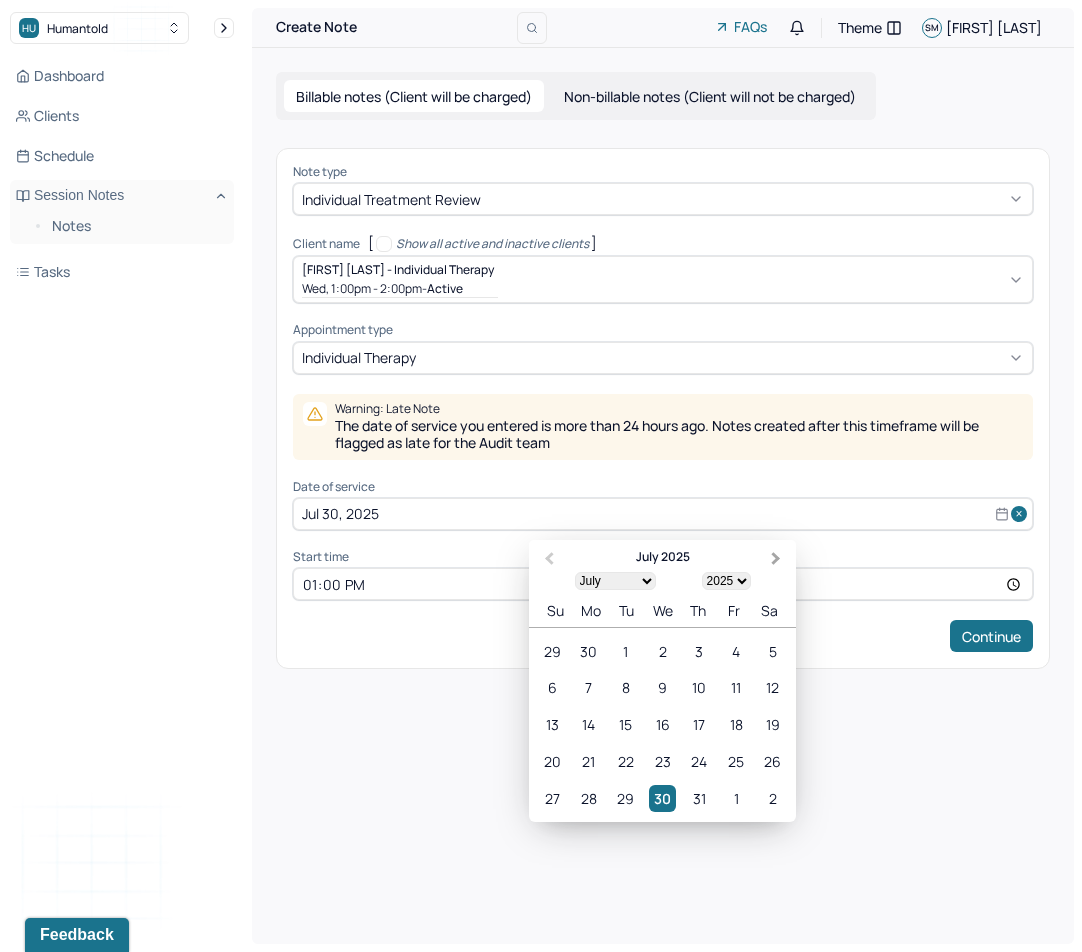 click on "Next Month" at bounding box center (778, 561) 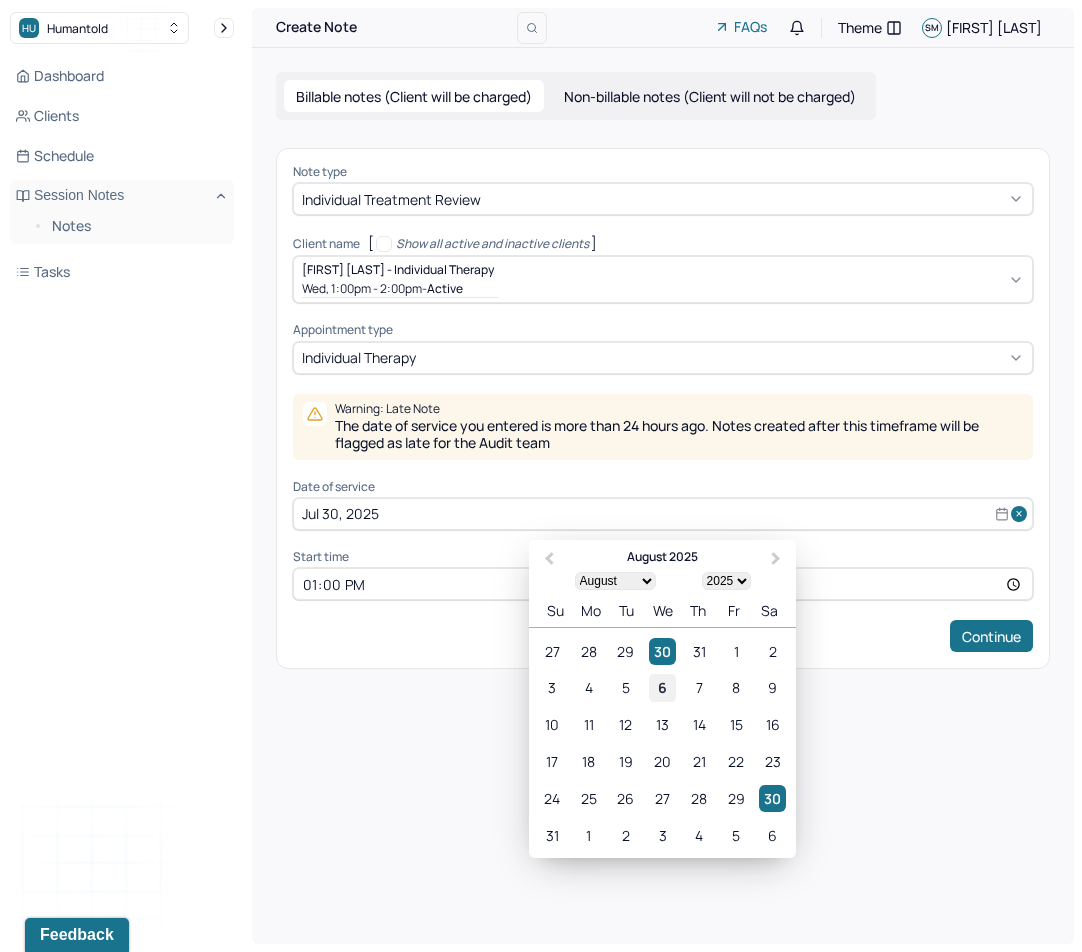 click on "6" at bounding box center (662, 687) 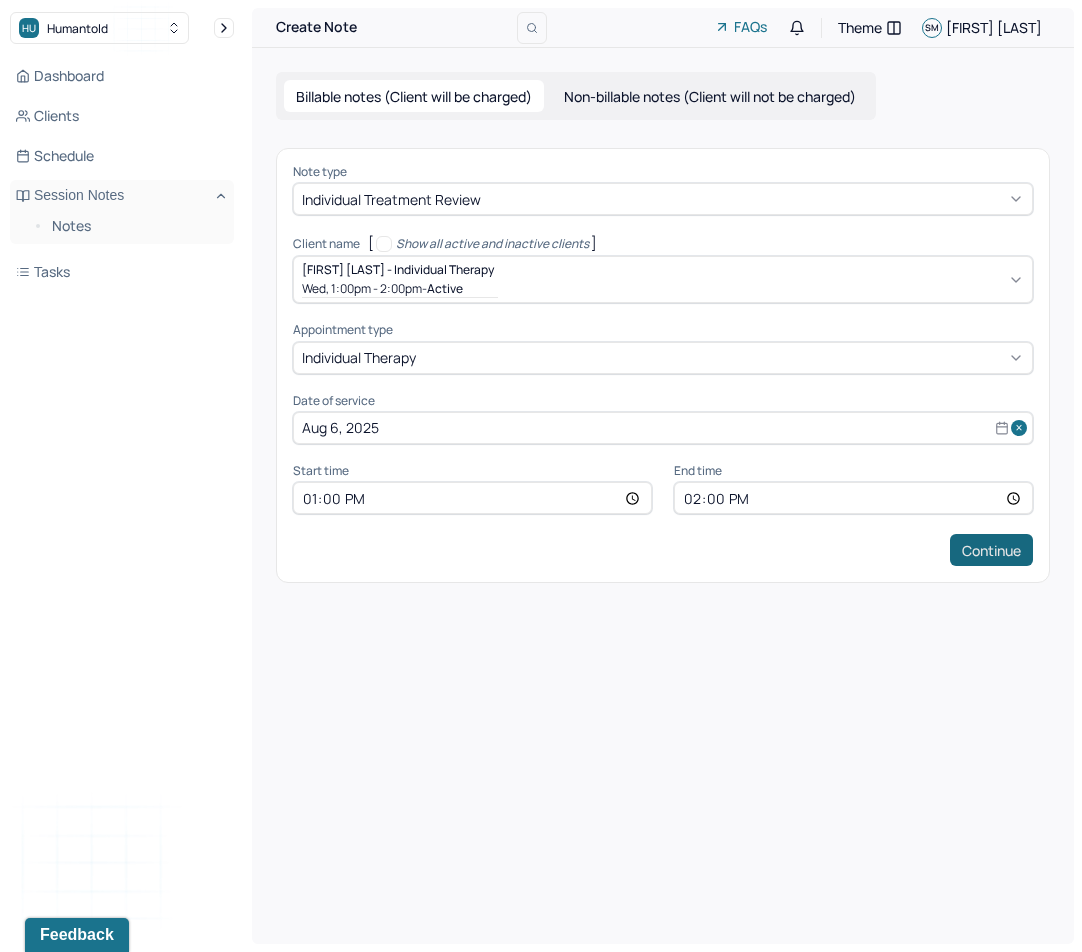 click on "Continue" at bounding box center [991, 550] 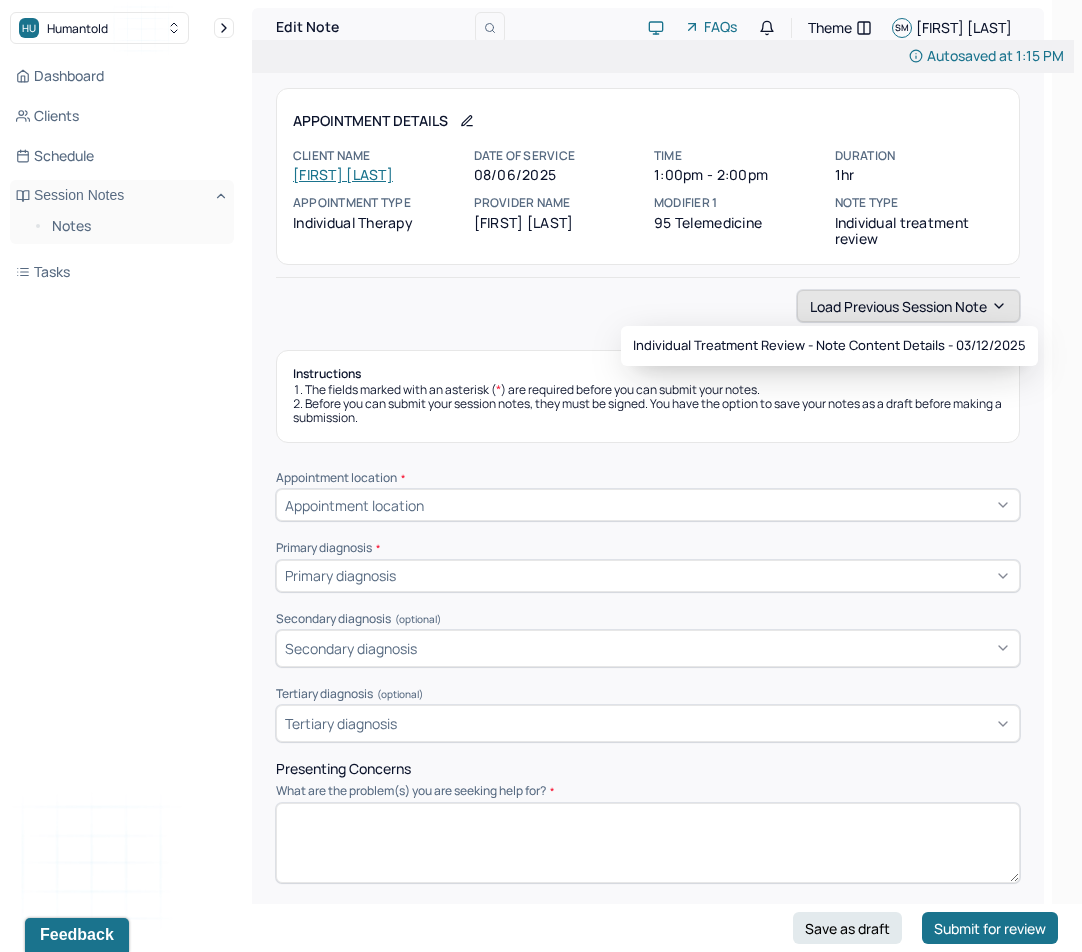 click on "Load previous session note" at bounding box center (908, 306) 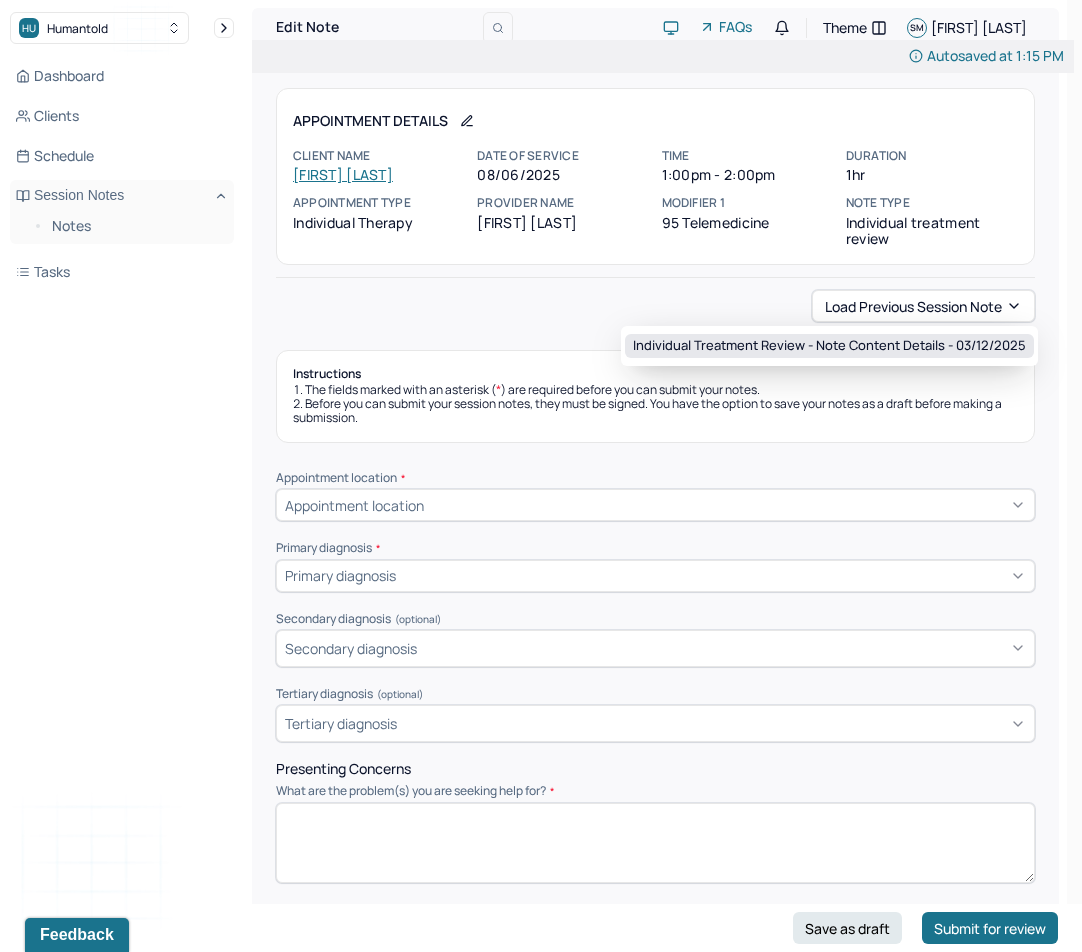 click on "Individual treatment review   - Note content Details -   [DATE]" at bounding box center (829, 346) 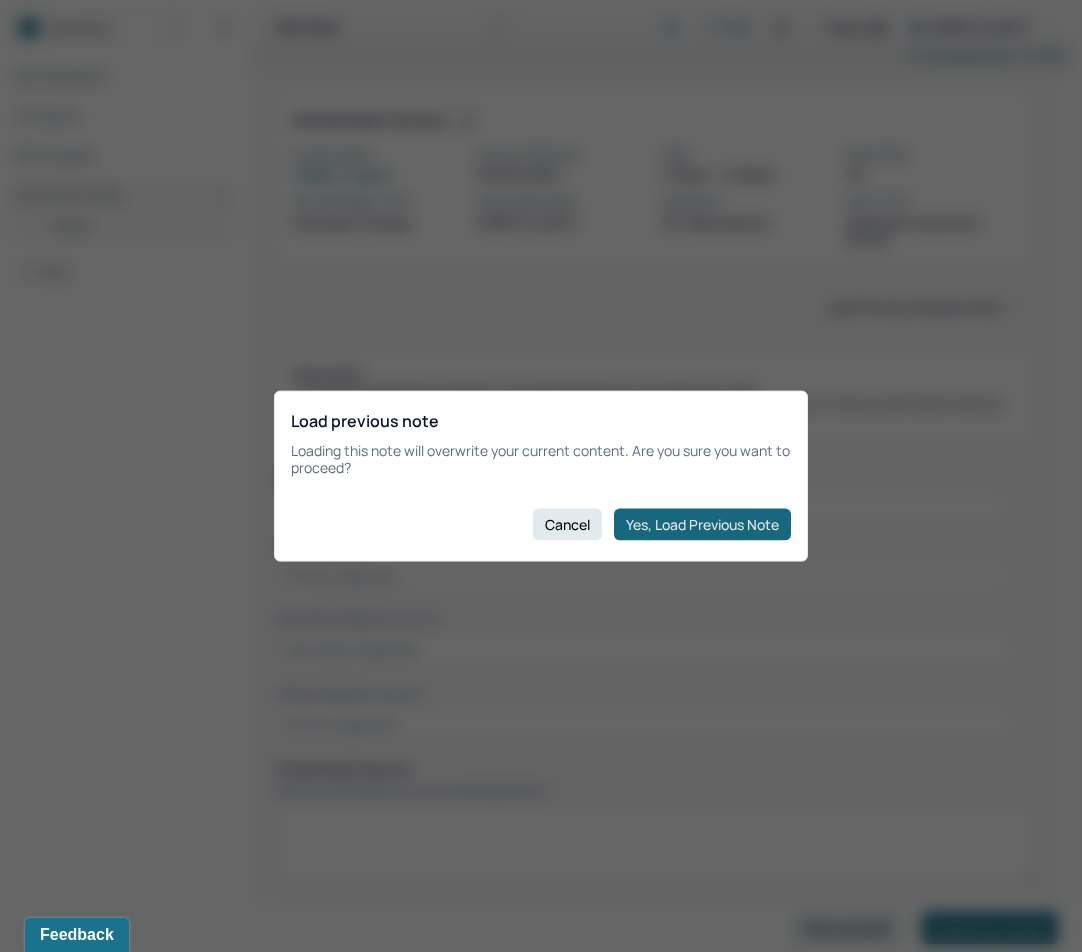 click on "Yes, Load Previous Note" at bounding box center (702, 524) 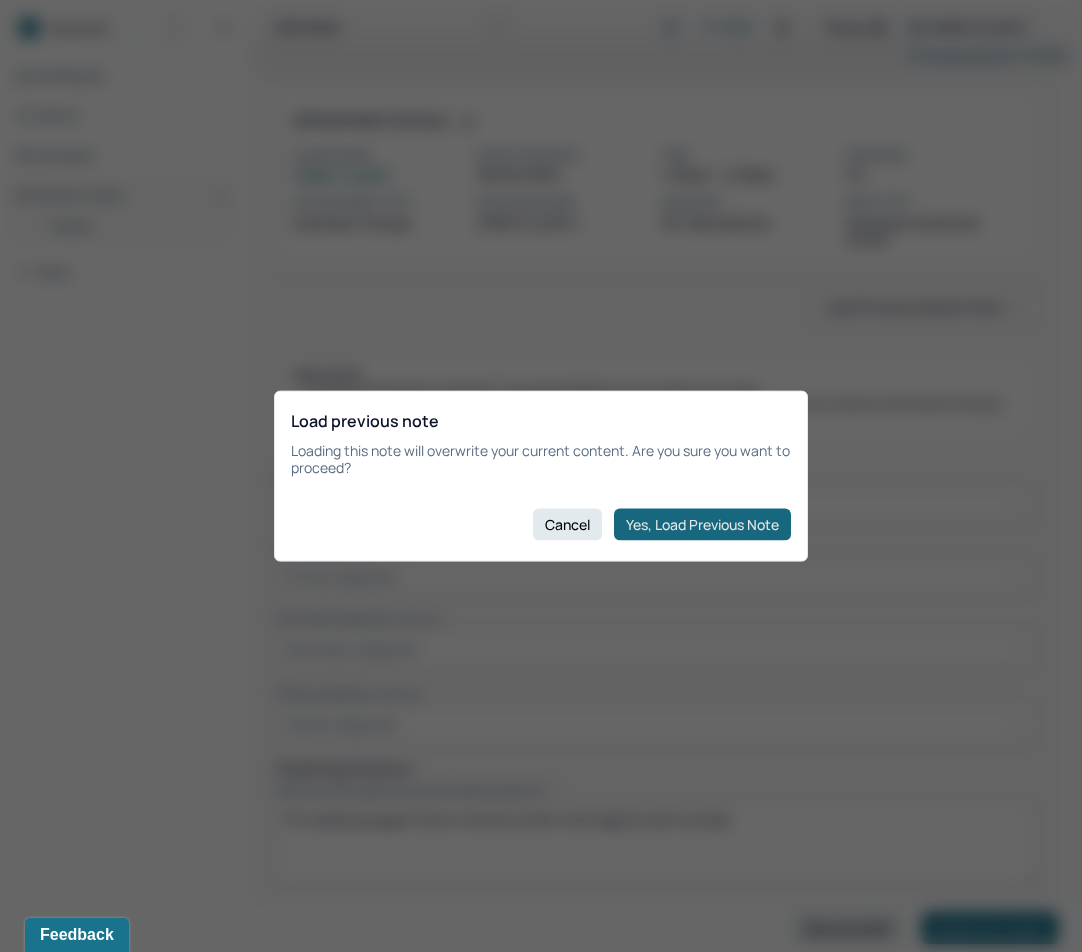 checkbox on "true" 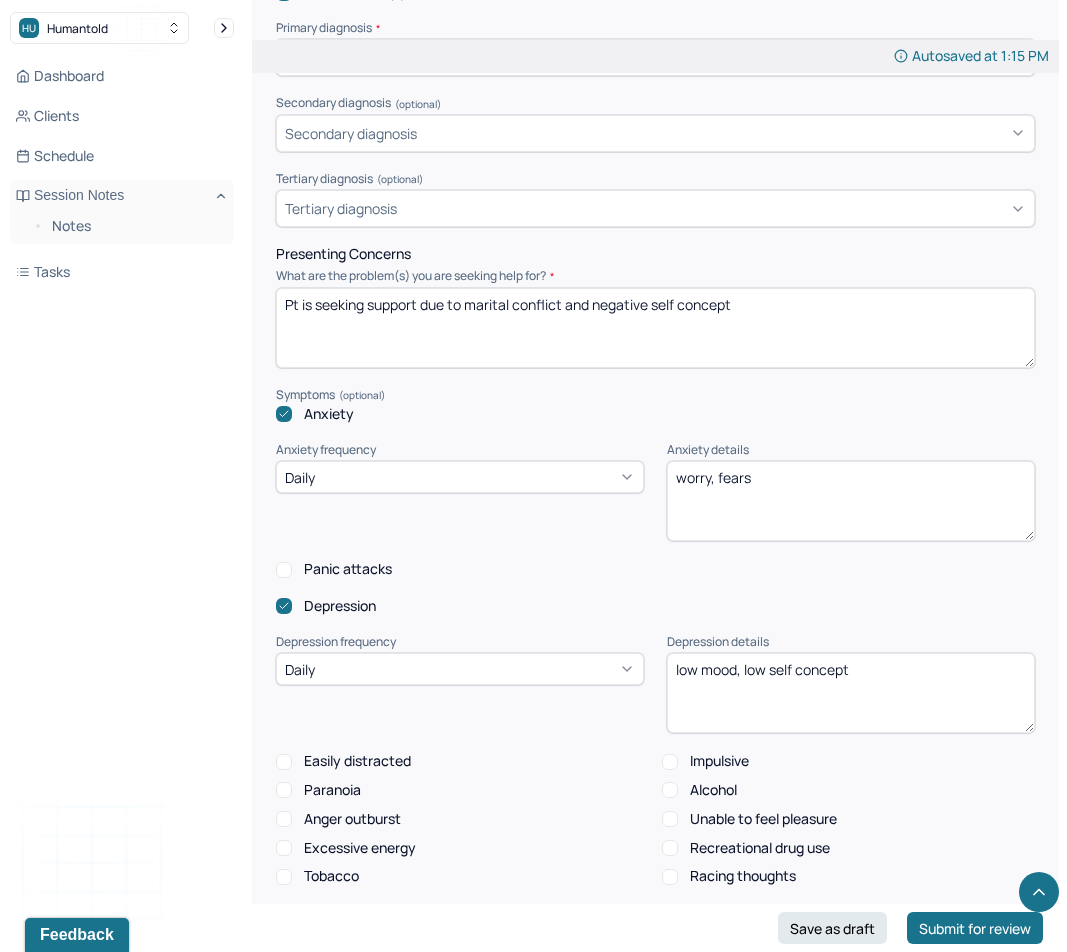scroll, scrollTop: 755, scrollLeft: 0, axis: vertical 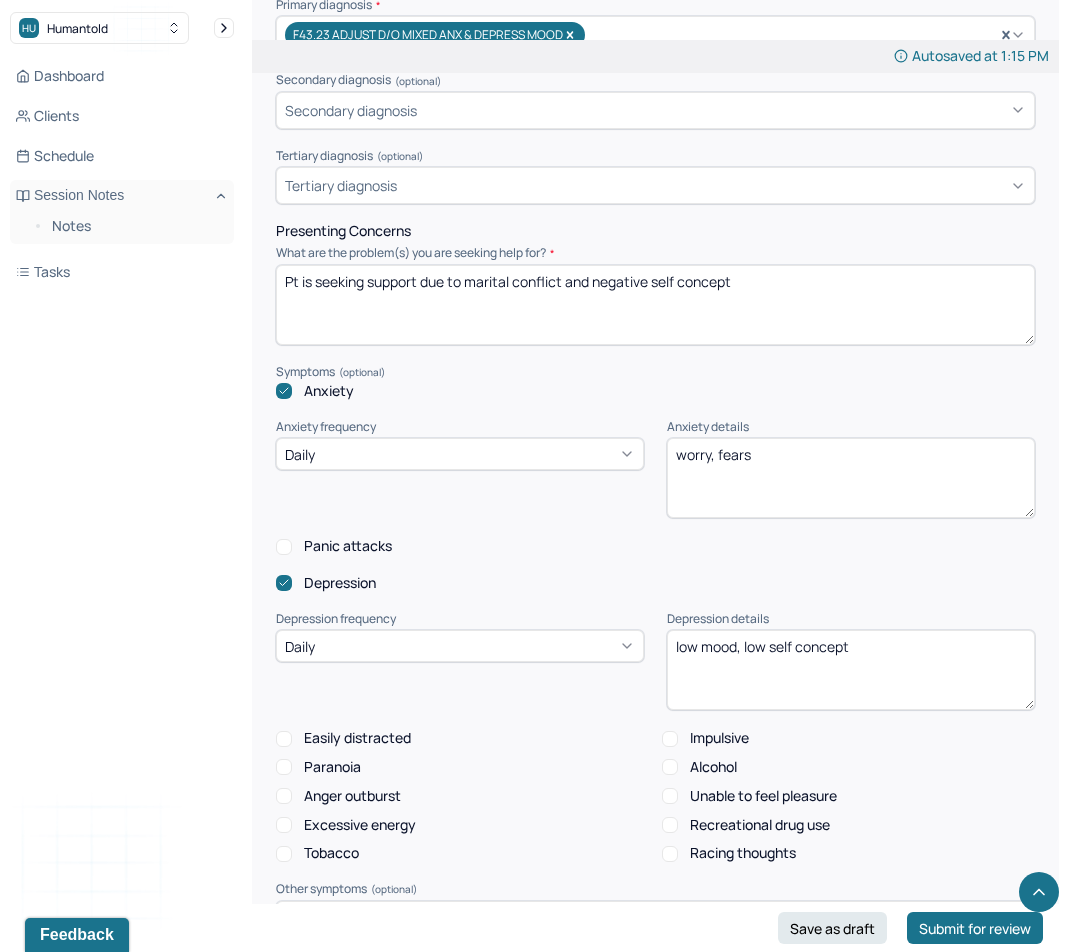click on "Pt is seeking support due to marital conflict and negative self concept" at bounding box center [655, 305] 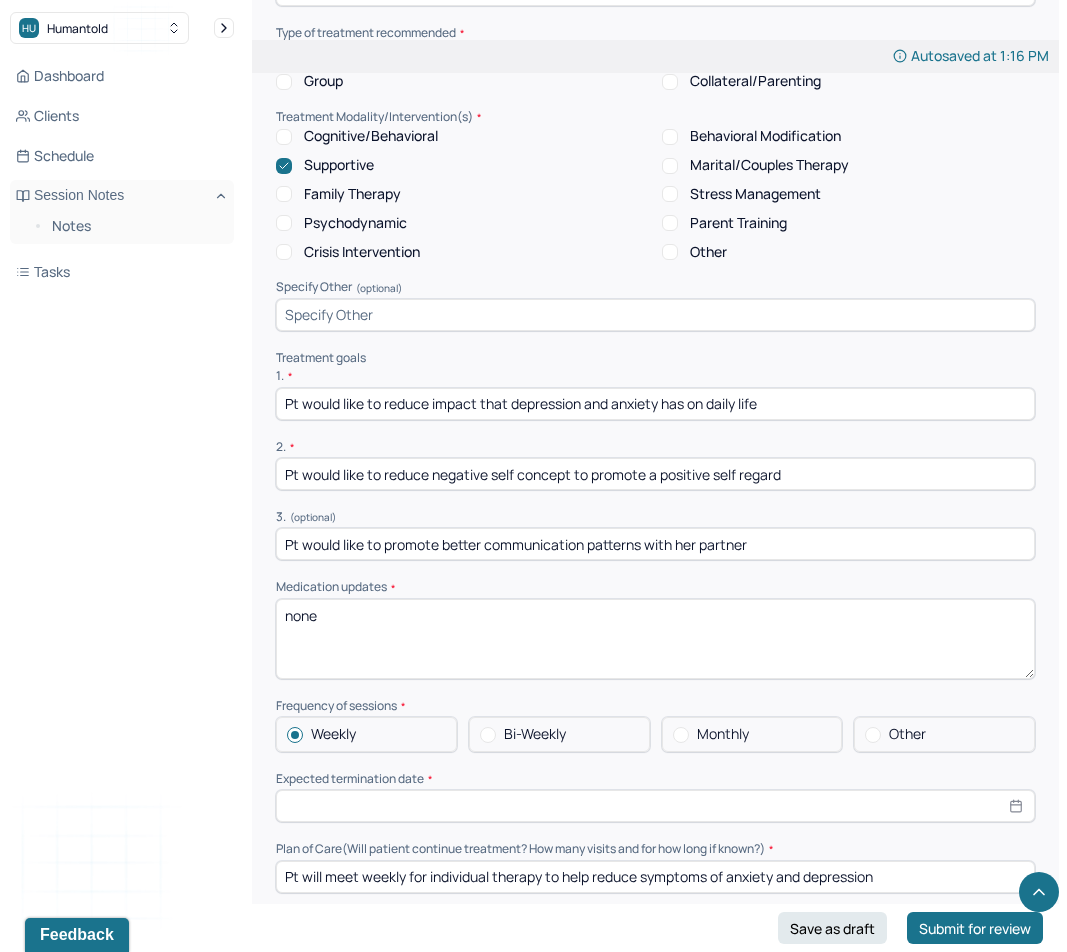 scroll, scrollTop: 4354, scrollLeft: 0, axis: vertical 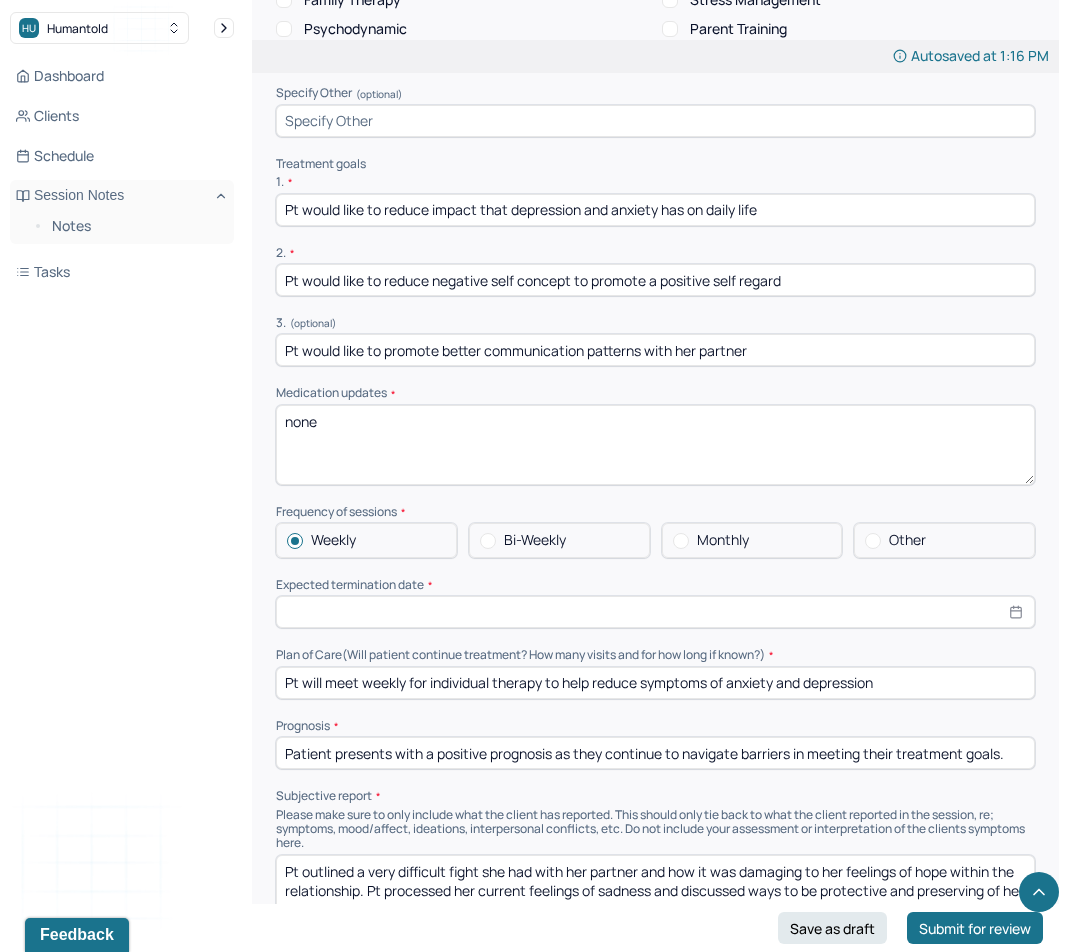 type on "Pt is seeking support due to marital conflict and negative self concept and struggles within primary relationship" 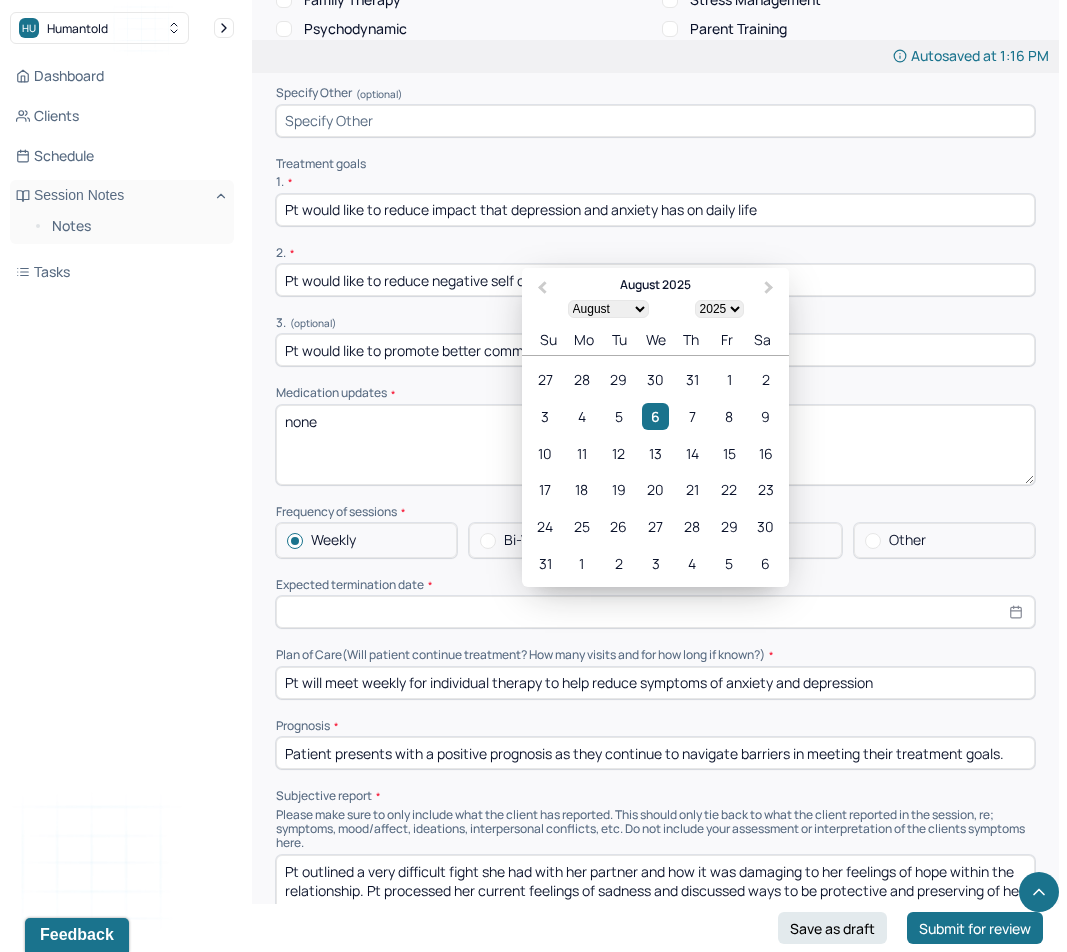click at bounding box center [655, 612] 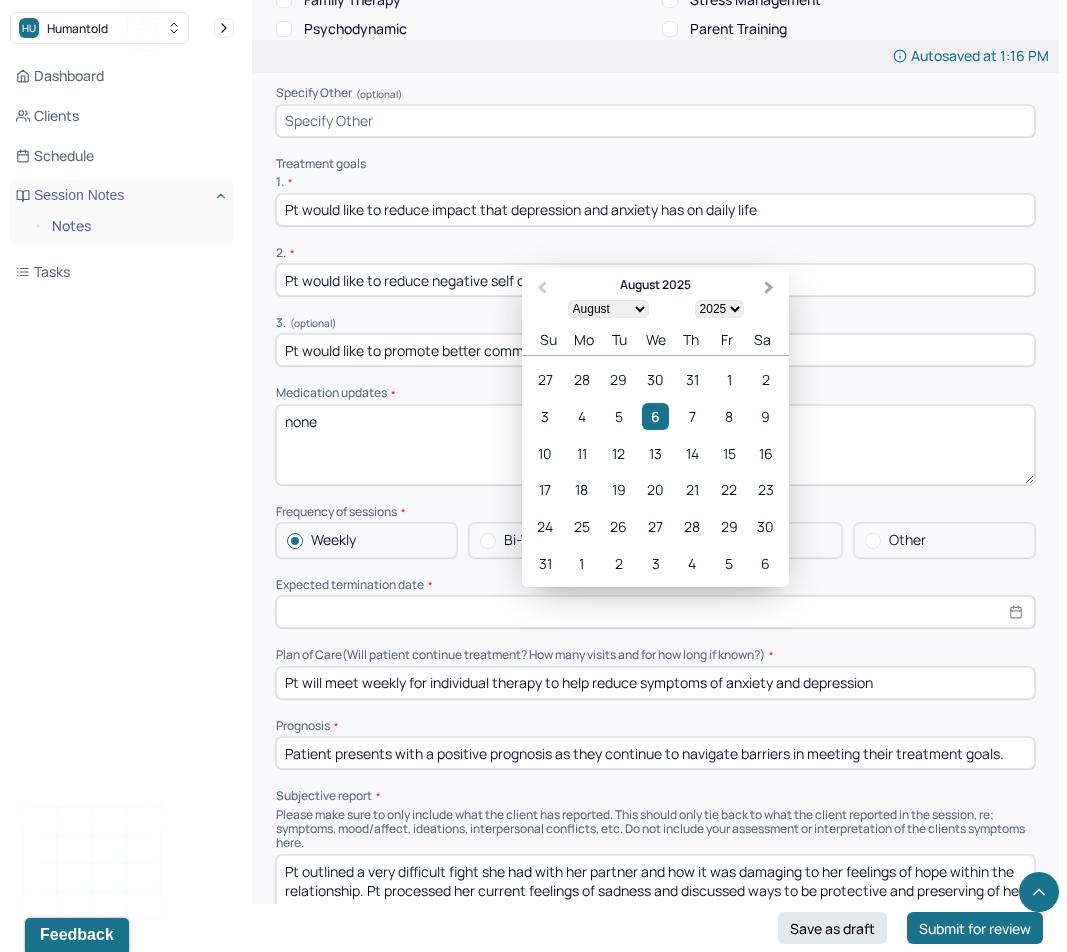 click on "Next Month" at bounding box center [769, 288] 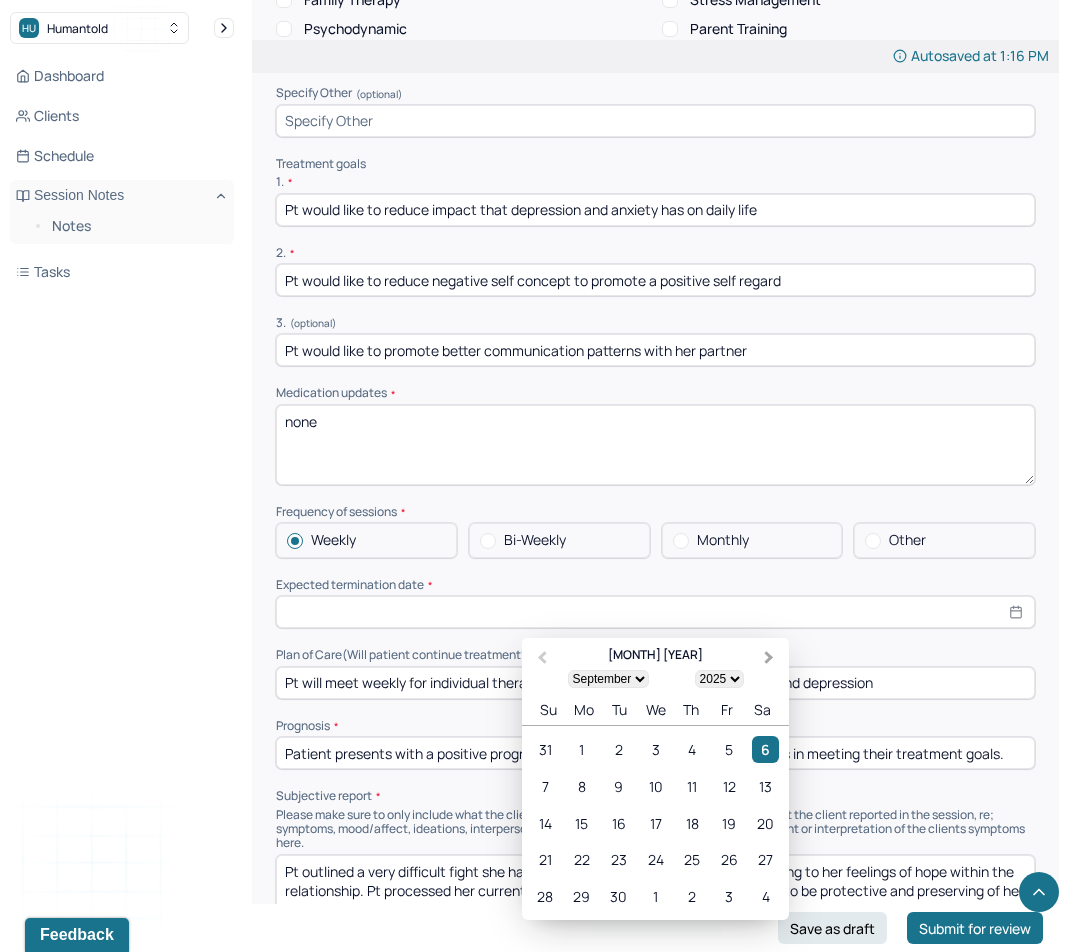 click on "Next Month" at bounding box center (769, 658) 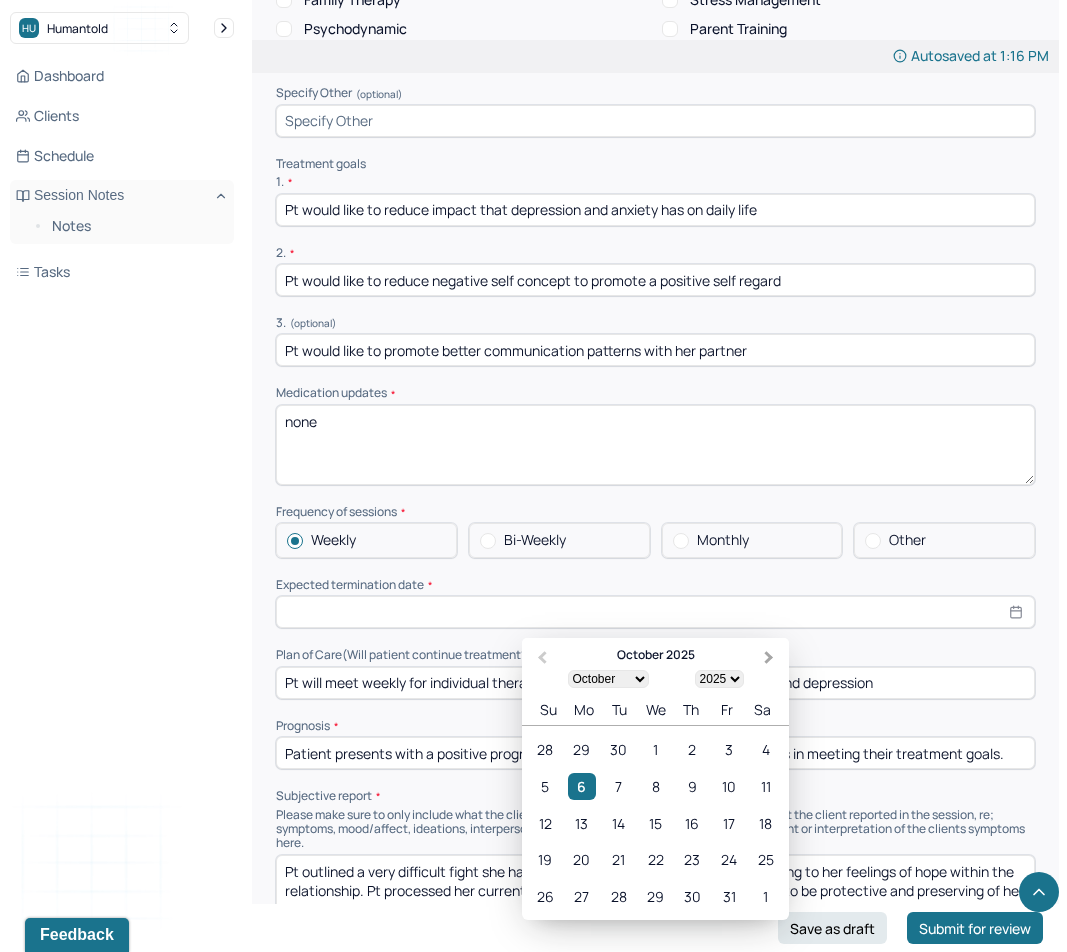 click on "Next Month" at bounding box center (769, 658) 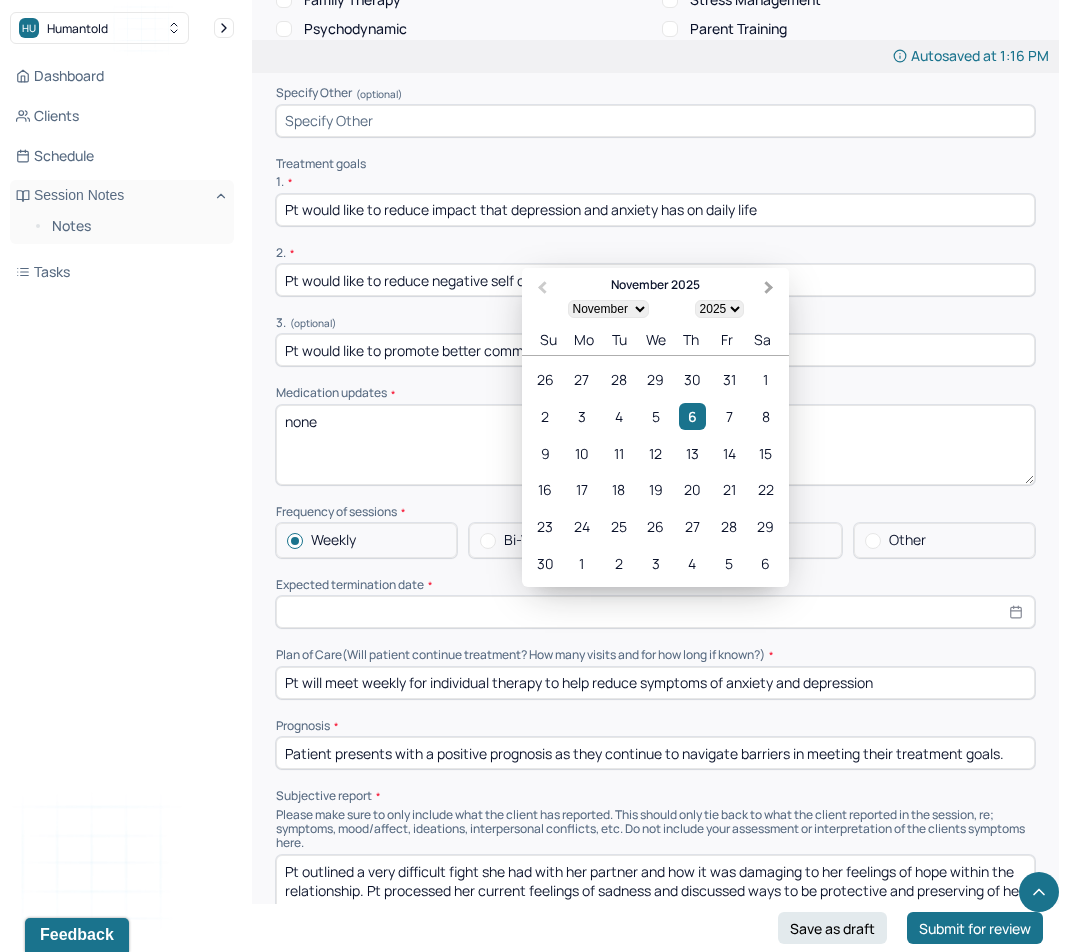 click on "Next Month" at bounding box center (769, 288) 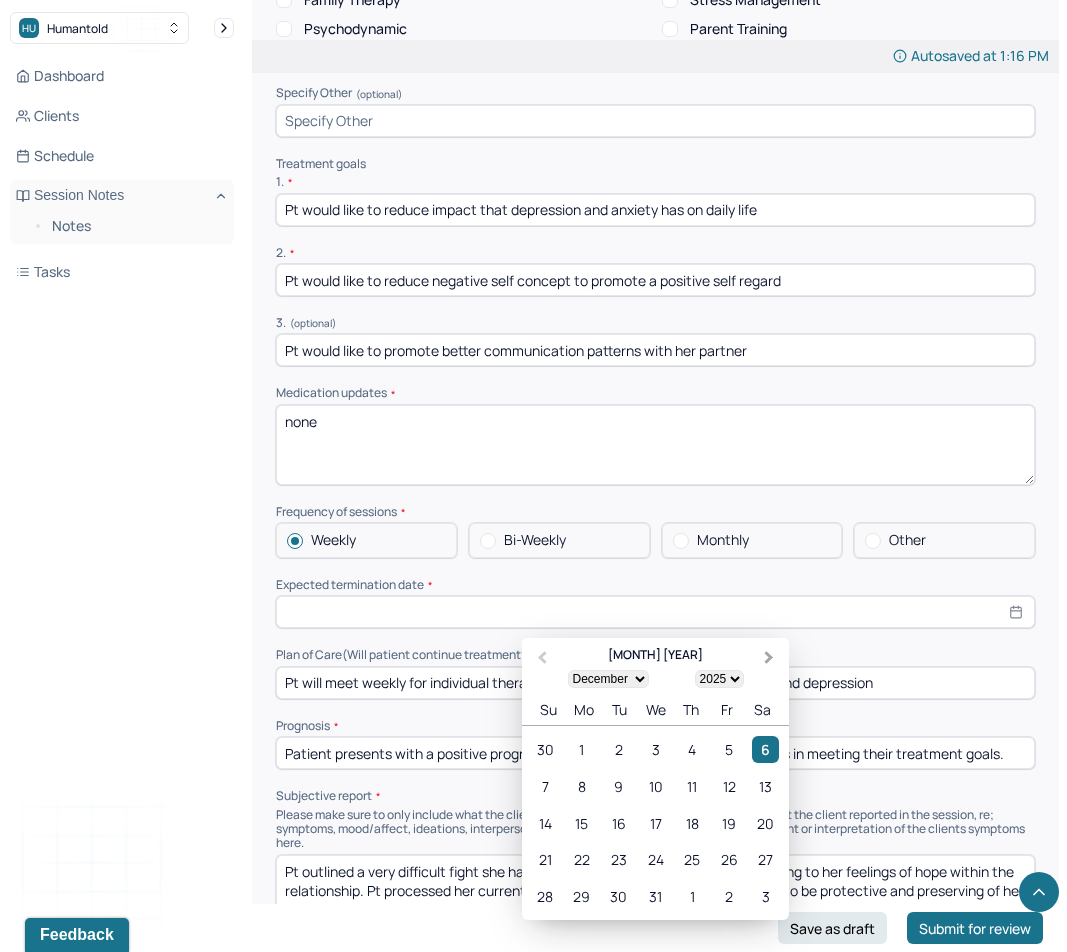 click on "Next Month" at bounding box center [769, 658] 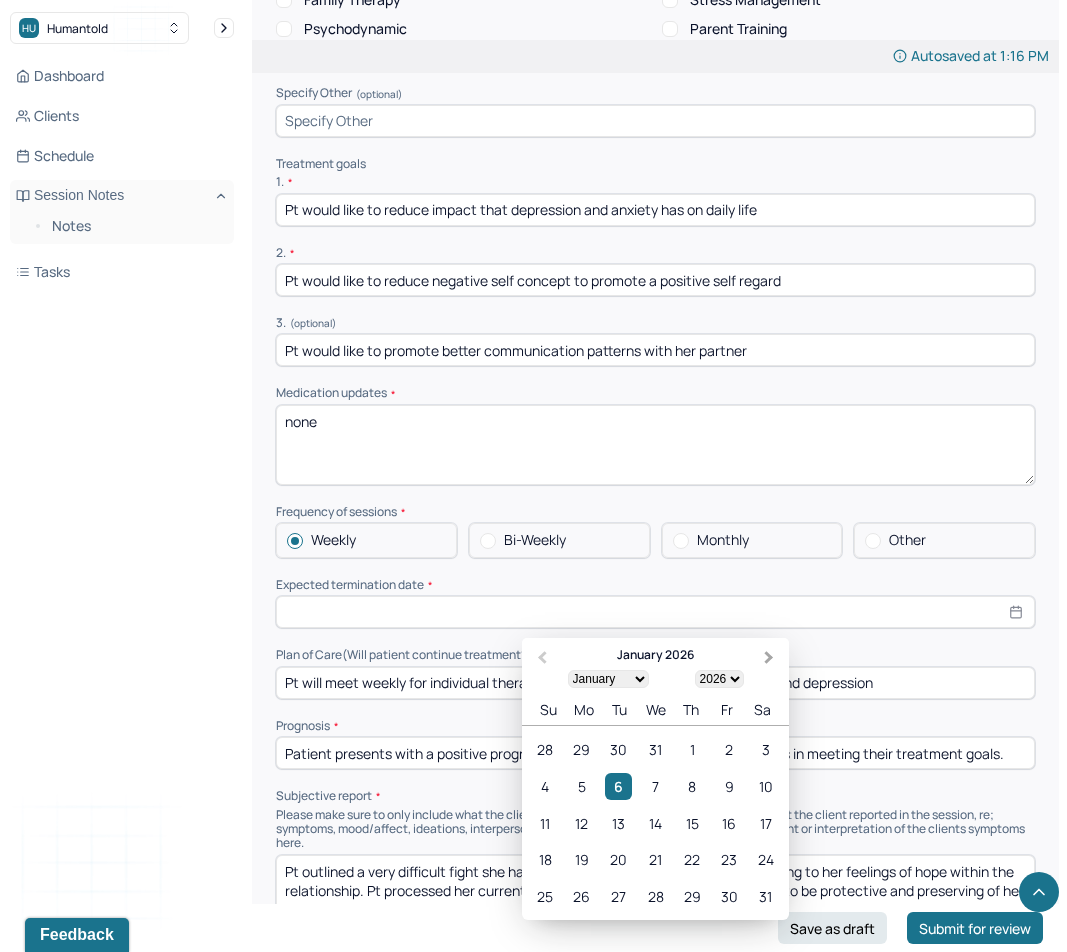click on "Next Month" at bounding box center (769, 658) 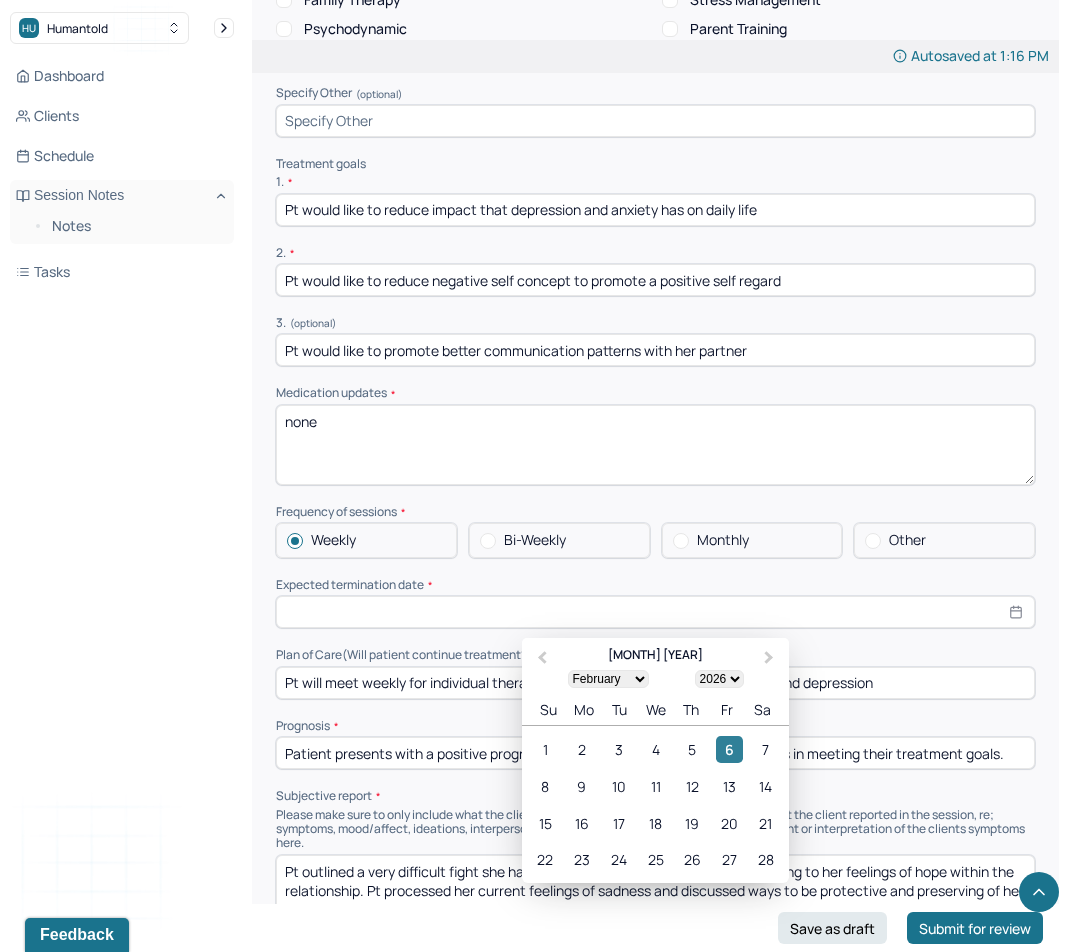 click on "6" at bounding box center (729, 749) 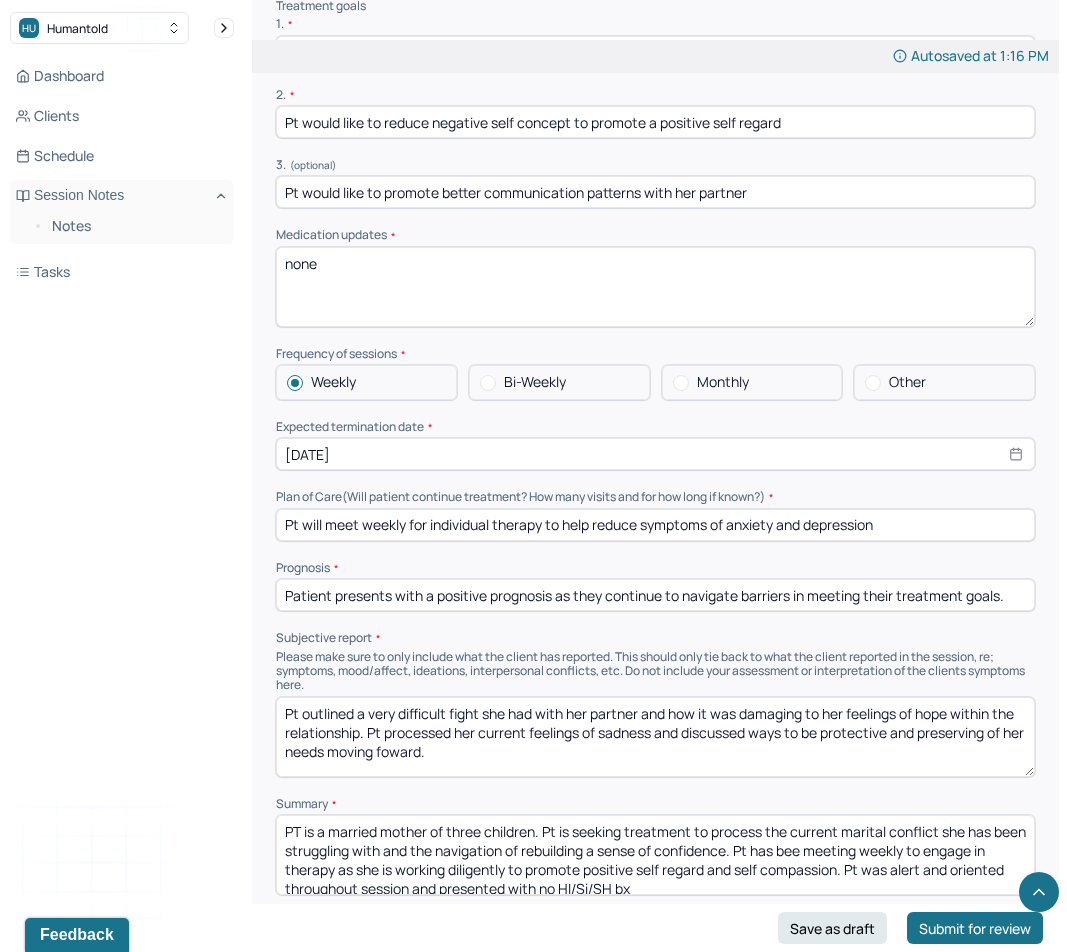 scroll, scrollTop: 4671, scrollLeft: 0, axis: vertical 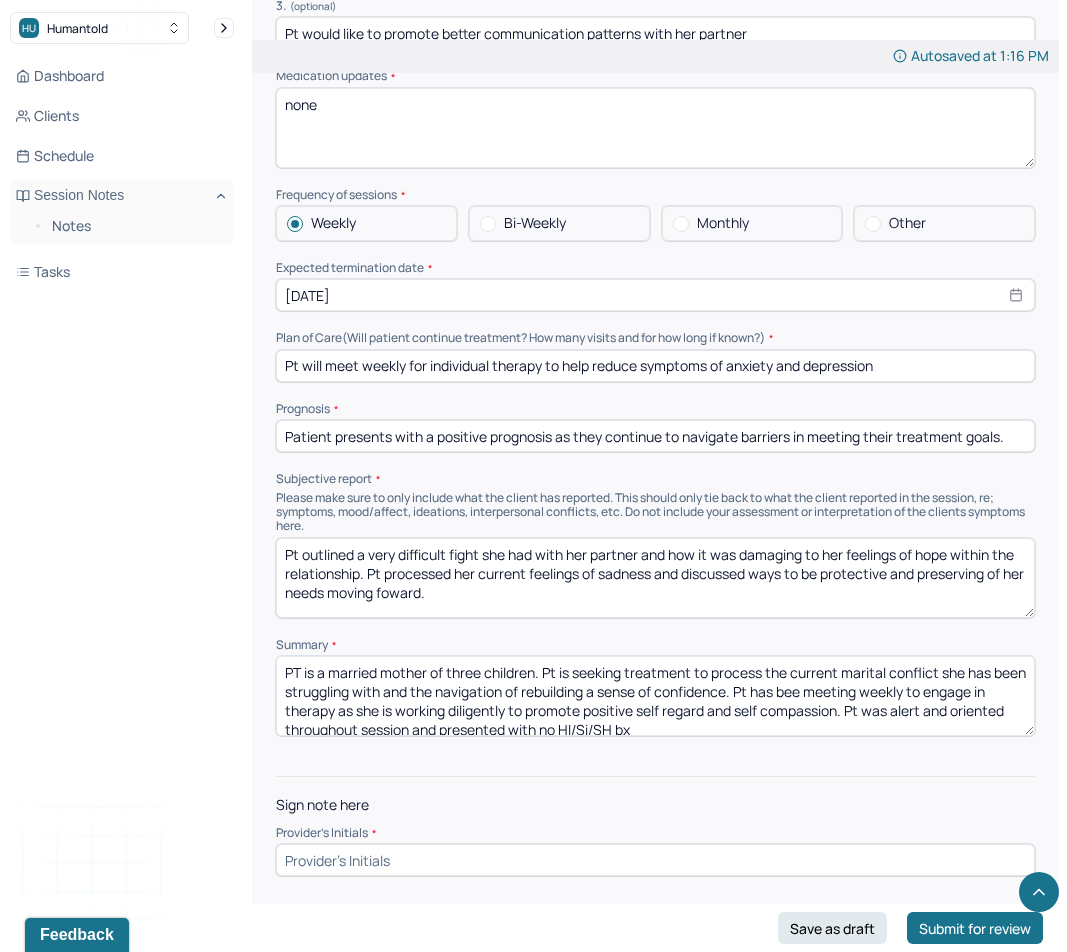 drag, startPoint x: 944, startPoint y: 587, endPoint x: 272, endPoint y: 520, distance: 675.3318 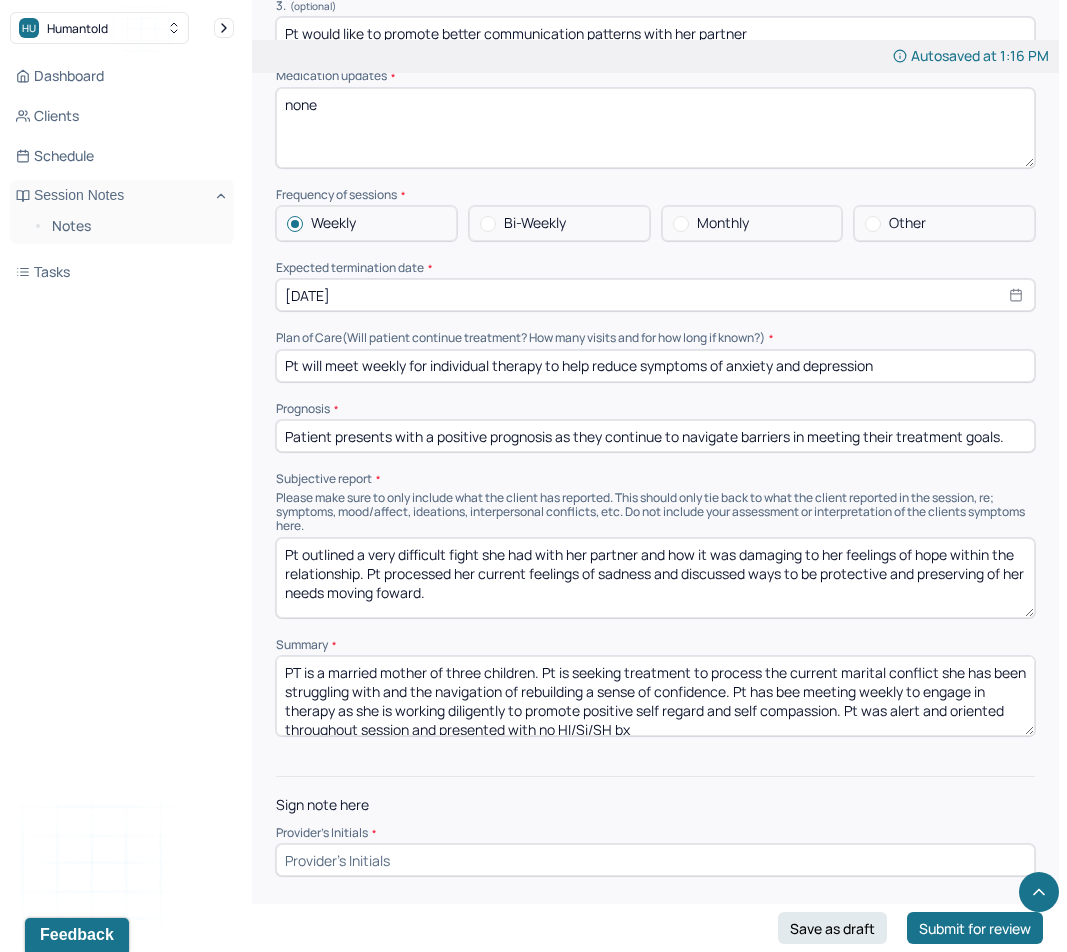 click on "Autosaved at 1:16 PM Appointment Details Client name [FIRST] [LAST] Date of service [DATE] Time 1:00pm - 2:00pm Duration 1hr Appointment type individual therapy Provider name [FIRST] [LAST] Modifier 1 95 Telemedicine Note type Individual treatment review Load previous session note Instructions The fields marked with an asterisk ( * ) are required before you can submit your notes. Before you can submit your session notes, they must be signed. You have the option to save your notes as a draft before making a submission. Appointment location * Teletherapy Client Teletherapy Location Home Office Other Provider Teletherapy Location Home Office Other Consent was received for the teletherapy session The teletherapy session was conducted via video Primary diagnosis * F43.23 ADJUST D/O MIXED ANX & DEPRESS MOOD Secondary diagnosis (optional) Secondary diagnosis Tertiary diagnosis (optional) Tertiary diagnosis Presenting Concerns What are the problem(s) you are seeking help for? Symptoms Anxiety Daily Depression" at bounding box center (655, -1840) 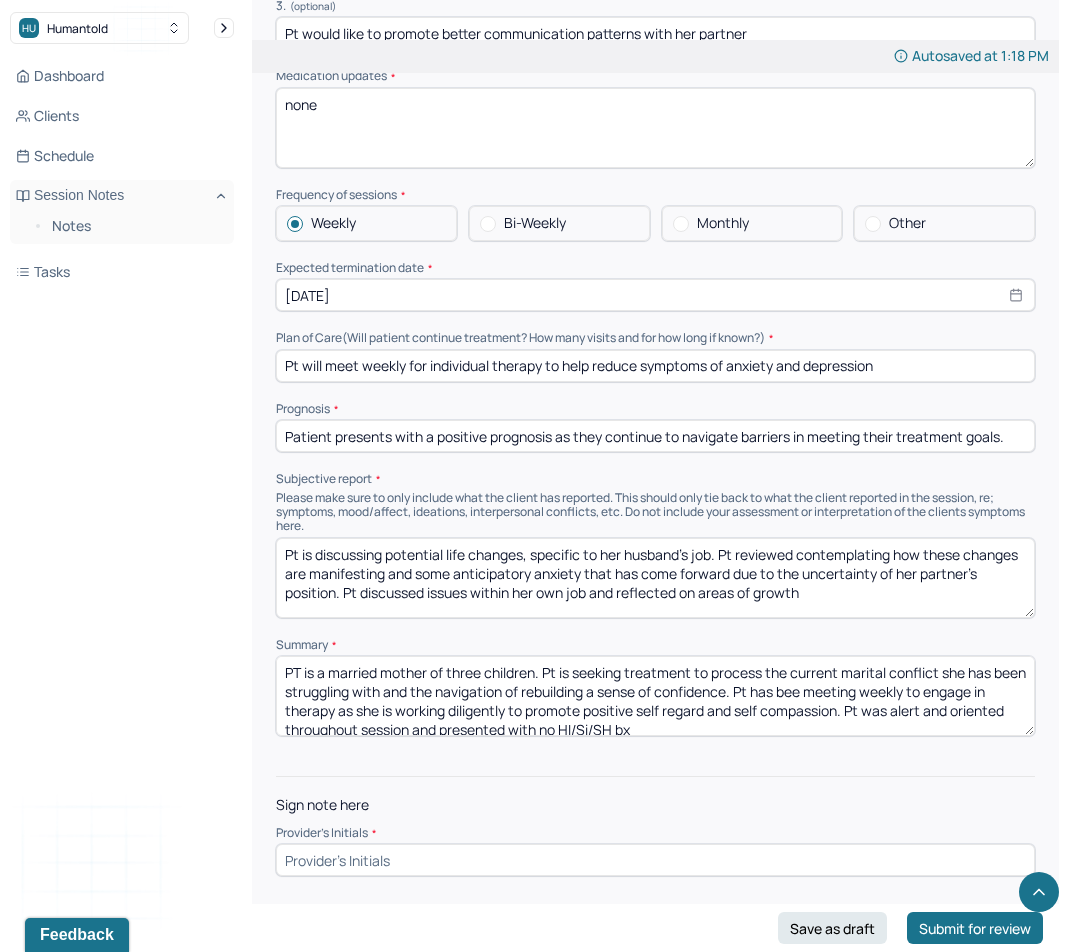 type on "Pt is discussing potential life changes, specific to her husband's job. Pt reviewed contemplating how these changes are manifesting and some anticipatory anxiety that has come forward due to the uncertainty of her partner's position. Pt discussed issues within her own job and reflected on areas of growth" 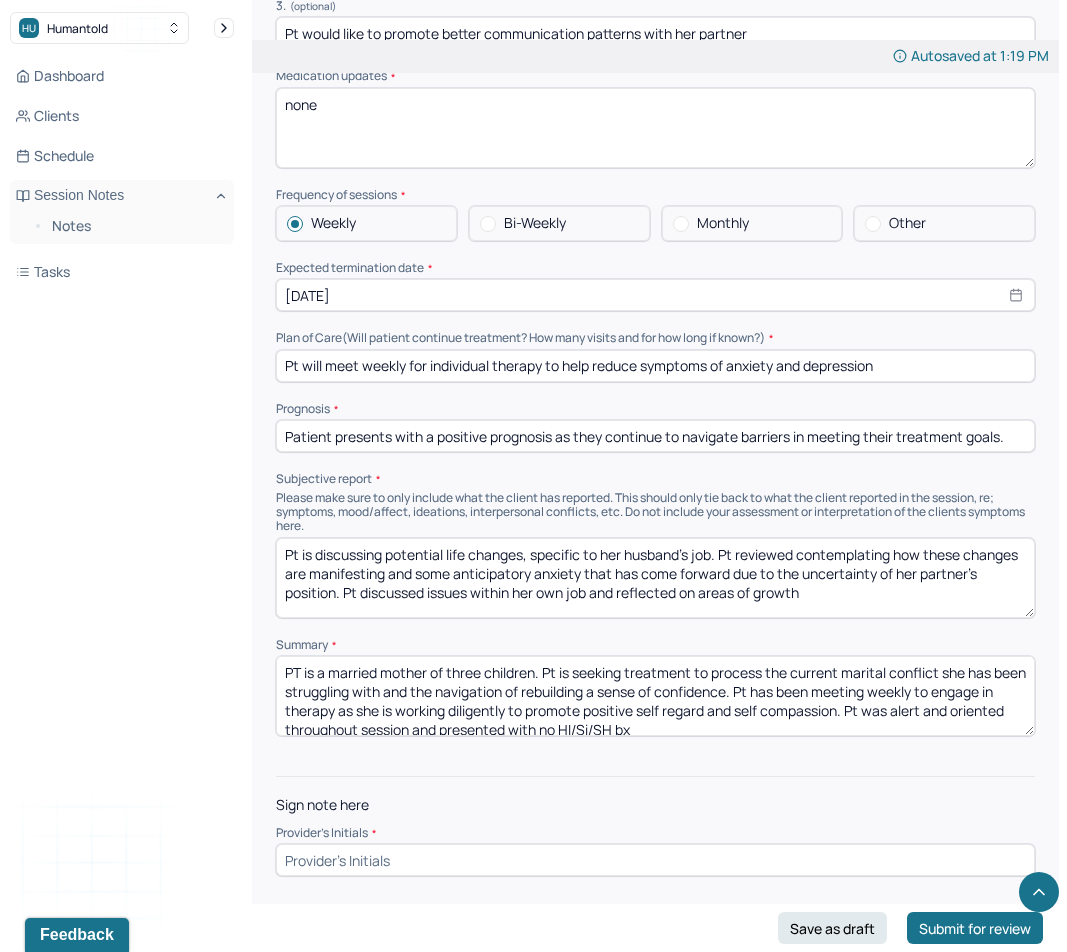 type on "PT is a married mother of three children. Pt is seeking treatment to process the current marital conflict she has been struggling with and the navigation of rebuilding a sense of confidence. Pt has been meeting weekly to engage in therapy as she is working diligently to promote positive self regard and self compassion. Pt was alert and oriented throughout session and presented with no HI/Si/SH bx" 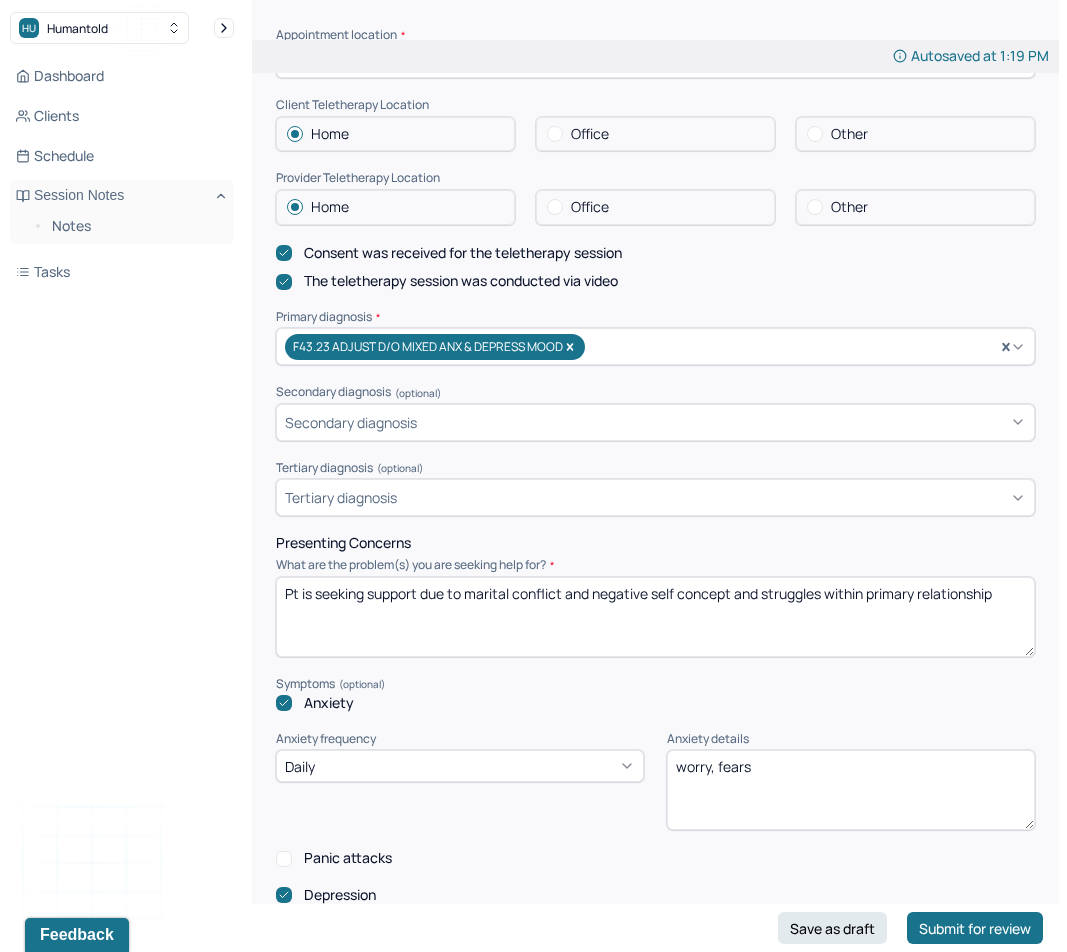 scroll, scrollTop: 0, scrollLeft: 0, axis: both 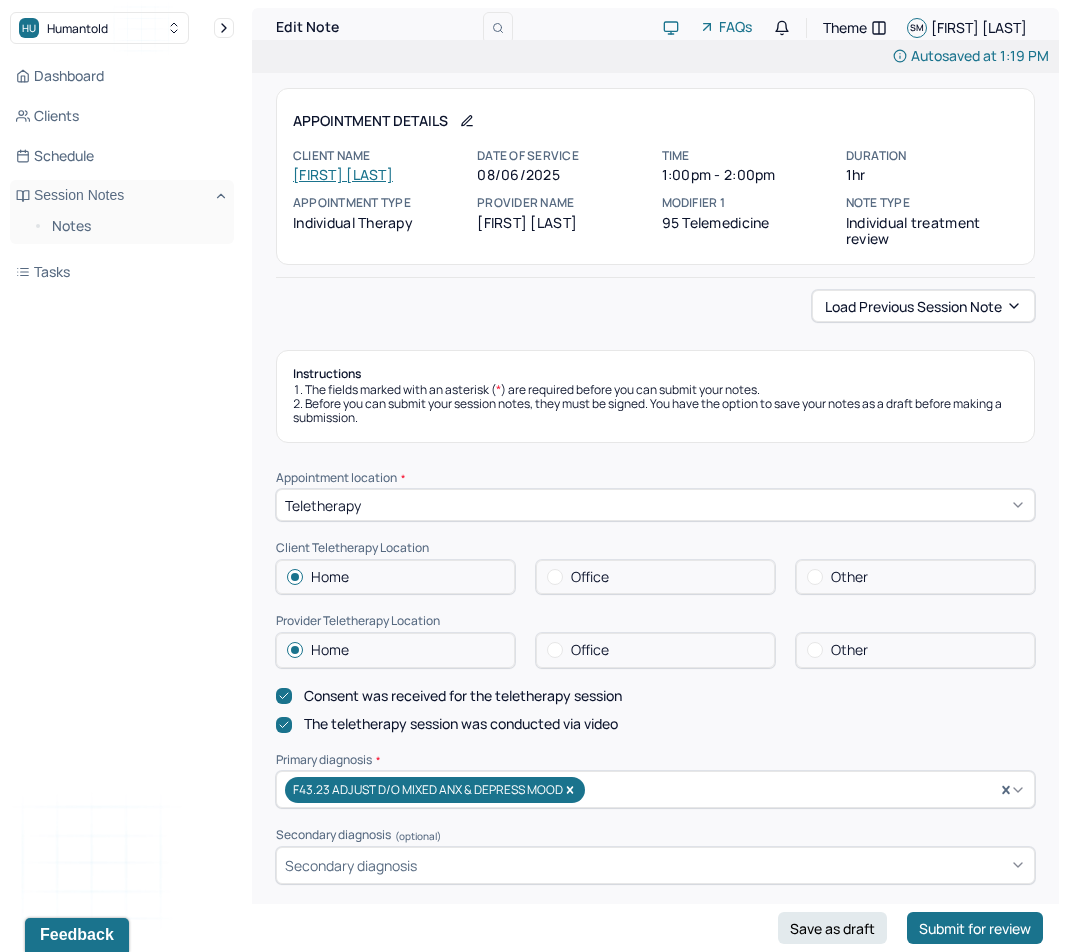 type on "skm" 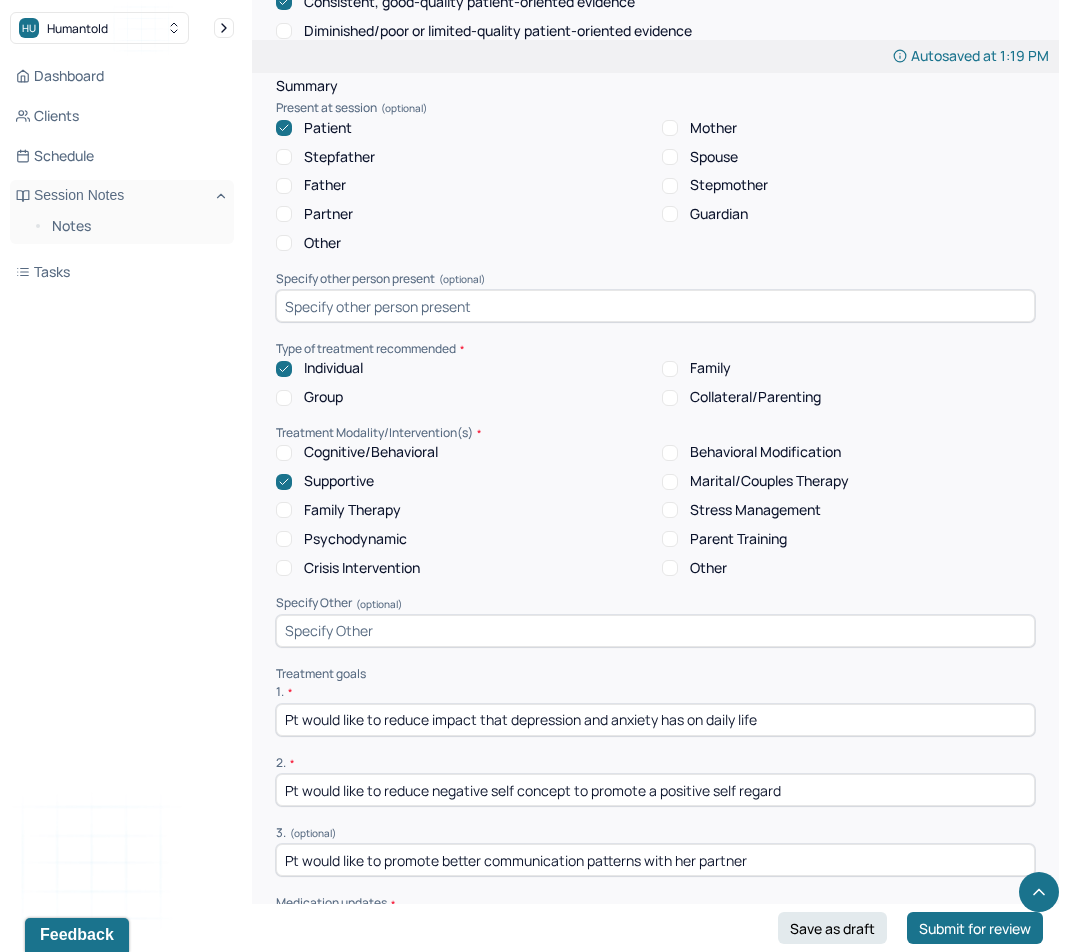 scroll, scrollTop: 4452, scrollLeft: 0, axis: vertical 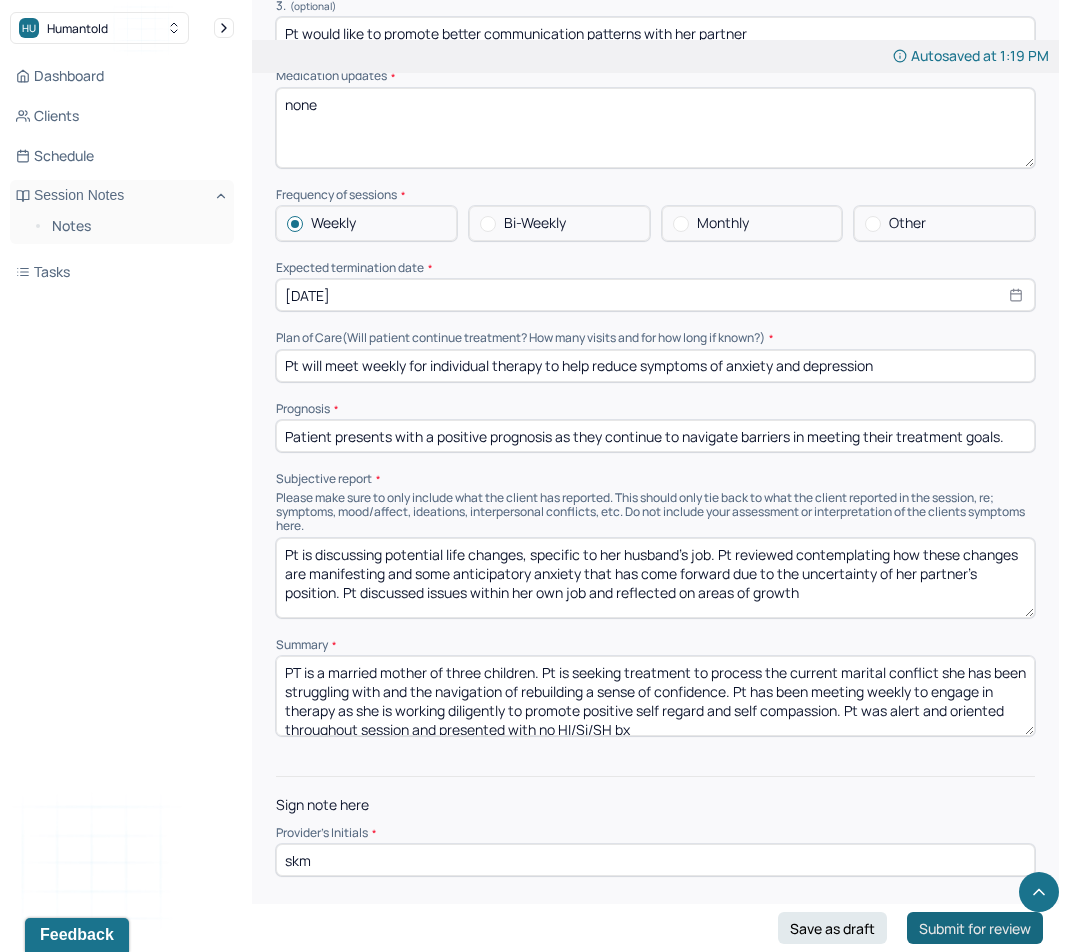 click on "Submit for review" at bounding box center (975, 928) 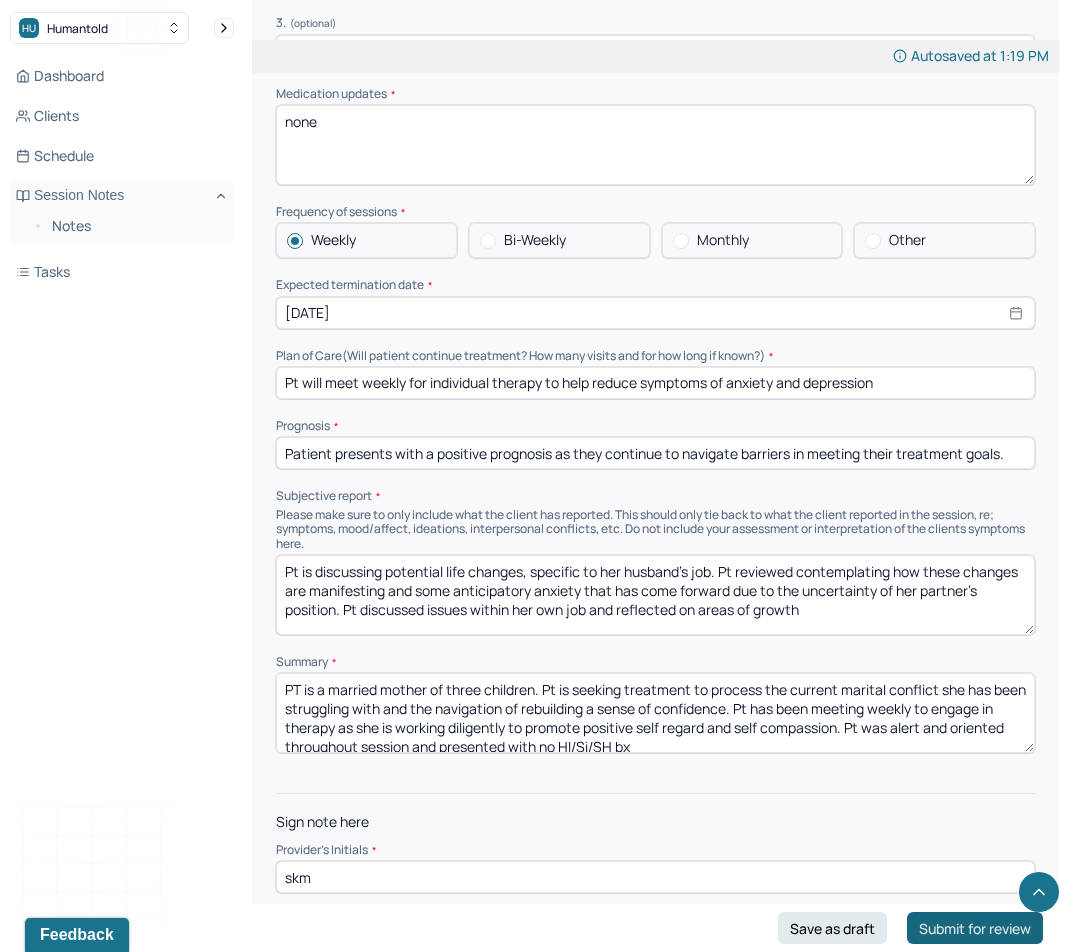 scroll, scrollTop: 4688, scrollLeft: 0, axis: vertical 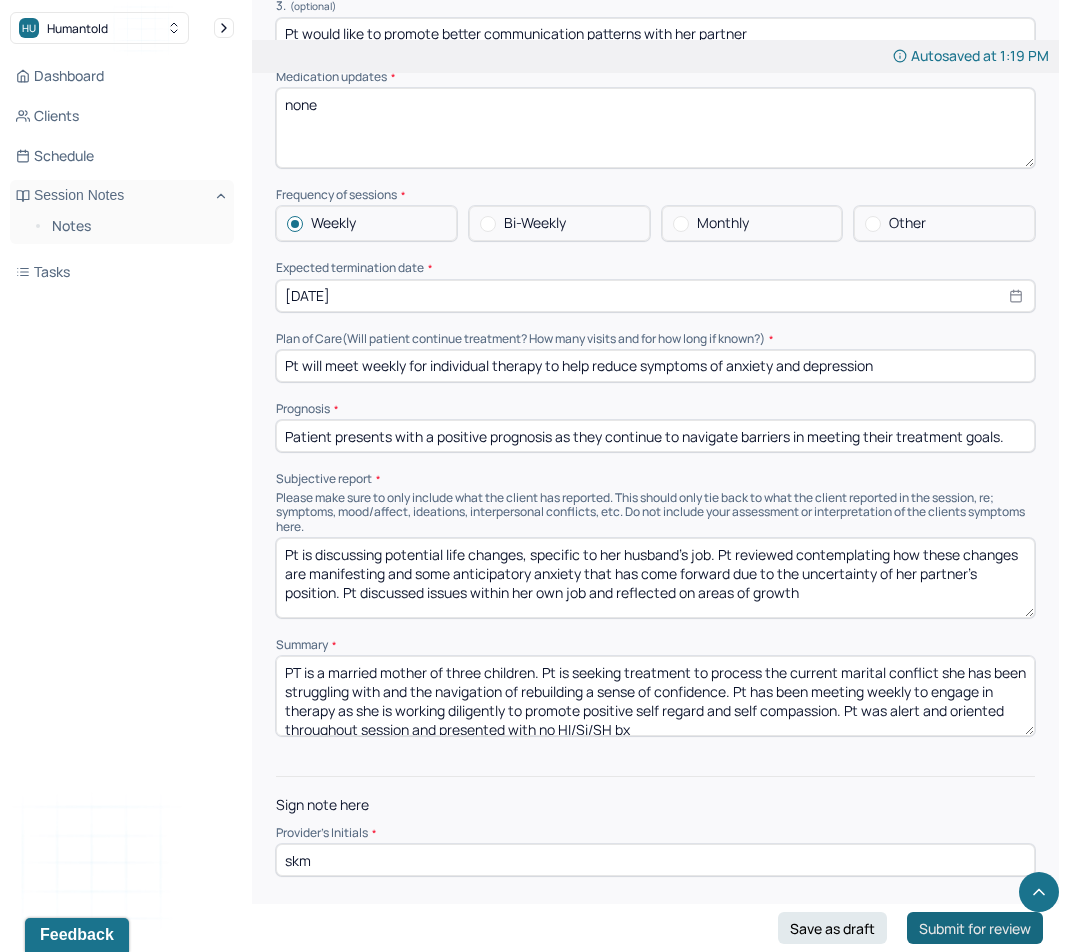 click on "Submit for review" at bounding box center (975, 928) 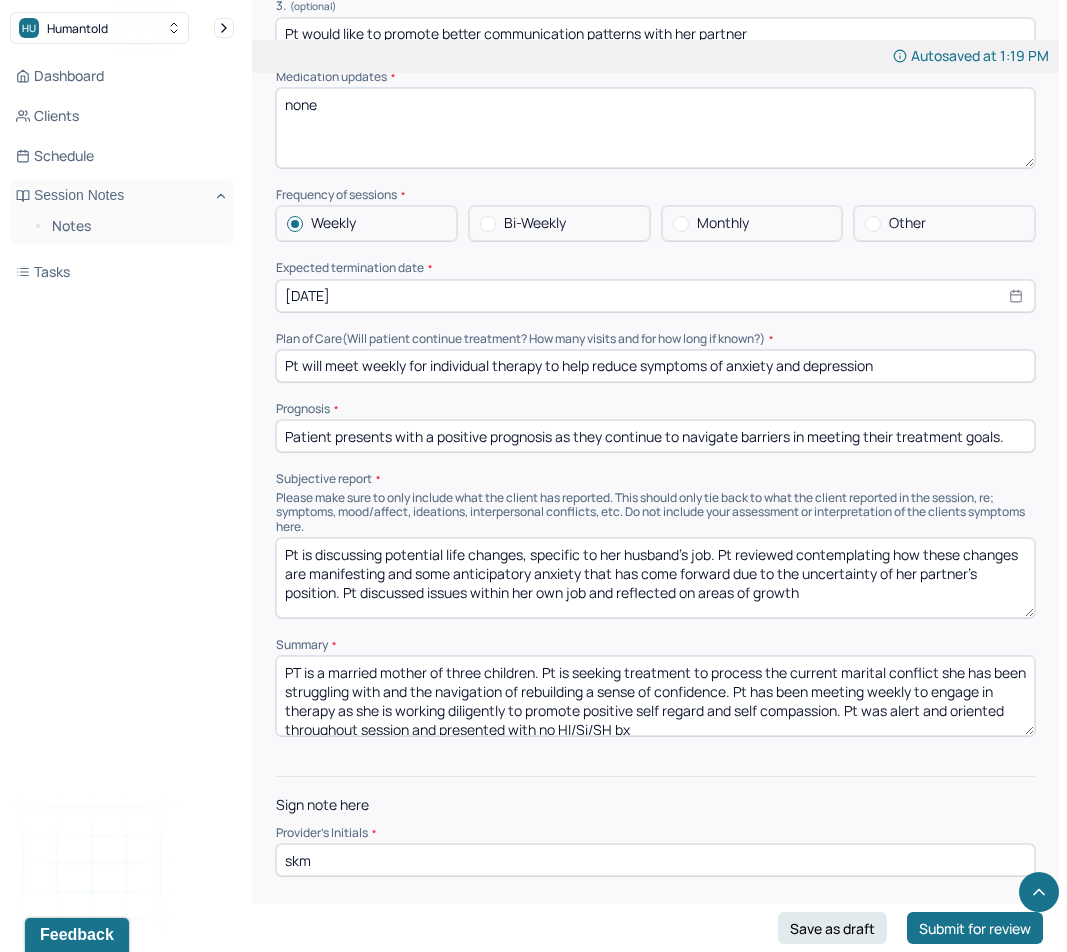 click on "skm" at bounding box center (655, 860) 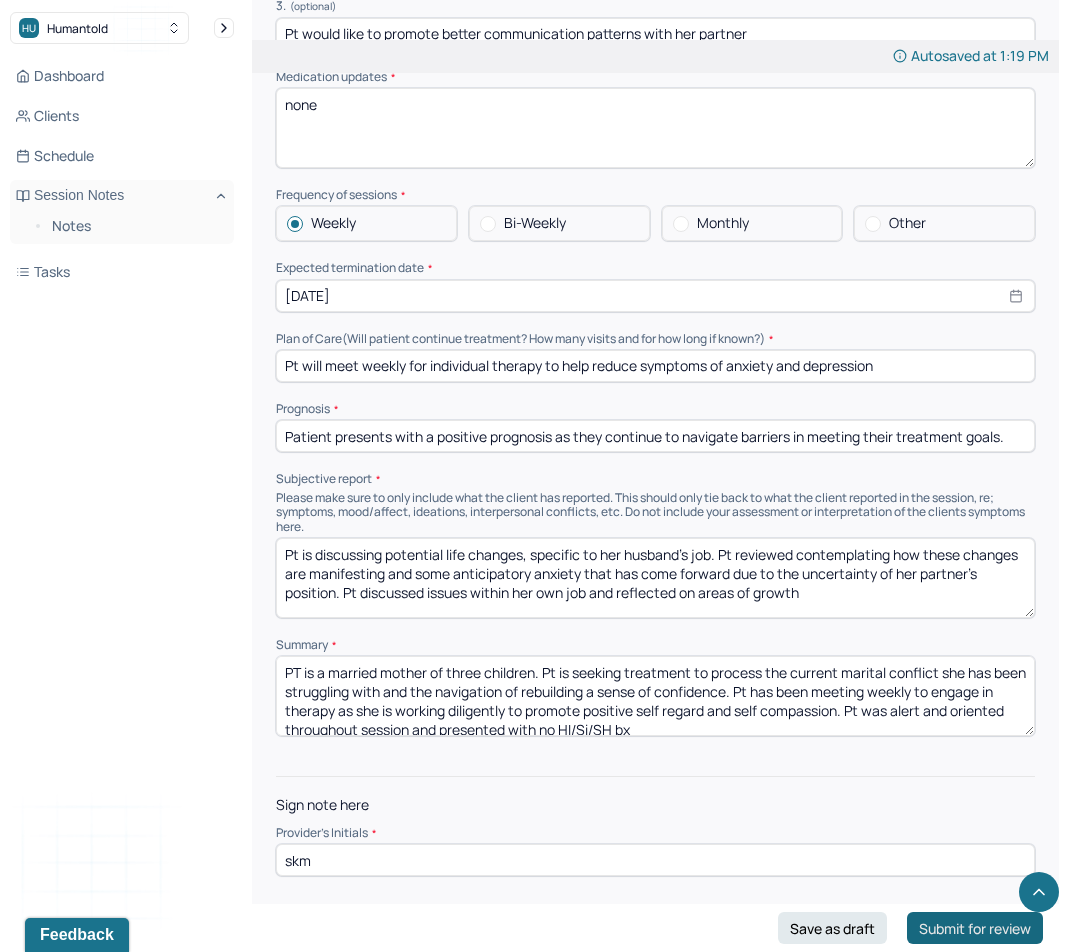 click on "Submit for review" at bounding box center (975, 928) 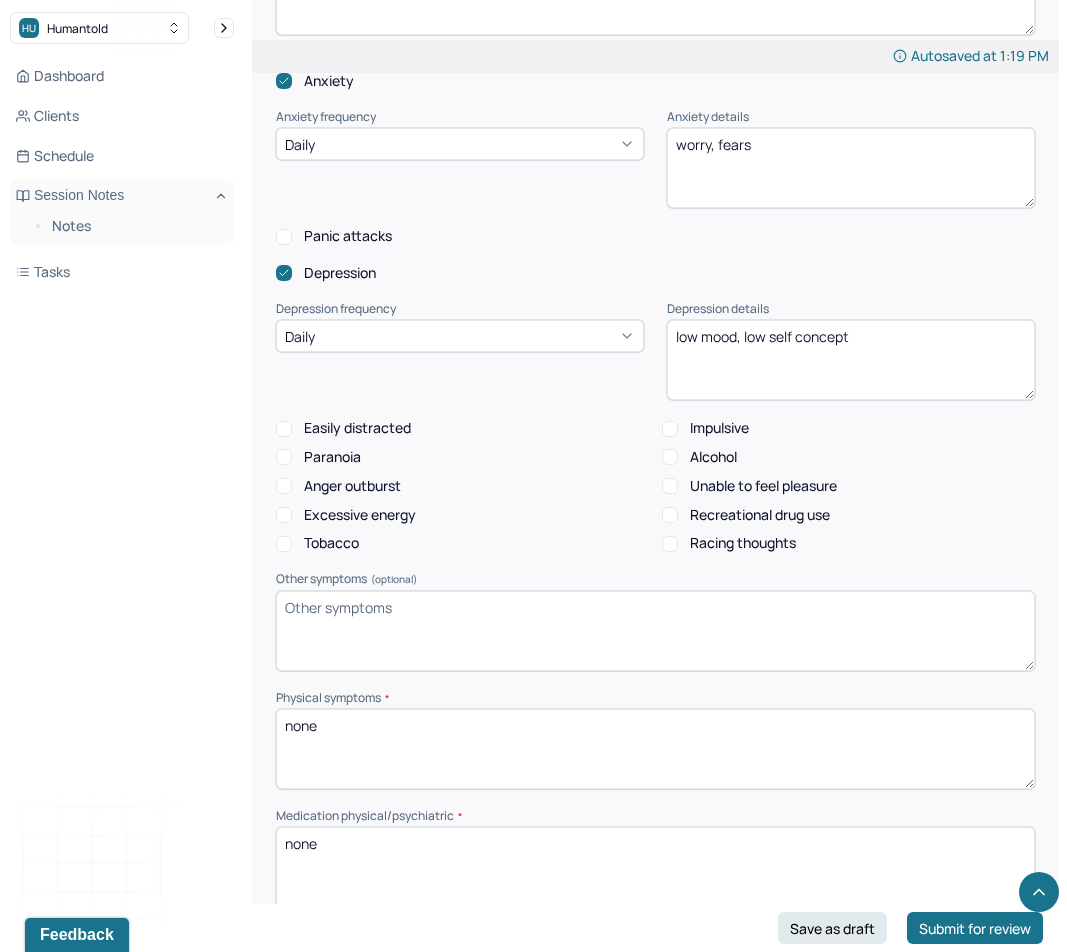 scroll, scrollTop: 0, scrollLeft: 0, axis: both 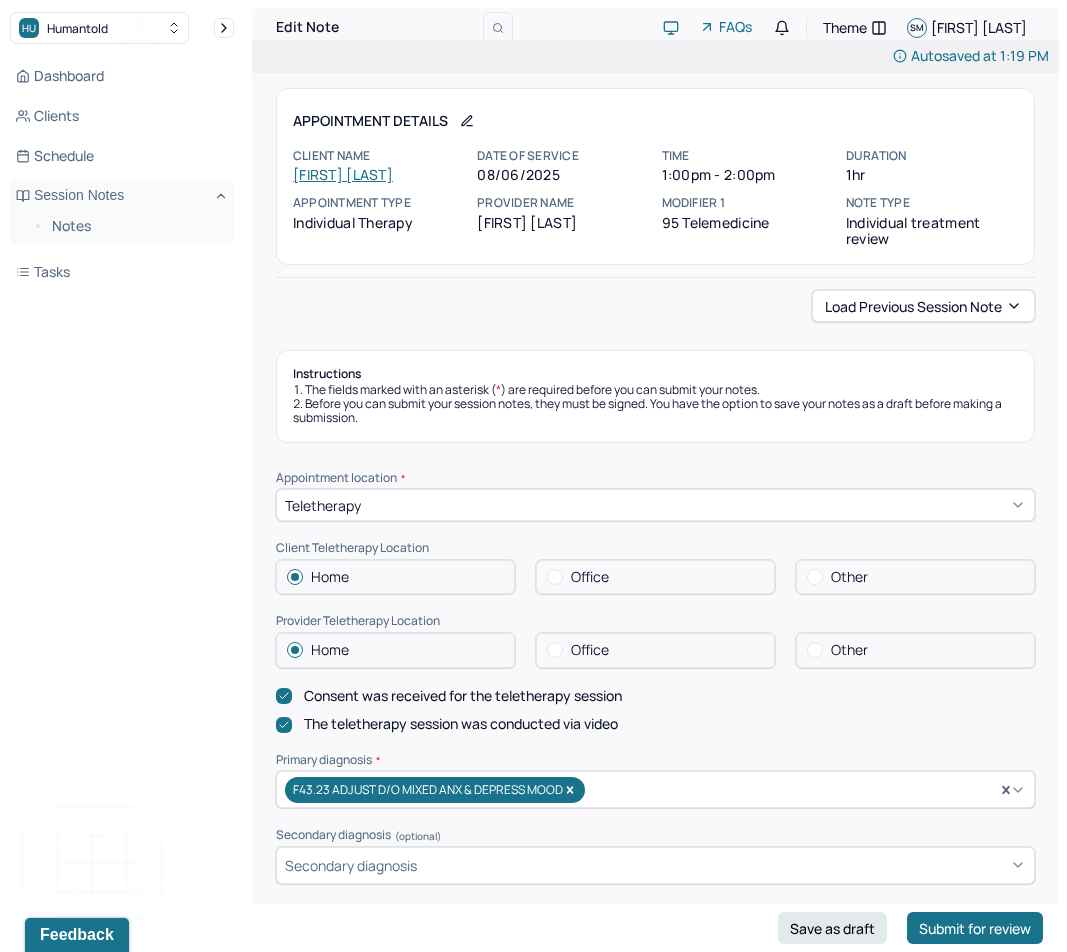 click on "Load previous session note" at bounding box center [655, 306] 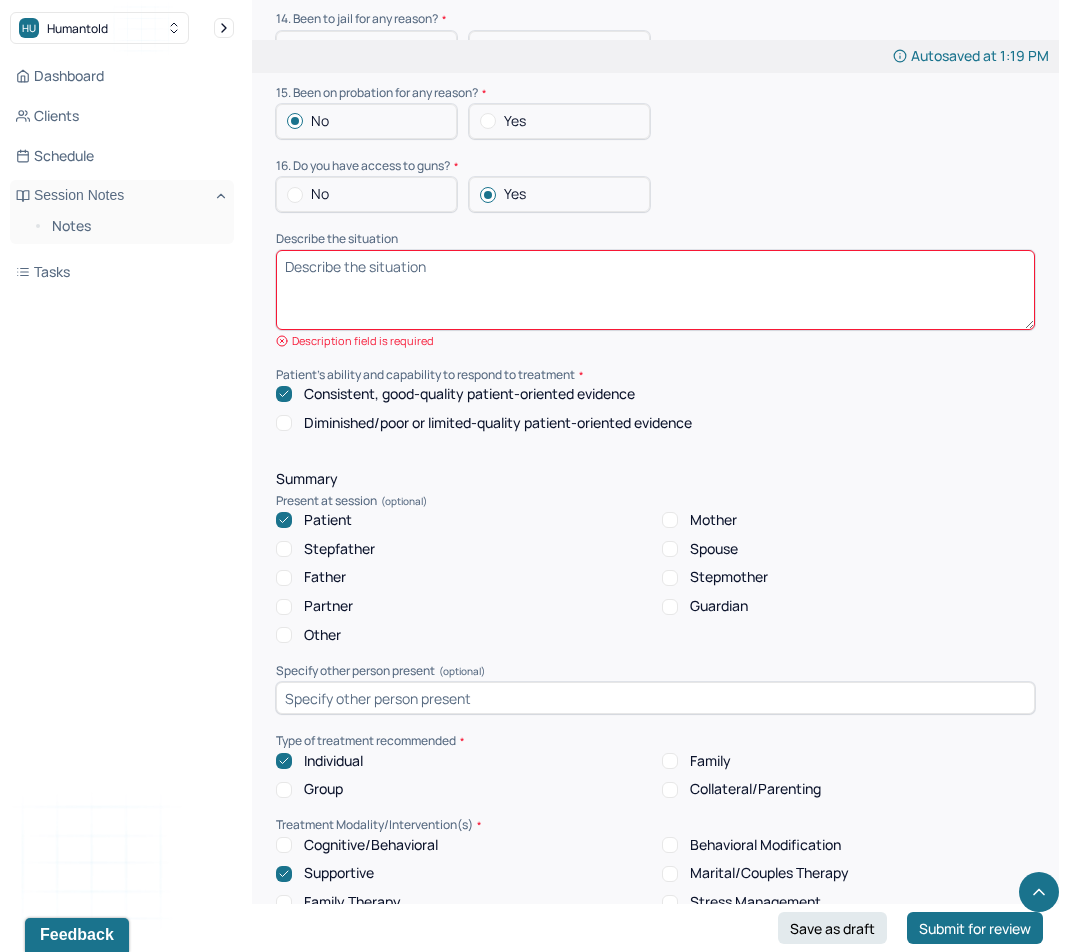 scroll, scrollTop: 3463, scrollLeft: 0, axis: vertical 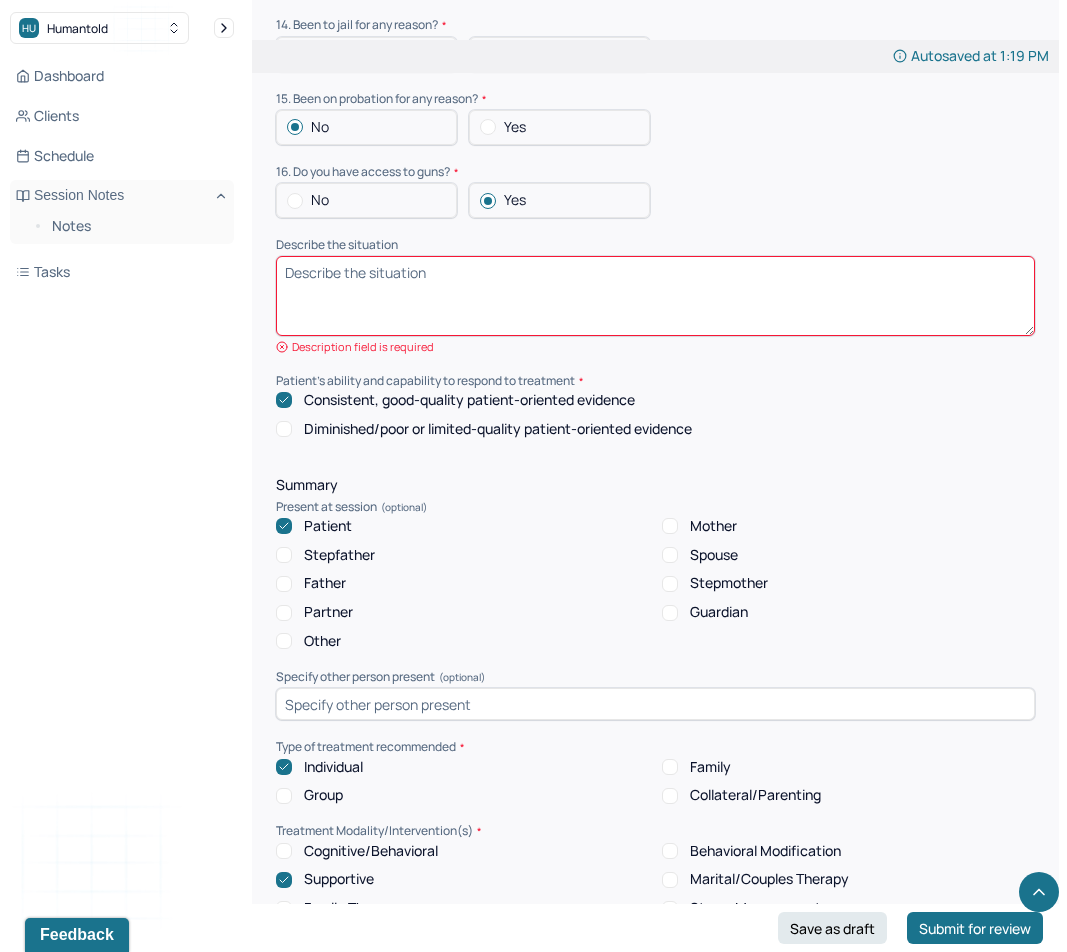 click on "Describe the situation" at bounding box center (655, 296) 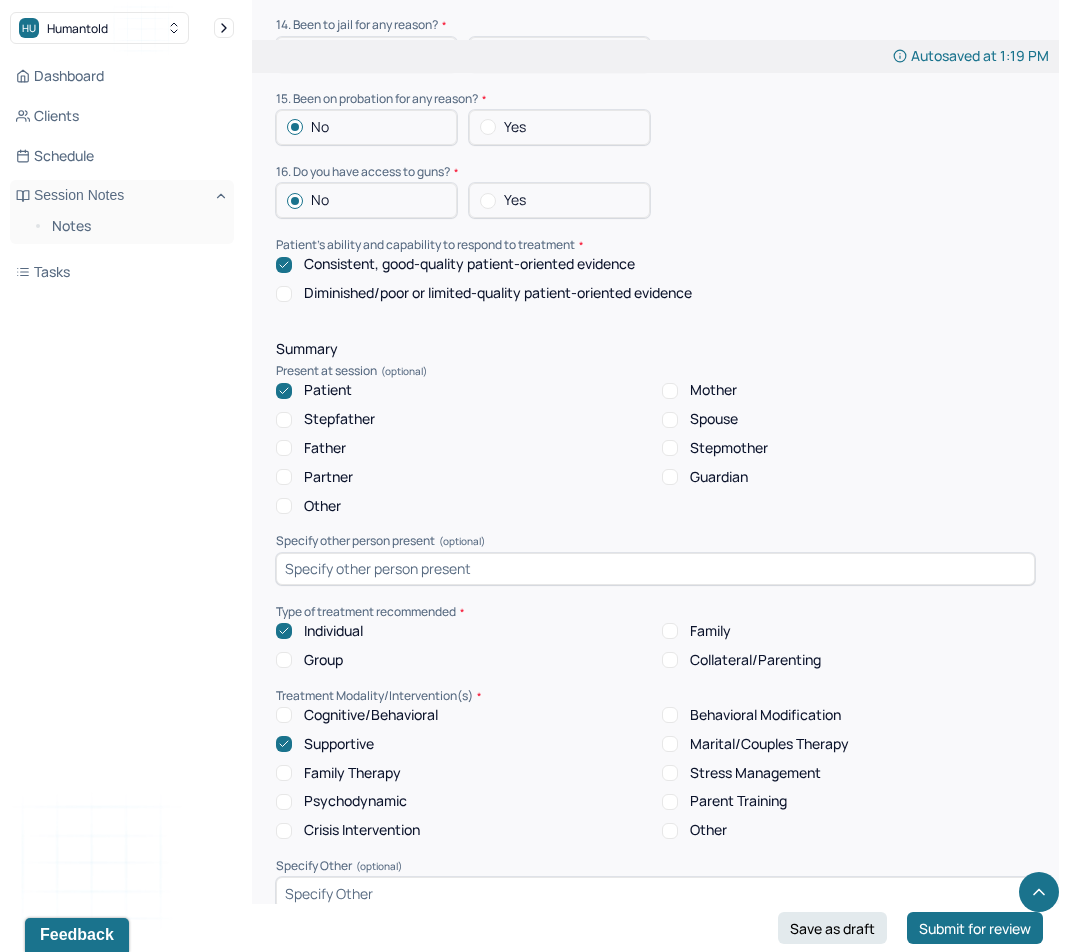 click on "Yes" at bounding box center (559, 200) 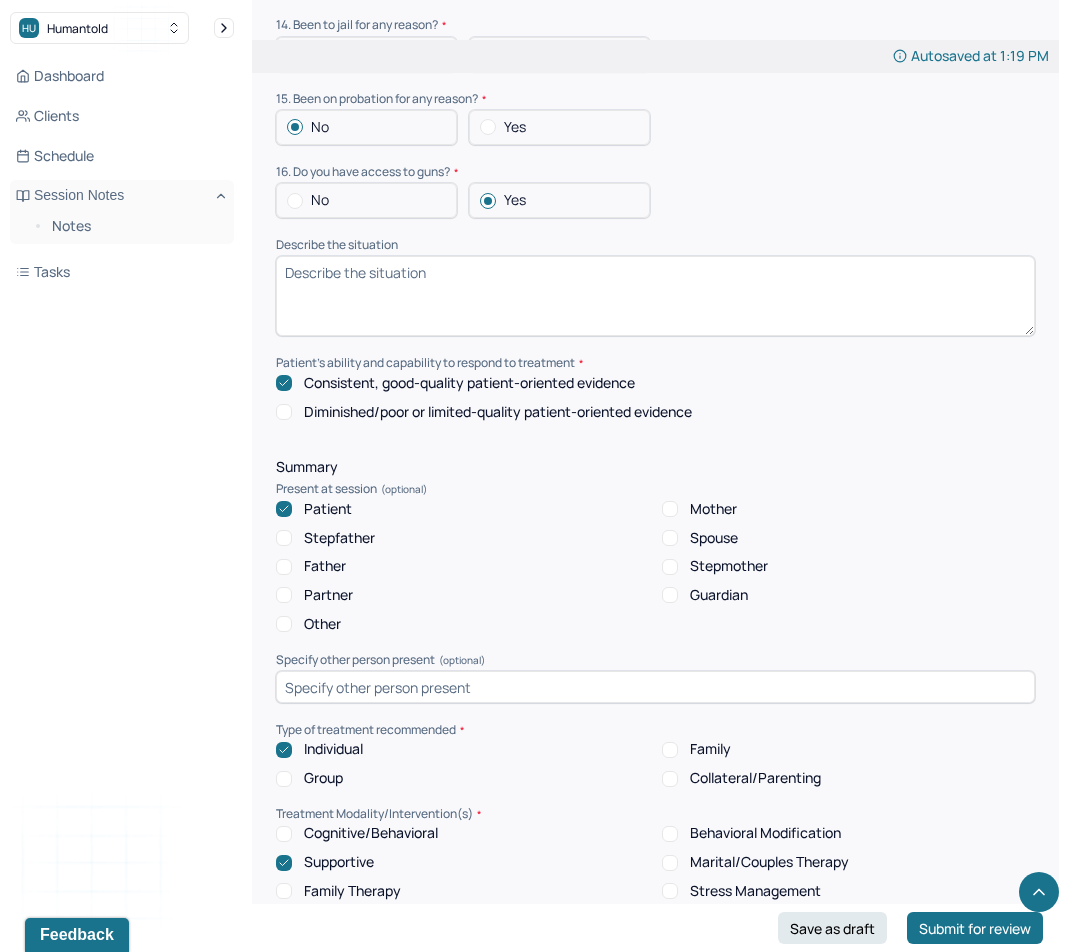 click on "Describe the situation" at bounding box center (655, 296) 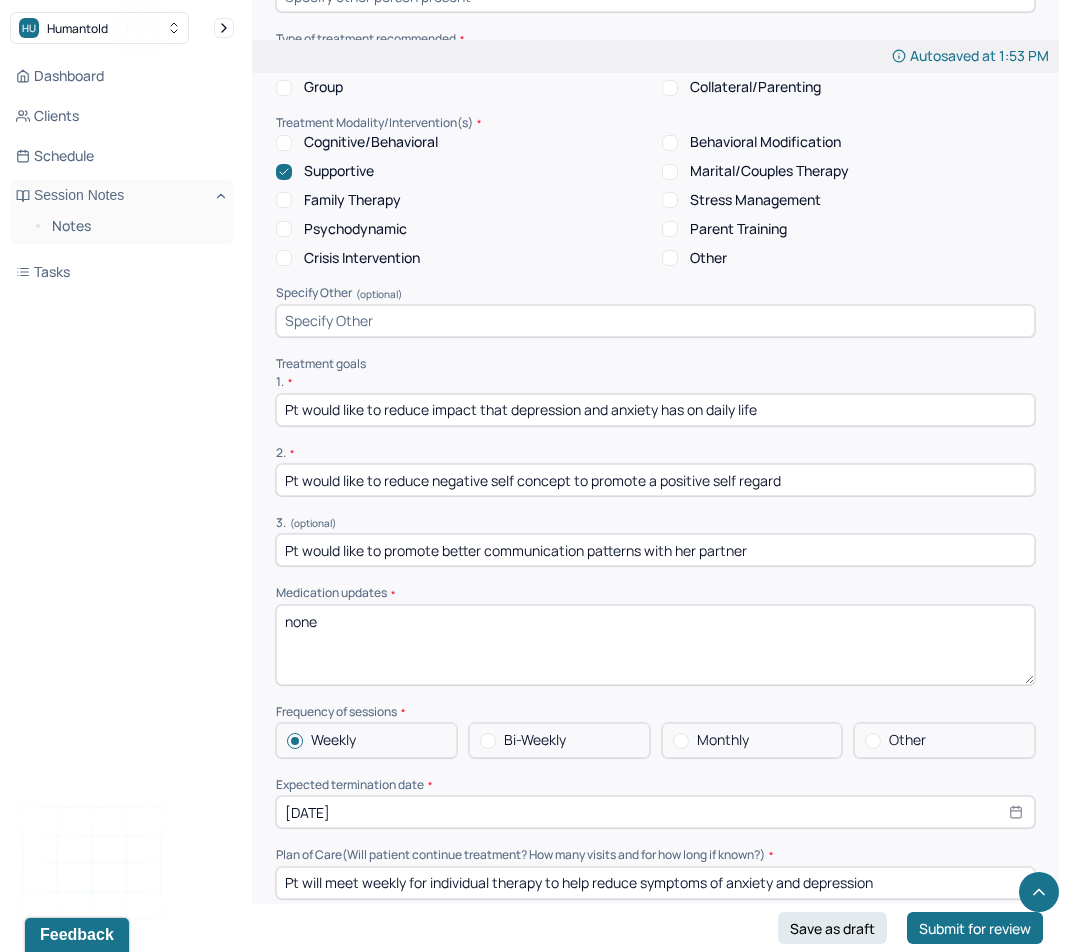 scroll, scrollTop: 4671, scrollLeft: 0, axis: vertical 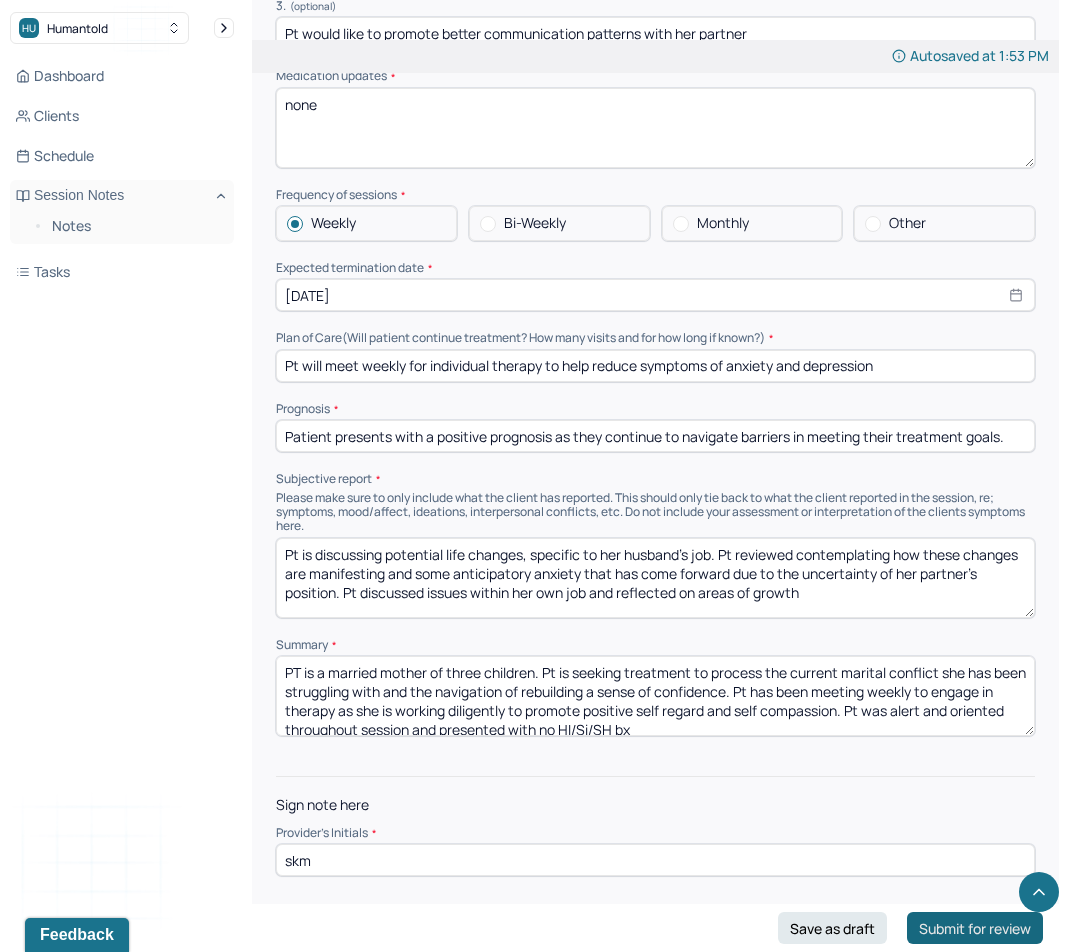 type on "husband has guns in a safe= he is a hunter and ammunition is separated from weapons" 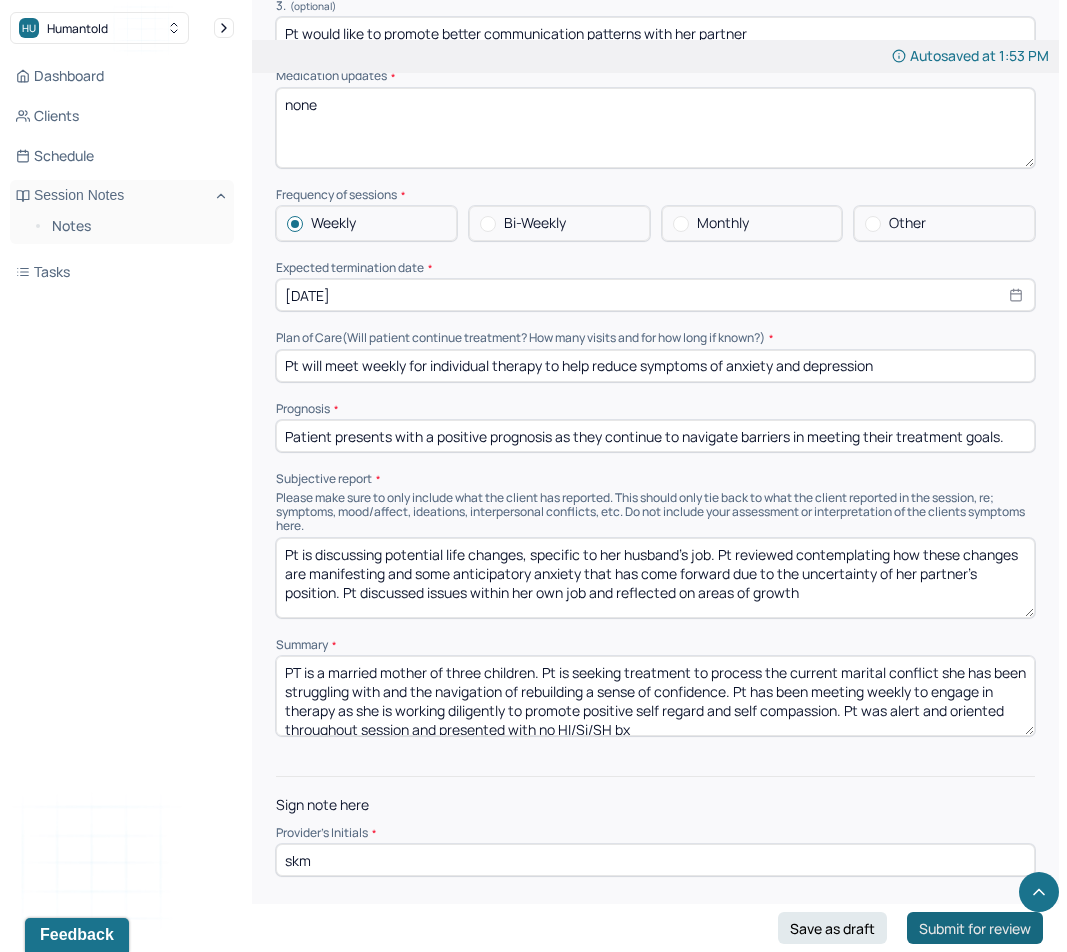 click on "Submit for review" at bounding box center (975, 928) 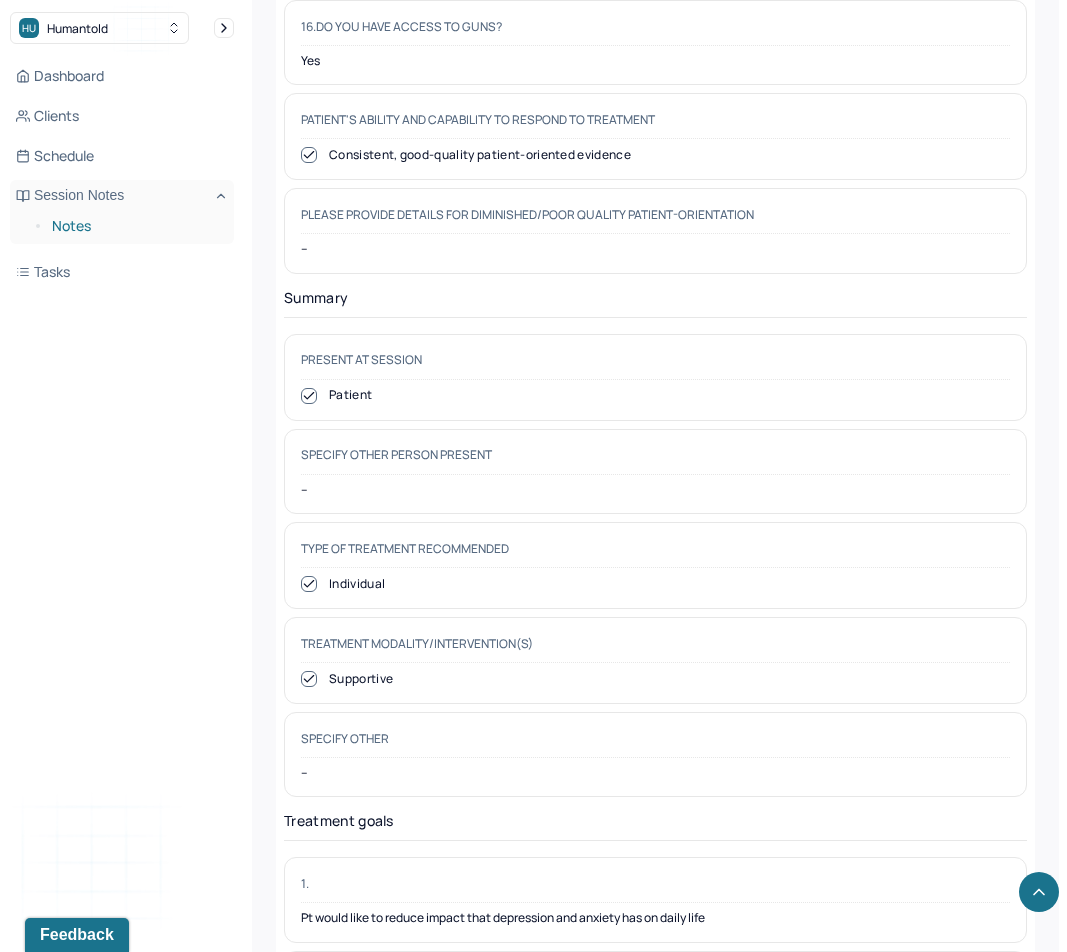 click on "Notes" at bounding box center (135, 226) 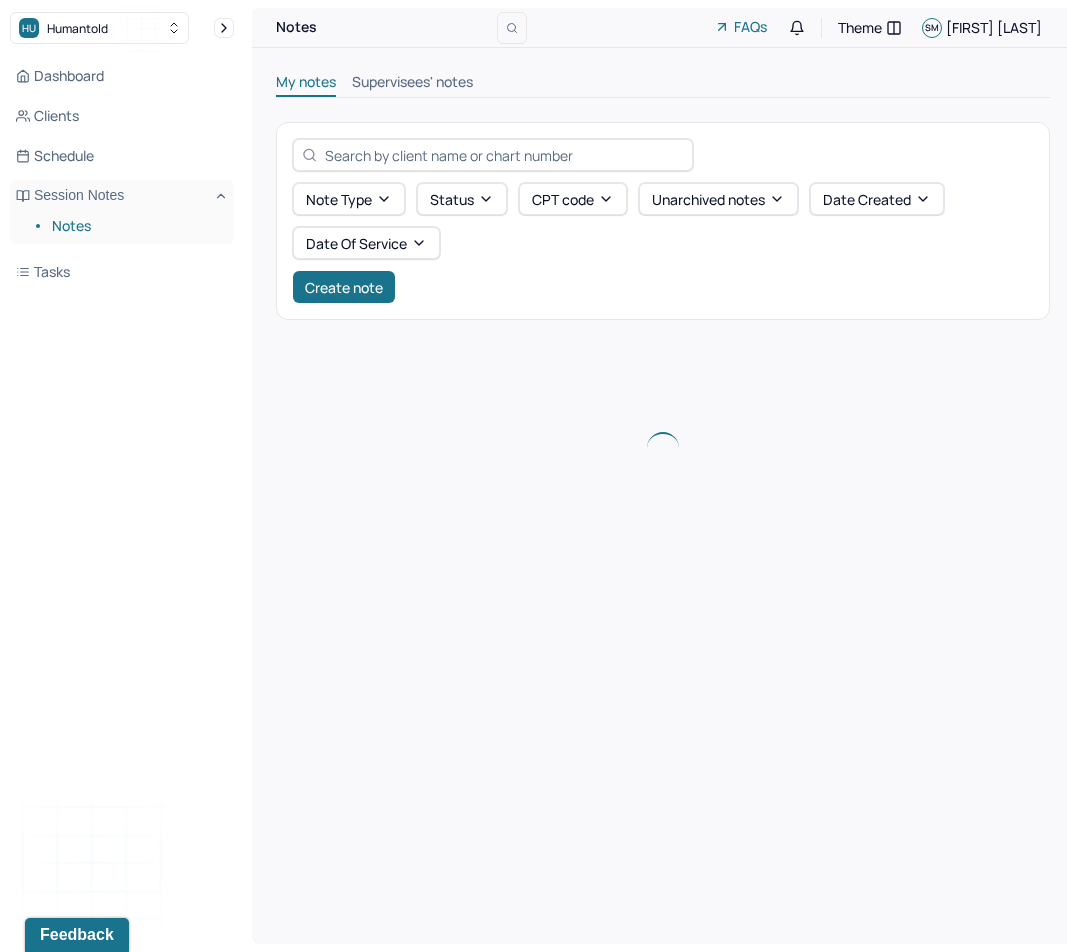 scroll, scrollTop: 0, scrollLeft: 0, axis: both 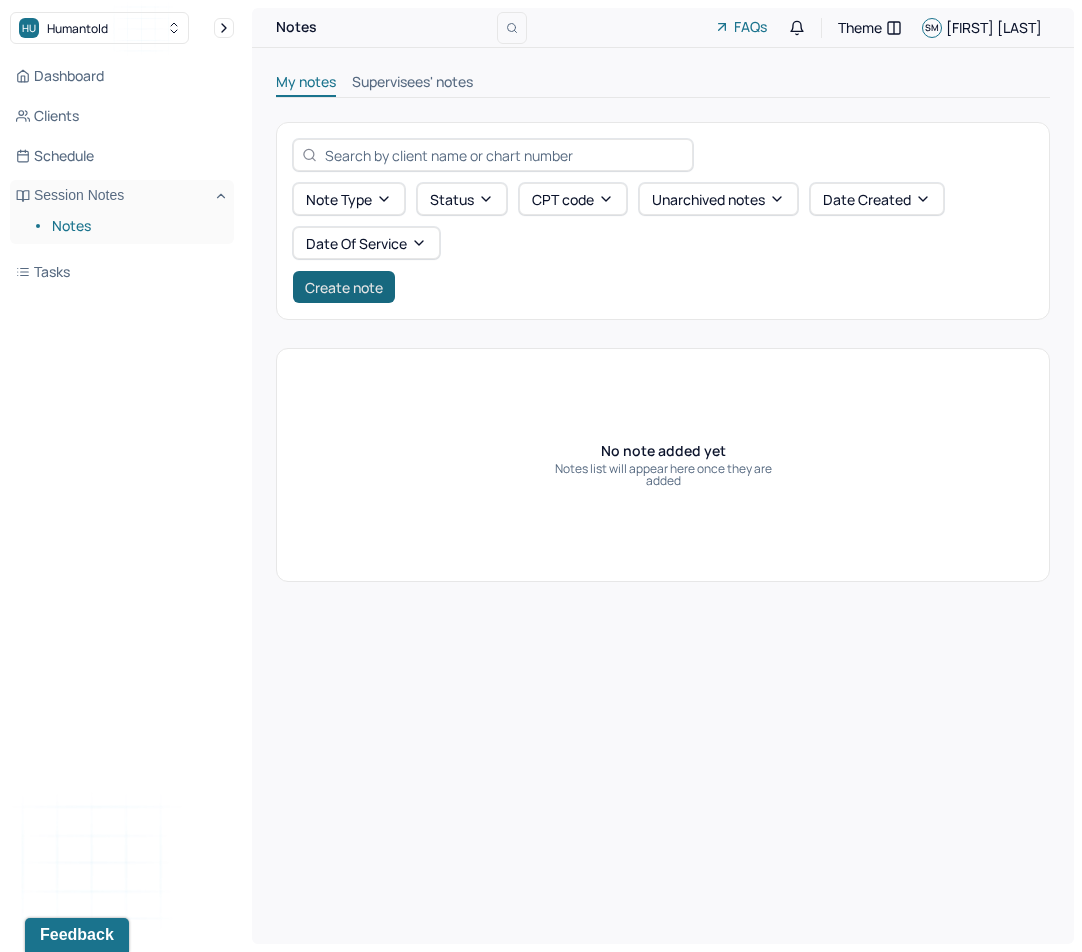 click on "Create note" at bounding box center (344, 287) 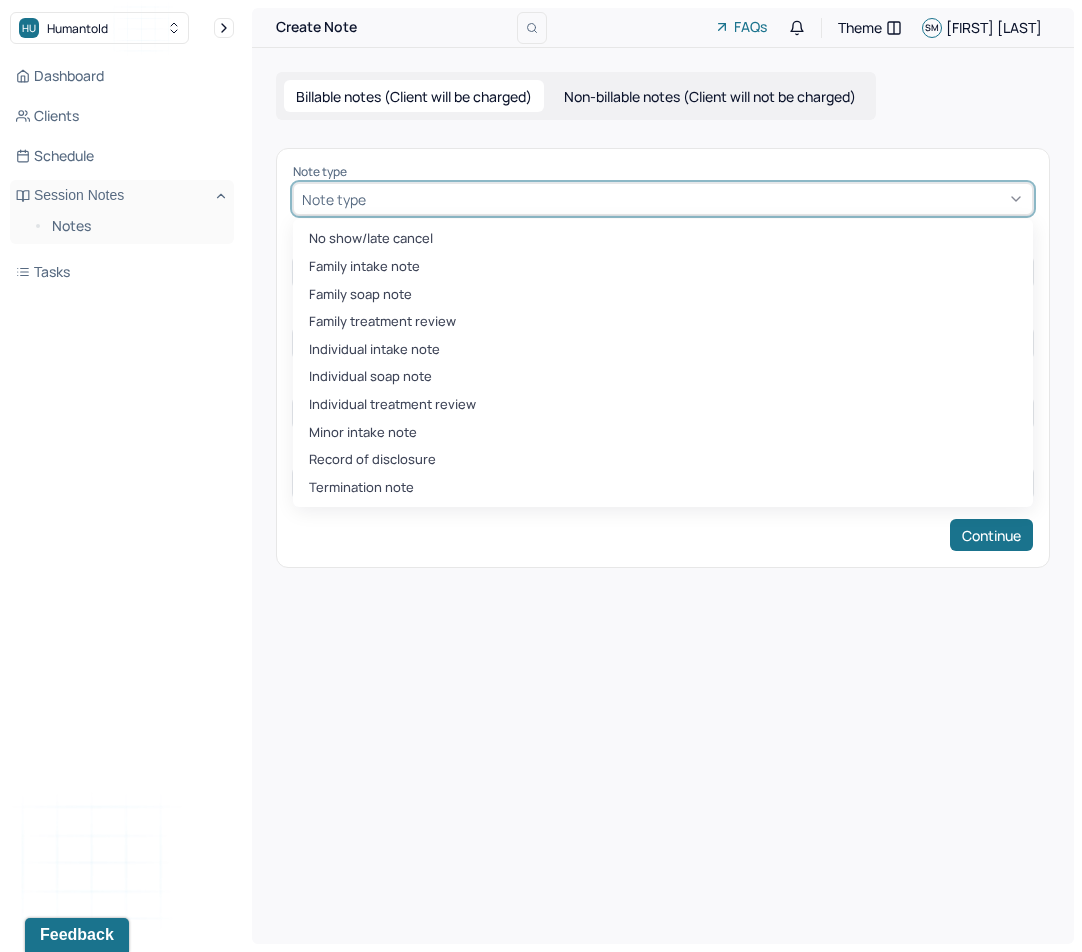 click on "Note type" at bounding box center [334, 199] 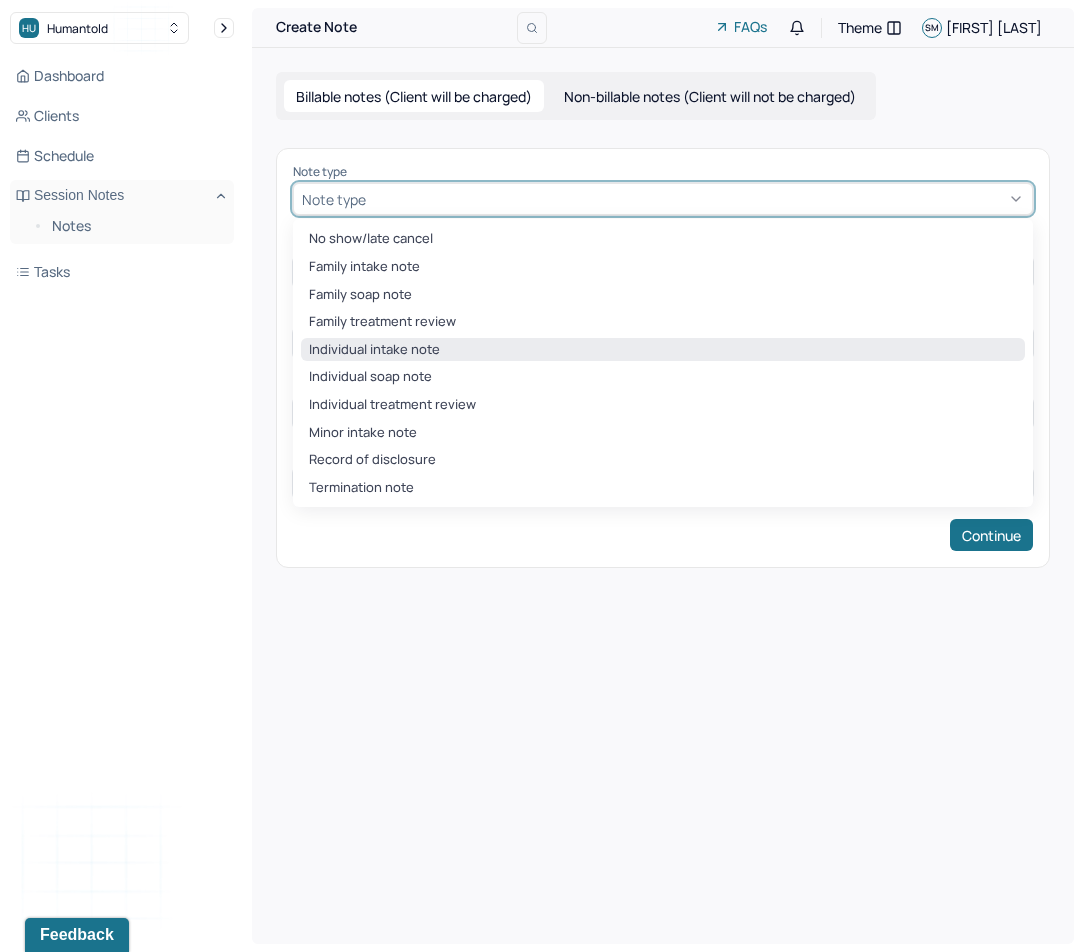 click on "Individual intake note" at bounding box center (663, 350) 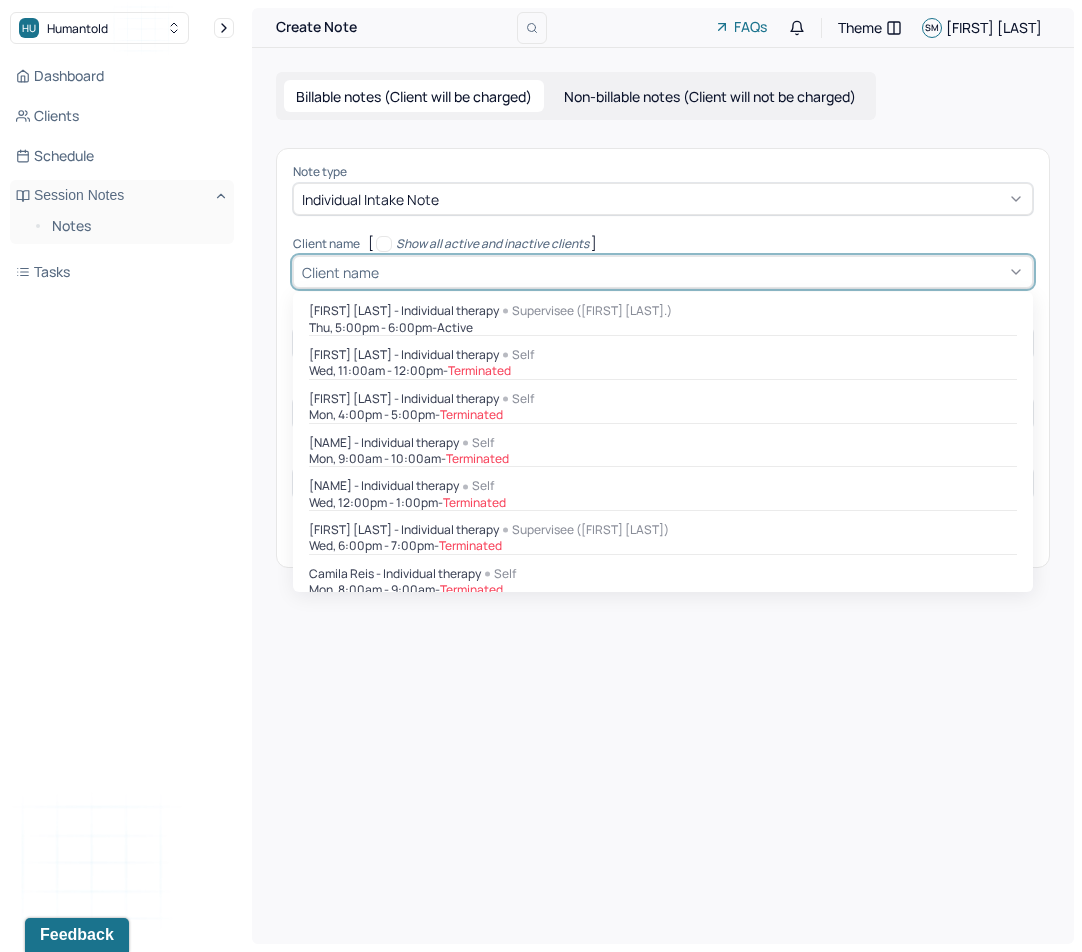 click on "Client name" at bounding box center (663, 272) 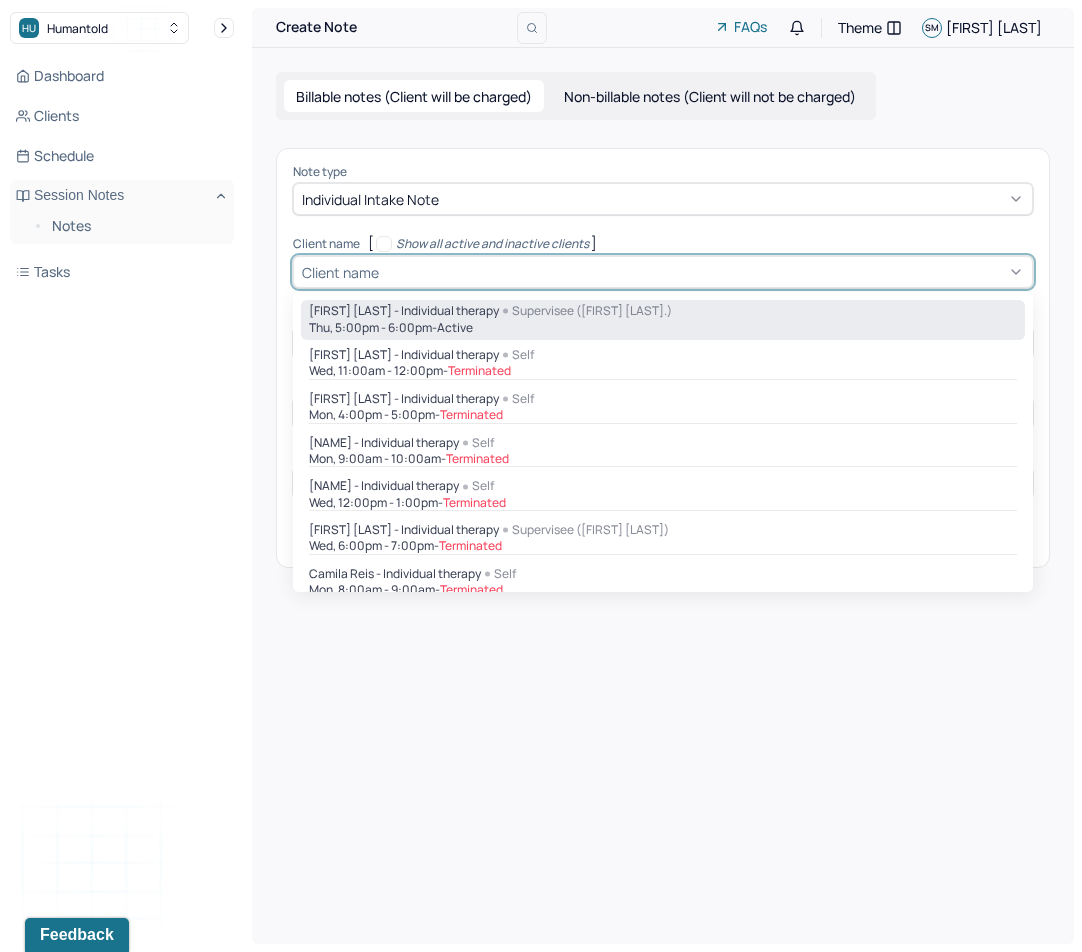 click on "[DAY], [TIME] - active" at bounding box center (663, 328) 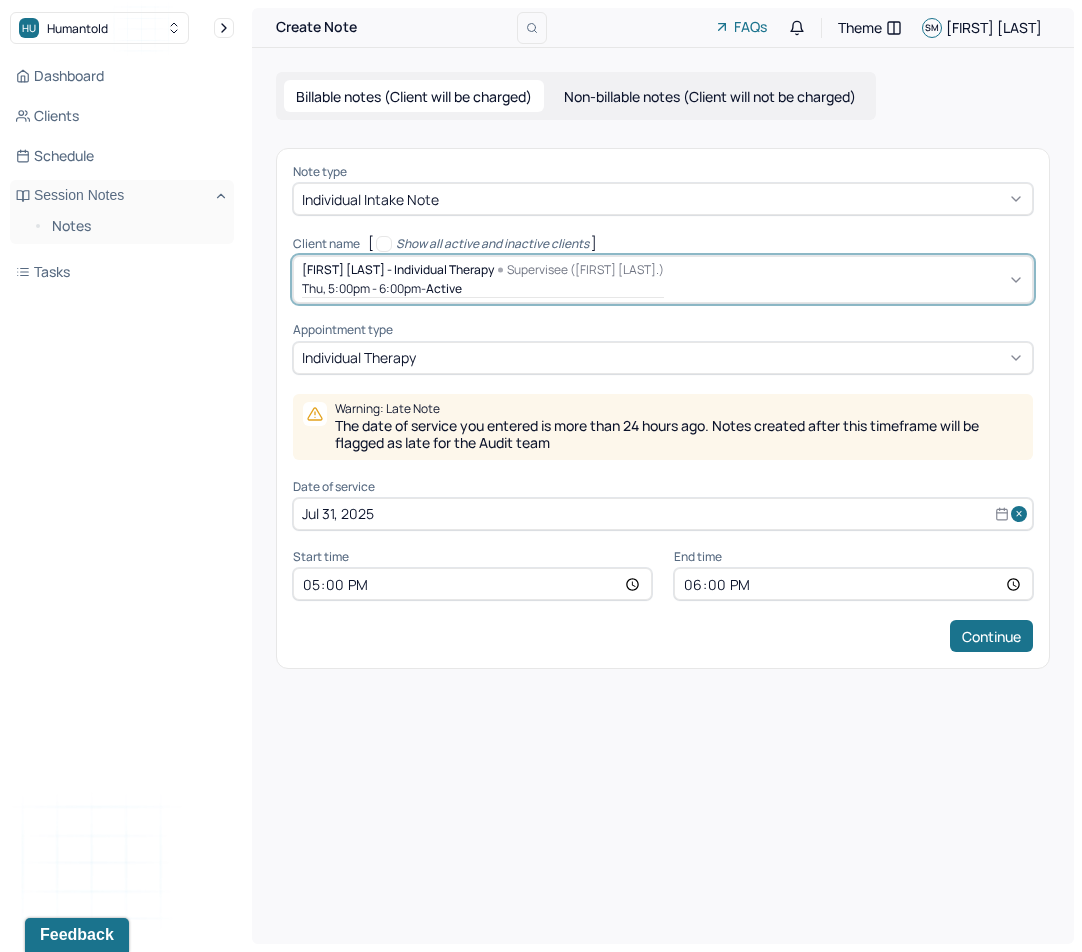 click on "Jul 31, 2025" at bounding box center [663, 514] 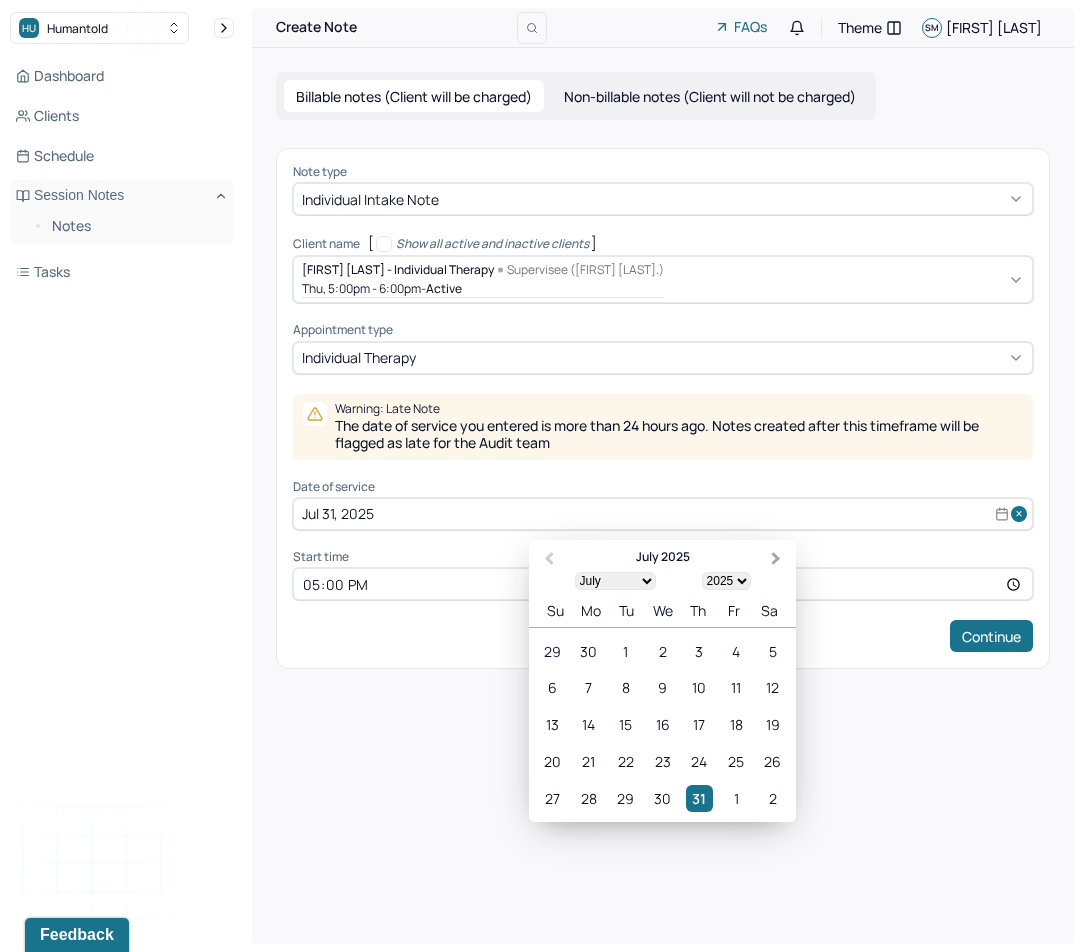 click on "Next Month" at bounding box center [778, 561] 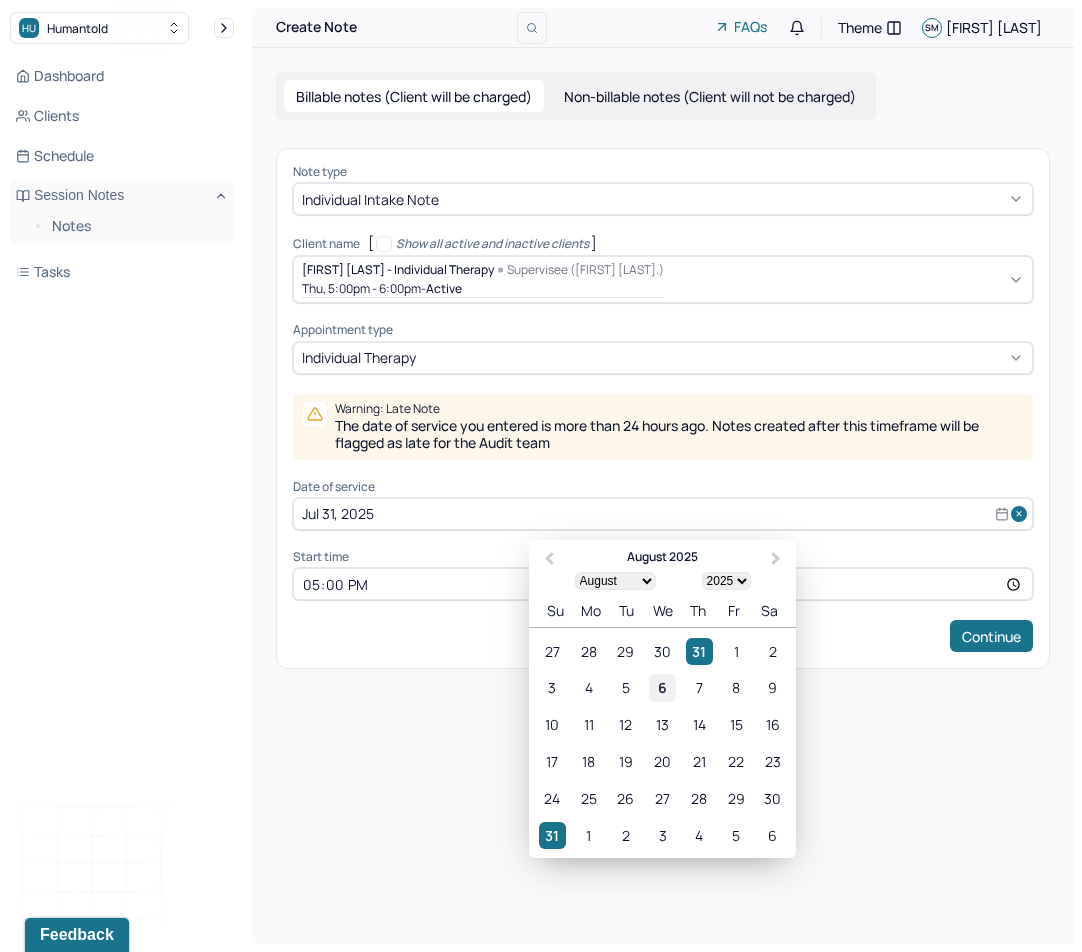 click on "6" at bounding box center (662, 687) 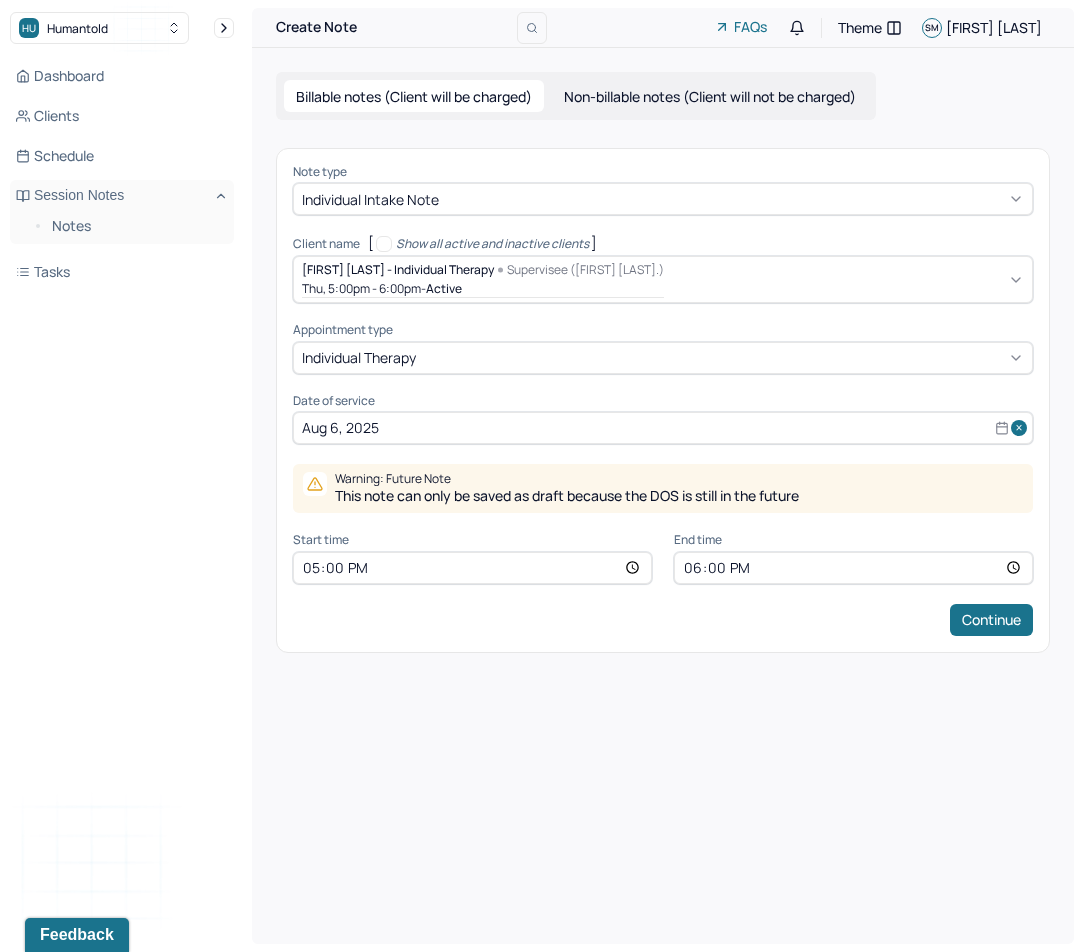 click on "17:00" at bounding box center [472, 568] 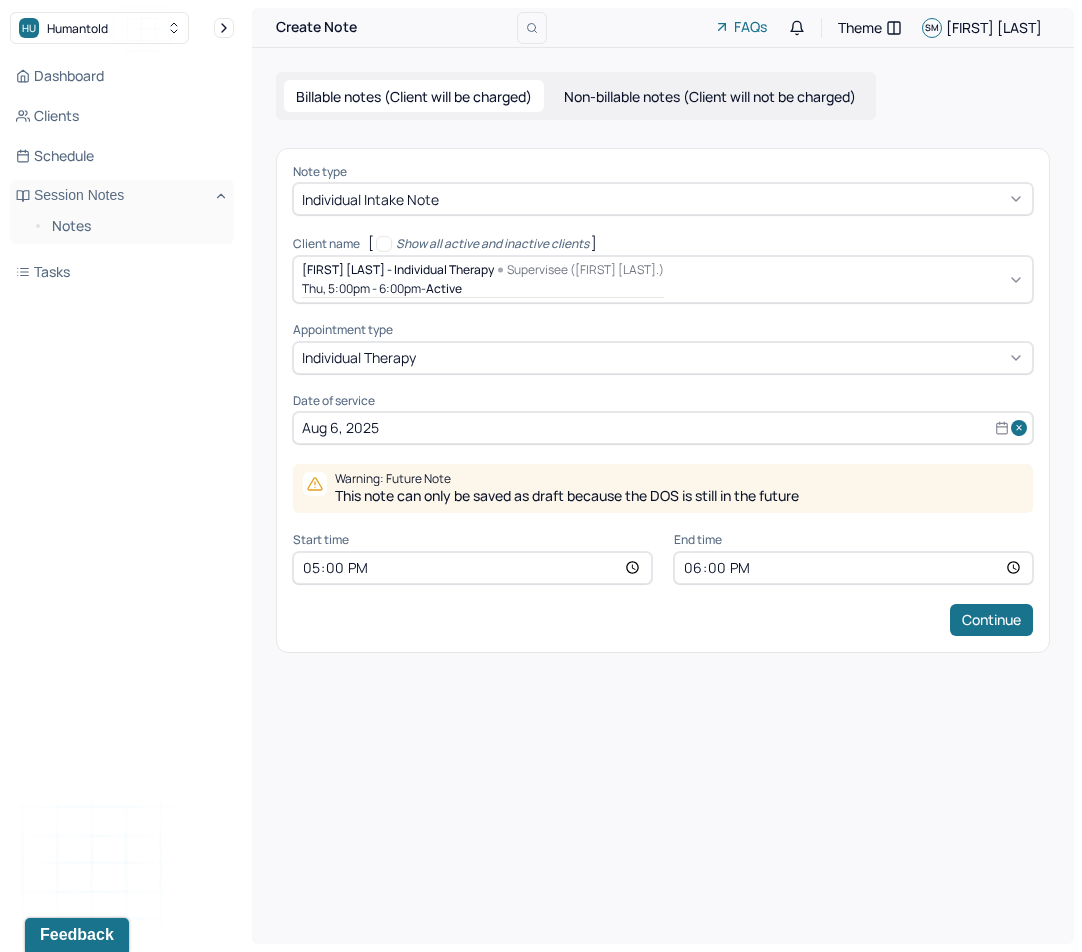 type on "14:00" 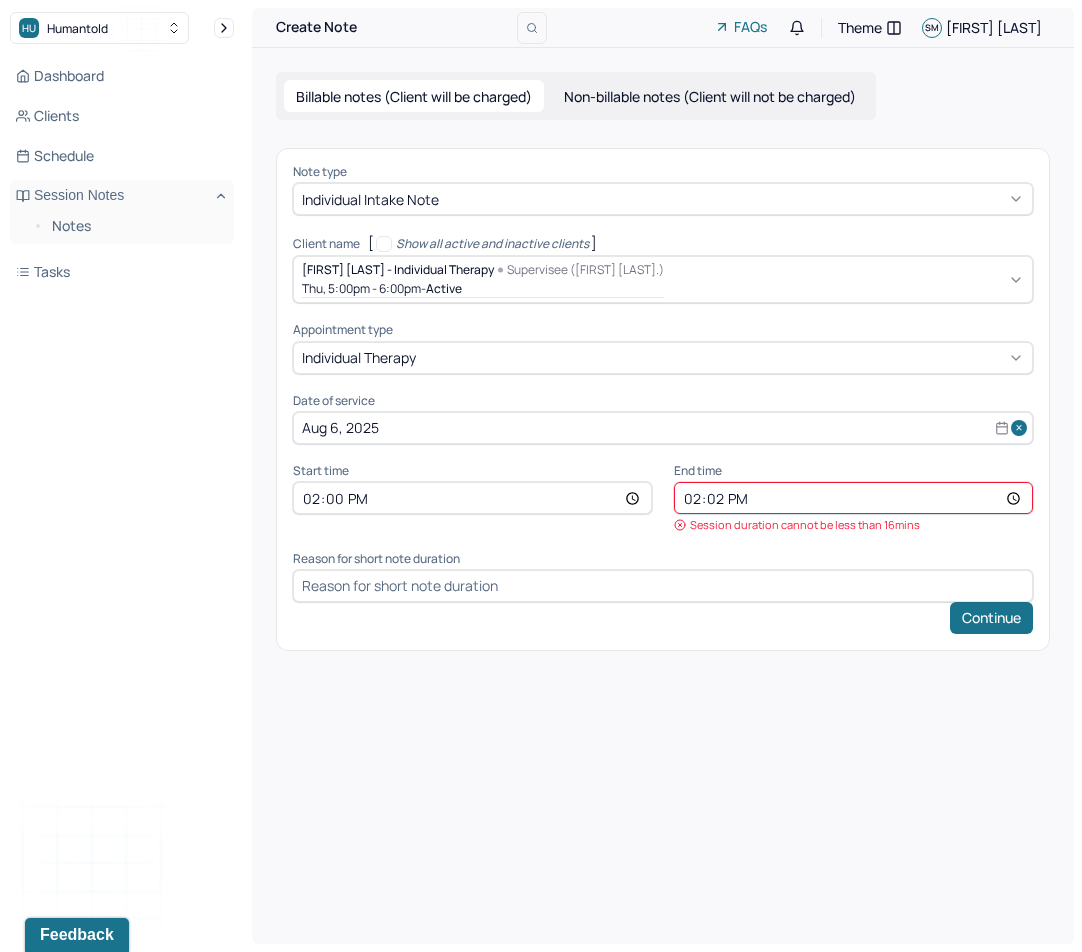 type on "14:20" 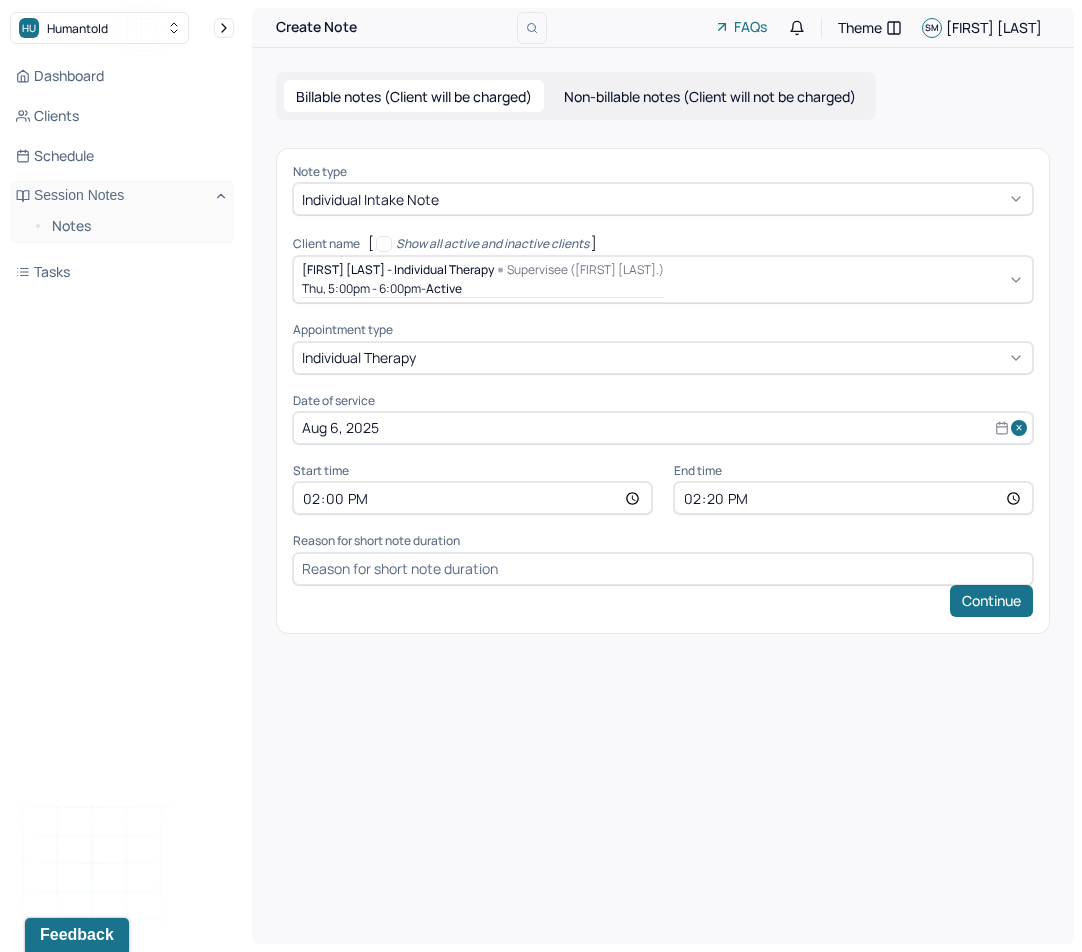 click at bounding box center [663, 569] 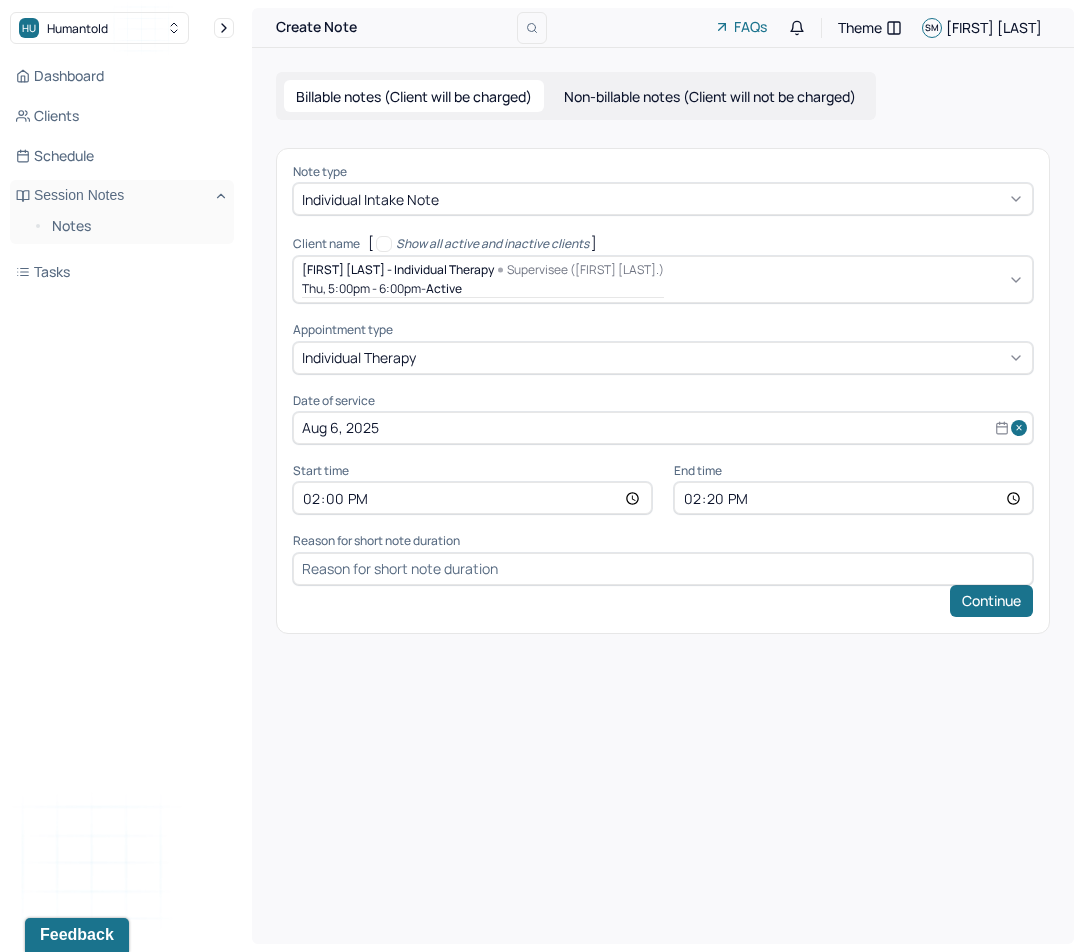 type on "supervisor intake session" 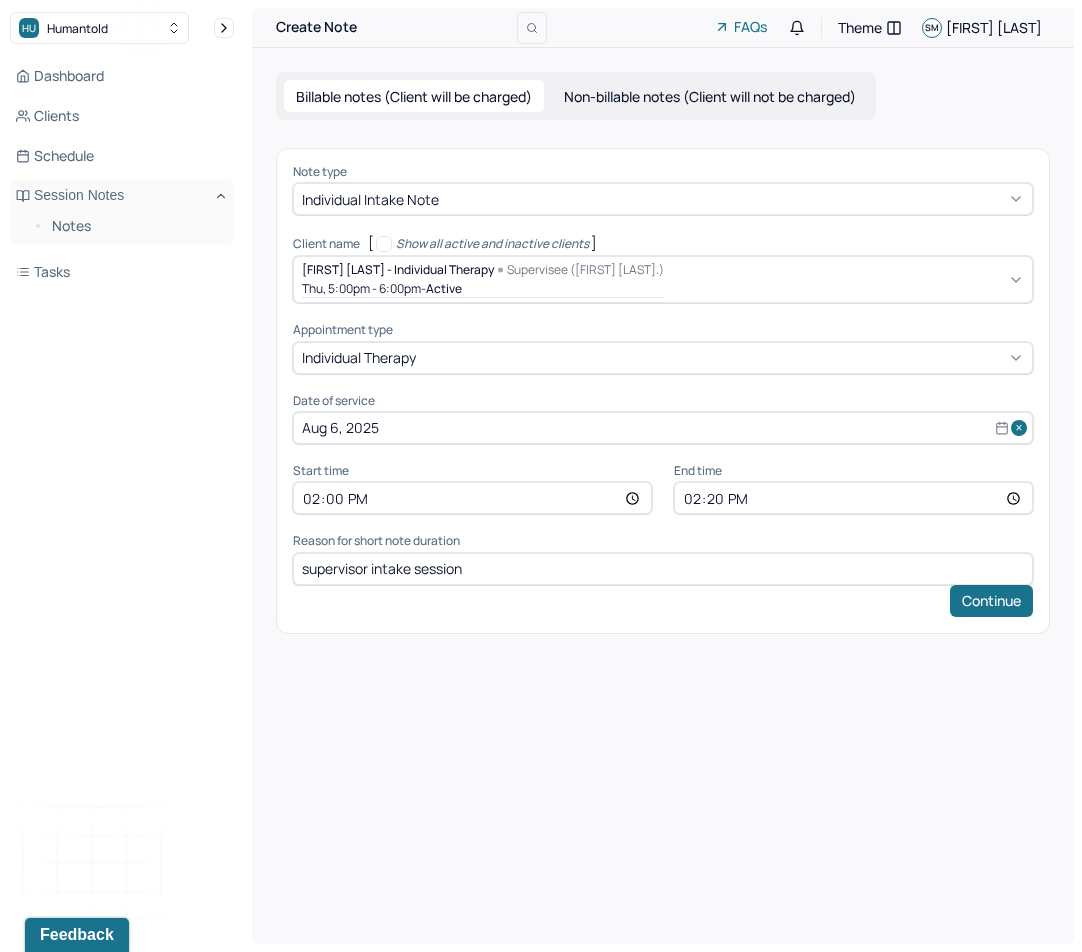 click on "Note type Individual intake note Client name [ Show all active and inactive clients ] [FIRST] [LAST] - Individual therapy Supervisee (Yuan J.)
[DAY], [TIME]  -  active Supervisee name Yuan Ji Appointment type individual therapy Date of service [DATE] Start time [TIME] End time [TIME] Reason for short note duration supervisor intake session Continue" at bounding box center [663, 391] 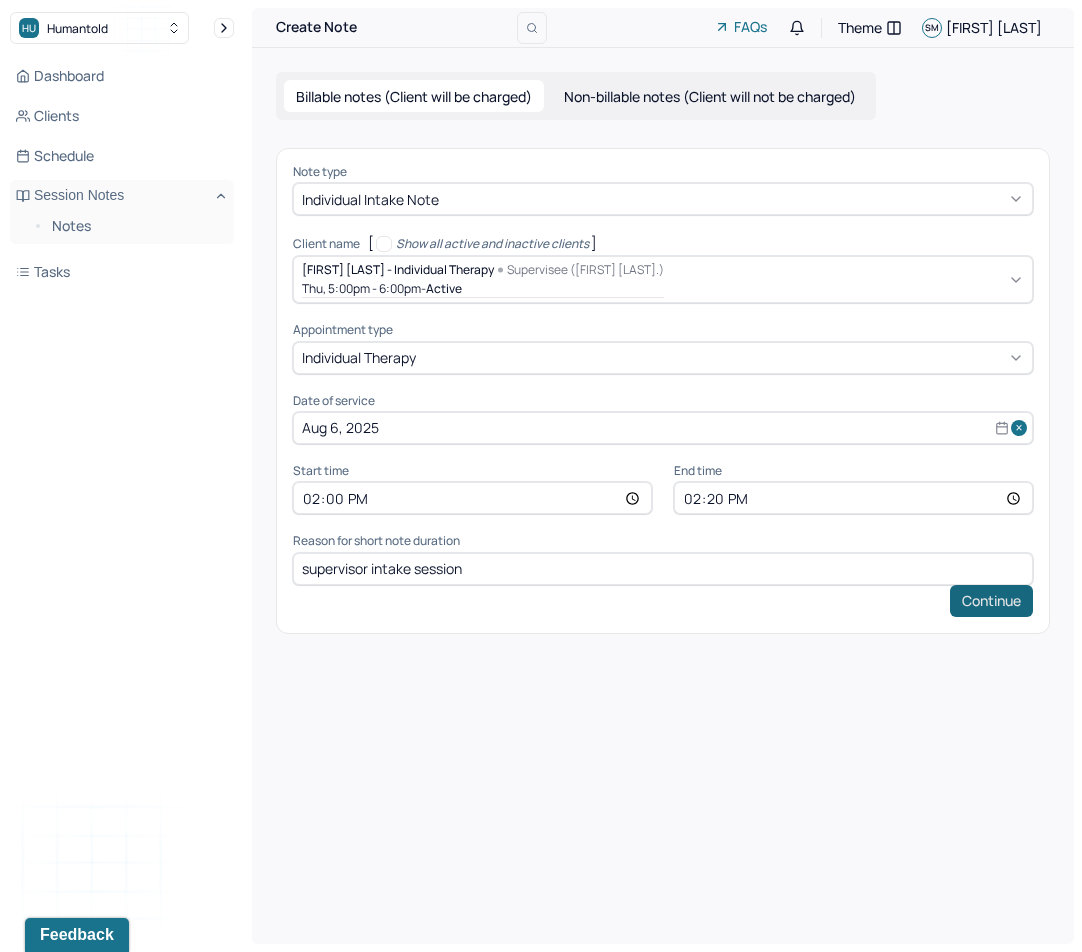 click on "Continue" at bounding box center [991, 601] 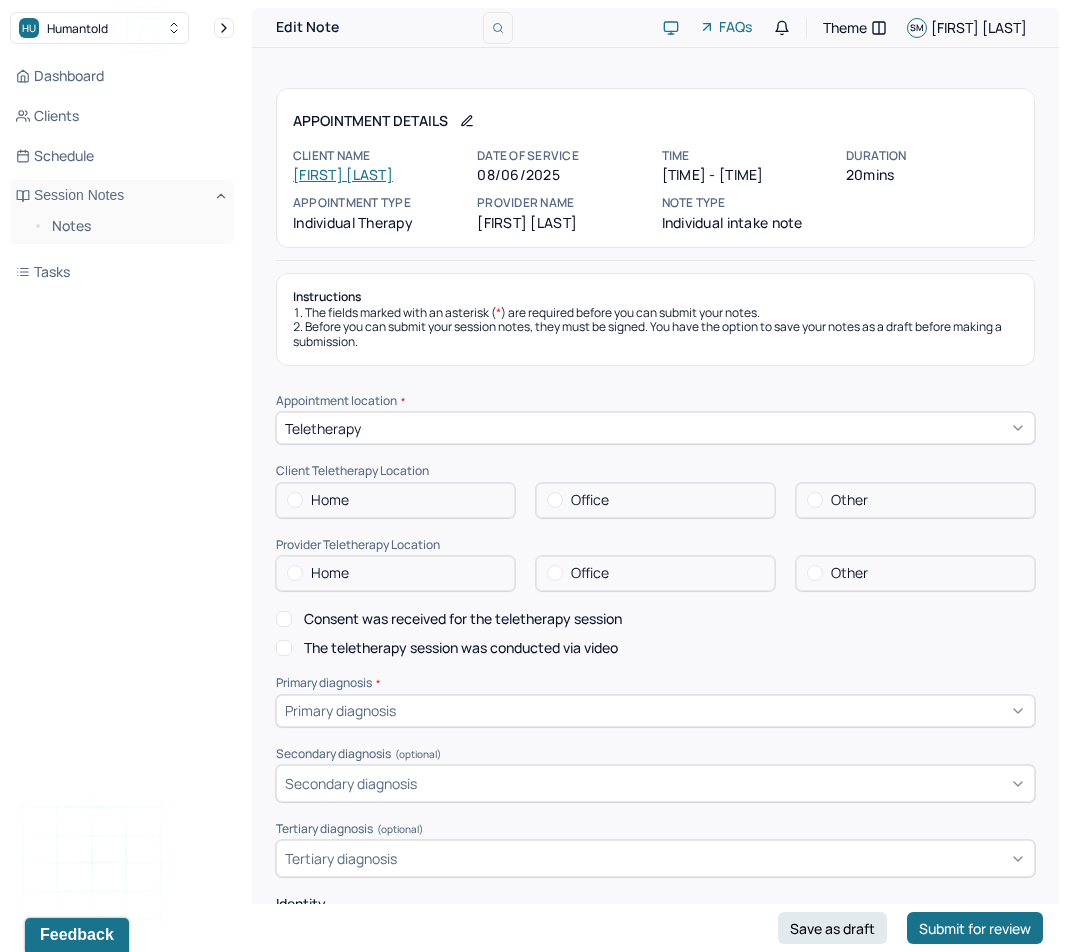 click on "Home" at bounding box center [330, 500] 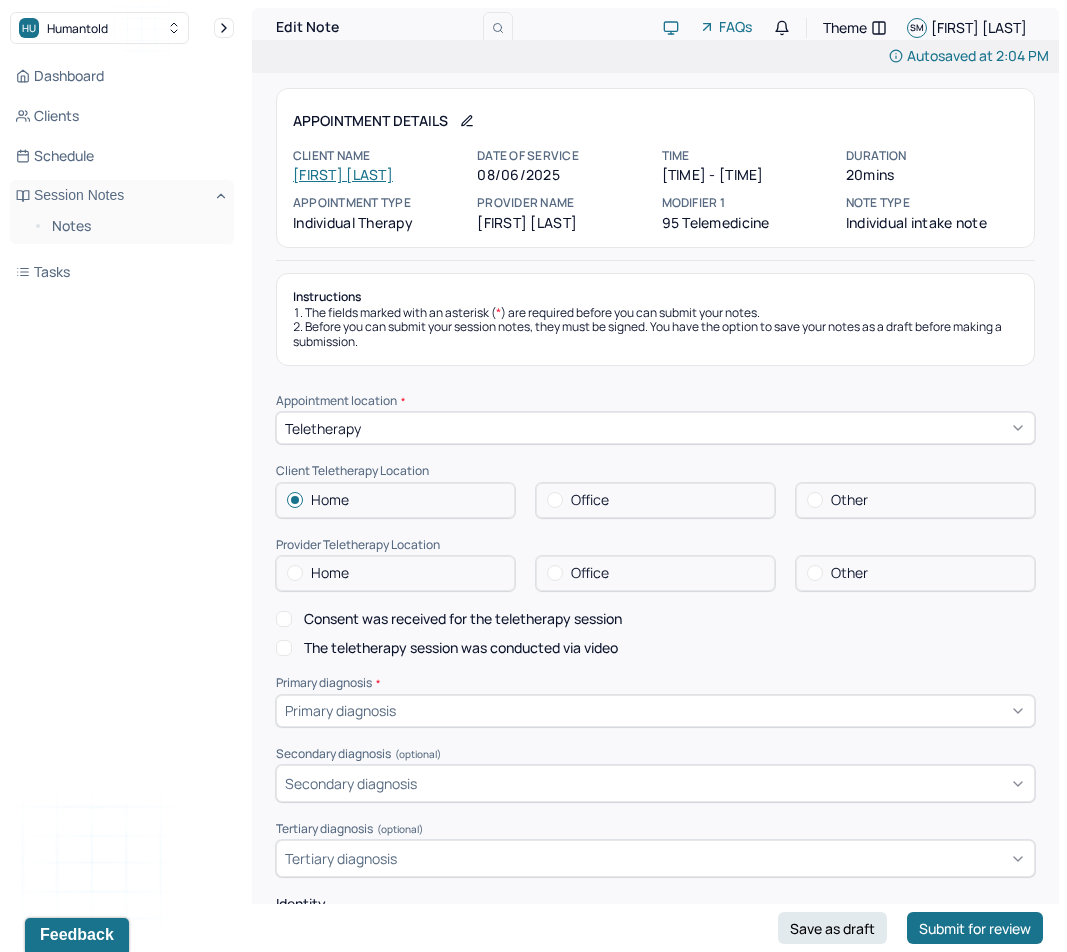 click on "Home" at bounding box center (330, 573) 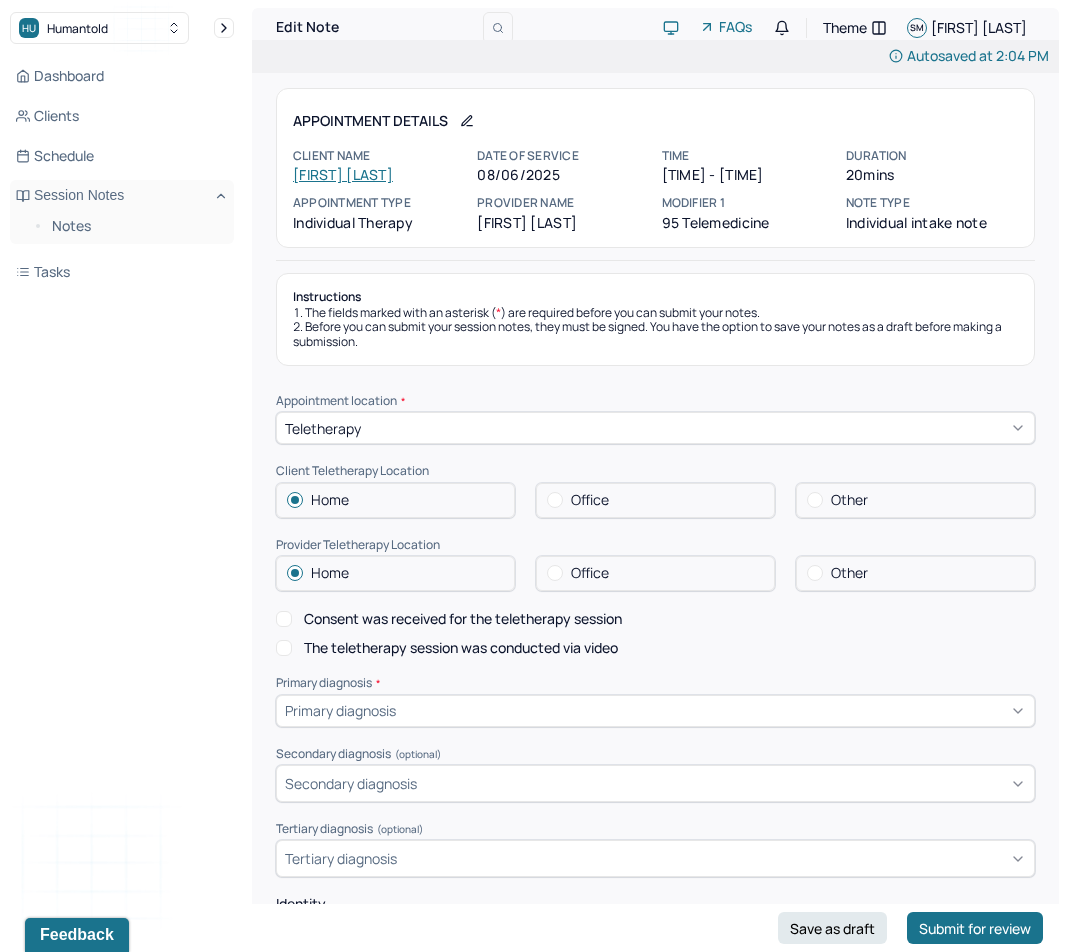 click on "Consent was received for the teletherapy session" at bounding box center (463, 619) 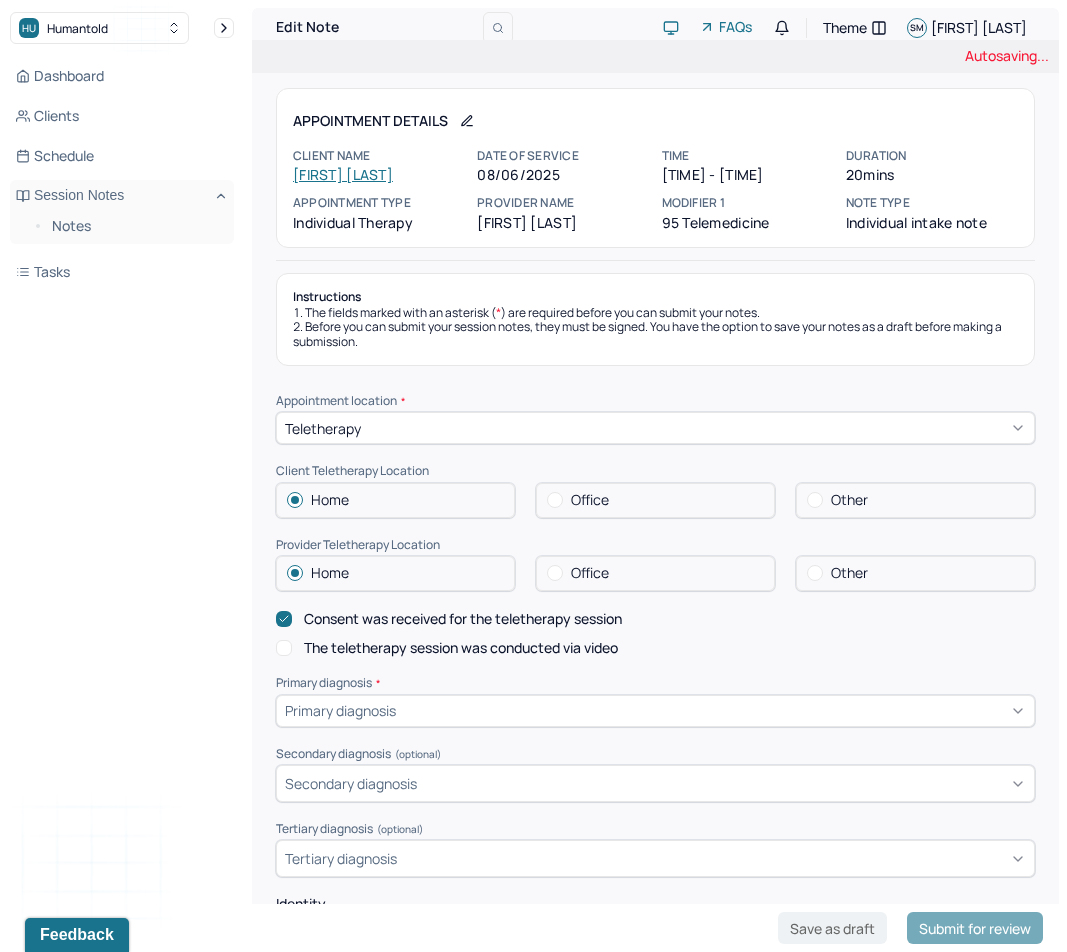 click on "Appointment location * Teletherapy Client Teletherapy Location Home Office Other Provider Teletherapy Location Home Office Other Consent was received for the teletherapy session The teletherapy session was conducted via video Primary diagnosis * Primary diagnosis Secondary diagnosis (optional) Secondary diagnosis Tertiary diagnosis (optional) Tertiary diagnosis Identity Preferred name (optional) Gender * Gender Pronouns (optional) Religion (optional) Religion Education (optional) Education Race (optional) Race Ethnicity (optional) Sexual orientation (optional) Sexual orientation Current employment (optional) Current employment details (optional) Relationship status (optional) Relationship status Name of partner (optional) Emergency contact information (optional) Legal problems (optional)" at bounding box center [655, 1163] 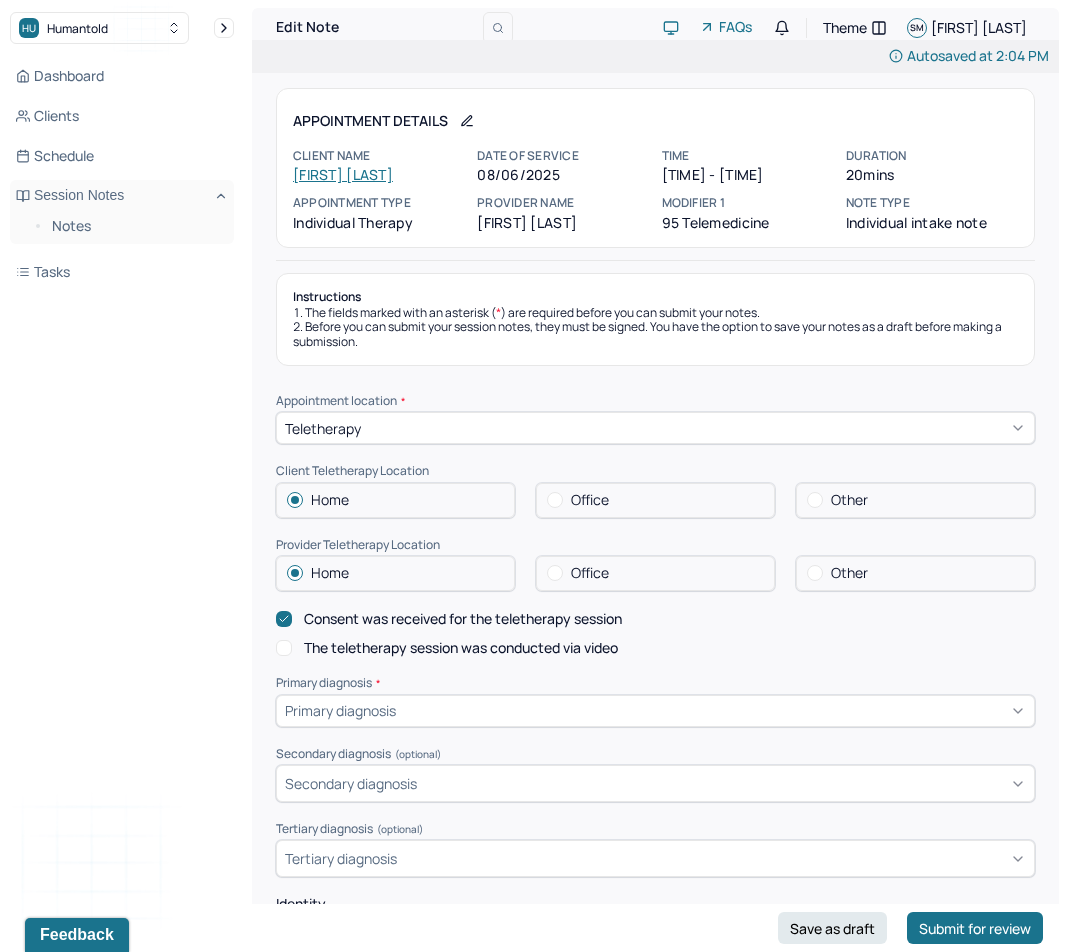 click on "The teletherapy session was conducted via video" at bounding box center [461, 648] 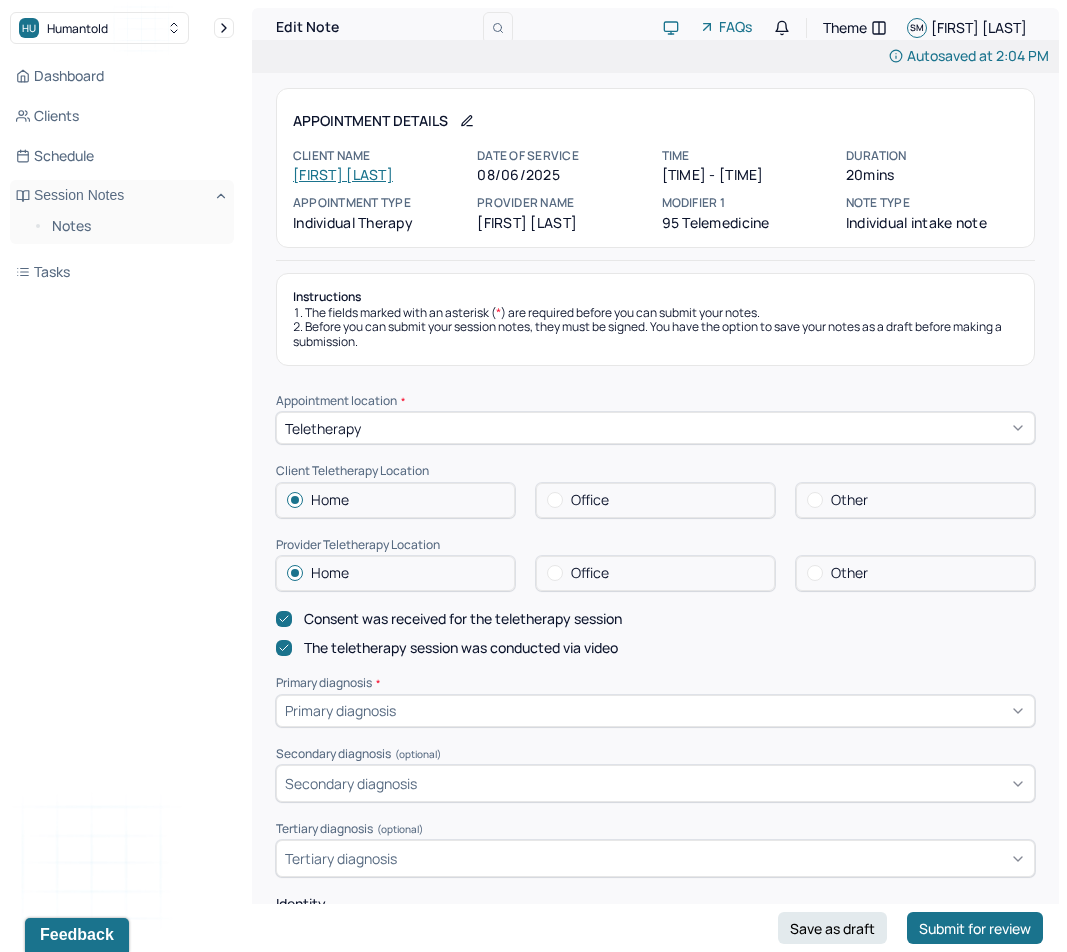 click on "Primary diagnosis" at bounding box center [655, 711] 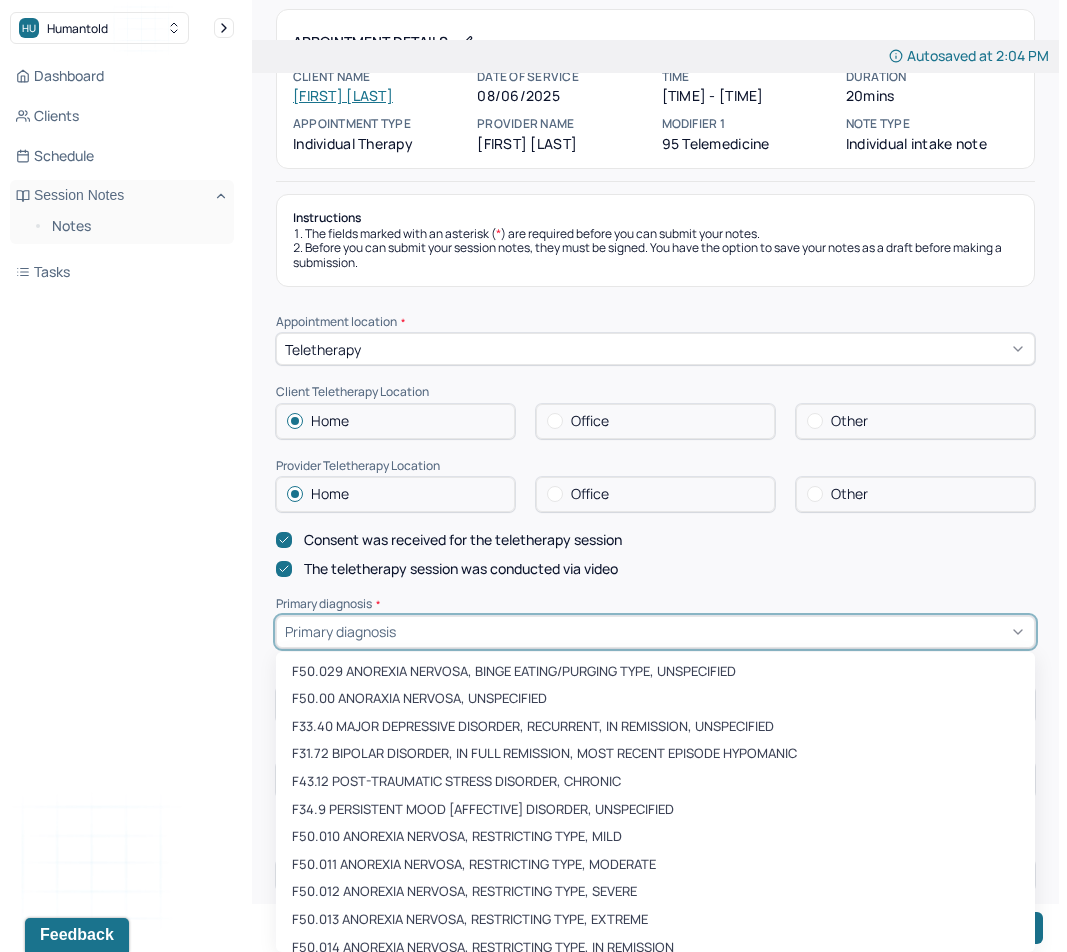 scroll, scrollTop: 87, scrollLeft: 0, axis: vertical 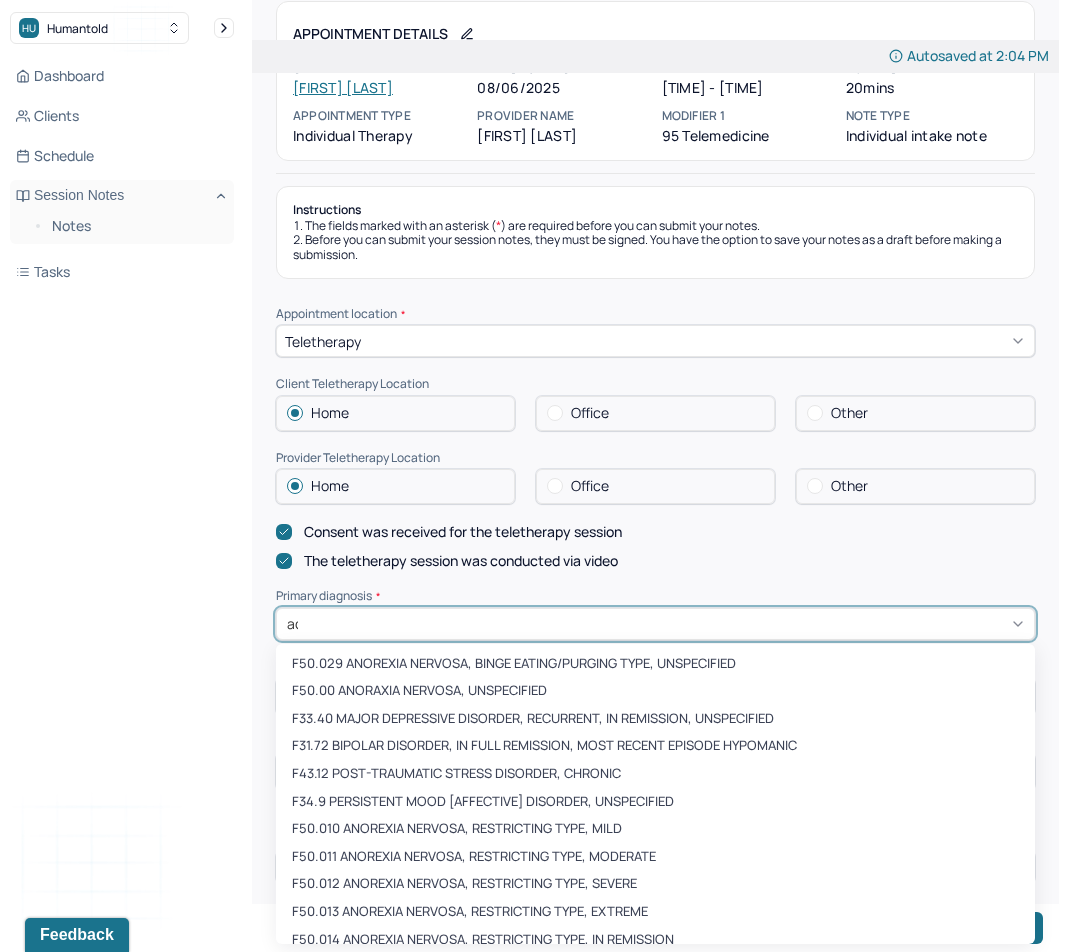 type on "adj" 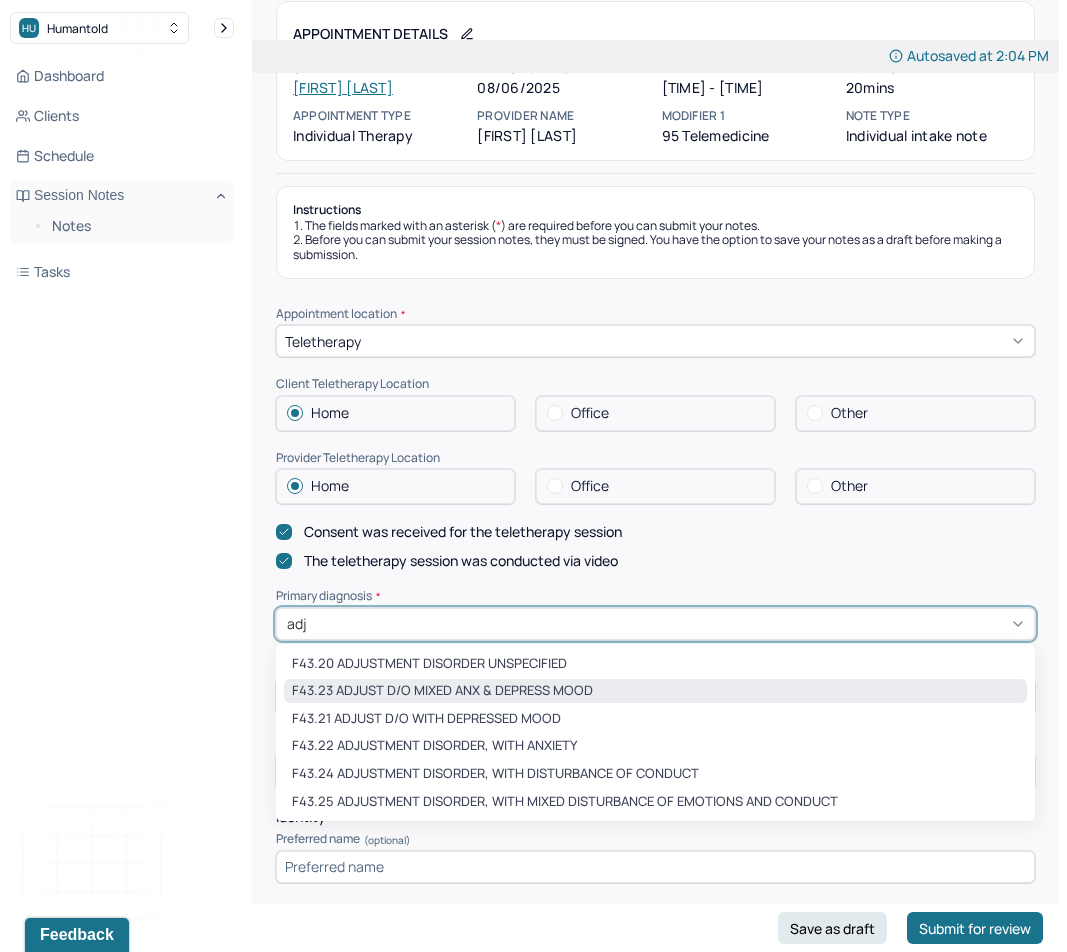 click on "F43.23 ADJUST D/O MIXED ANX & DEPRESS MOOD" at bounding box center (655, 691) 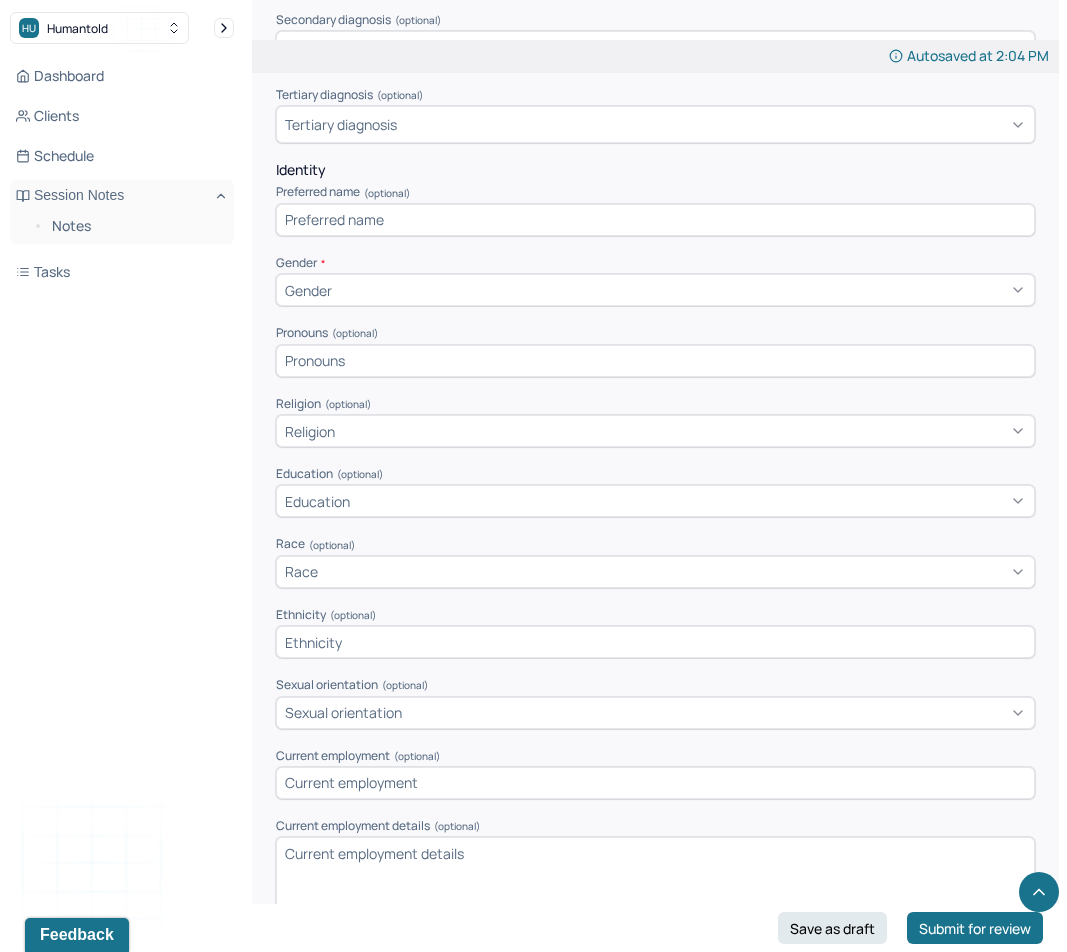 scroll, scrollTop: 729, scrollLeft: 0, axis: vertical 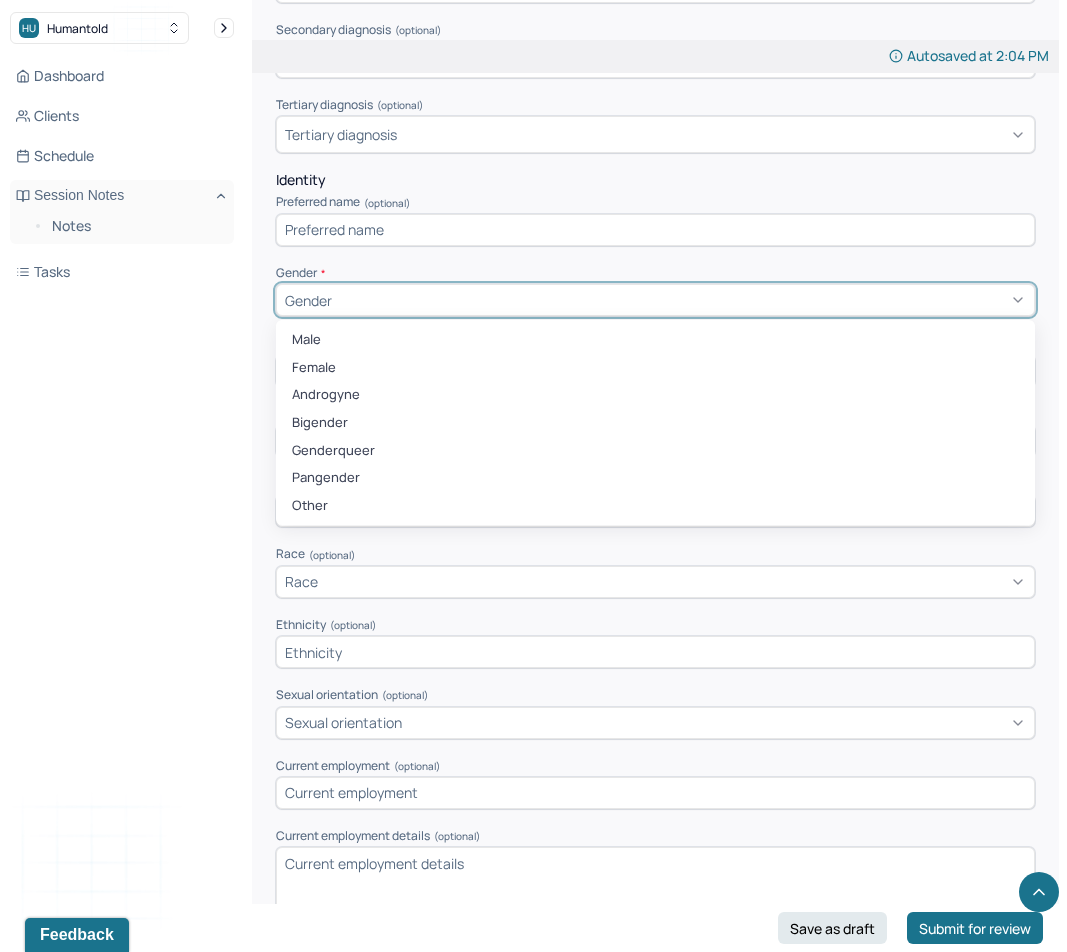click on "Gender" at bounding box center [655, 300] 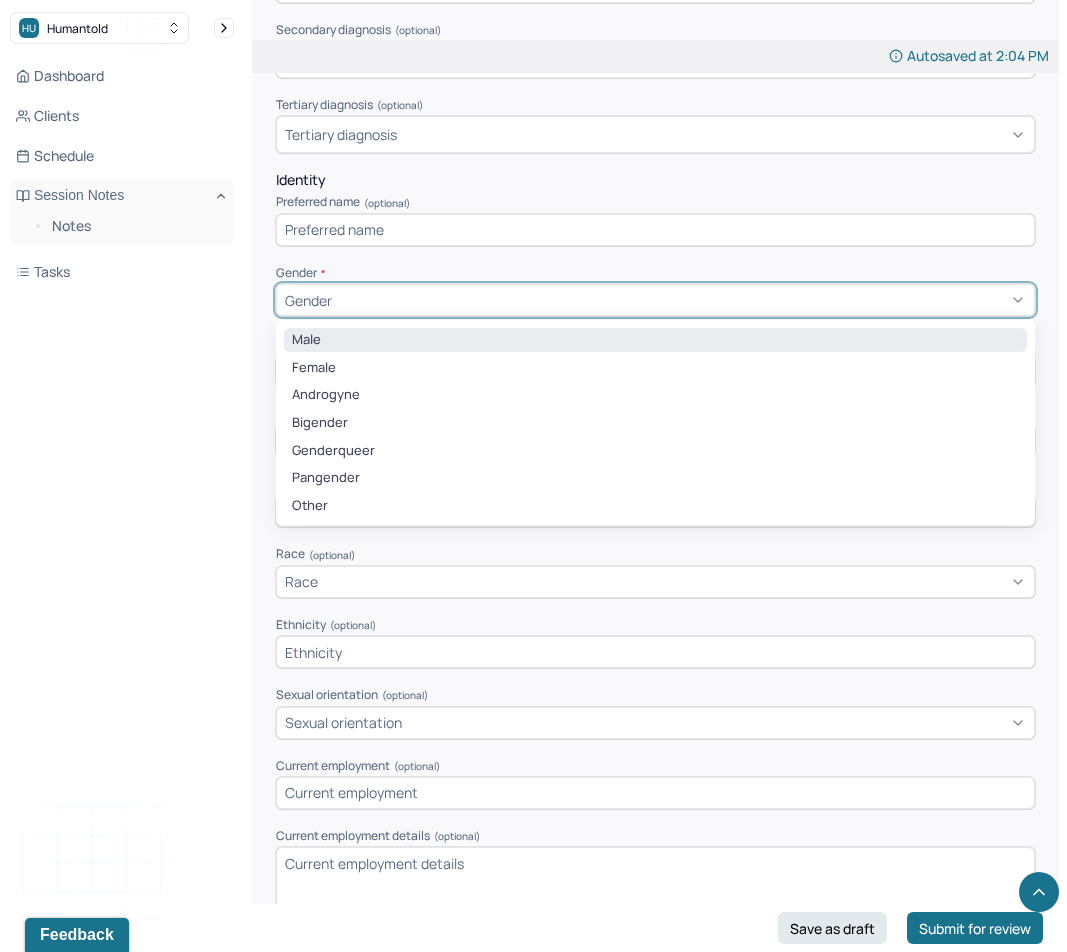 click on "Male" at bounding box center [655, 340] 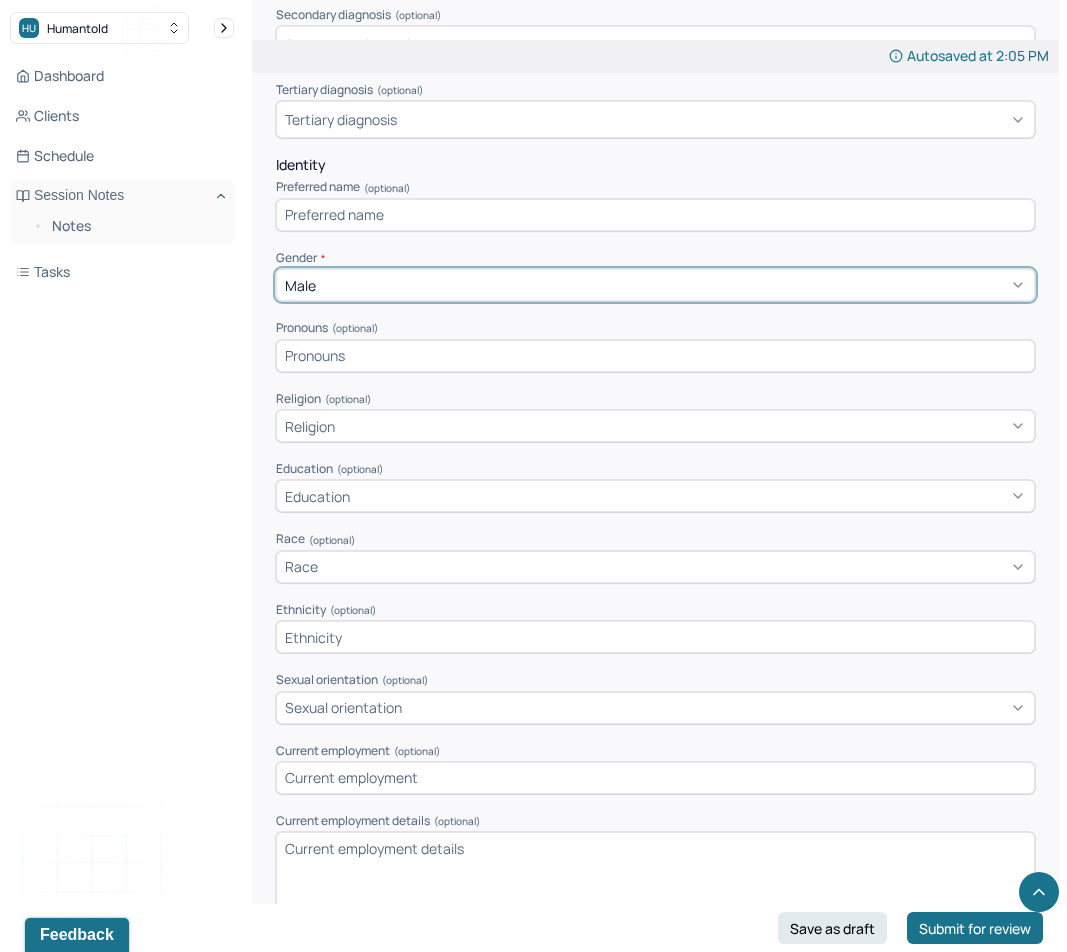 scroll, scrollTop: 760, scrollLeft: 0, axis: vertical 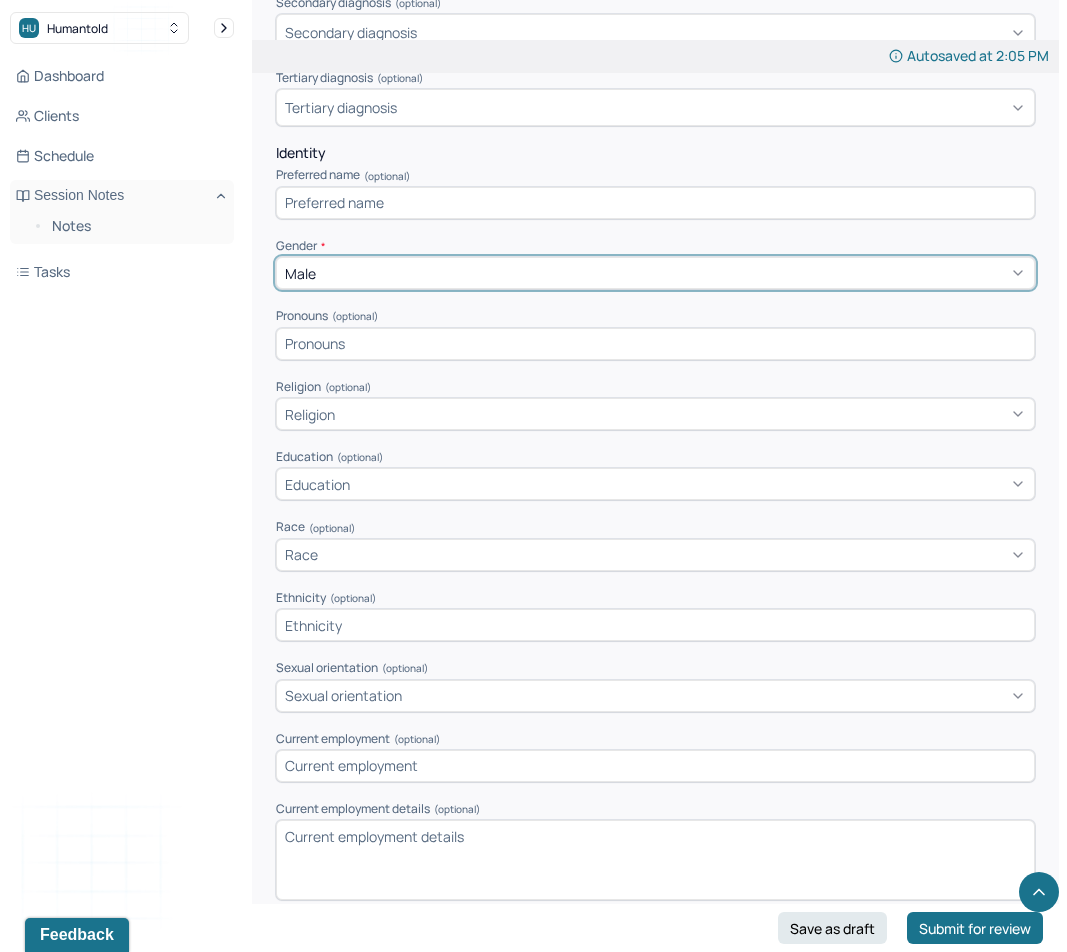 click on "Sexual orientation" at bounding box center (655, 696) 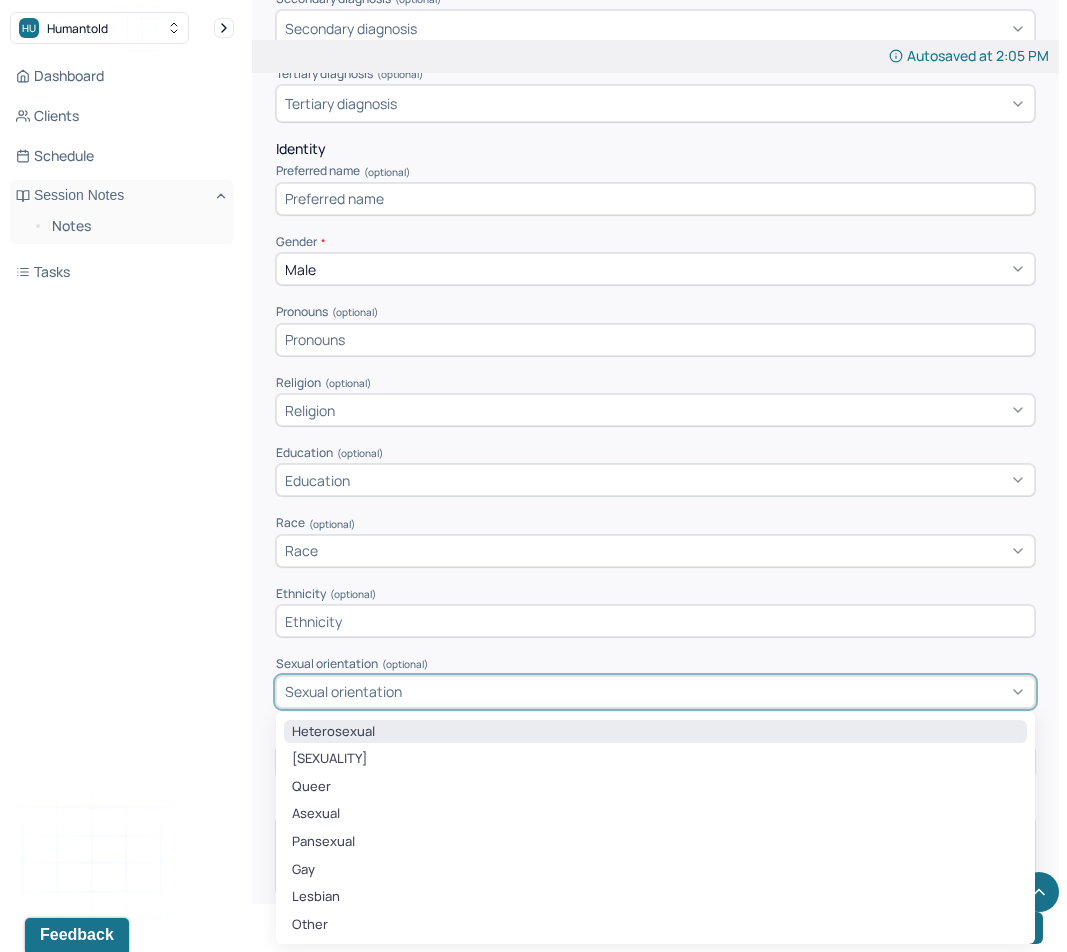click on "Heterosexual" at bounding box center (655, 732) 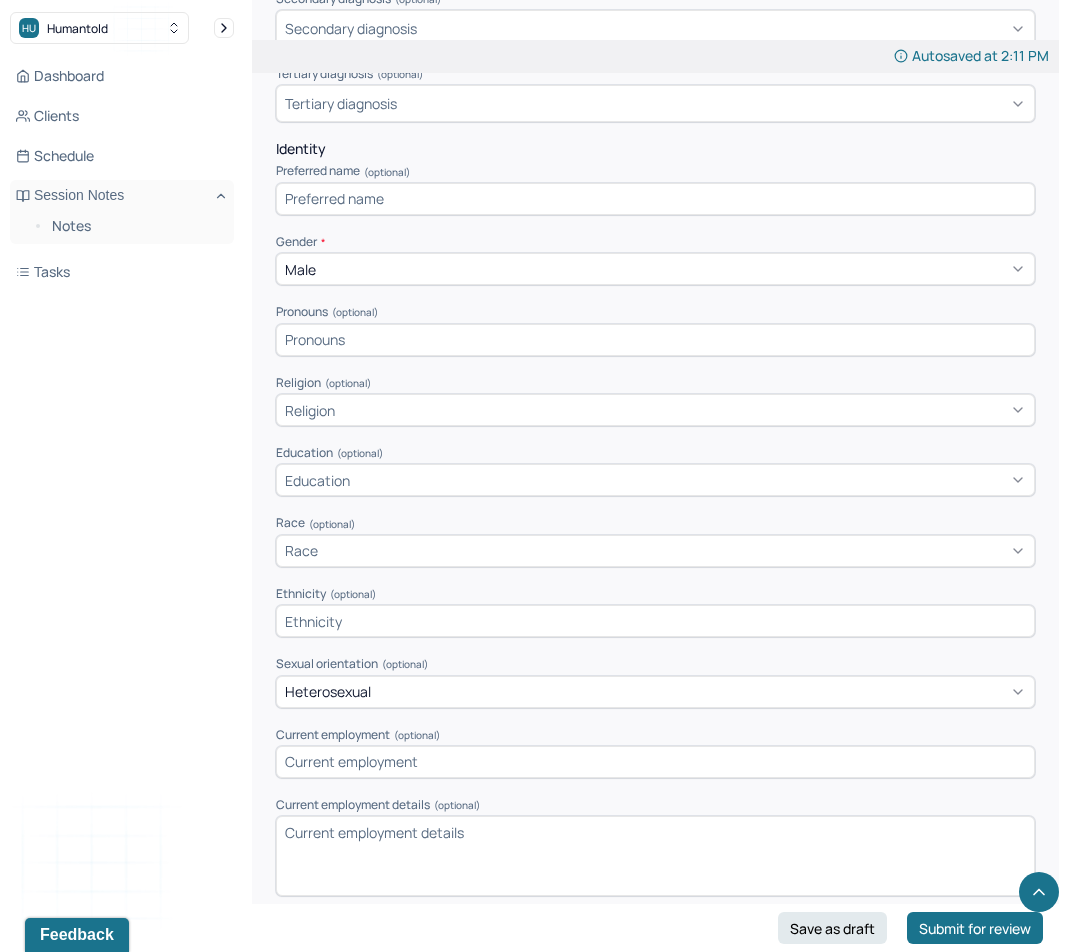 click at bounding box center [655, 621] 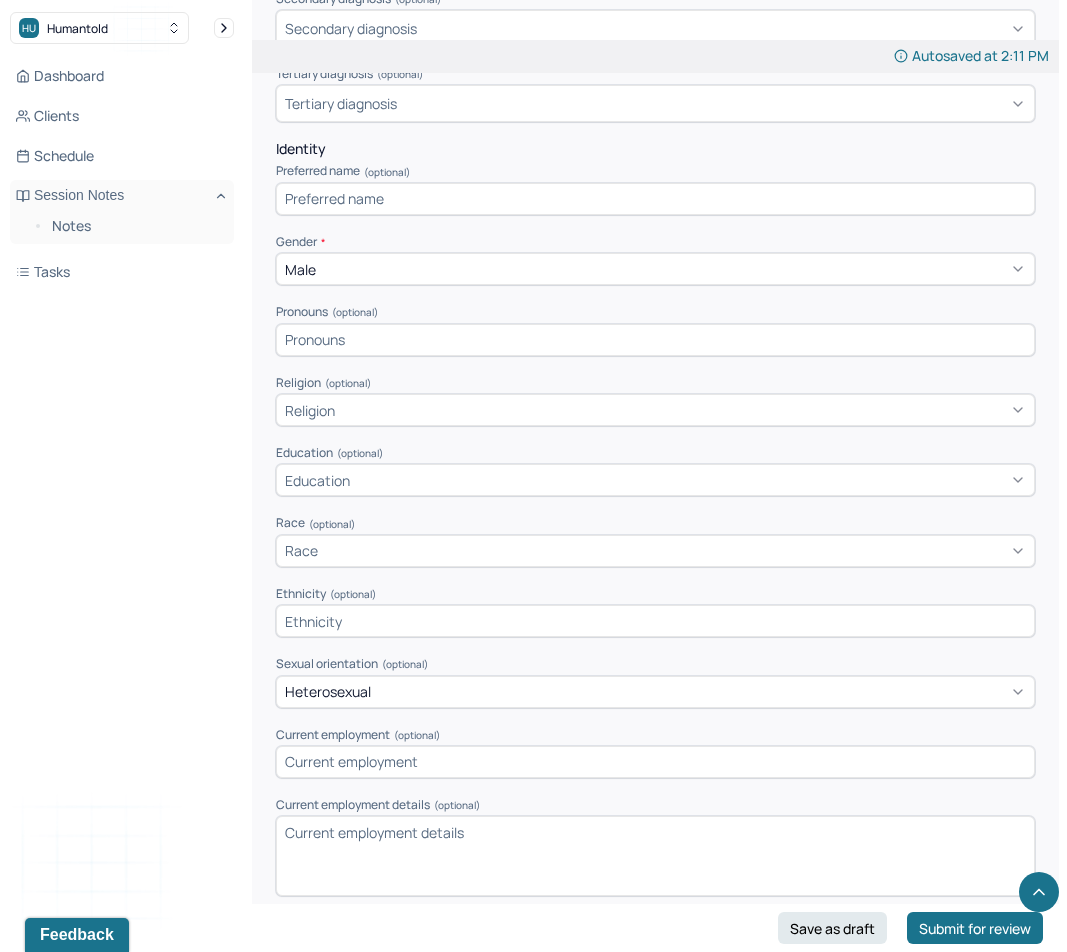 click on "Race" at bounding box center [655, 551] 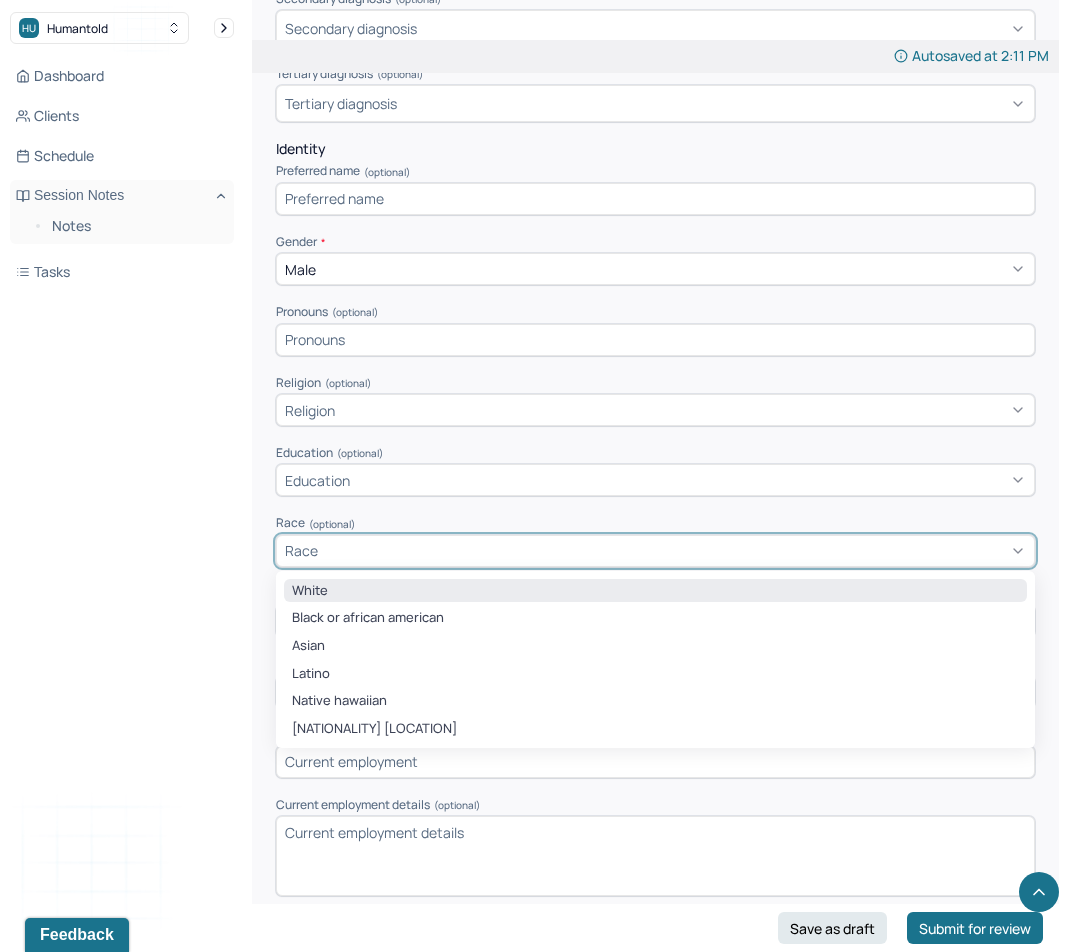 click on "White" at bounding box center (655, 591) 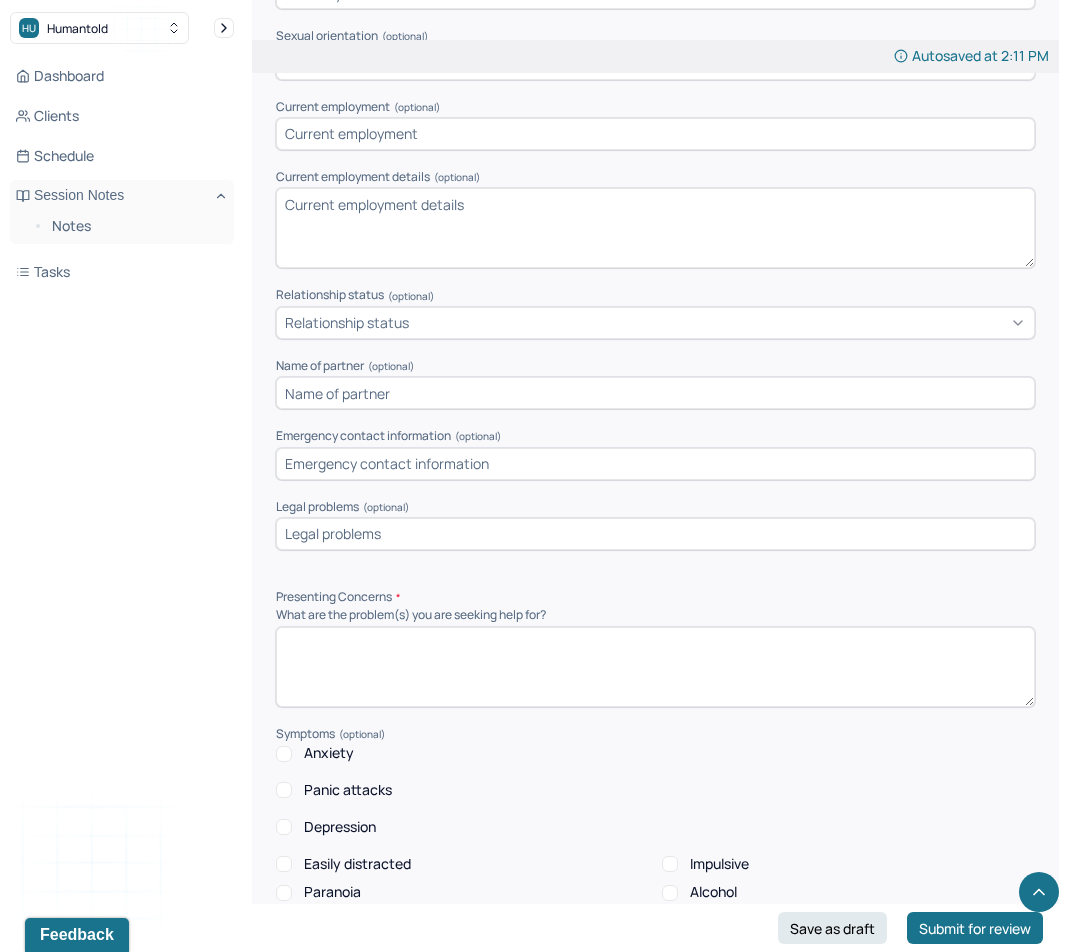 scroll, scrollTop: 1398, scrollLeft: 0, axis: vertical 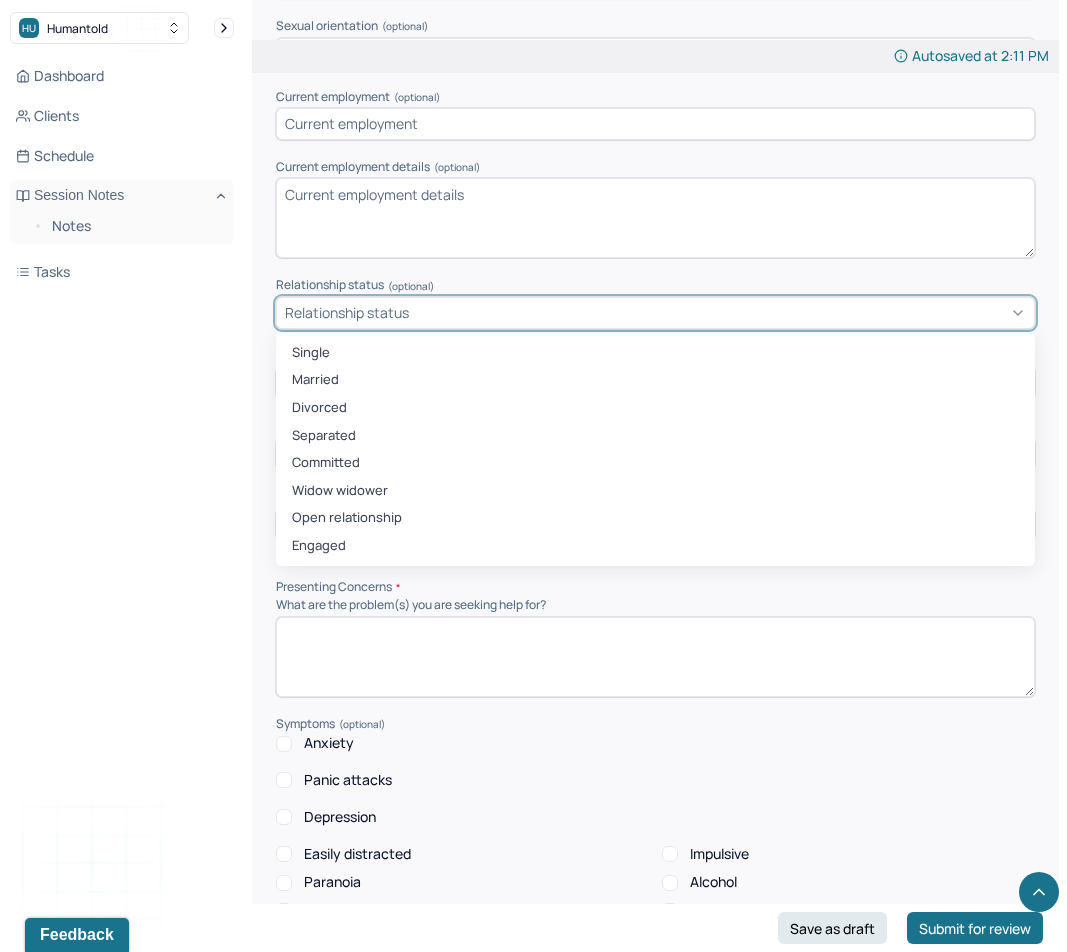 click on "Relationship status" at bounding box center [655, 313] 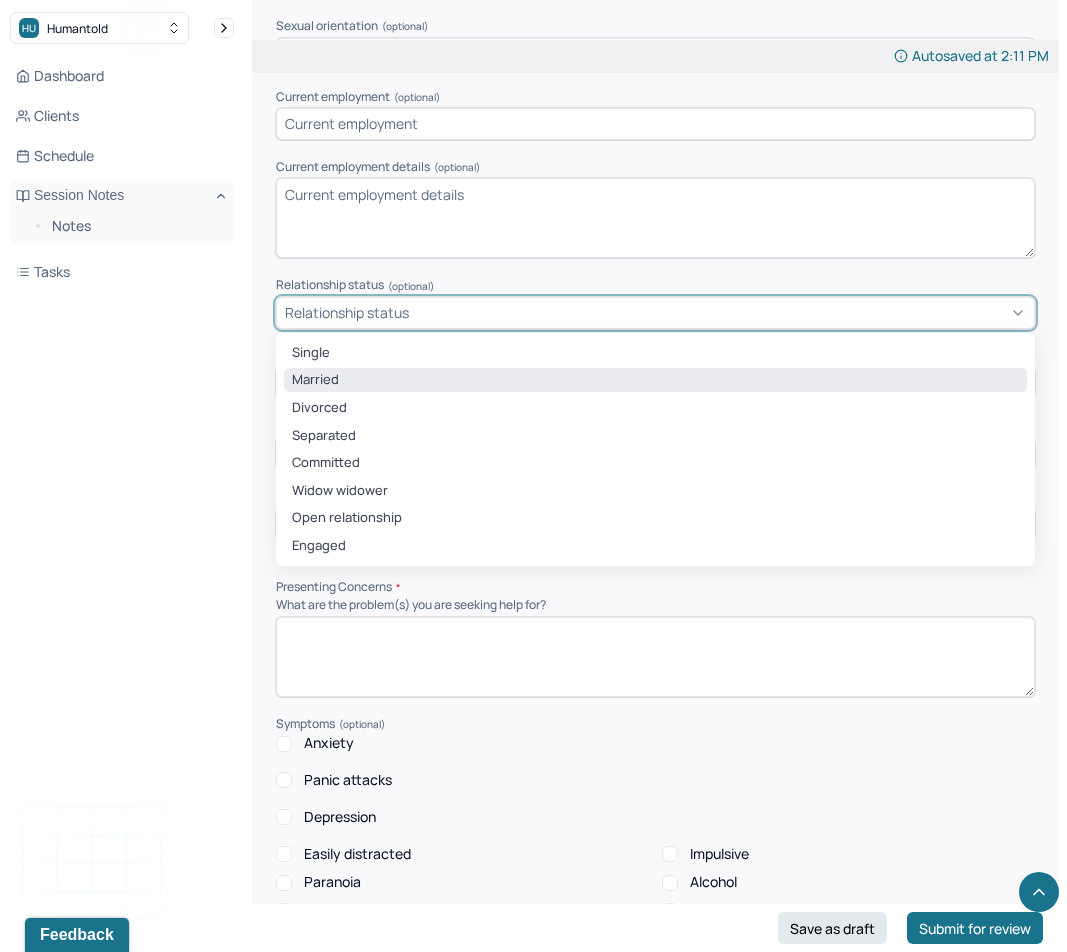click on "Married" at bounding box center (655, 380) 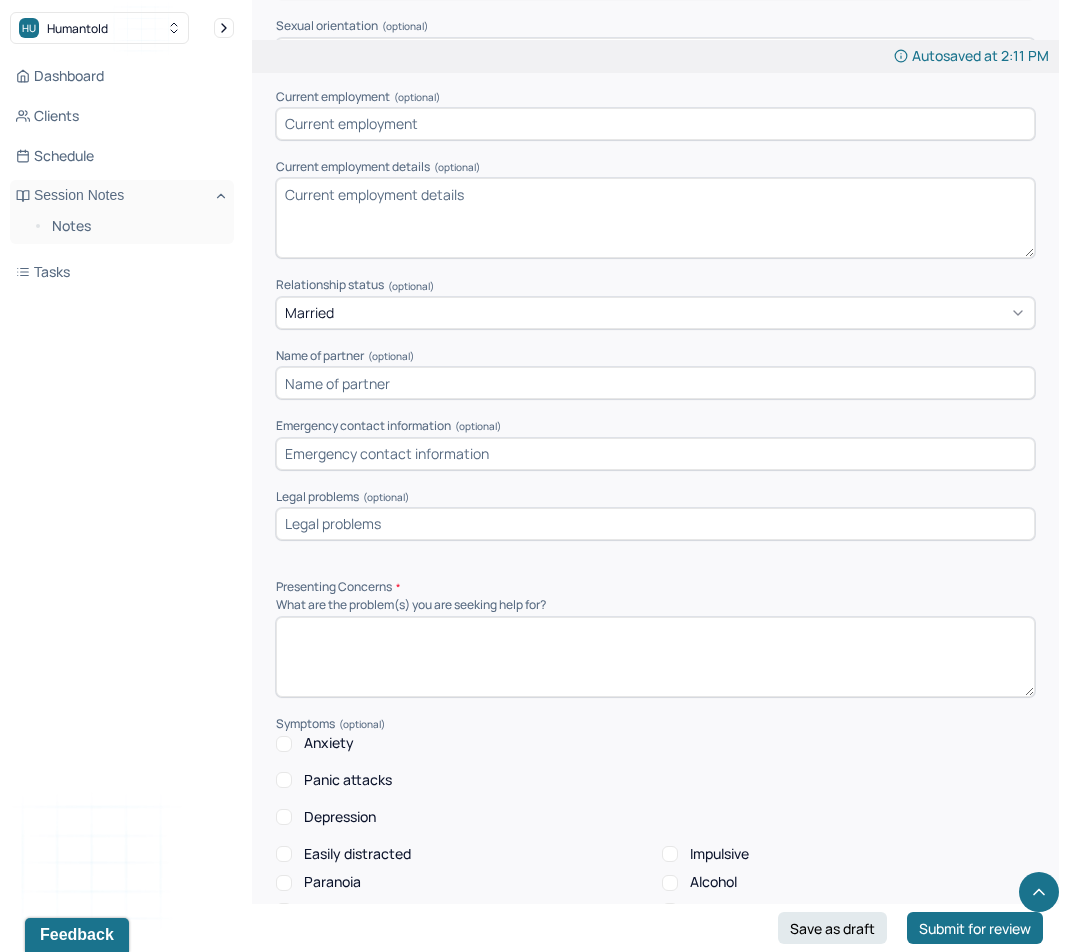 click on "Impulsive" at bounding box center [705, 854] 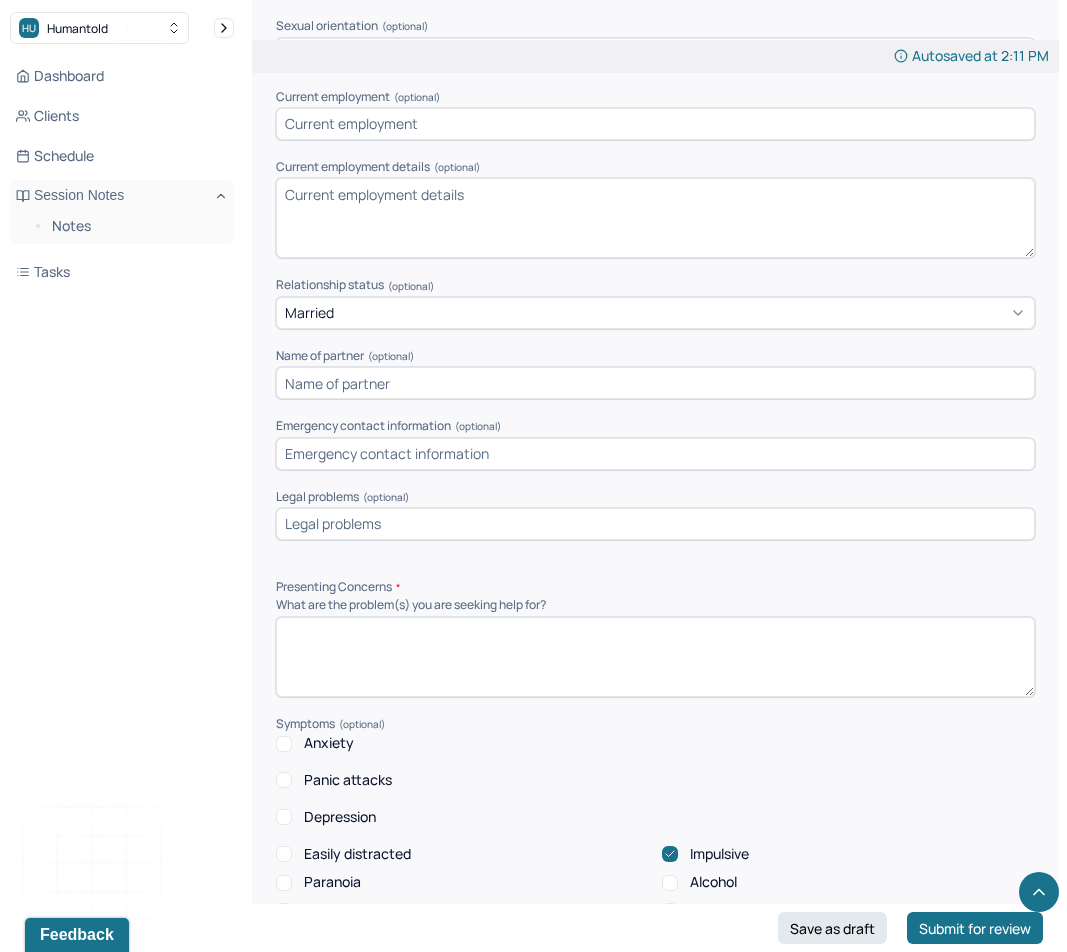 click at bounding box center (655, 657) 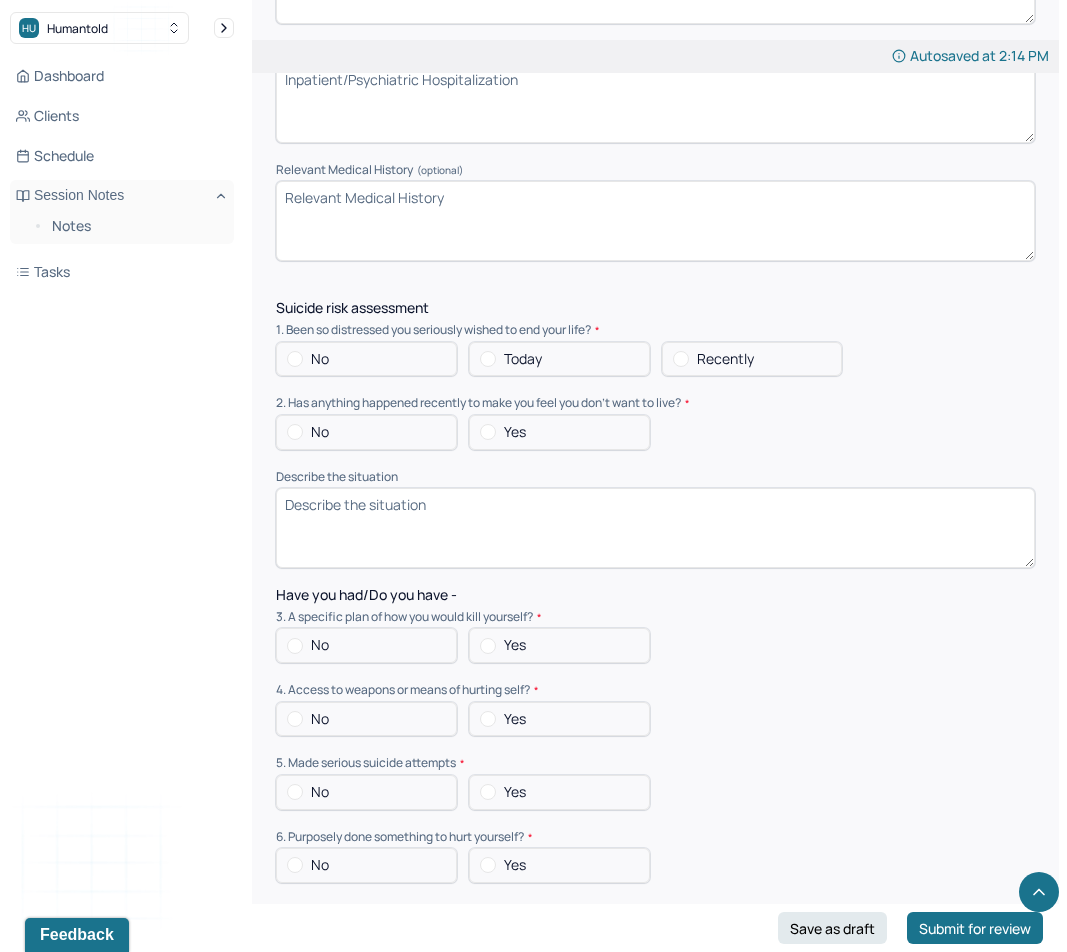 scroll, scrollTop: 4995, scrollLeft: 0, axis: vertical 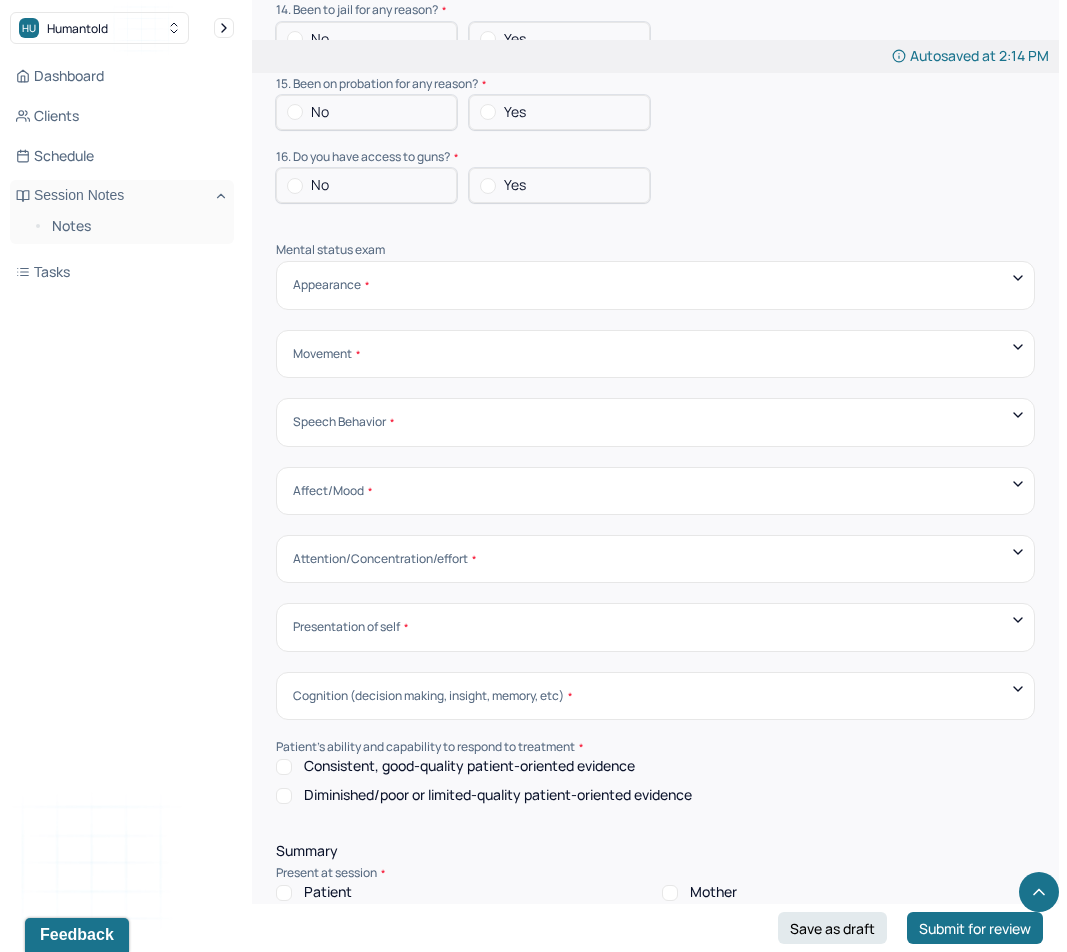 type on "Pt discussed struggling with fidelity within his marriage and would like support in understanding his sexuality and the concerns within his relationship" 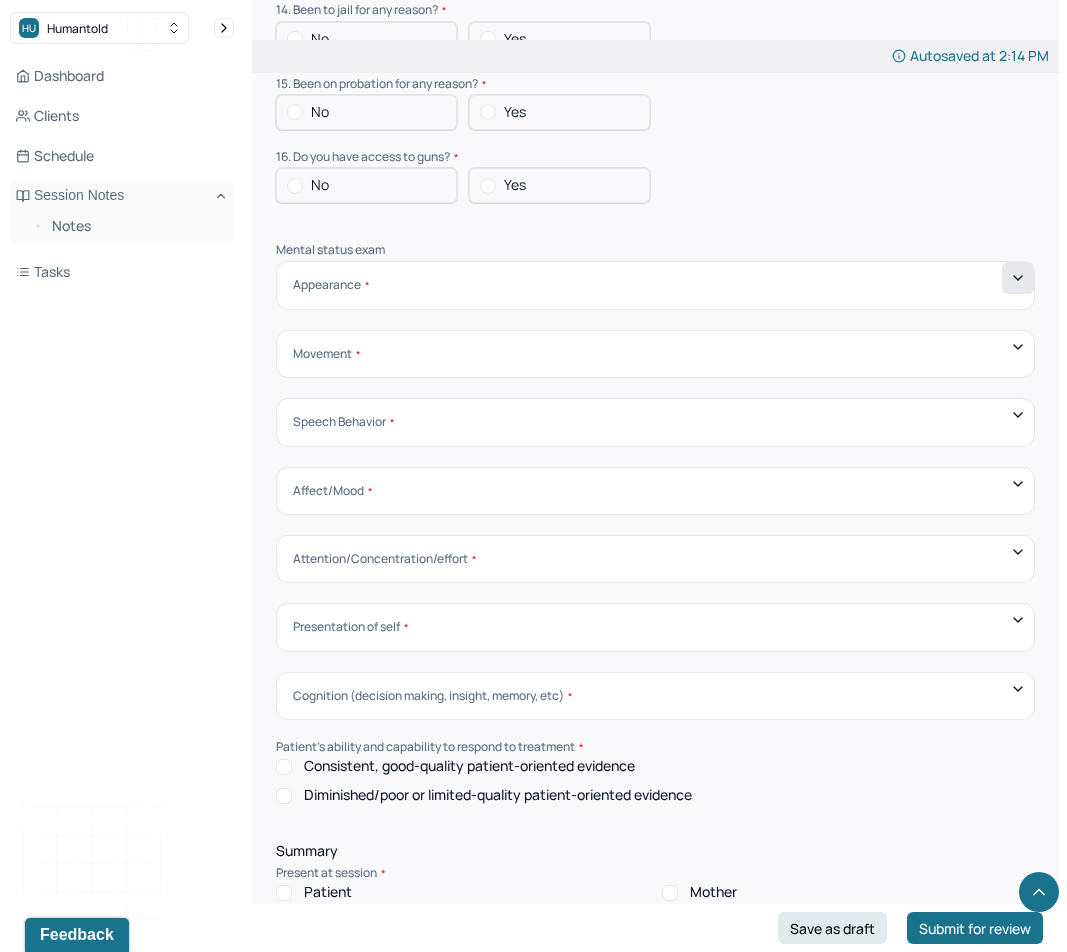 click 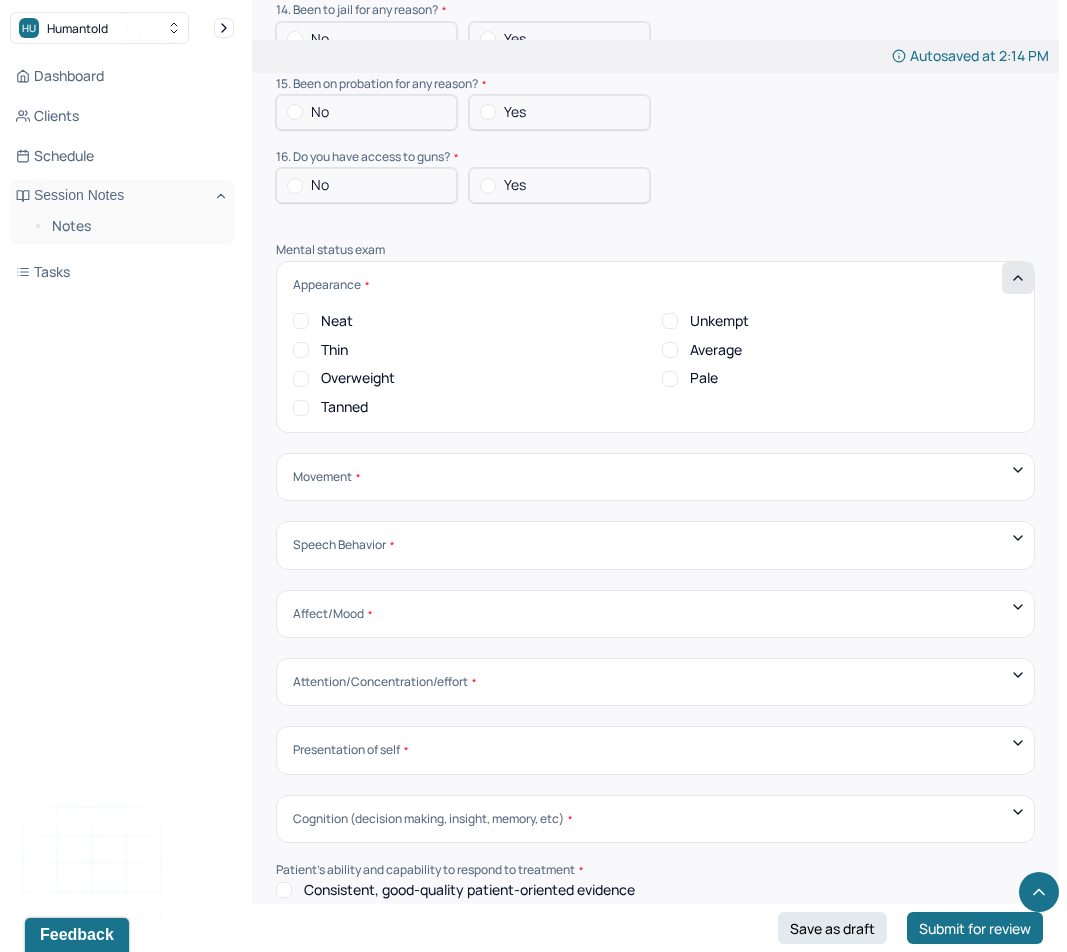click on "Average" at bounding box center [670, 350] 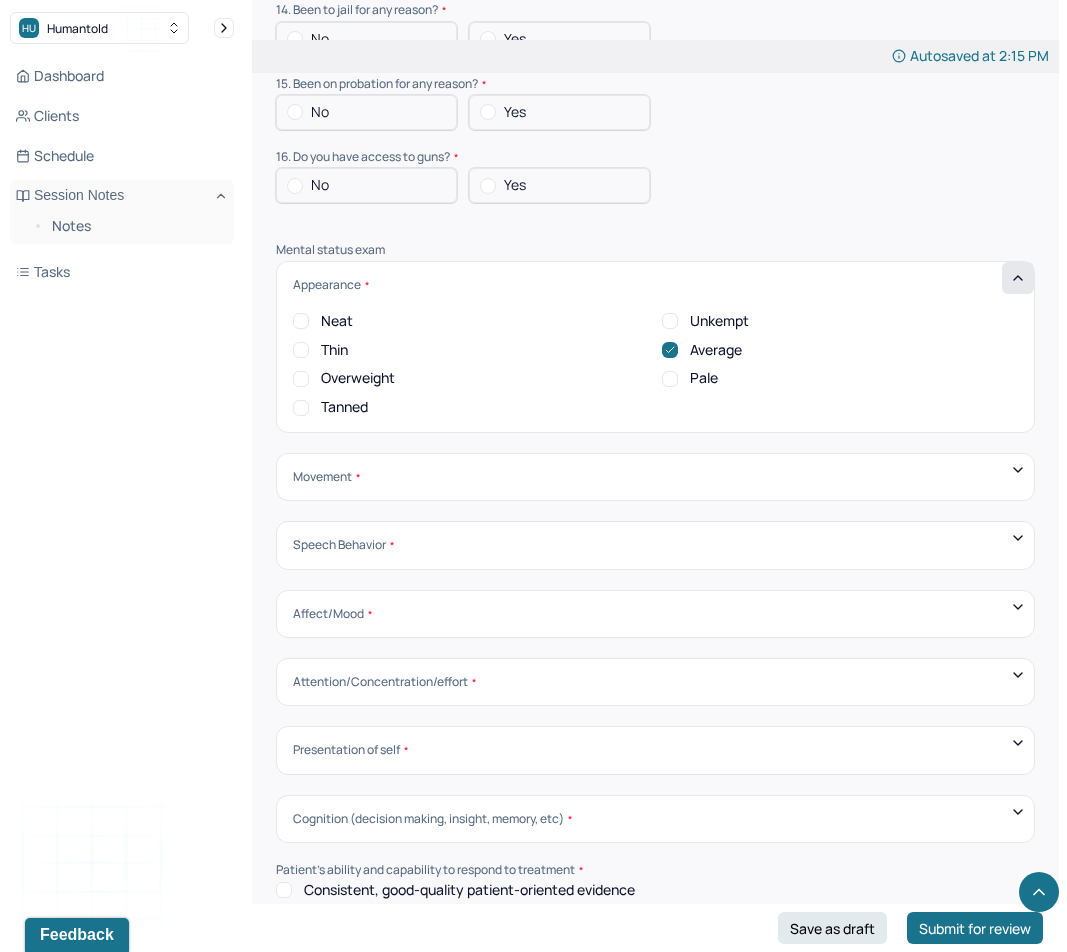 click 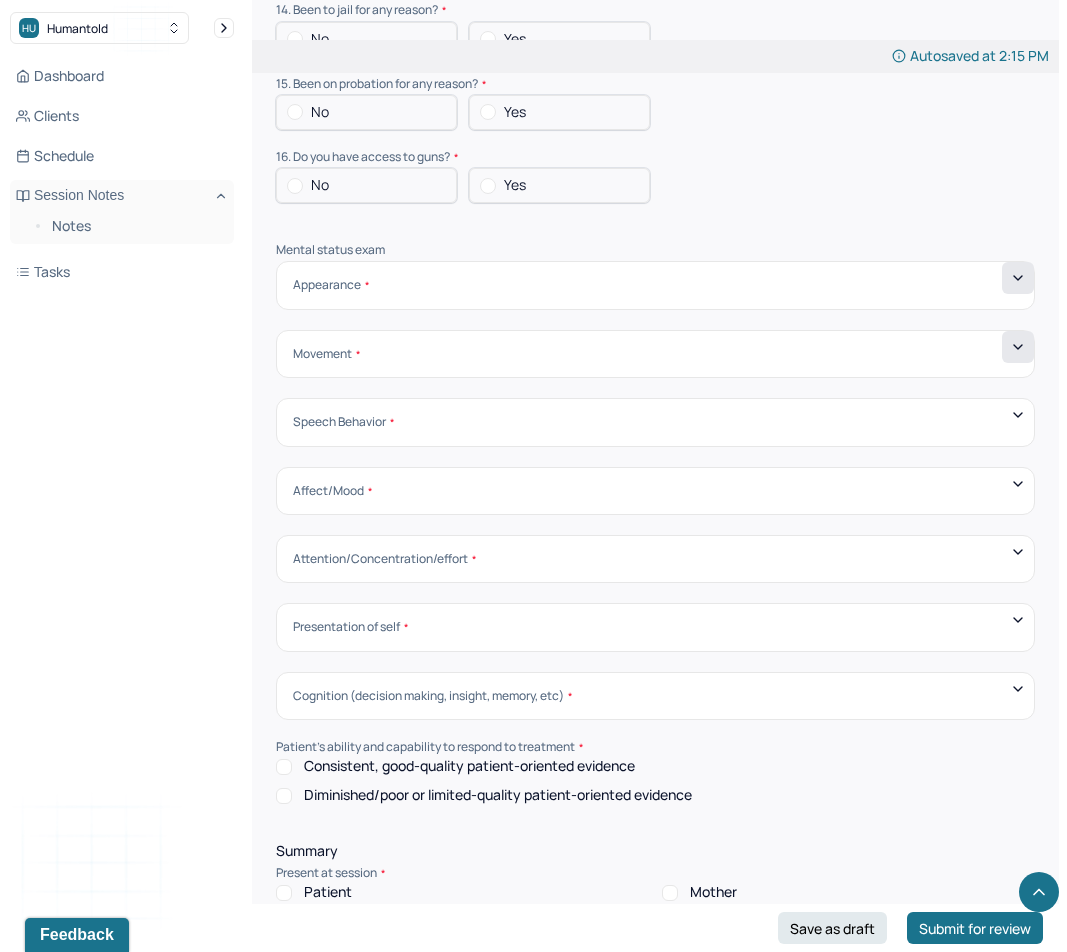 click 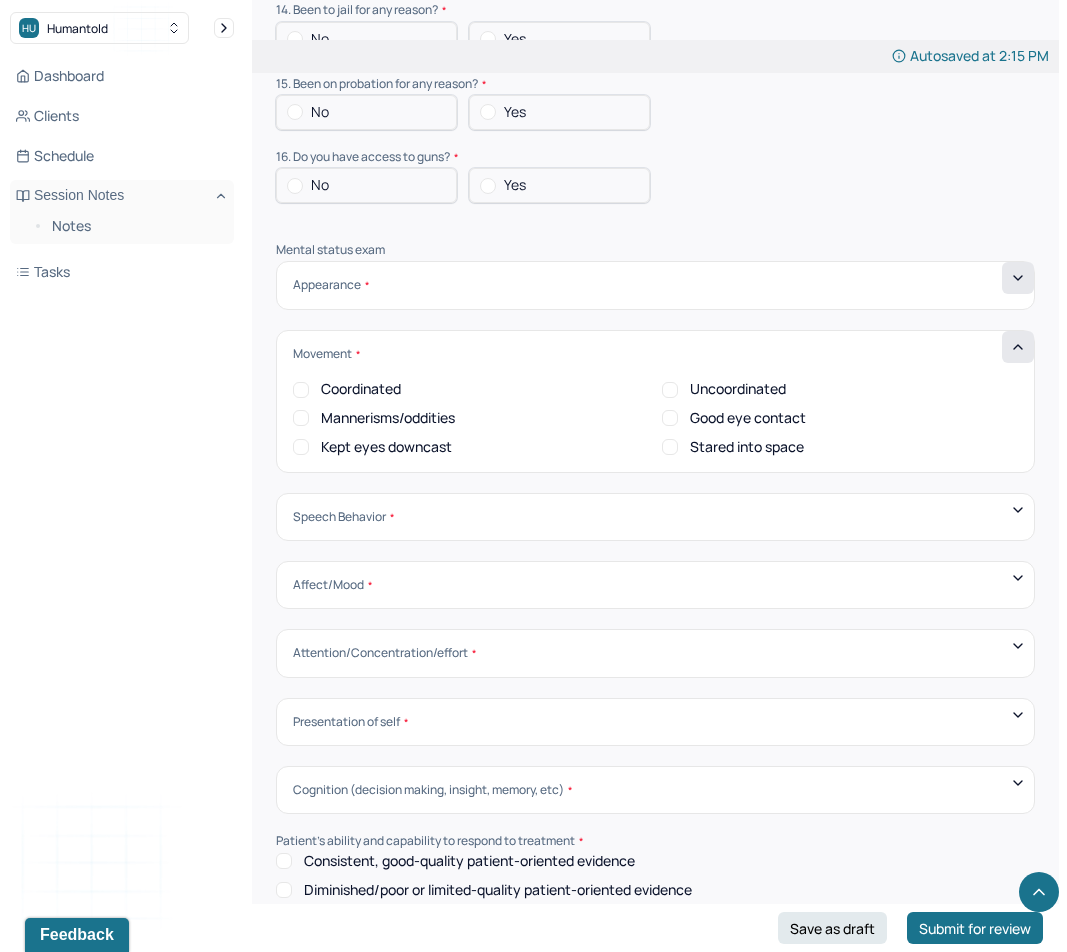 click on "Good eye contact" at bounding box center (670, 418) 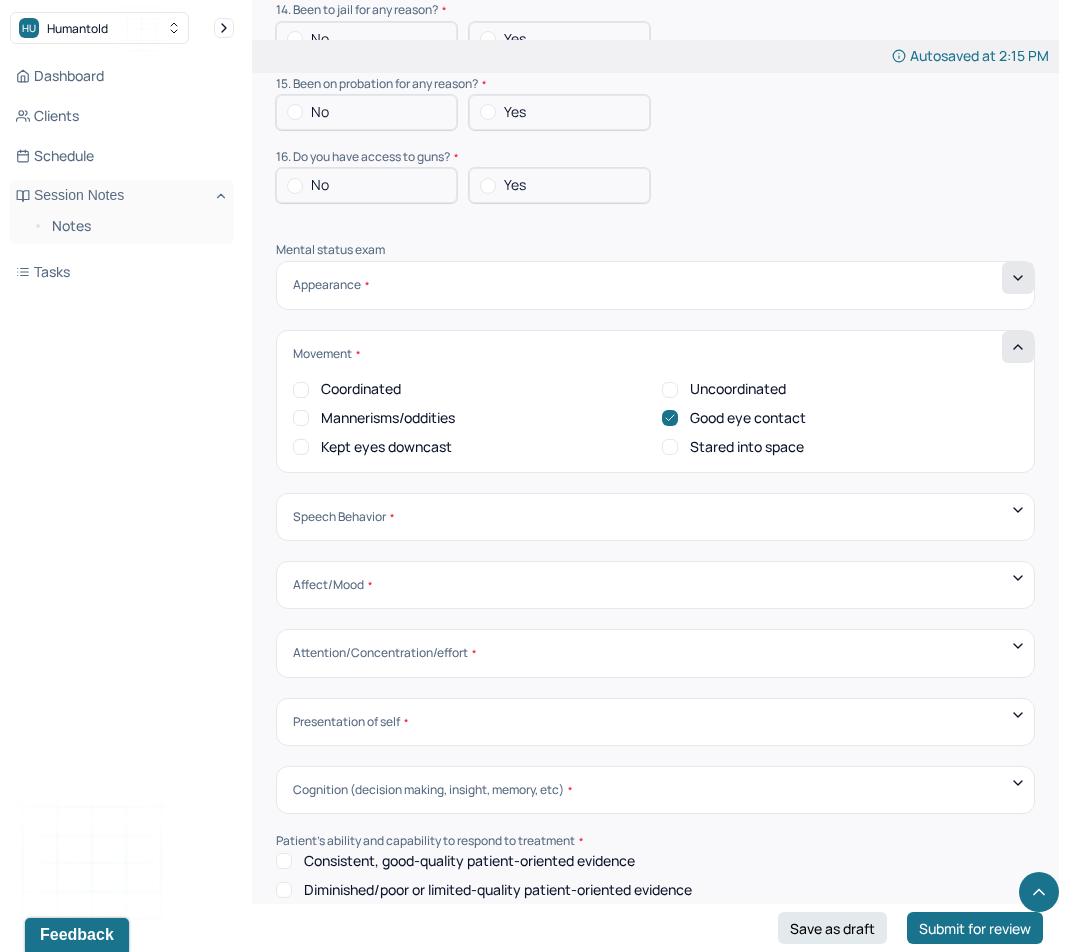 click on "Coordinated" at bounding box center [361, 389] 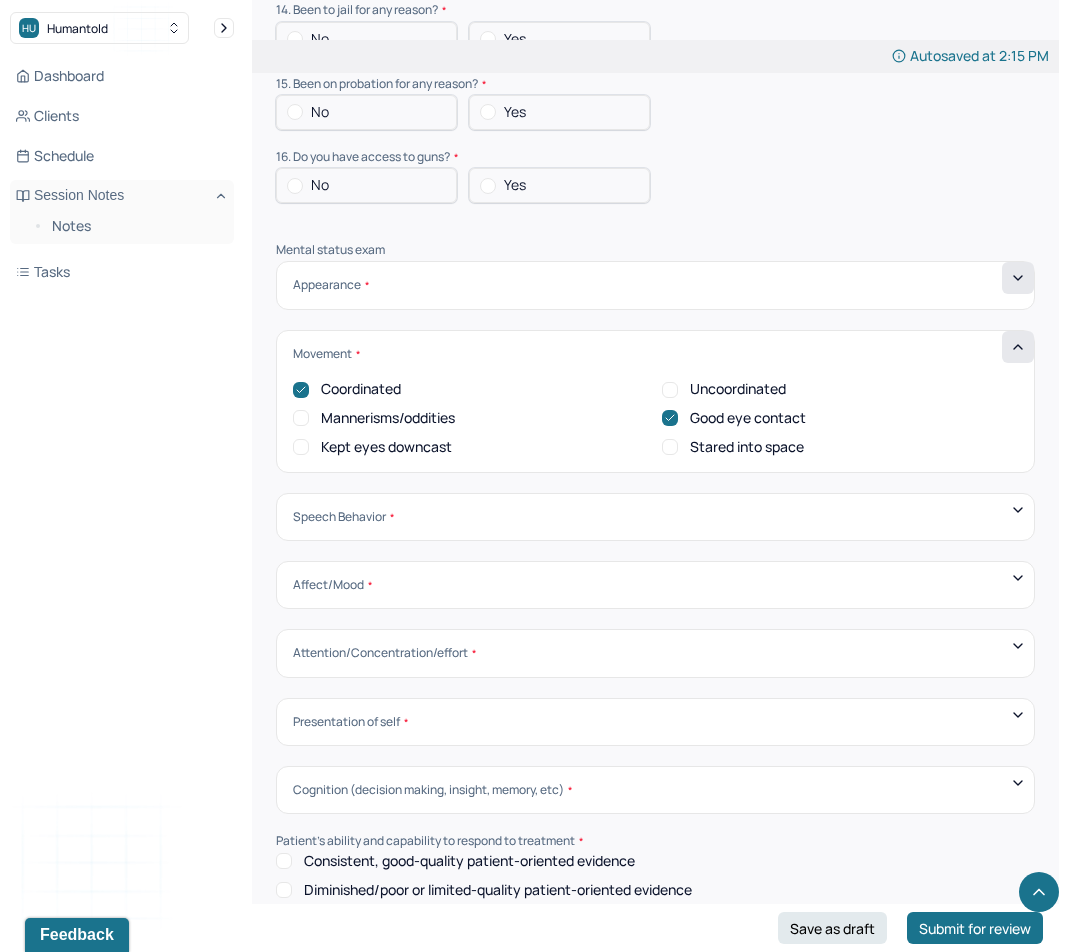 click 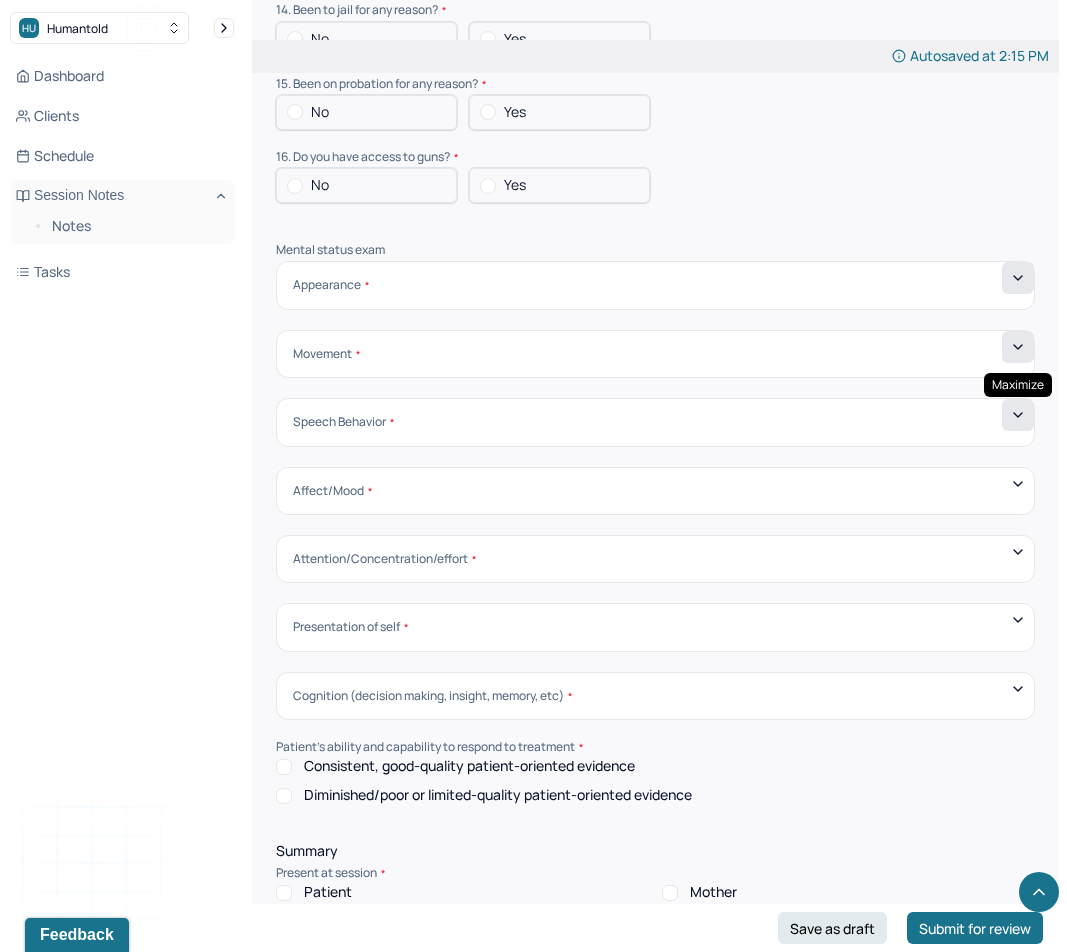 click 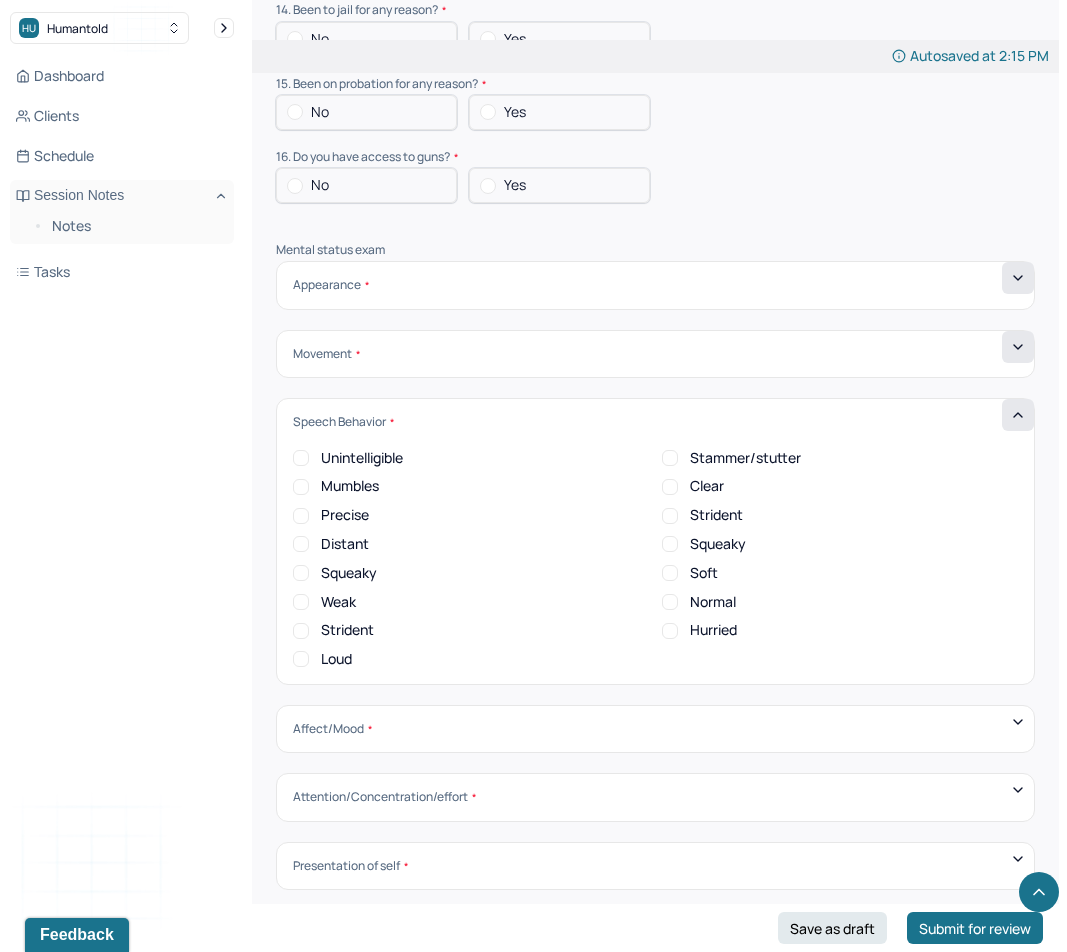 click on "Normal" at bounding box center [670, 602] 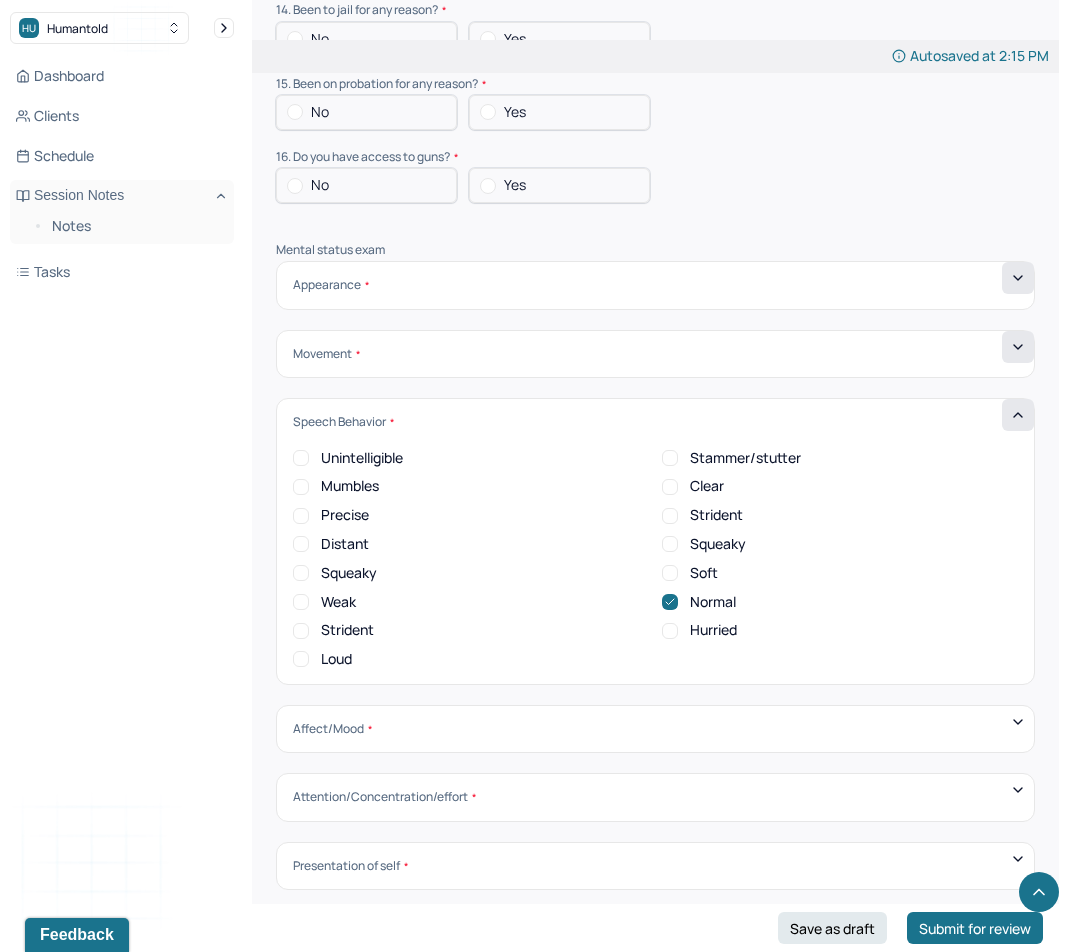 click on "Clear" at bounding box center [707, 486] 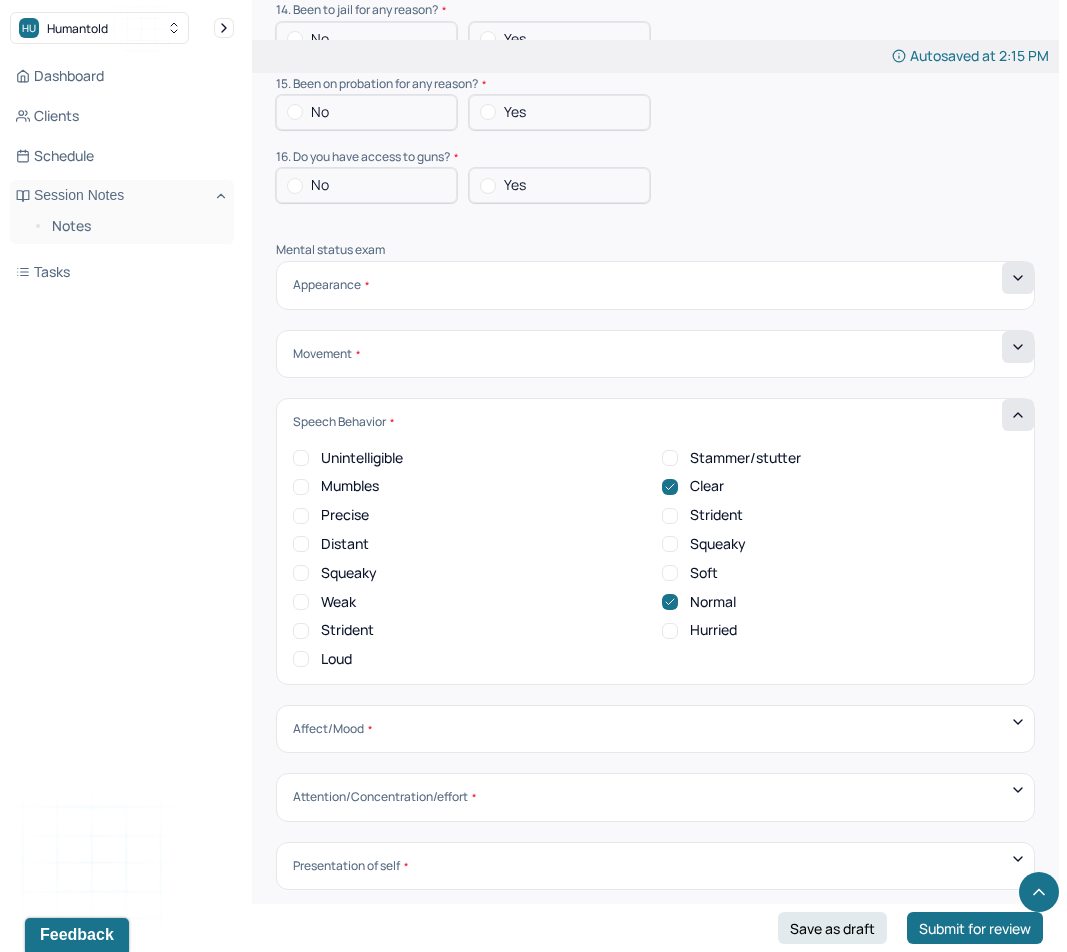 click 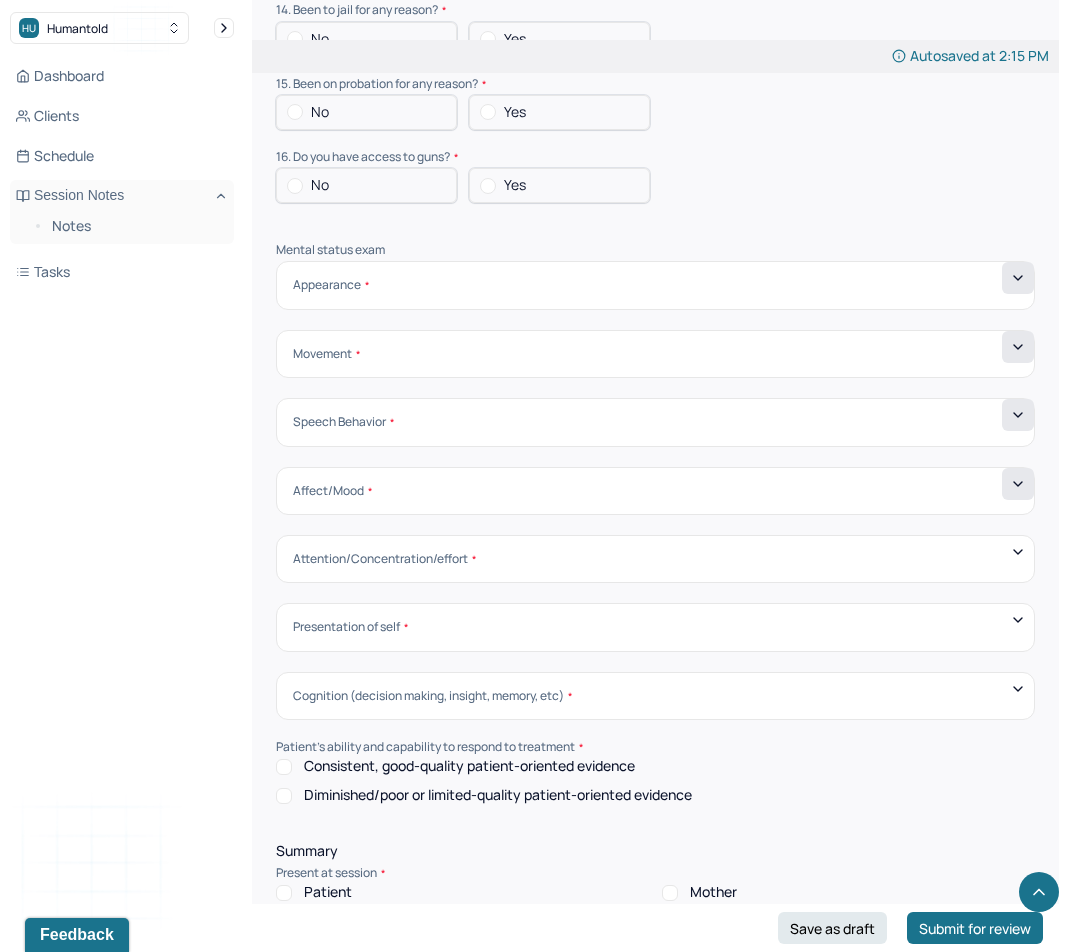 click at bounding box center (1018, 484) 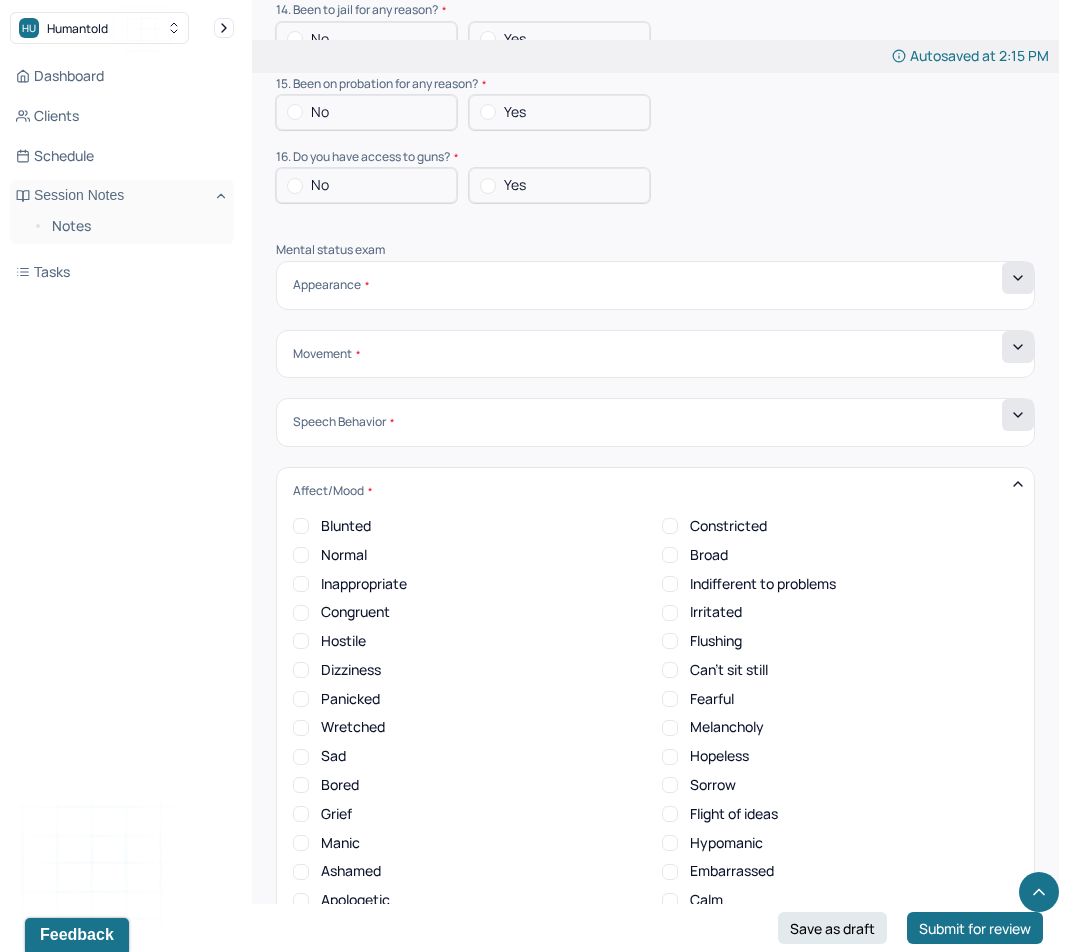 click on "Broad" at bounding box center [709, 555] 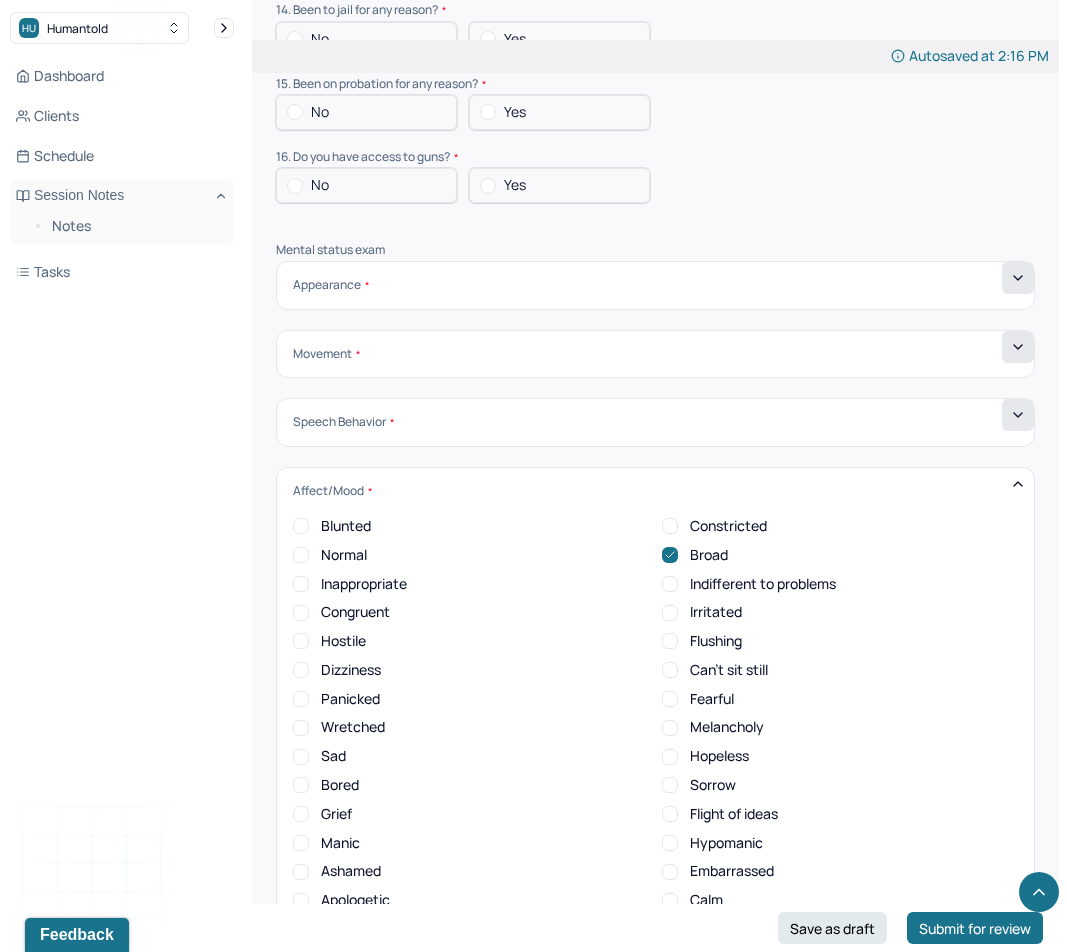 click on "Calm" at bounding box center [706, 900] 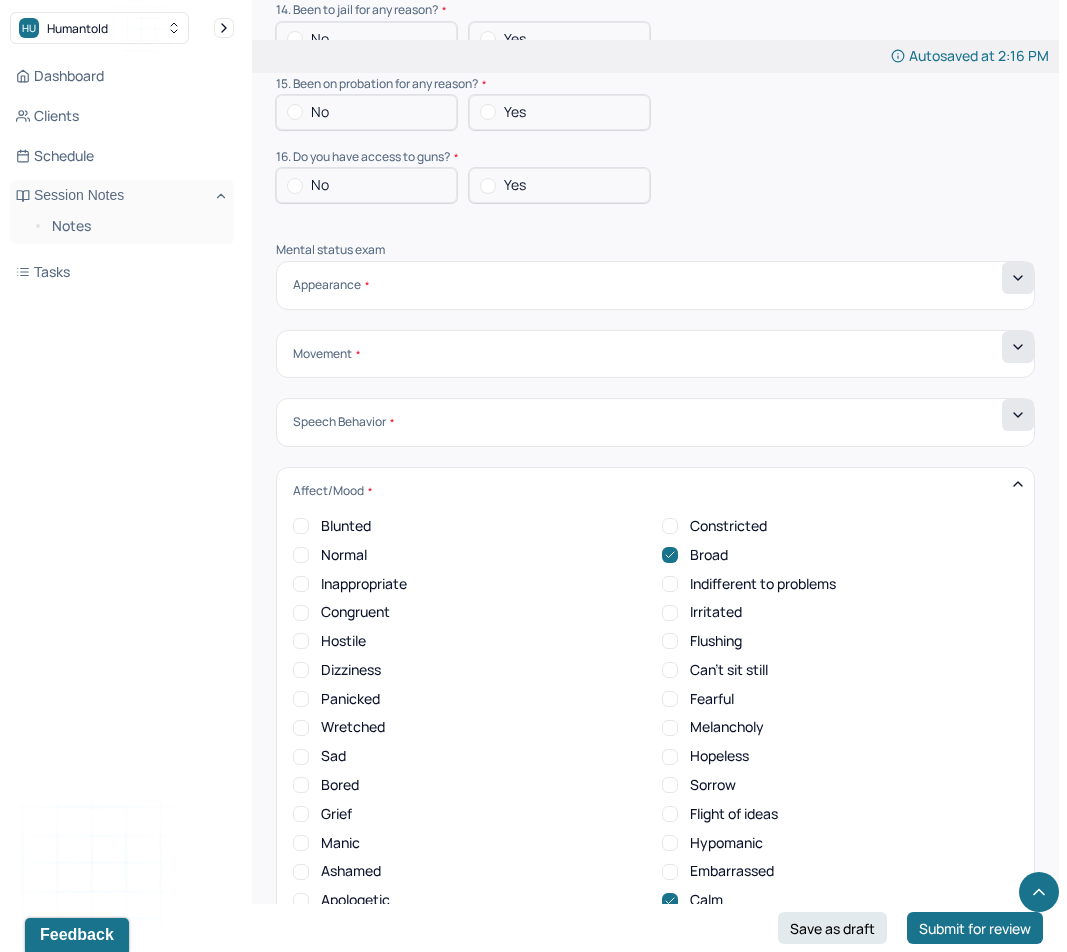 click on "Congruent" at bounding box center [355, 612] 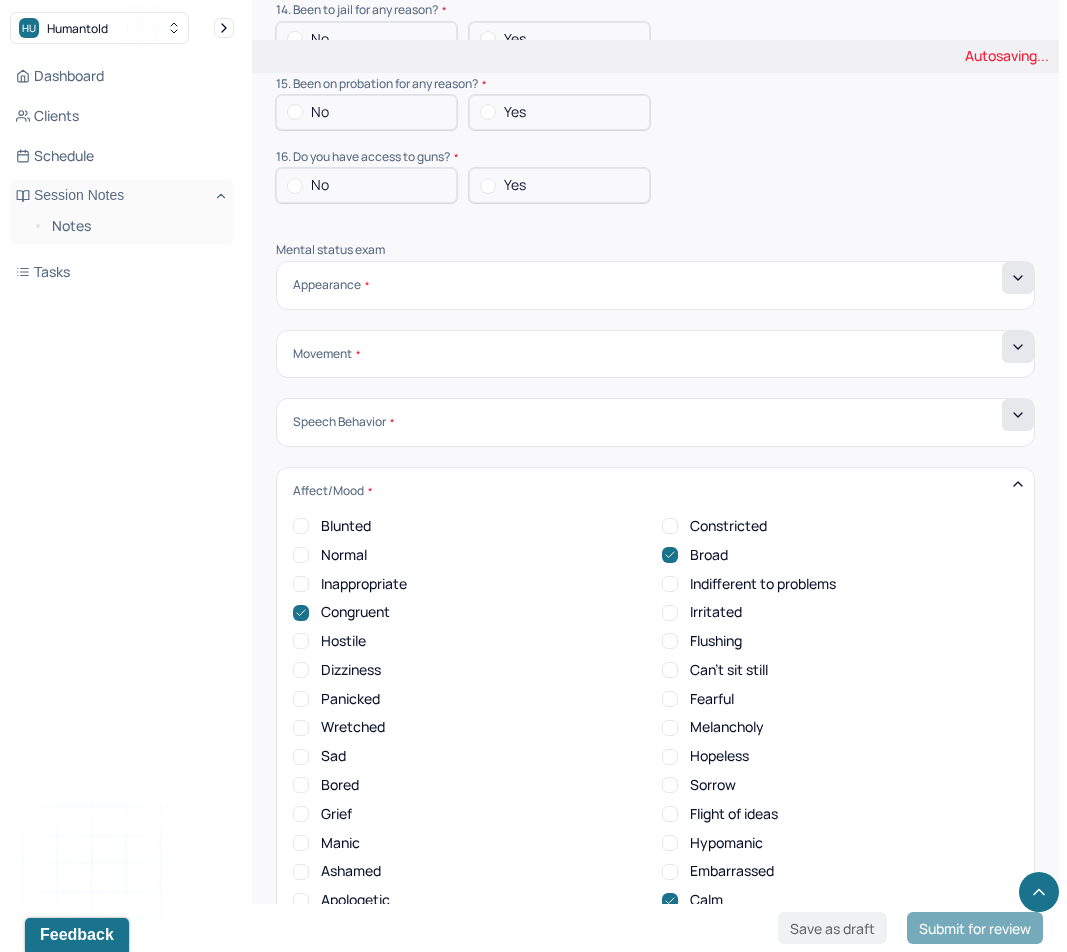 click on "Normal" at bounding box center [344, 555] 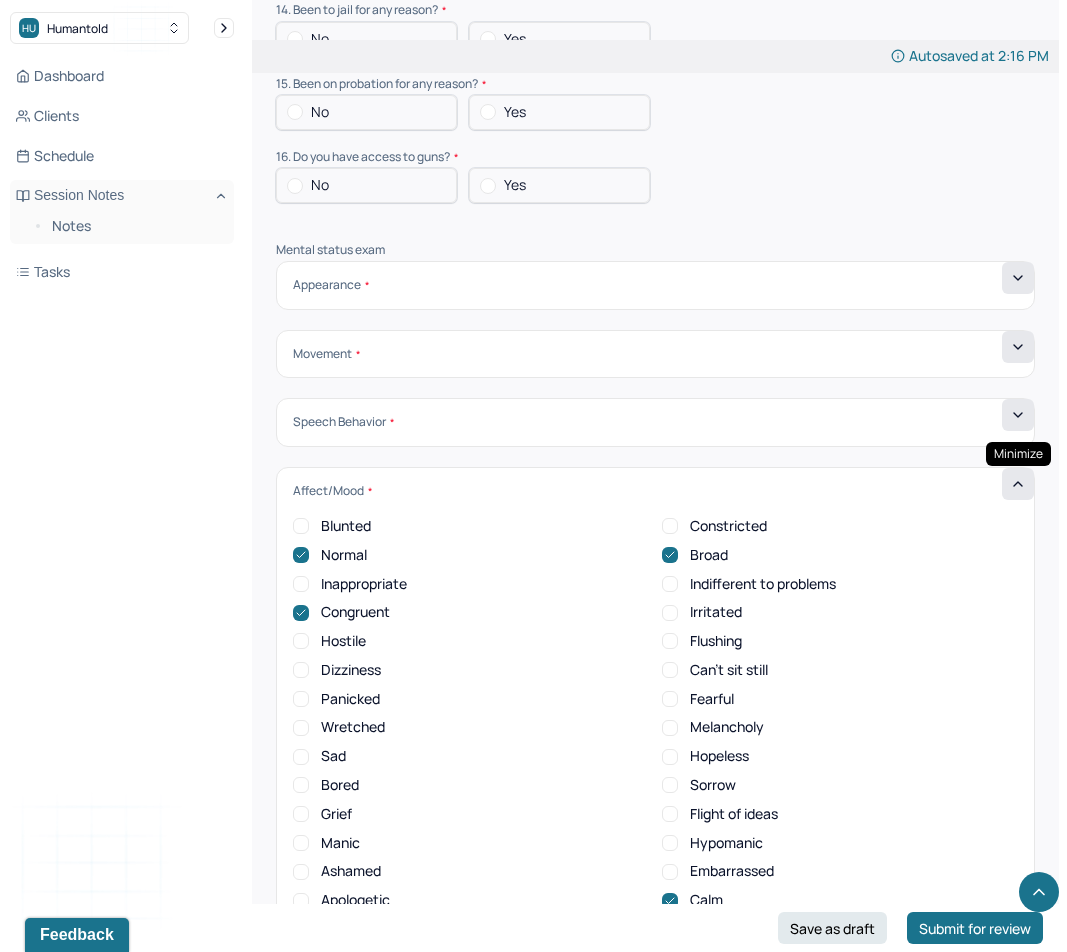 click 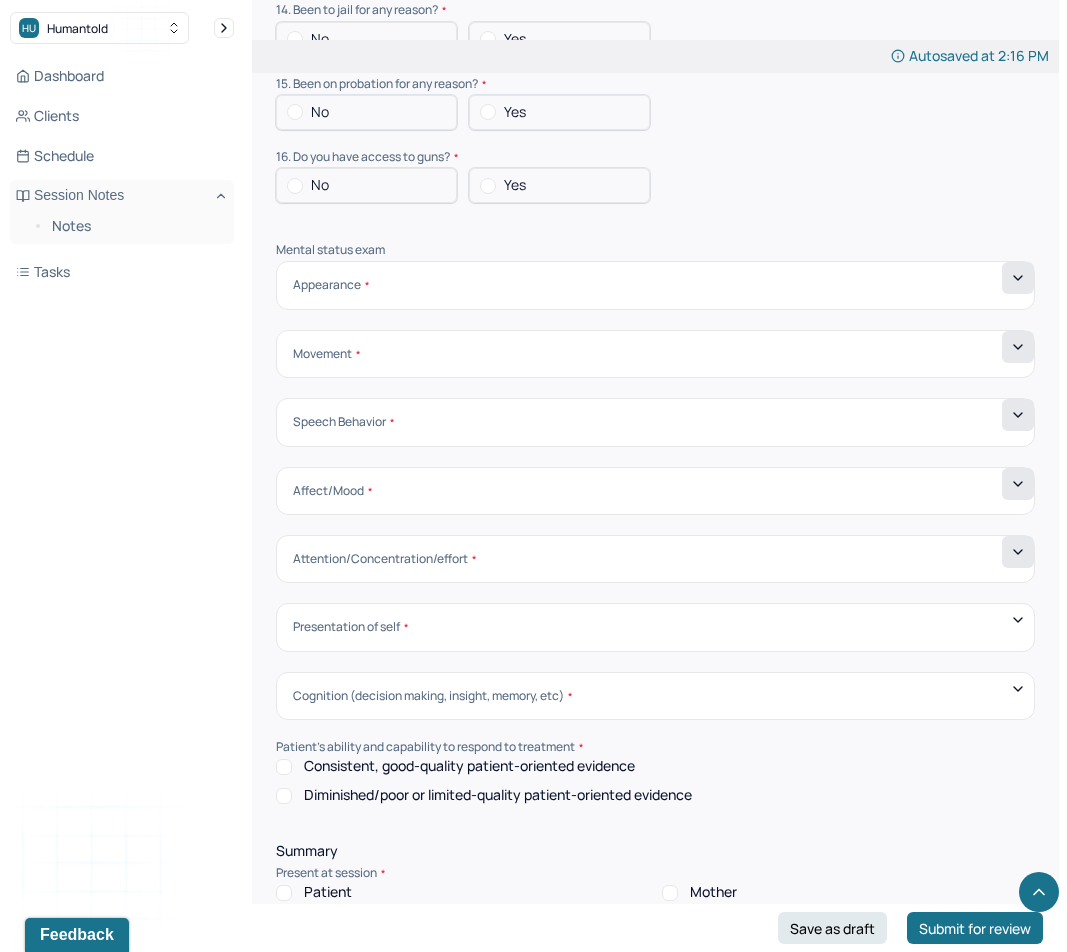 click 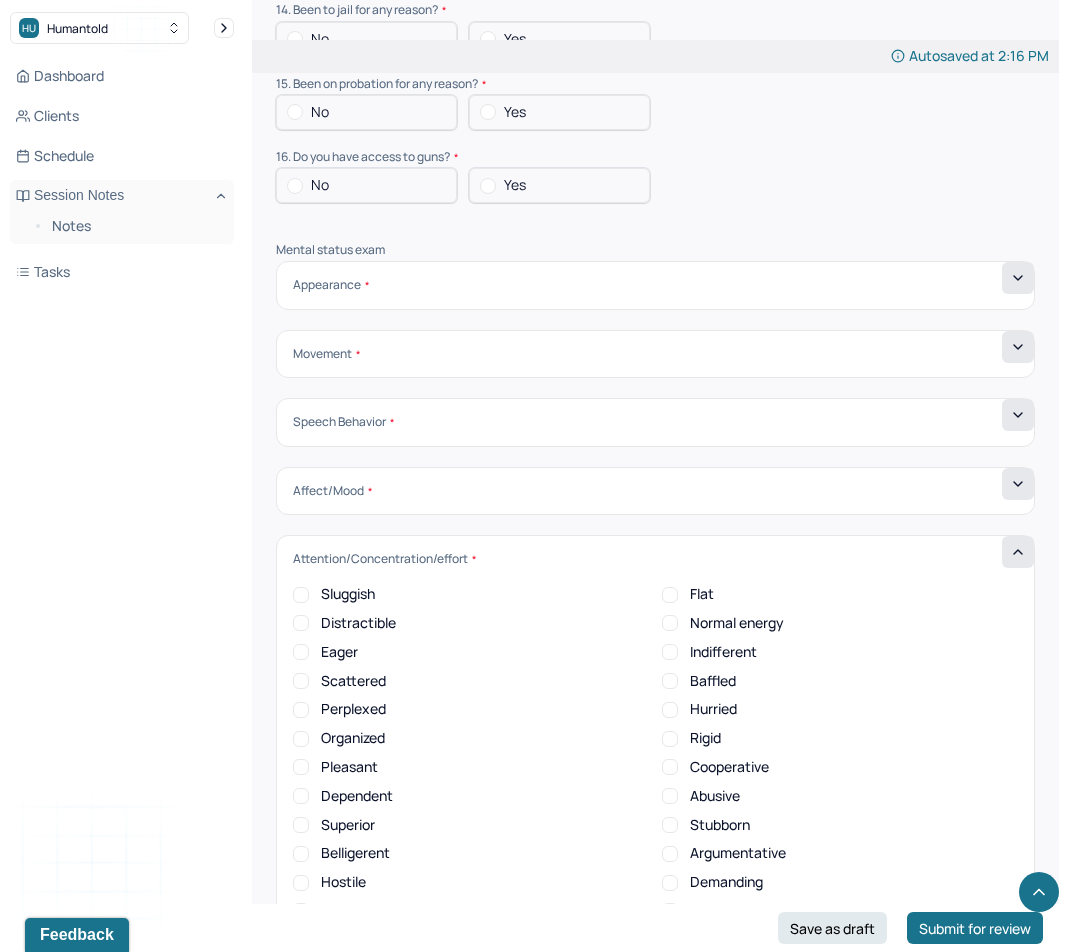 click on "Eager" at bounding box center [339, 652] 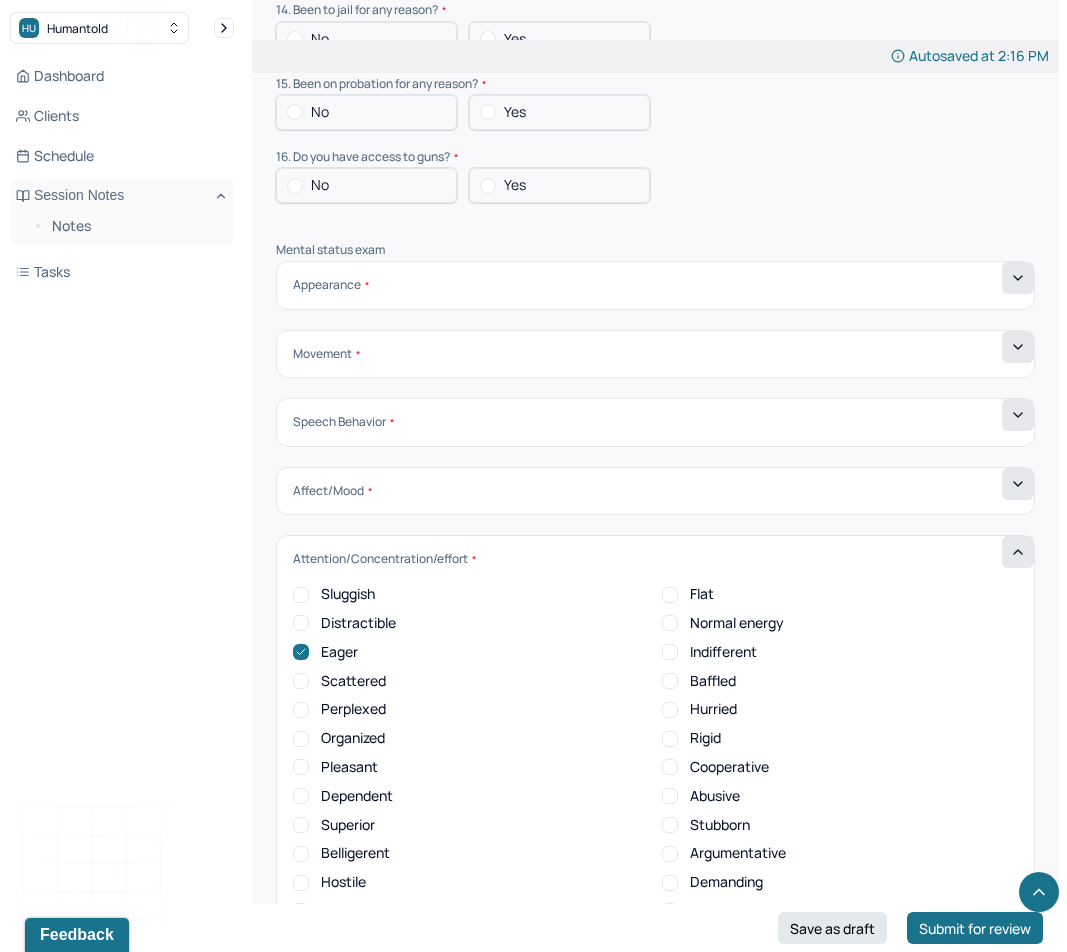 click on "Normal energy" at bounding box center (737, 623) 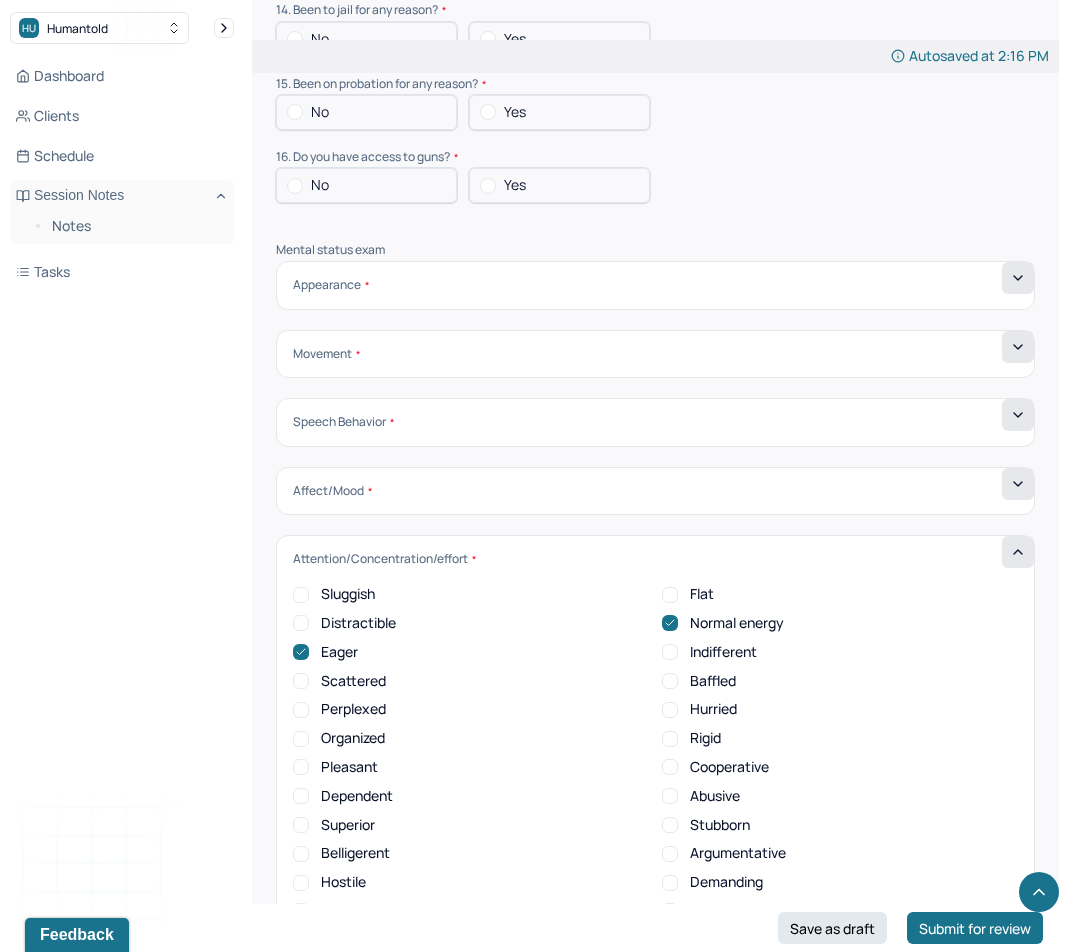 click on "Cooperative" at bounding box center (729, 767) 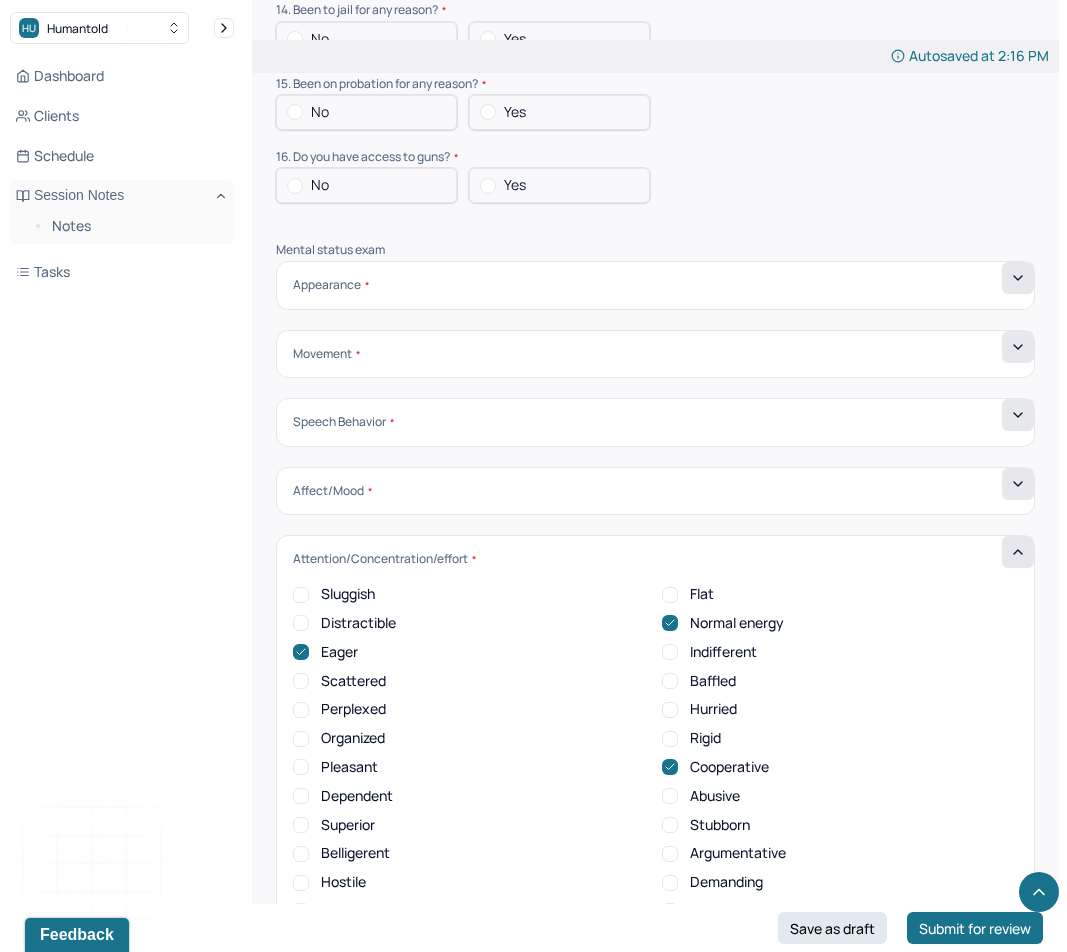 click 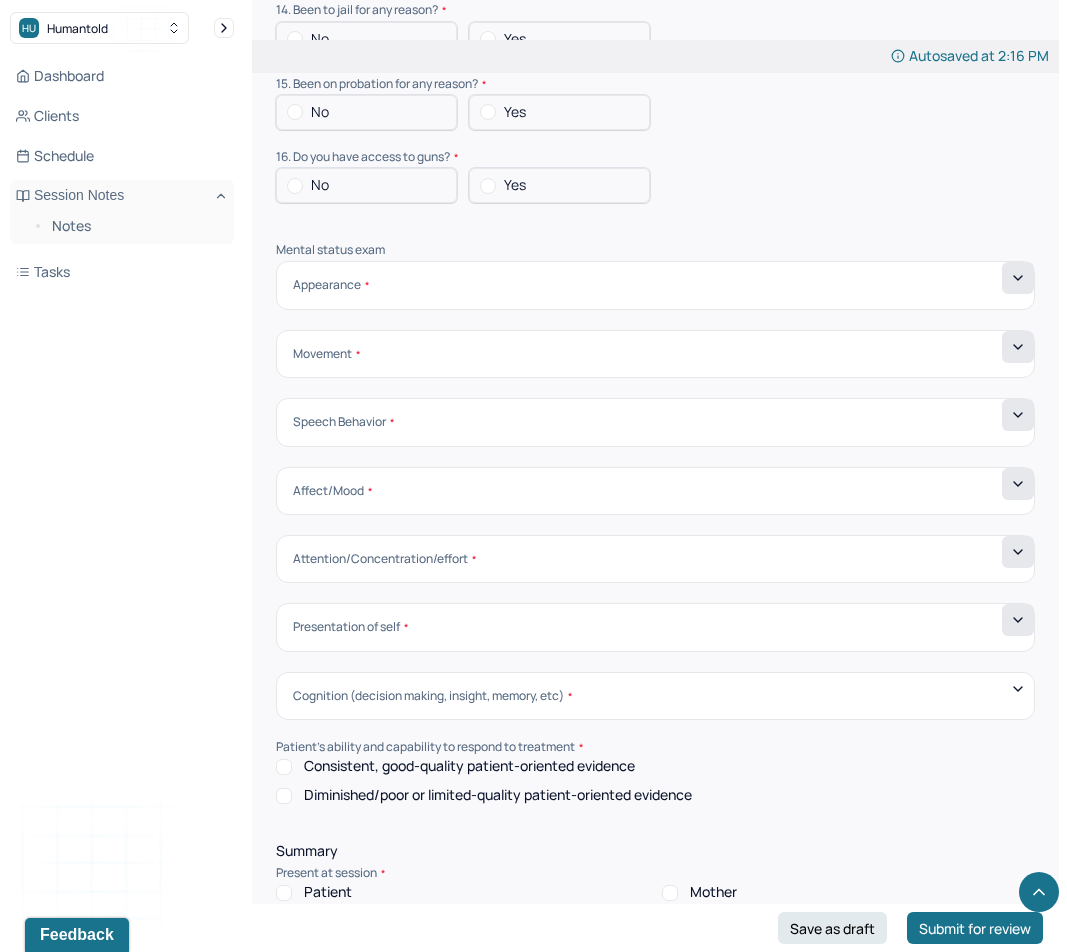 click 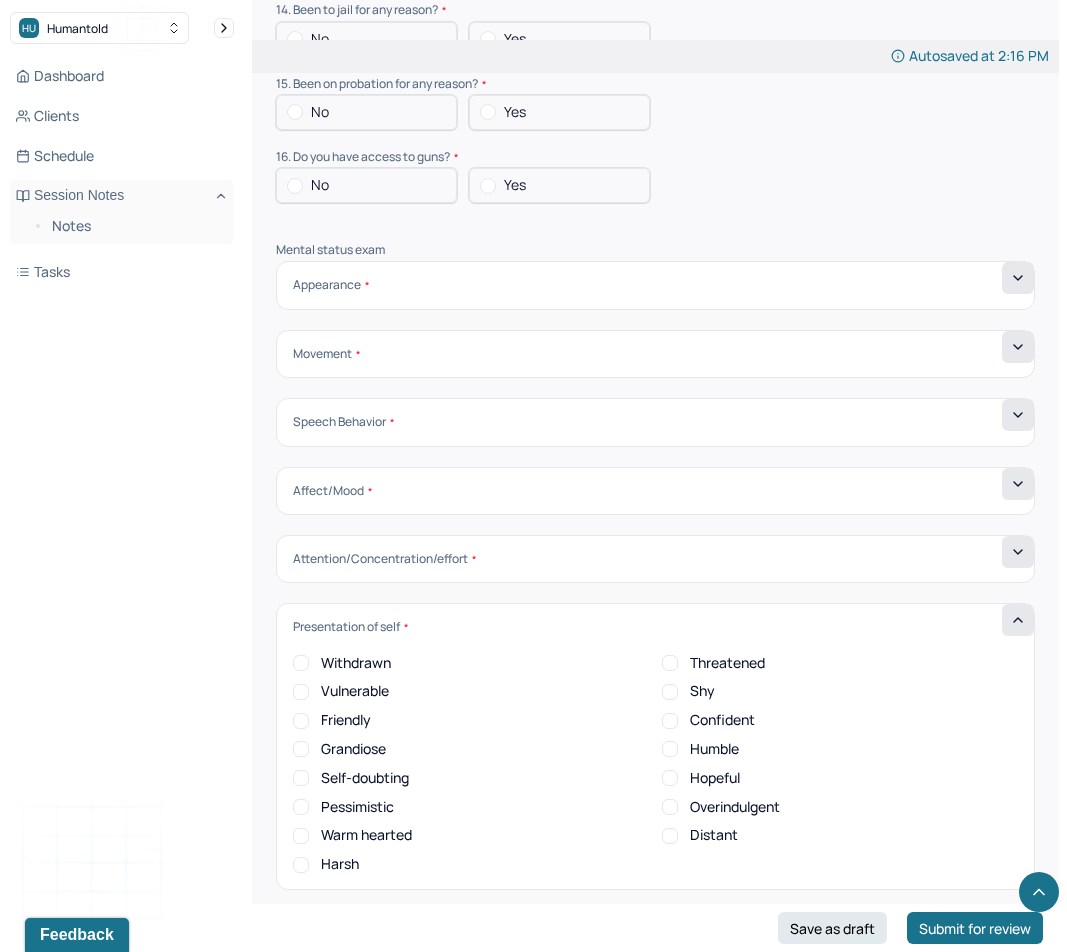 click on "Hopeful" at bounding box center (715, 778) 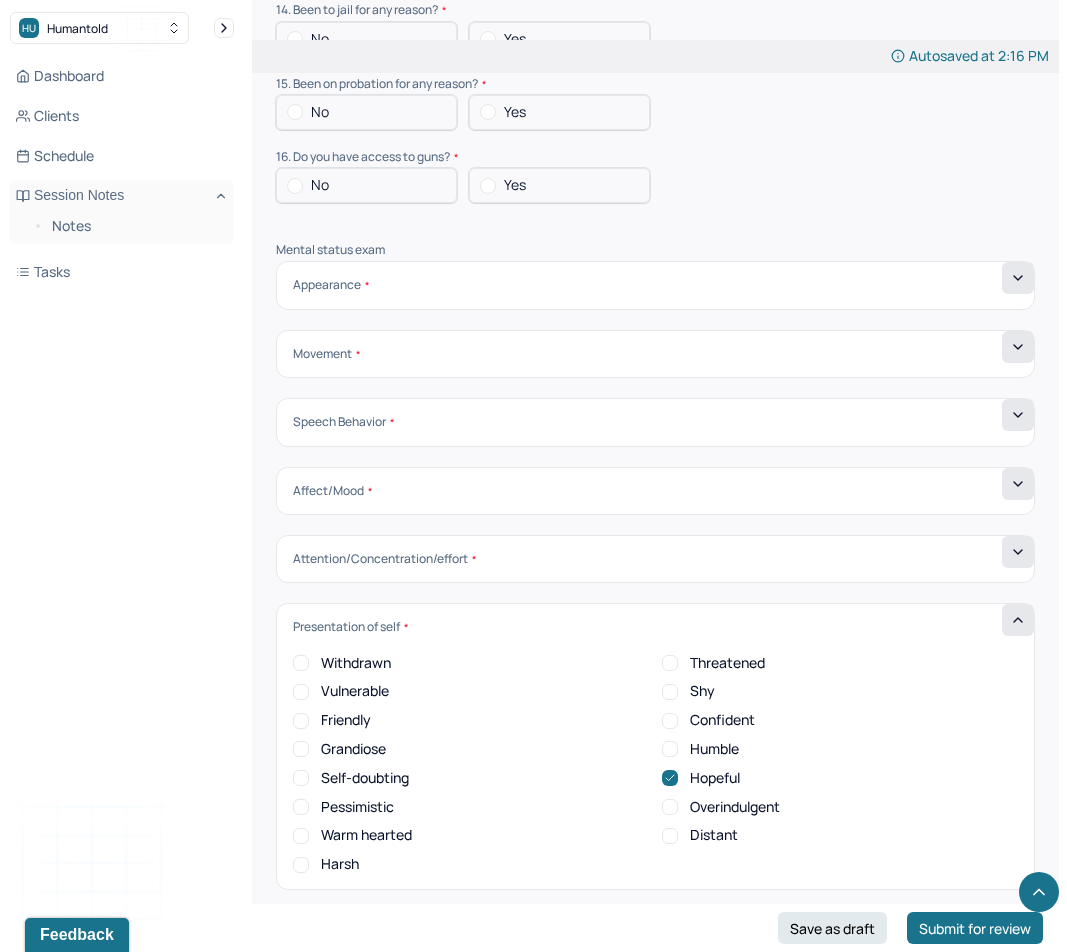 scroll, scrollTop: 6514, scrollLeft: 0, axis: vertical 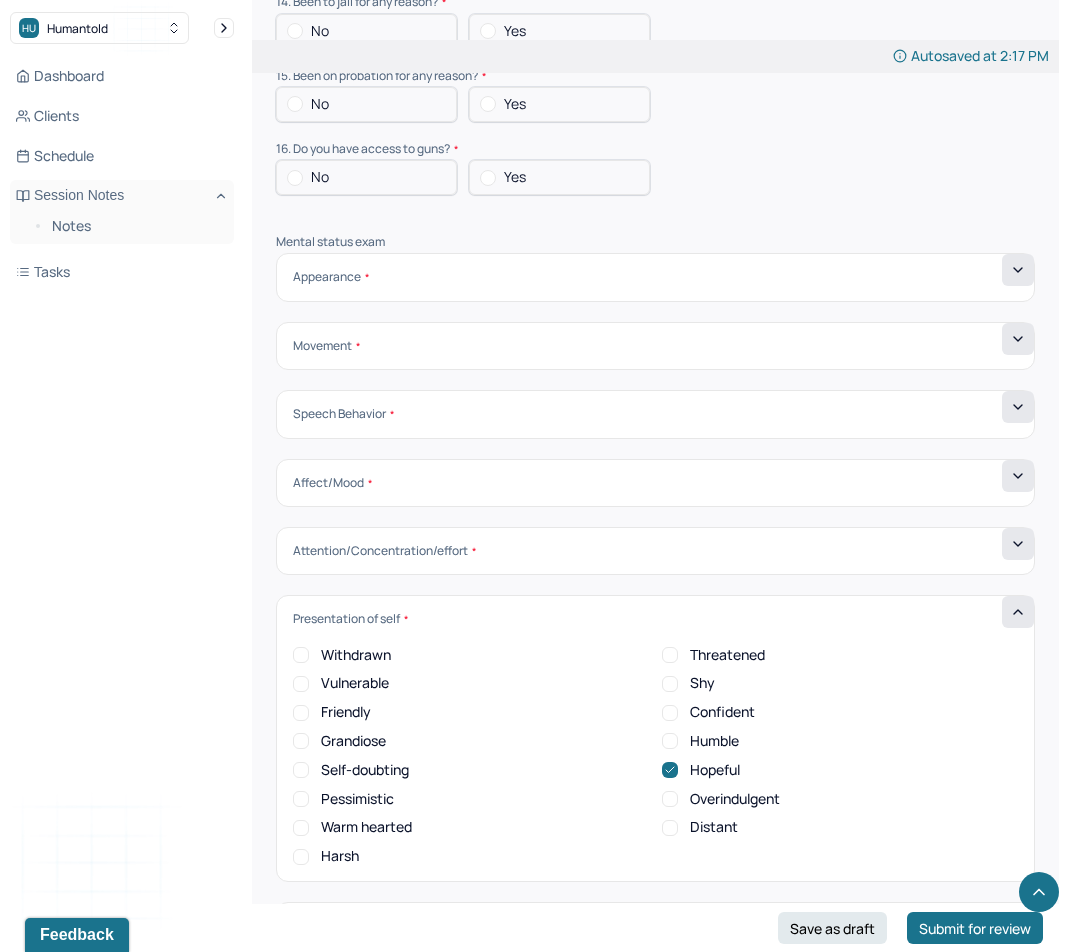 click on "Friendly" at bounding box center [346, 712] 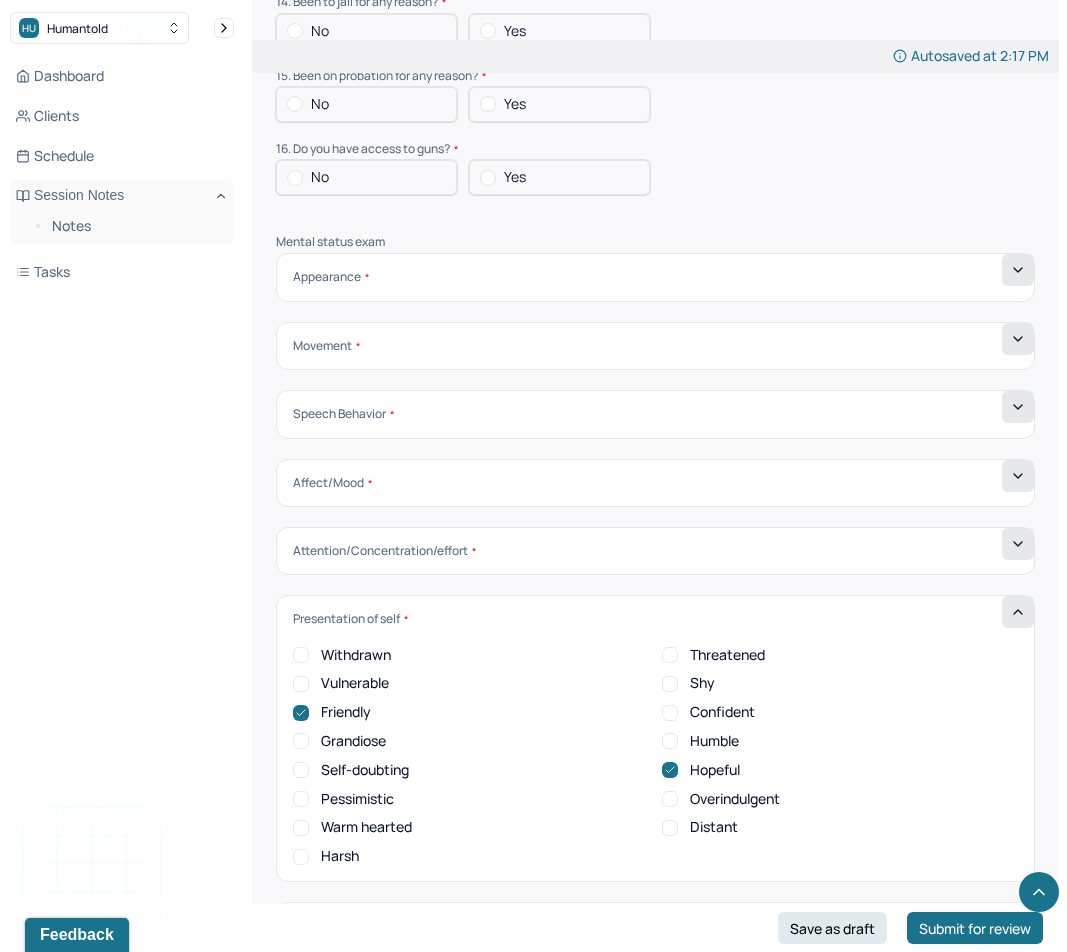 click 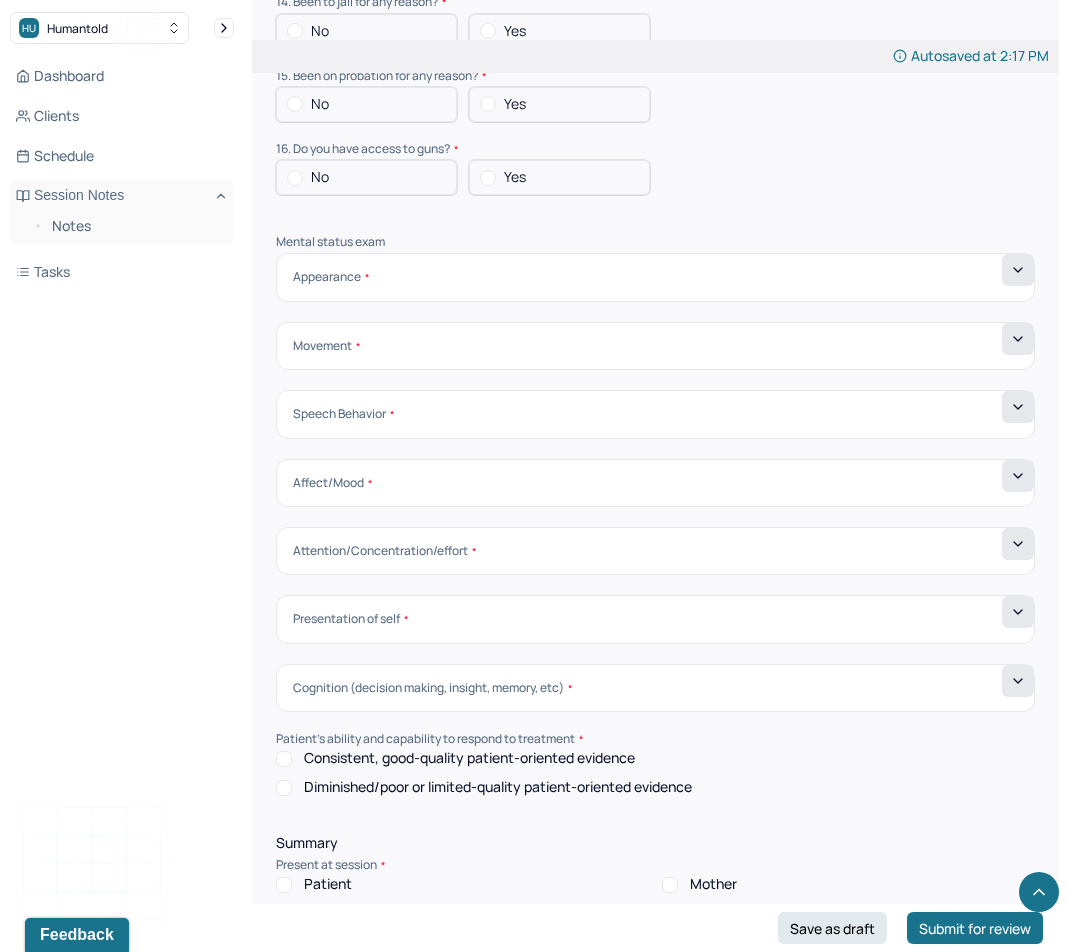 click 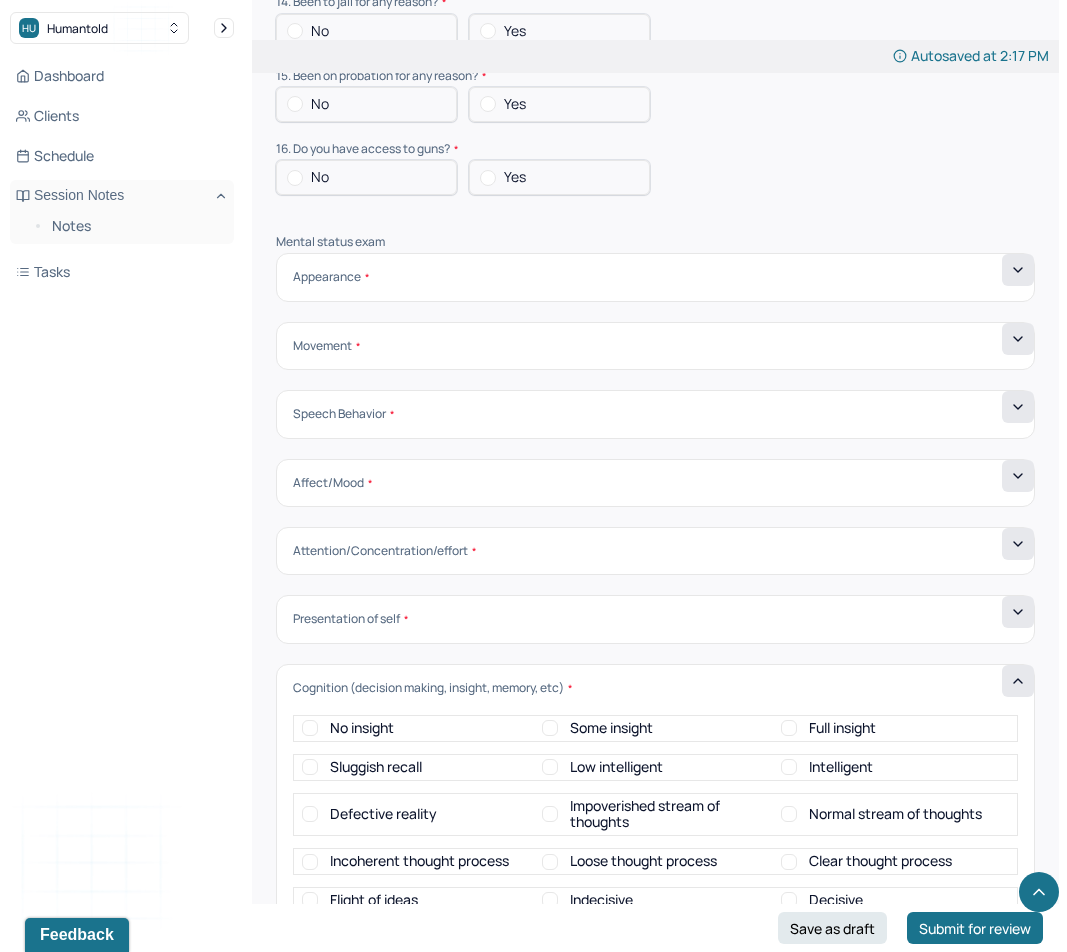 click on "Some insight" at bounding box center (611, 728) 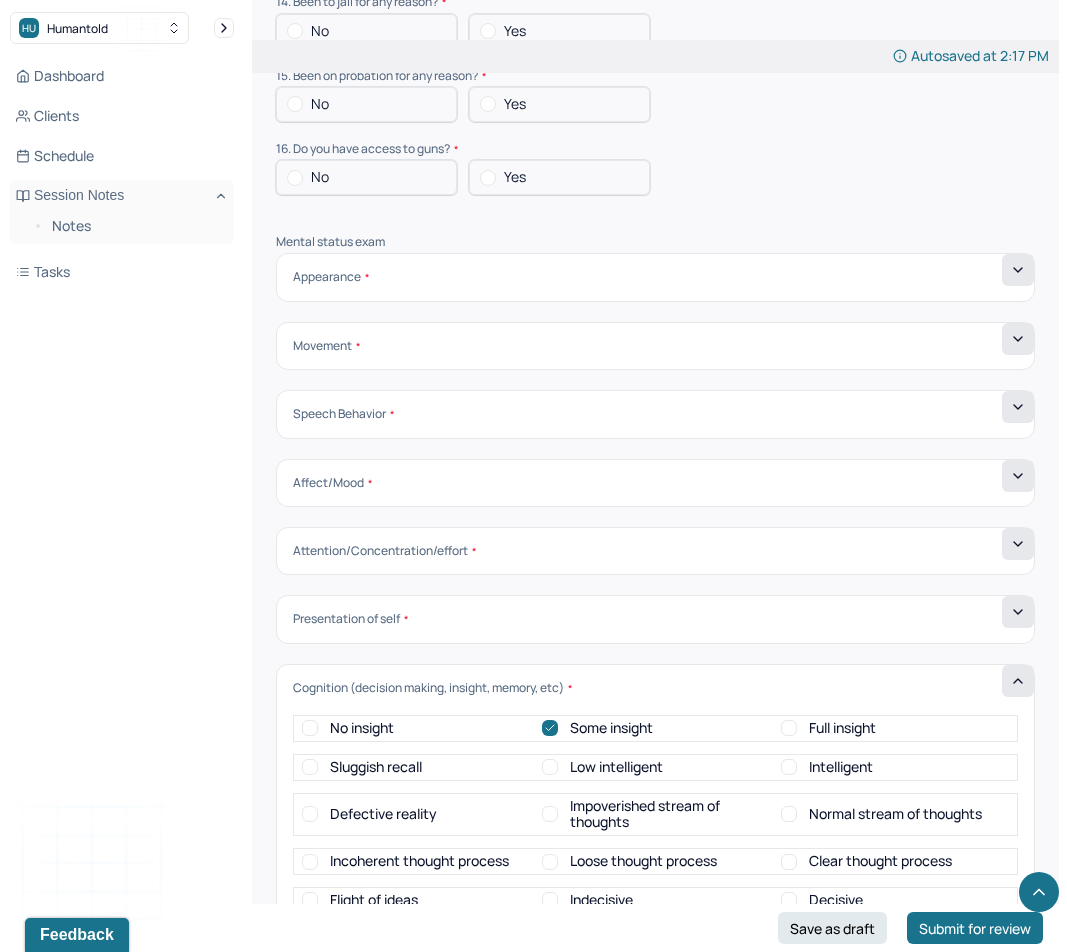 click on "Normal stream of thoughts" at bounding box center [895, 814] 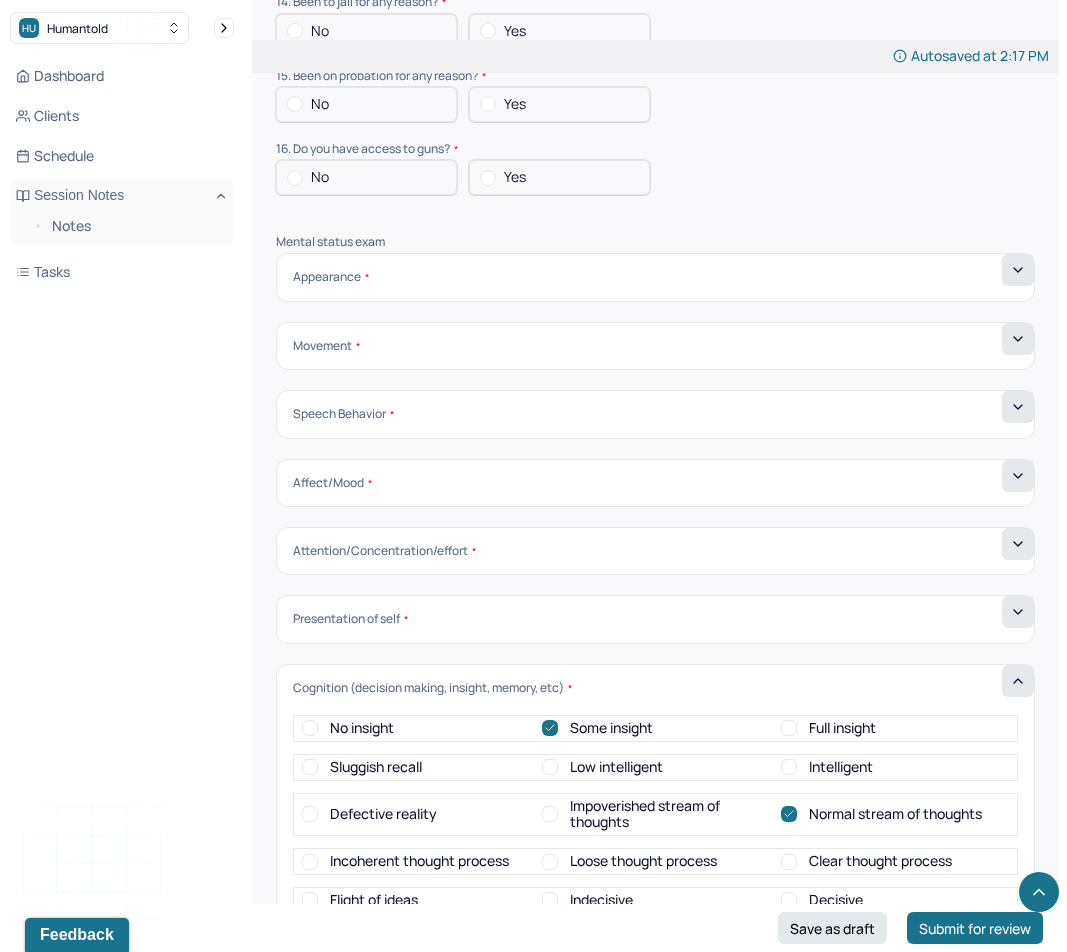 click on "Clear thought process" at bounding box center [880, 861] 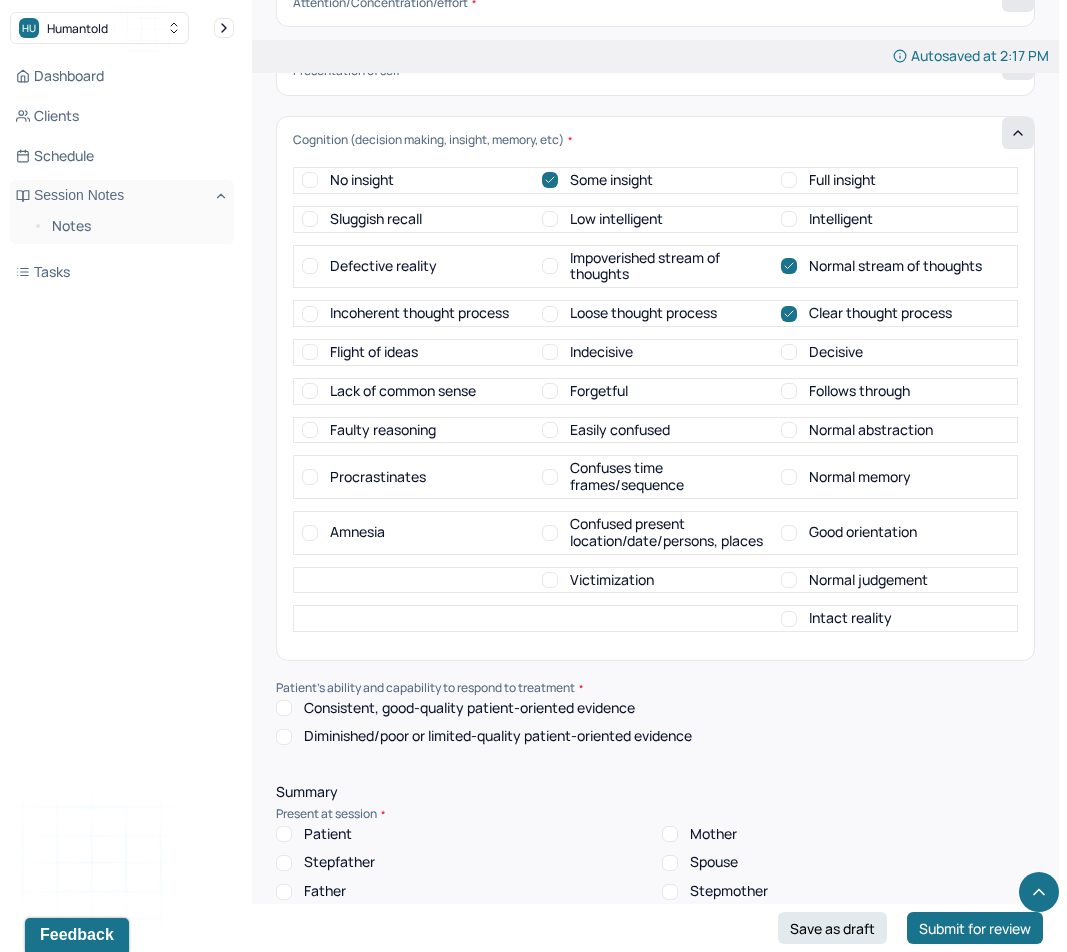 scroll, scrollTop: 7051, scrollLeft: 0, axis: vertical 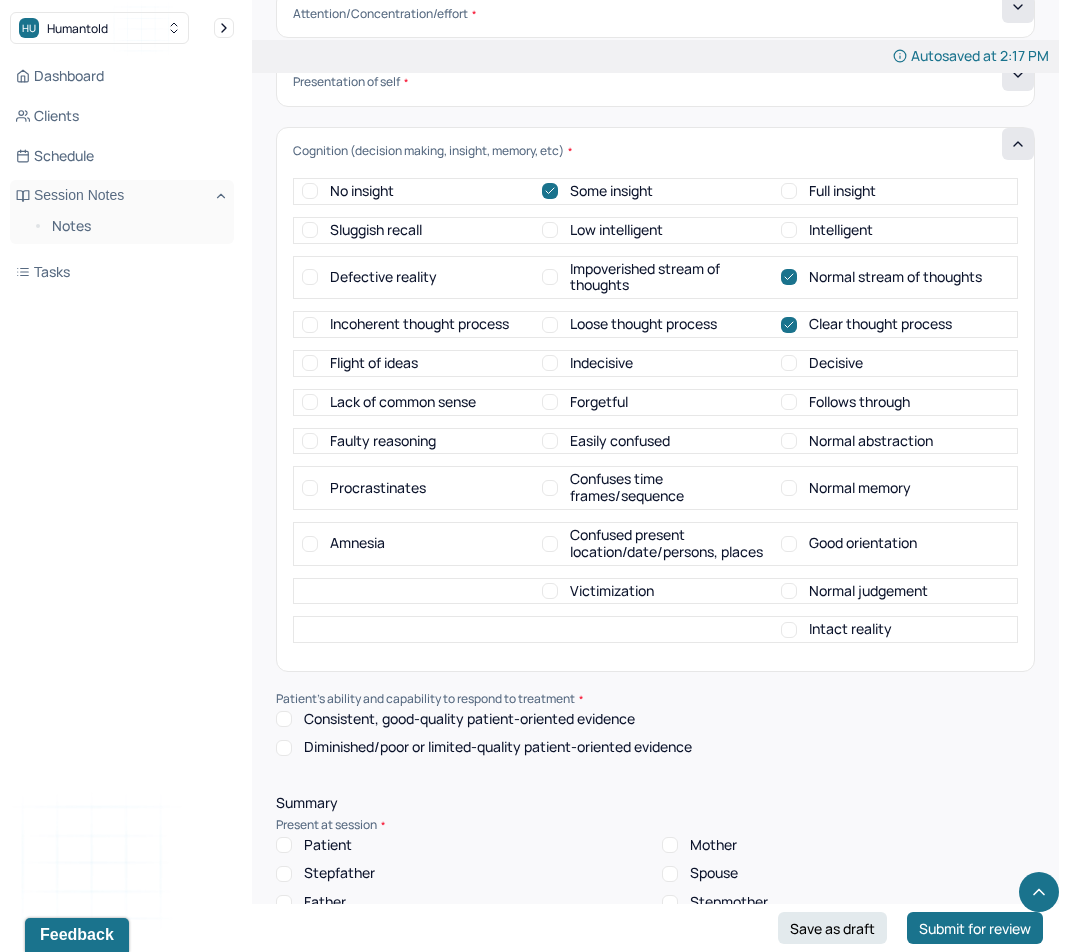 click on "Good orientation" at bounding box center (863, 543) 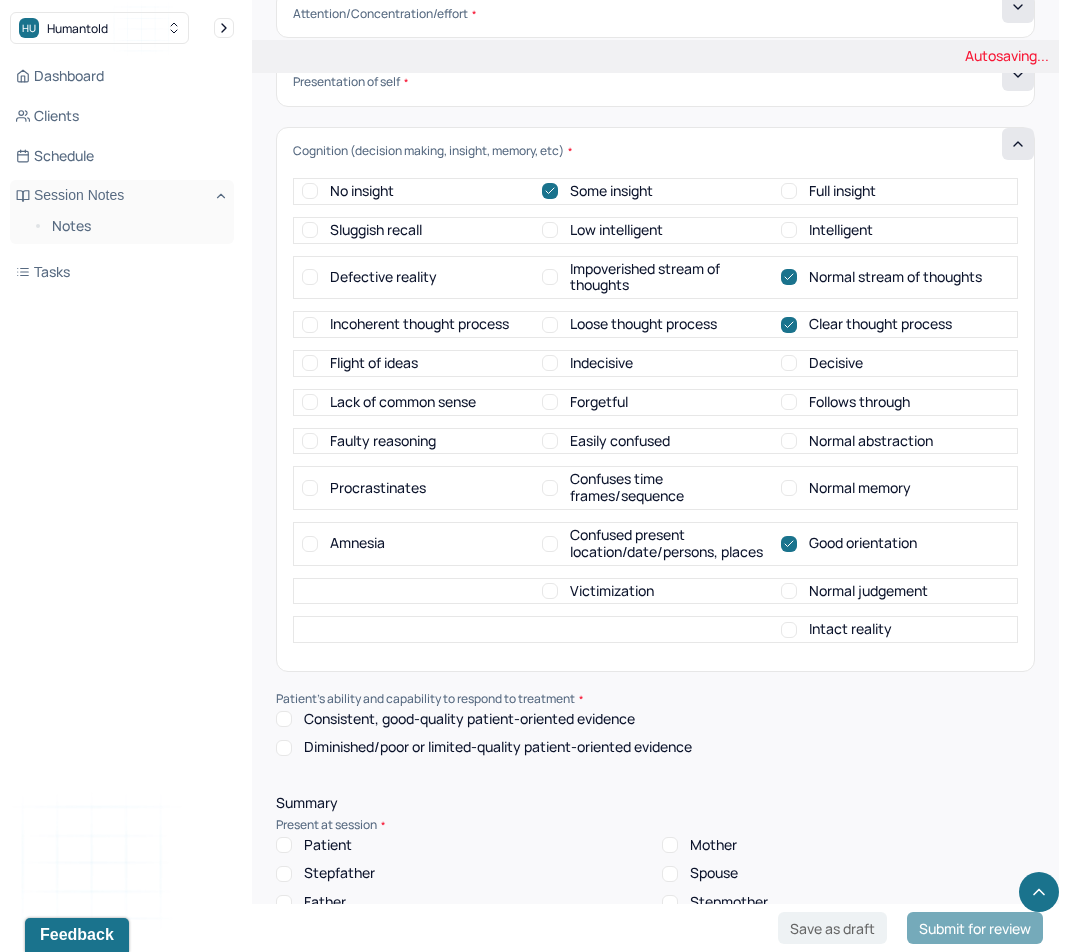 click on "Normal memory" at bounding box center [860, 488] 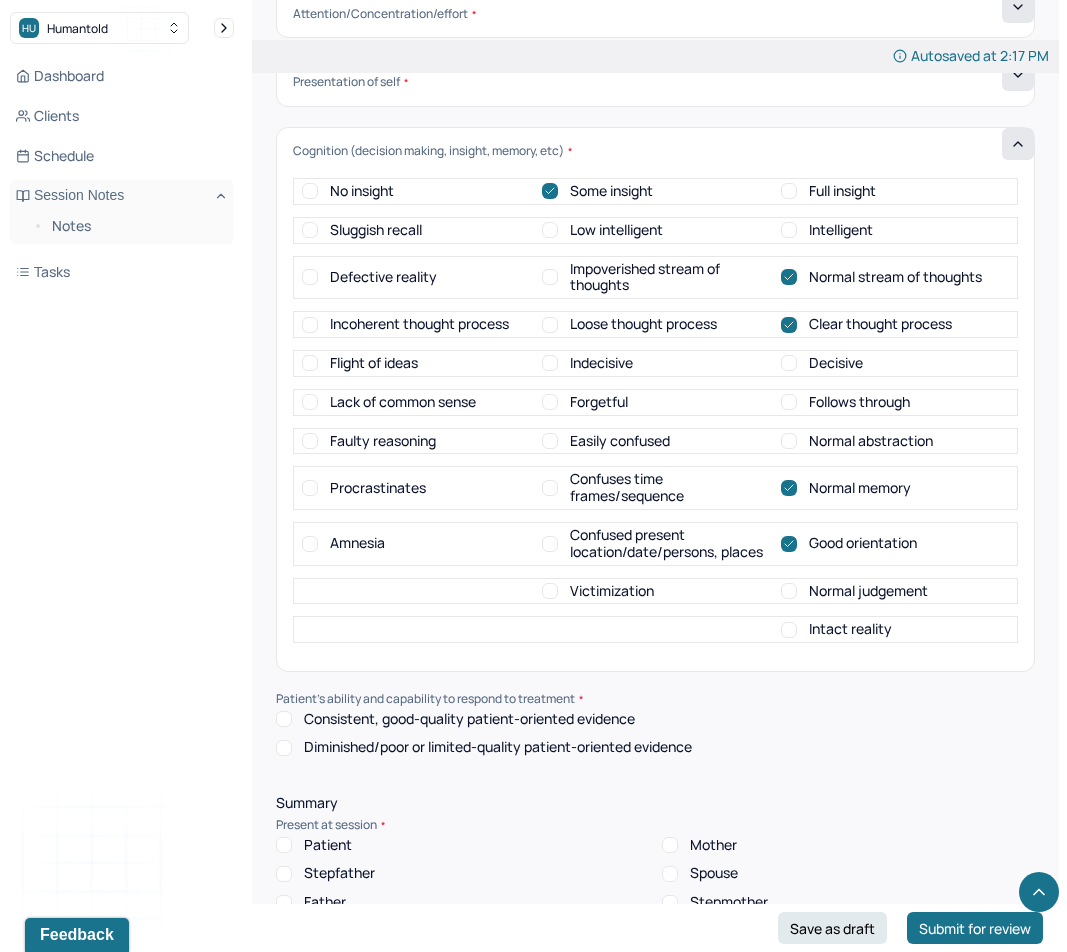 click on "Normal abstraction" at bounding box center (871, 441) 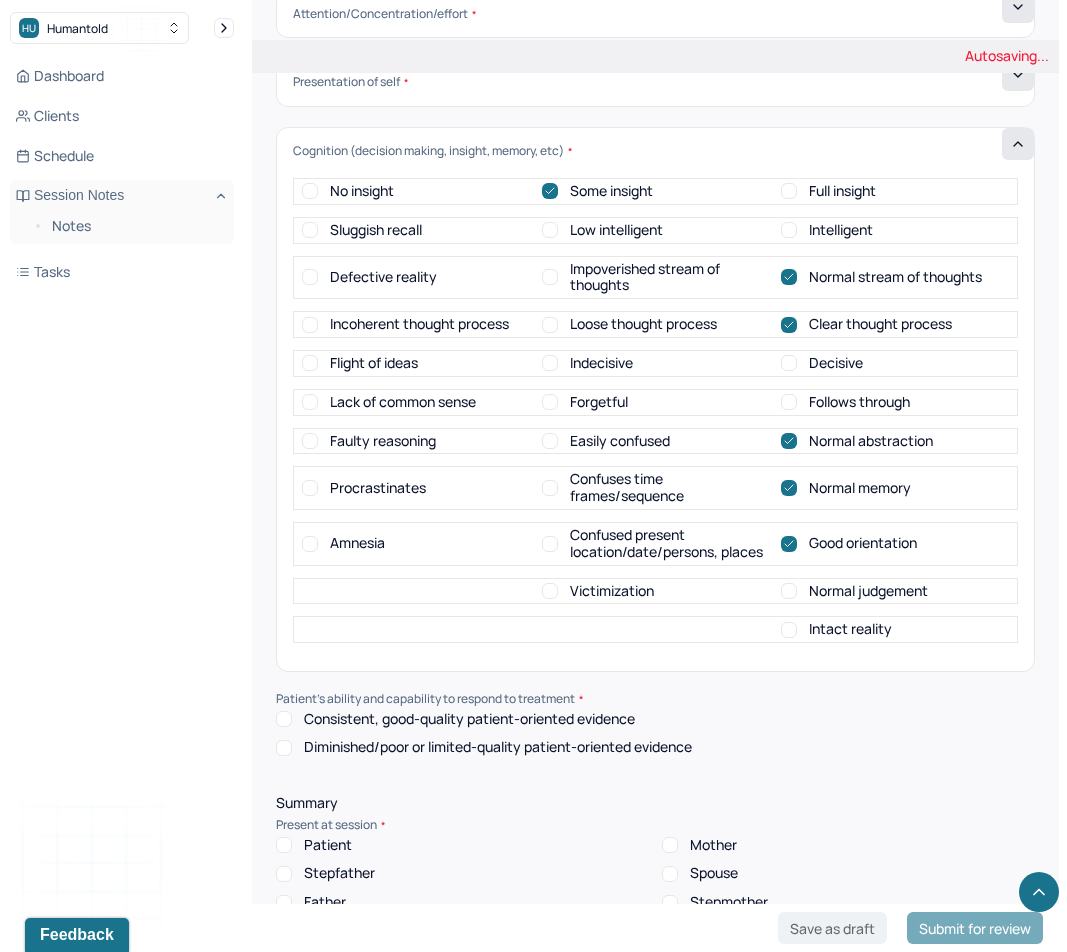 click on "Normal judgement" at bounding box center [868, 591] 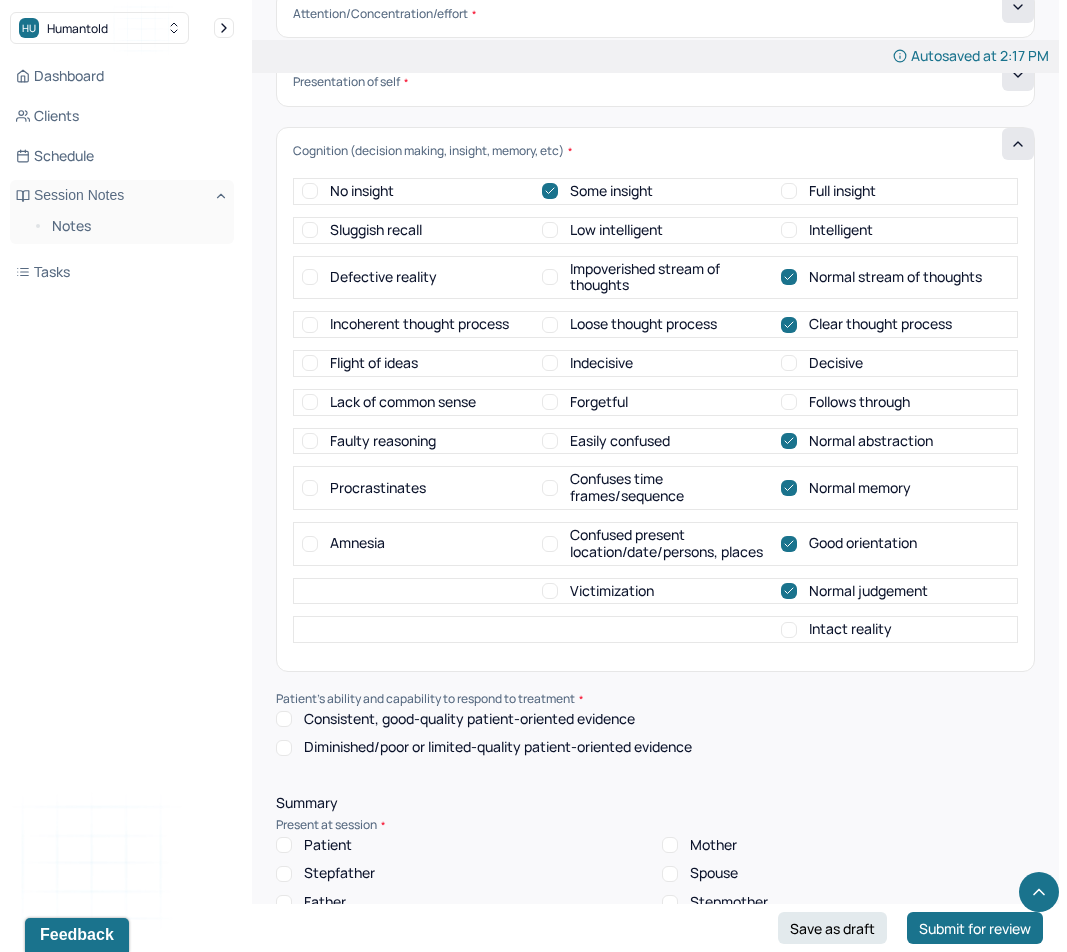 click on "Consistent, good-quality patient-oriented evidence" at bounding box center [469, 719] 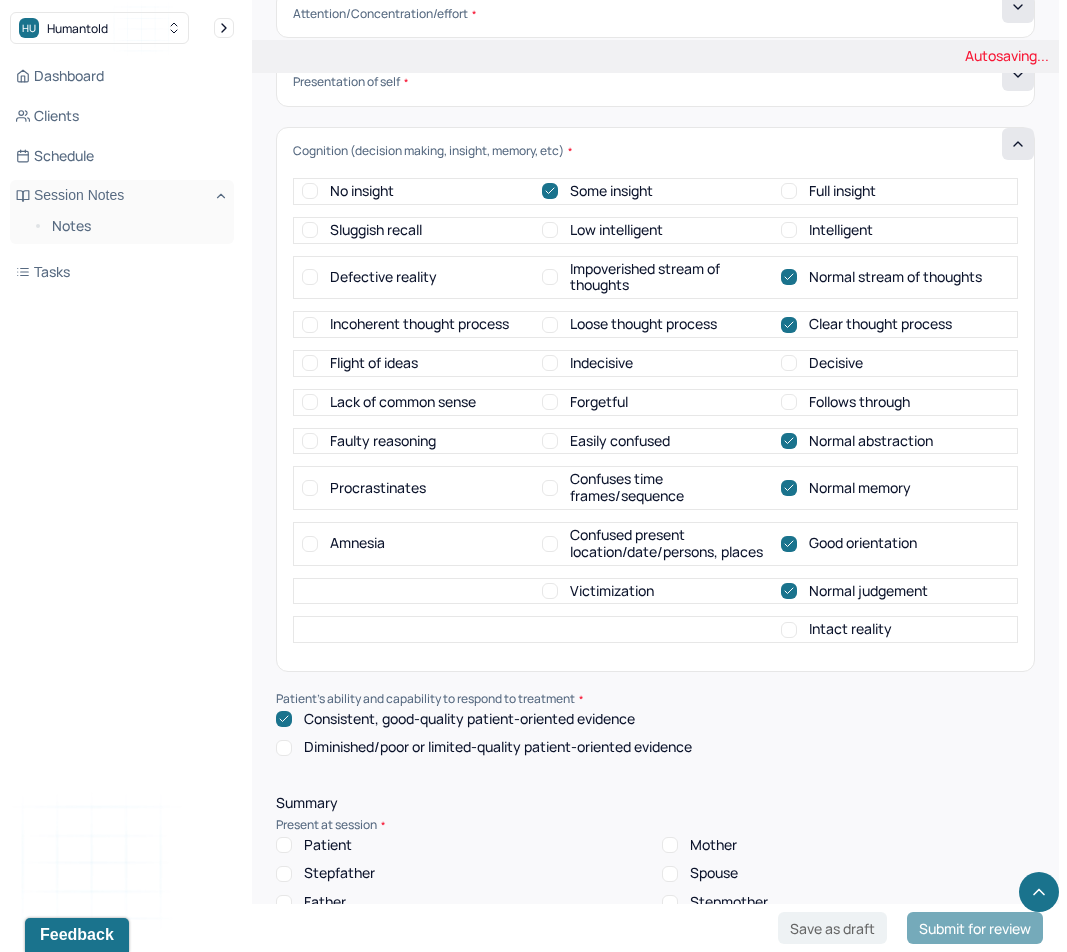 click on "Patient" at bounding box center [328, 845] 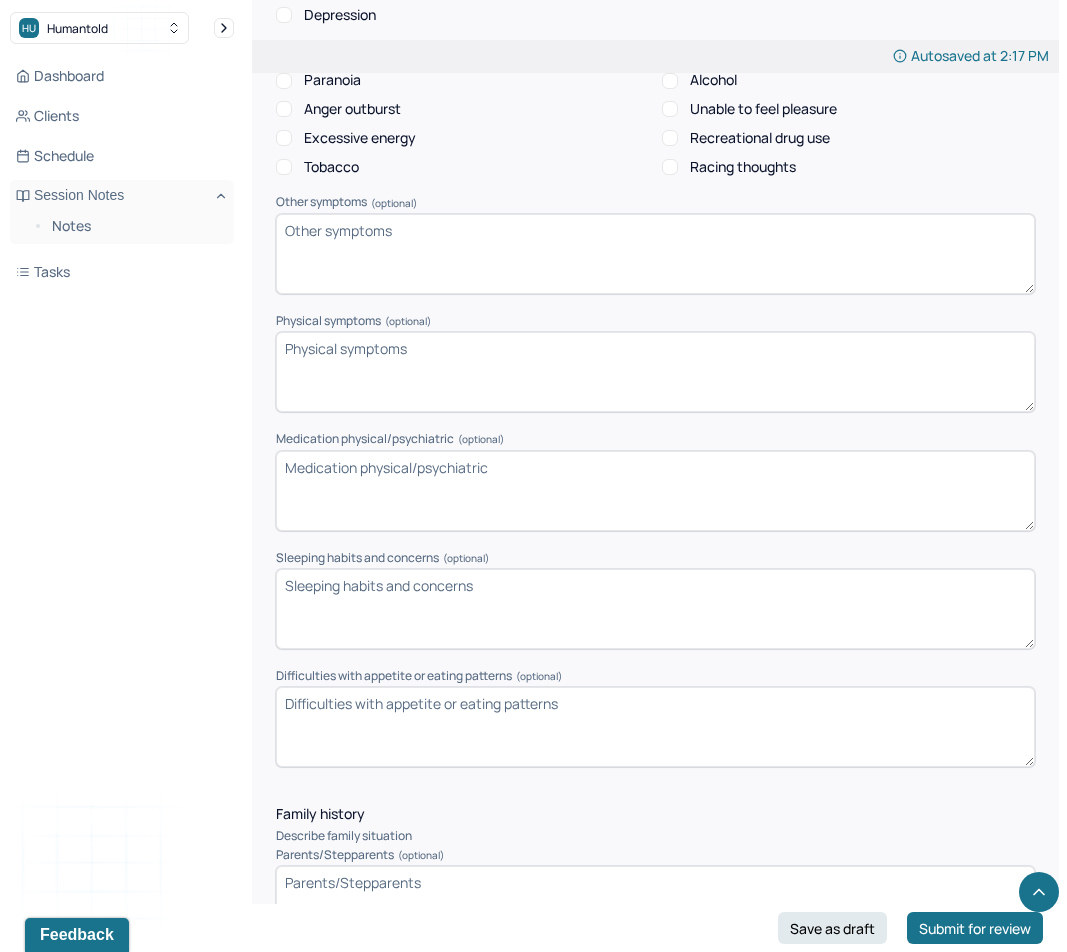 scroll, scrollTop: 1963, scrollLeft: 0, axis: vertical 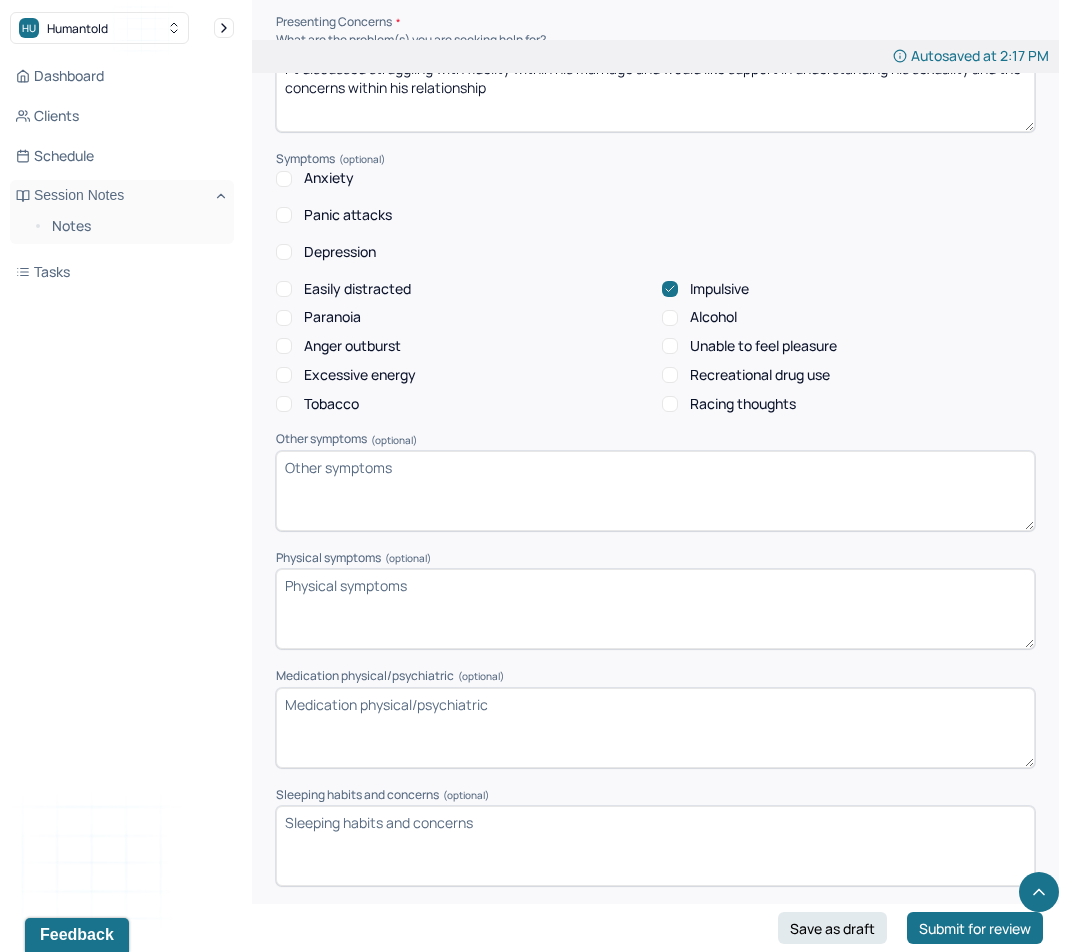 click on "Medication physical/psychiatric (optional)" at bounding box center [655, 728] 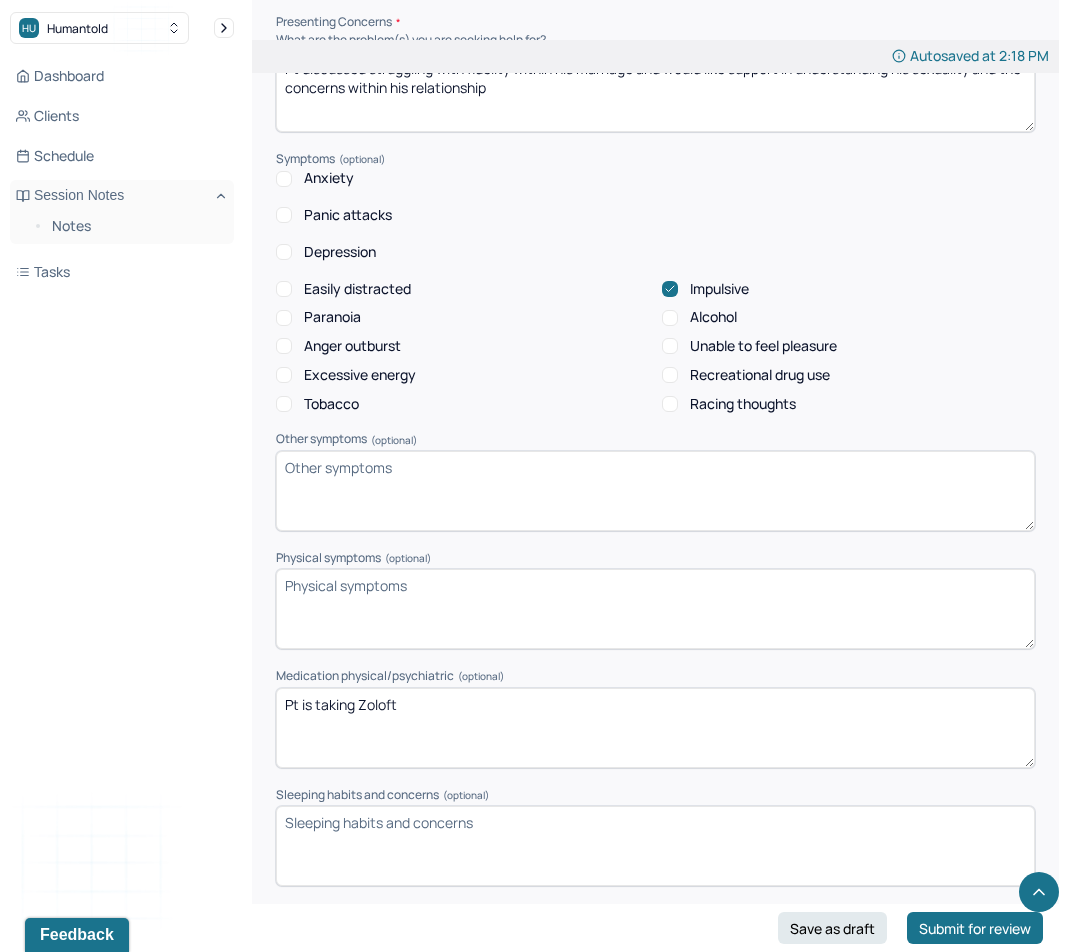 type on "Pt is taking Zoloft" 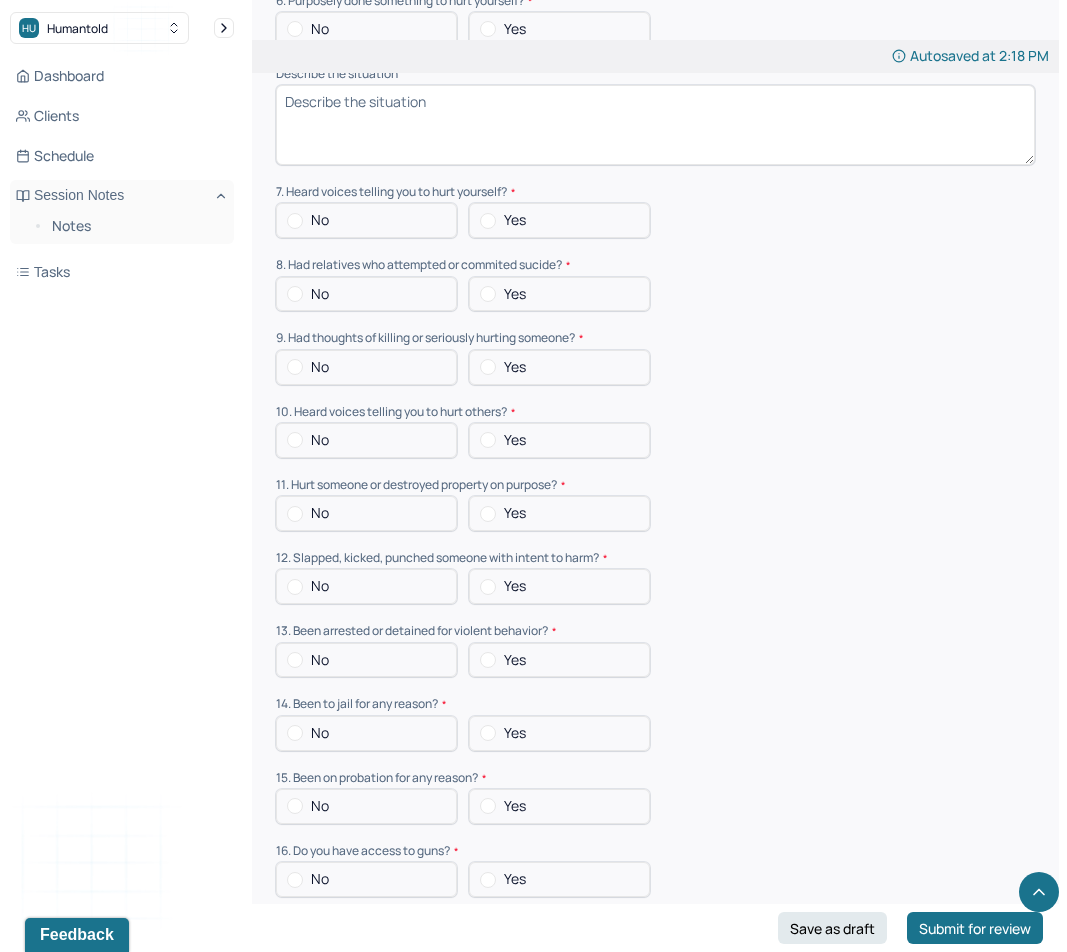 scroll, scrollTop: 5925, scrollLeft: 0, axis: vertical 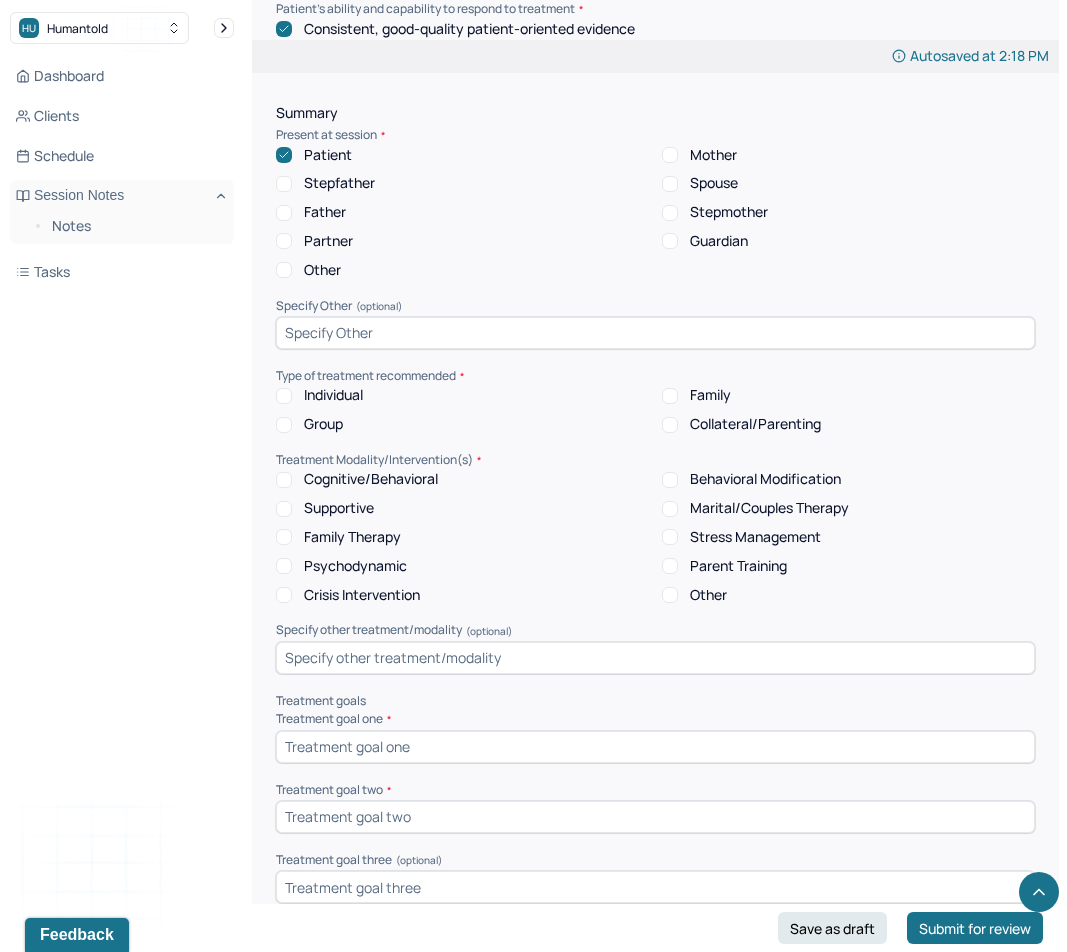 click on "Cognitive/Behavioral" at bounding box center [371, 479] 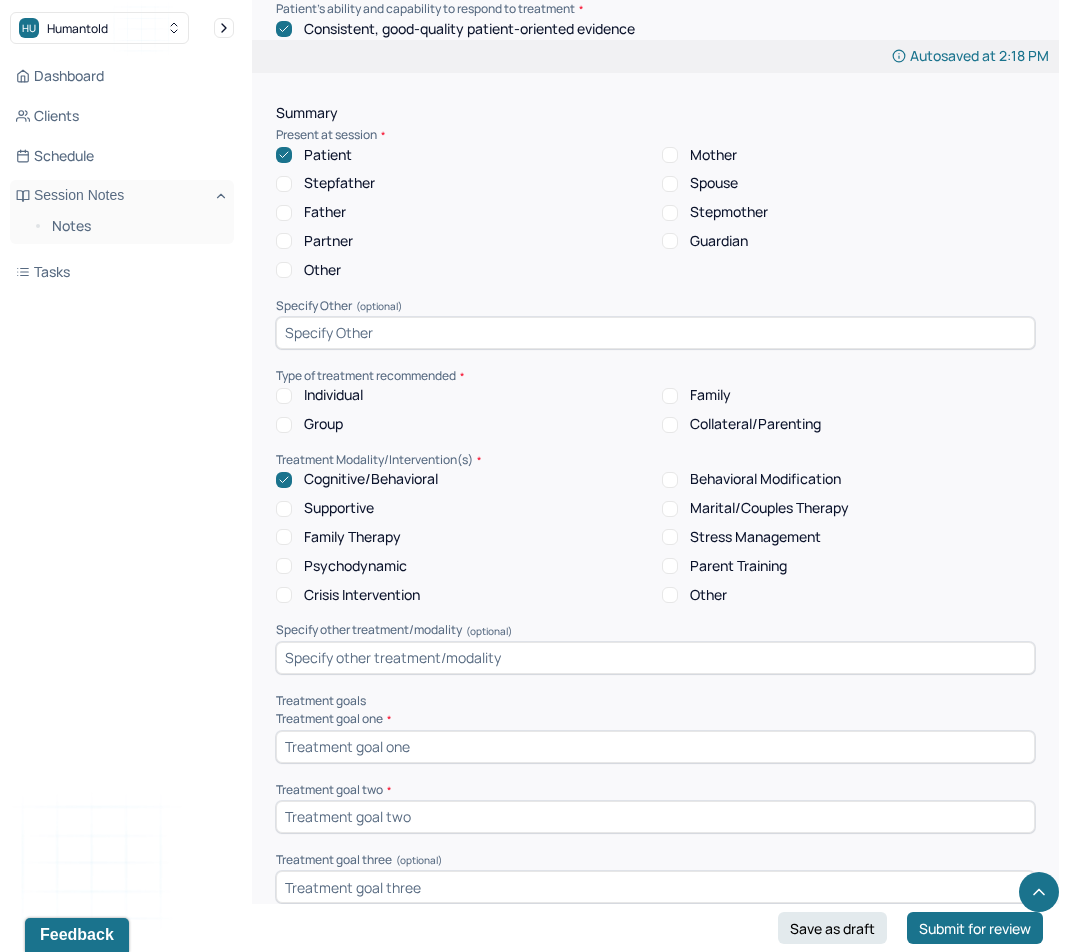 click on "Individual" at bounding box center (333, 395) 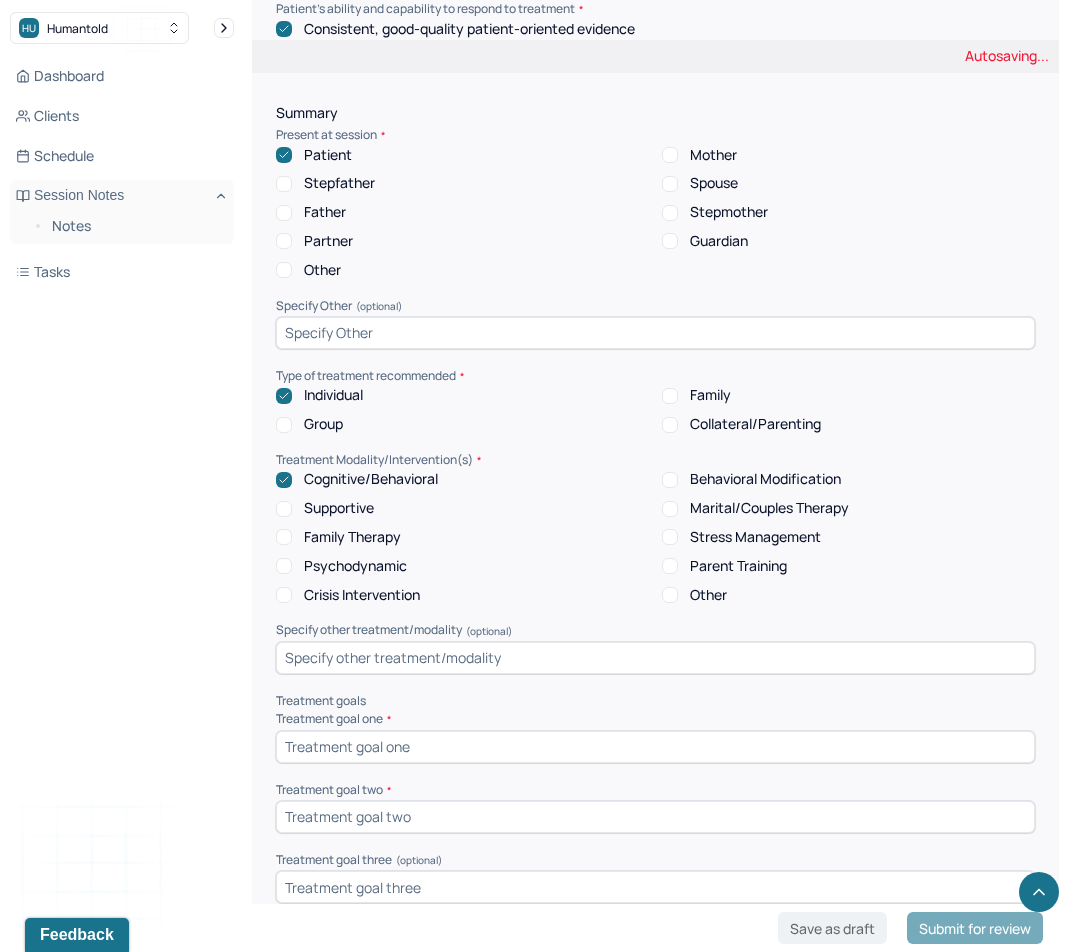 click at bounding box center [655, 658] 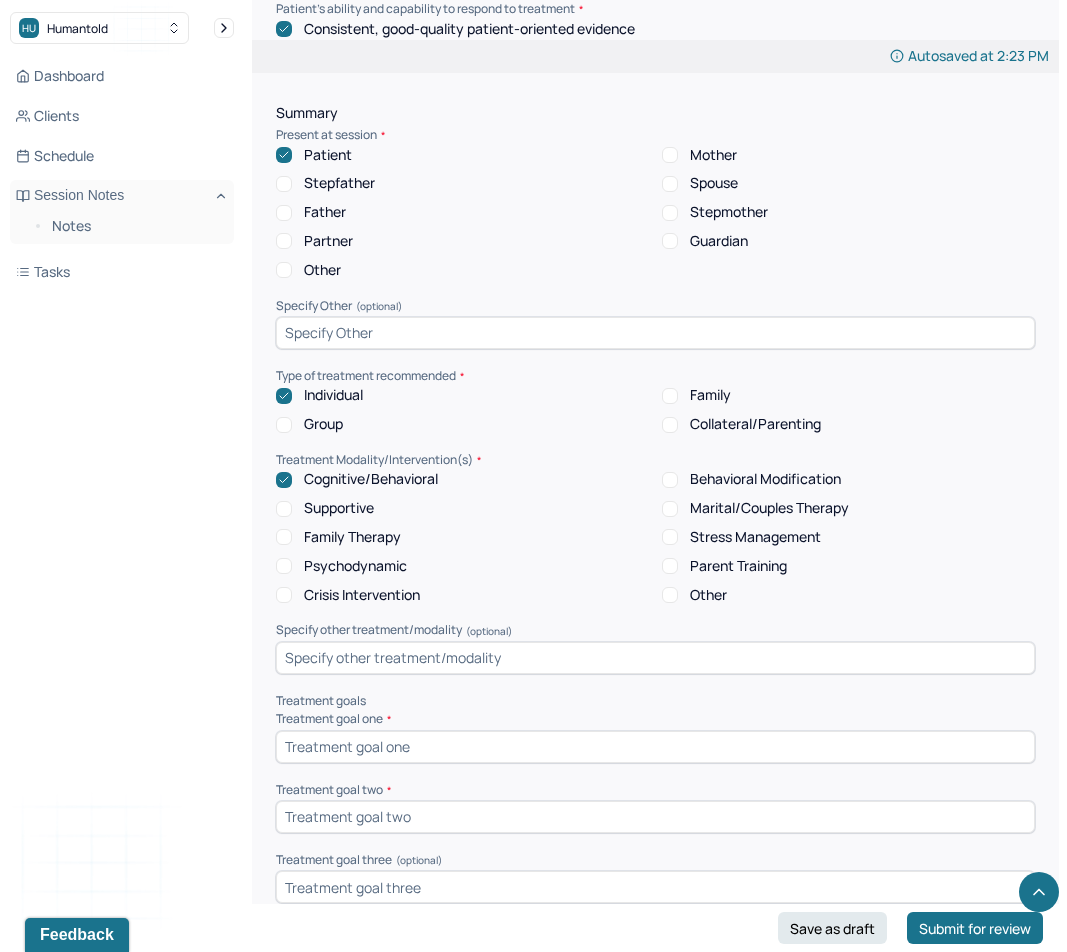 click at bounding box center (655, 747) 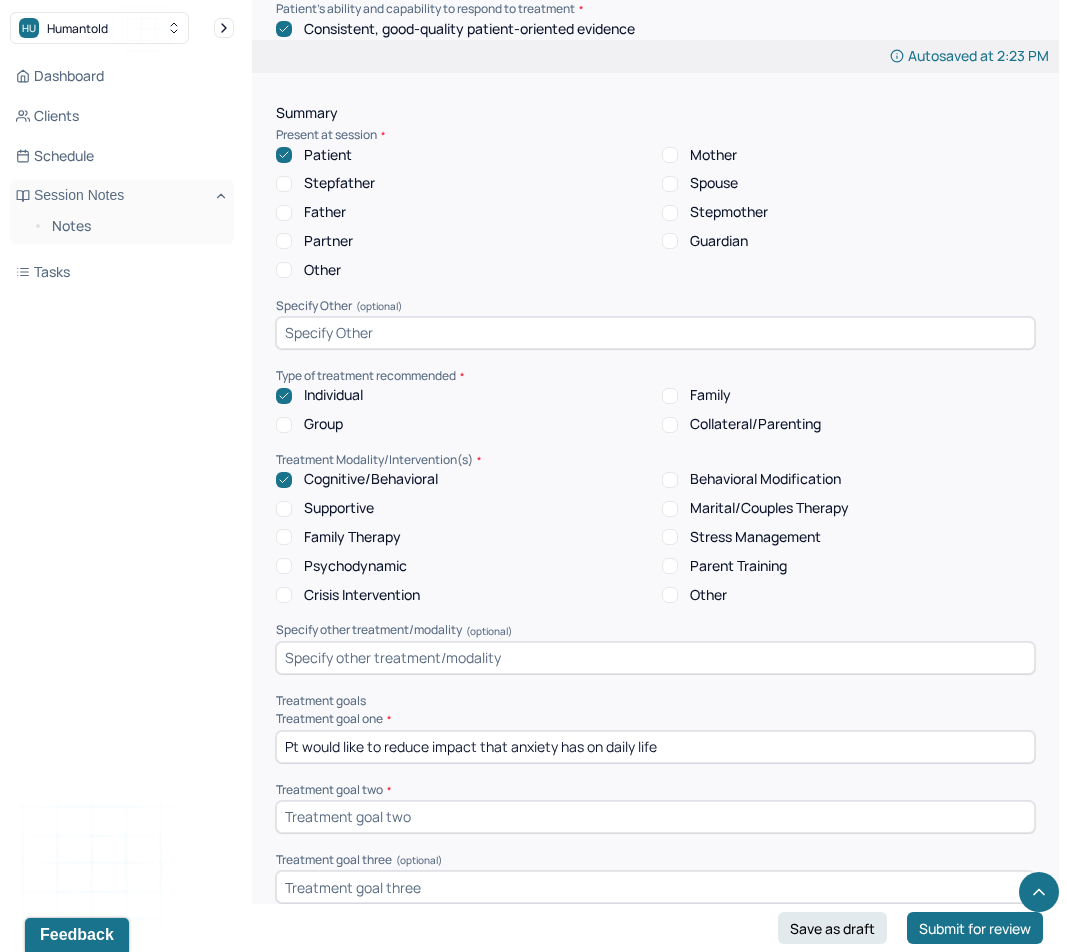 click at bounding box center [655, 817] 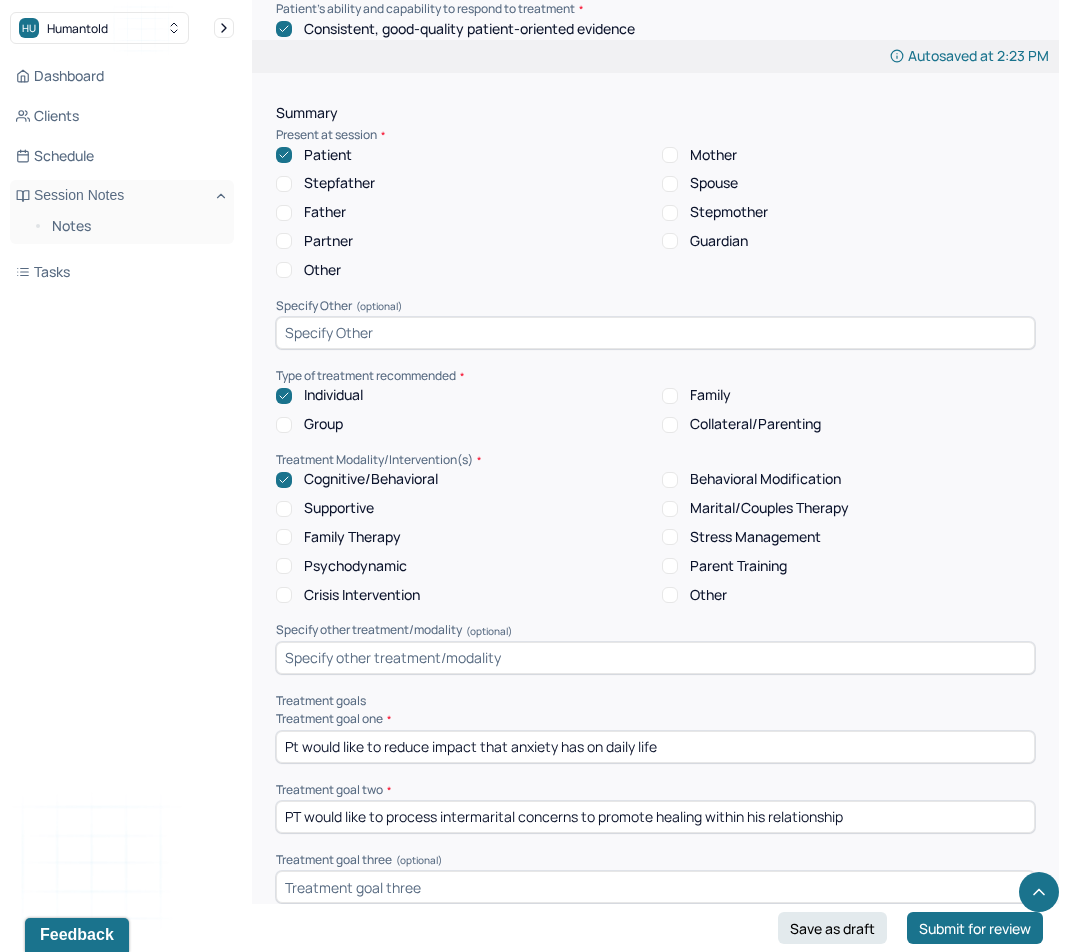 type on "PT would like to process intermarital concerns to promote healing within his relationship" 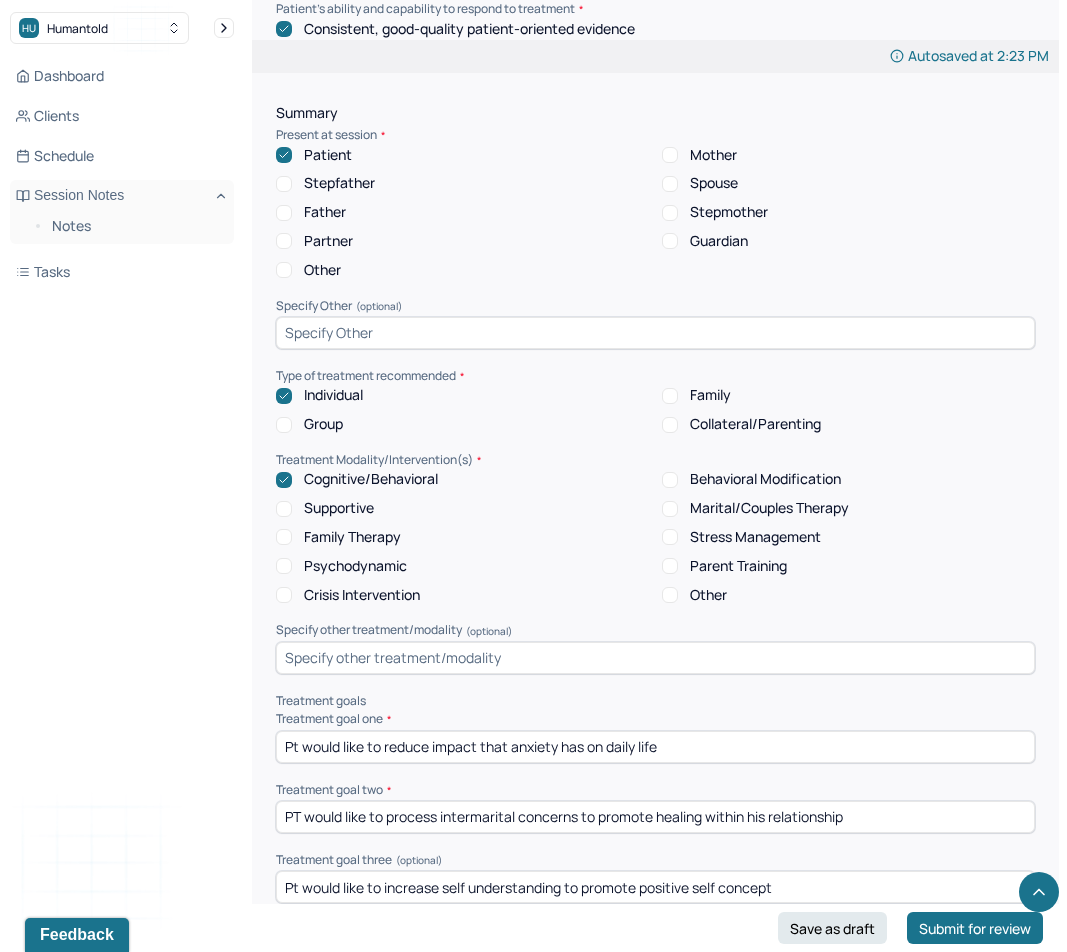 type on "Pt would like to increase self understanding to promote positive self concept" 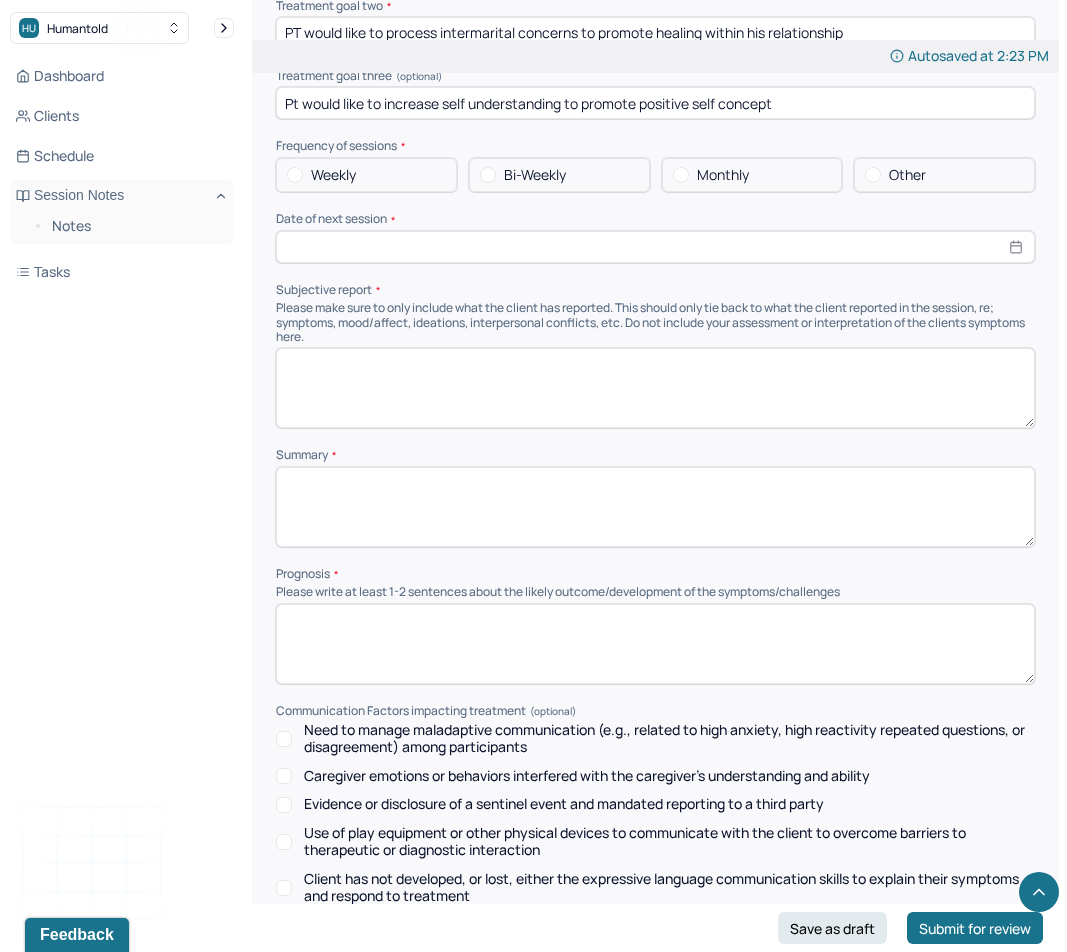 scroll, scrollTop: 8545, scrollLeft: 0, axis: vertical 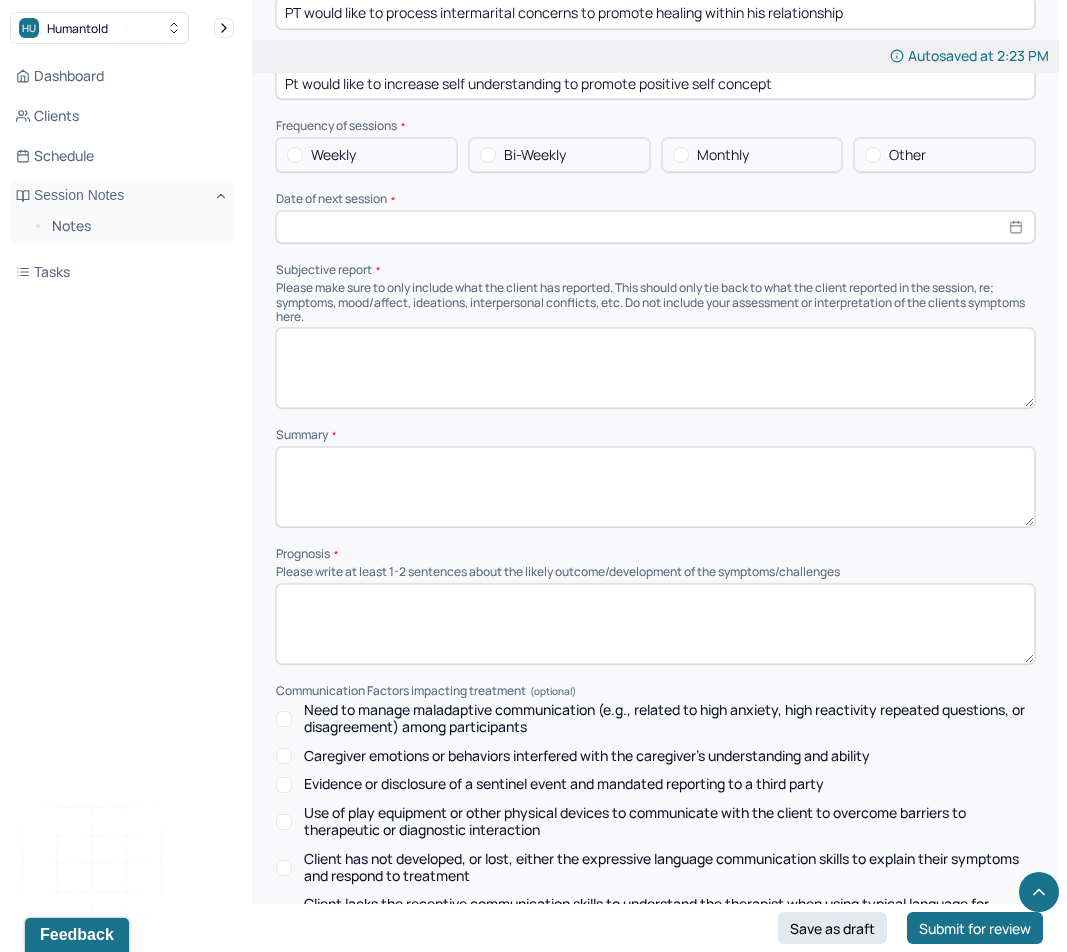 click on "Weekly" at bounding box center [333, 155] 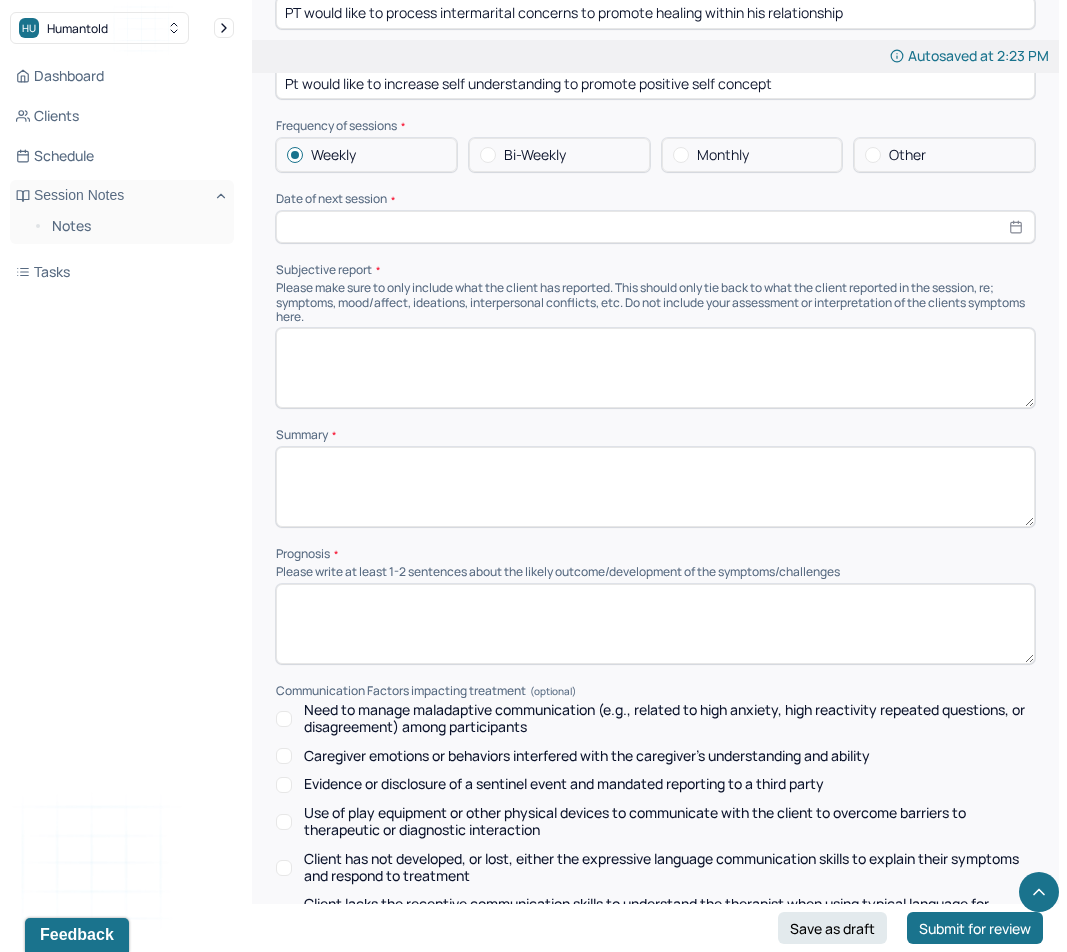 select on "7" 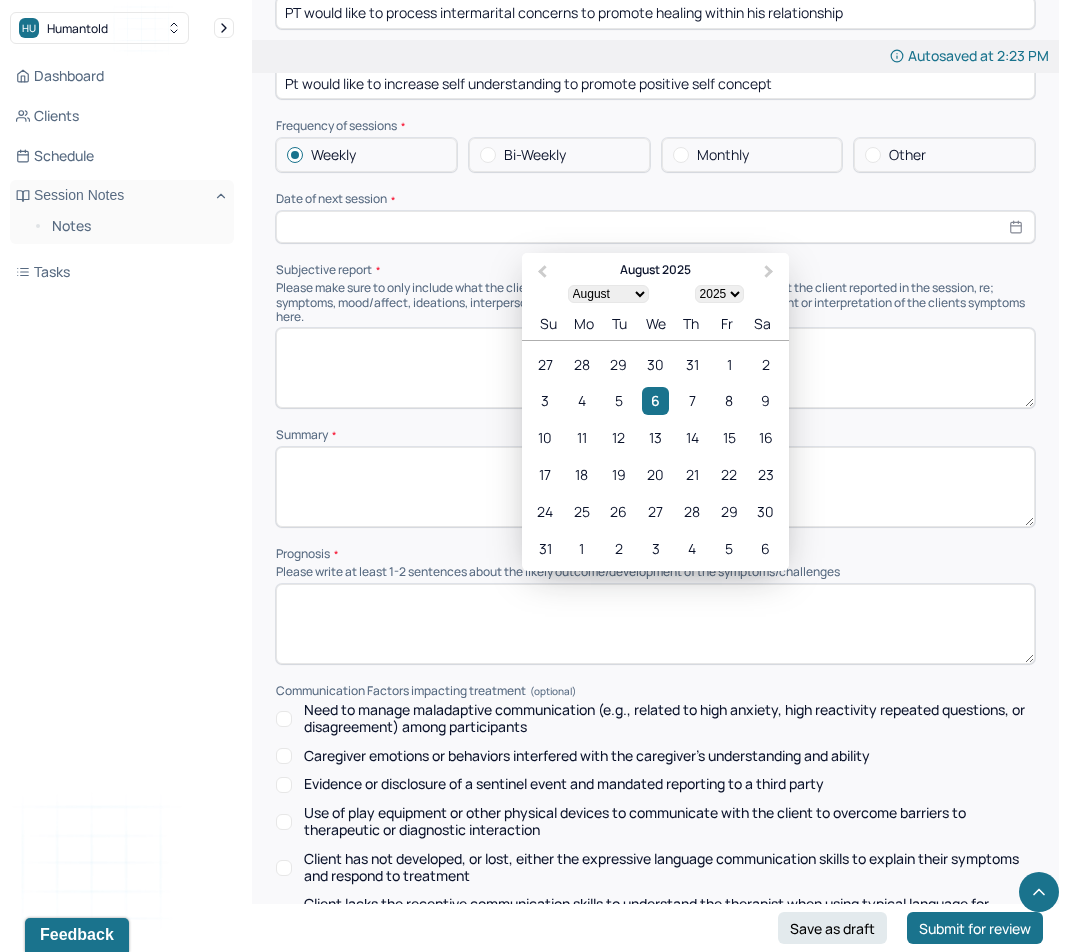 click at bounding box center [655, 227] 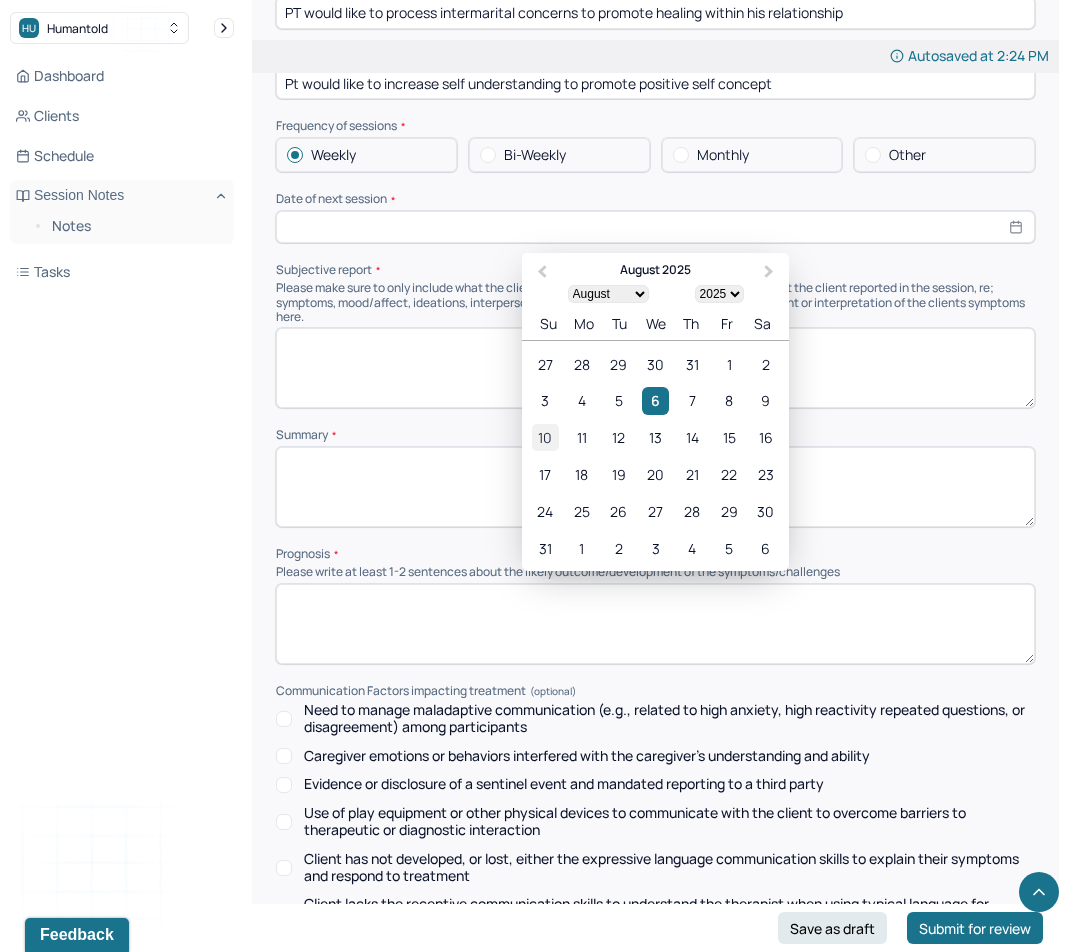 click on "10" at bounding box center [545, 437] 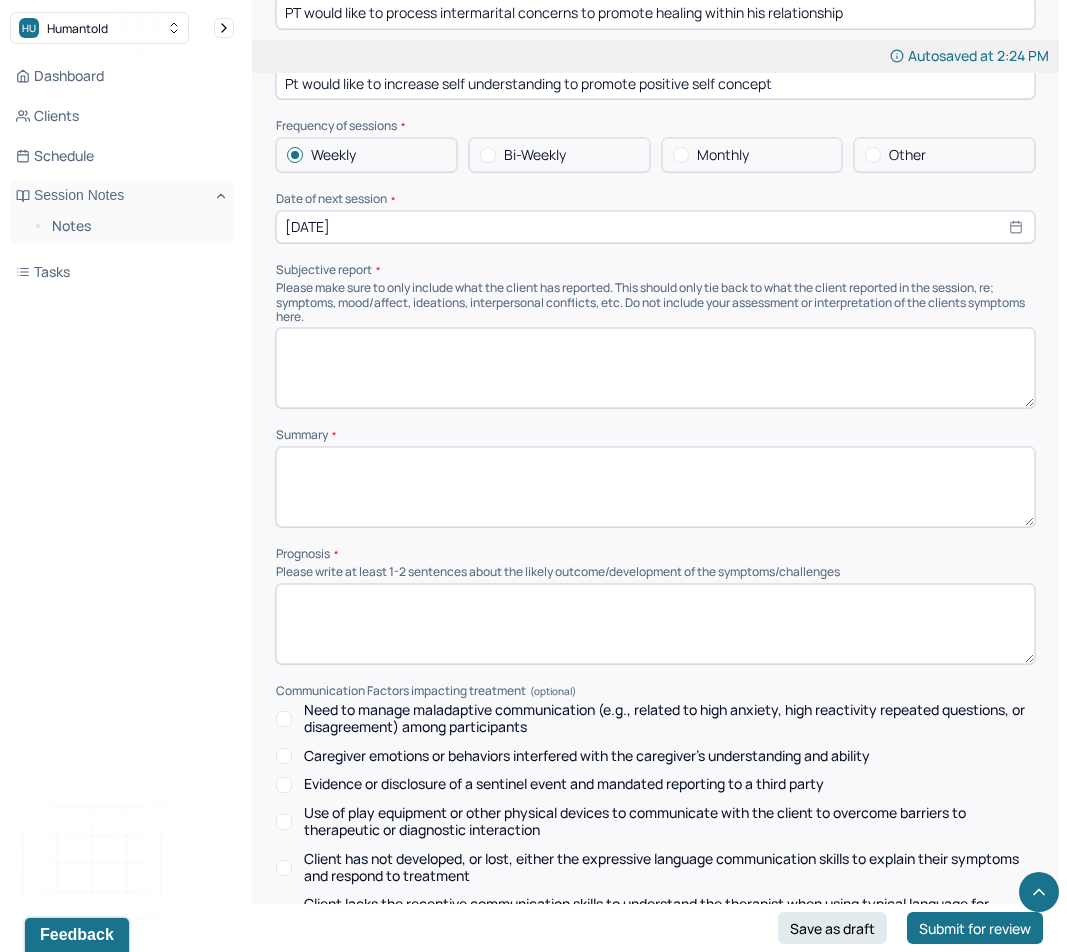 click at bounding box center (655, 368) 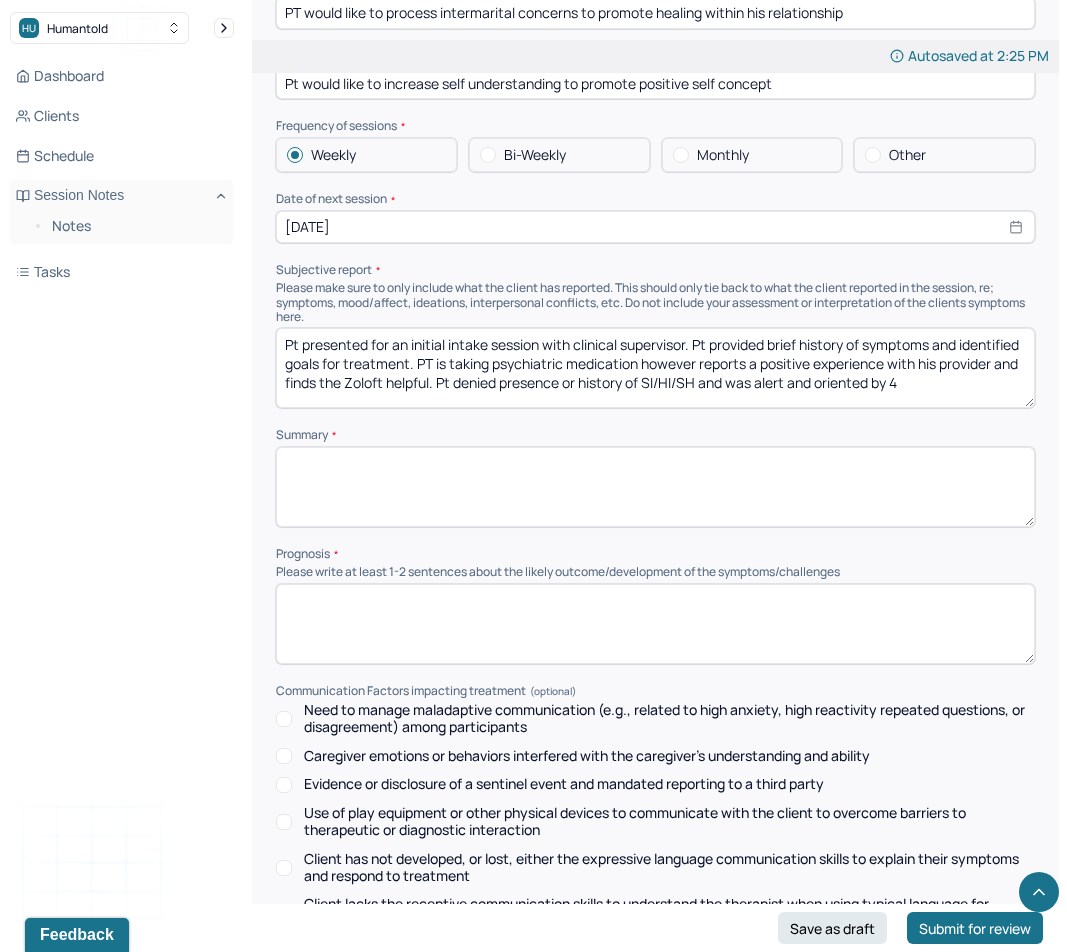 type on "Pt presented for an initial intake session with clinical supervisor. Pt provided brief history of symptoms and identified goals for treatment. PT is taking psychiatric medication however reports a positive experience with his provider and finds the Zoloft helpful. Pt denied presence or history of SI/HI/SH and was alert and oriented by 4" 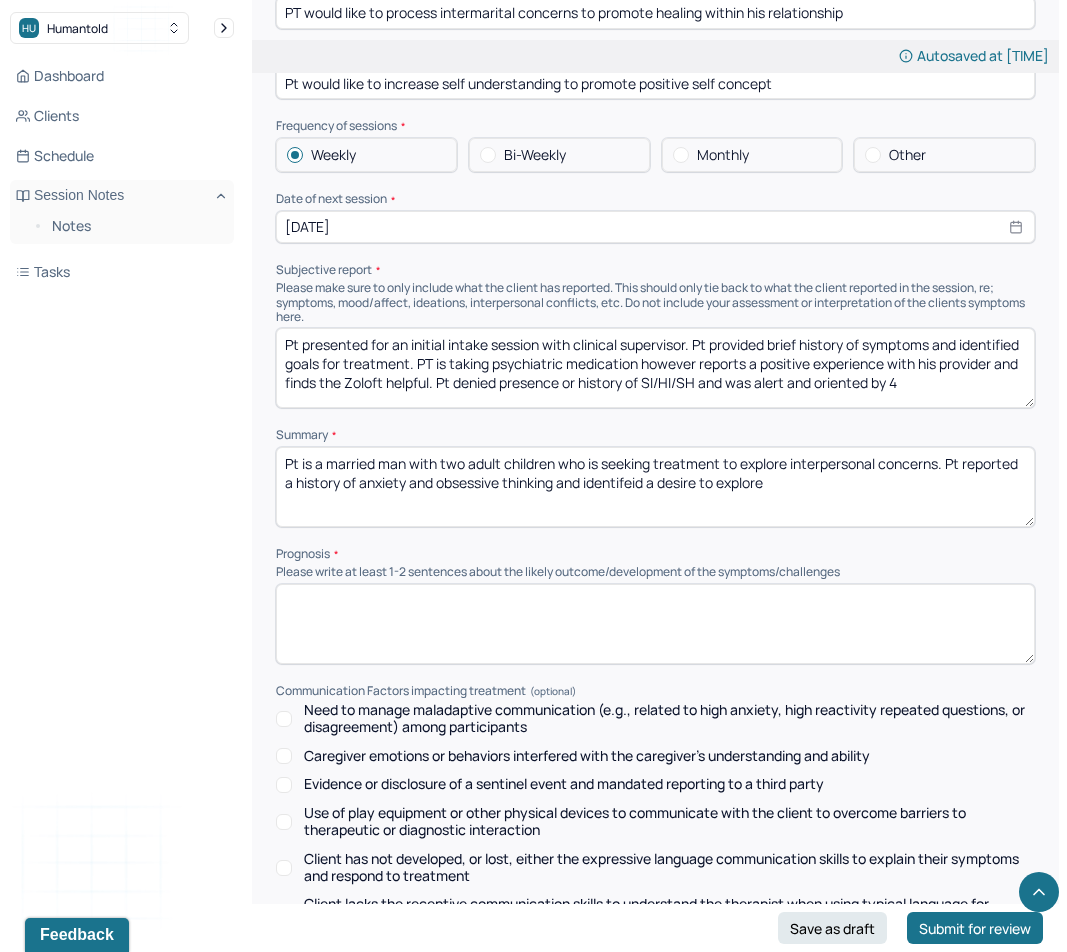 click on "Pt is a married man with two adult children who is seeking treatment to explore interpersonal concerns. Pt reported a history of anxiety and obsessive thinking and identifeid a desire to explore" at bounding box center (655, 487) 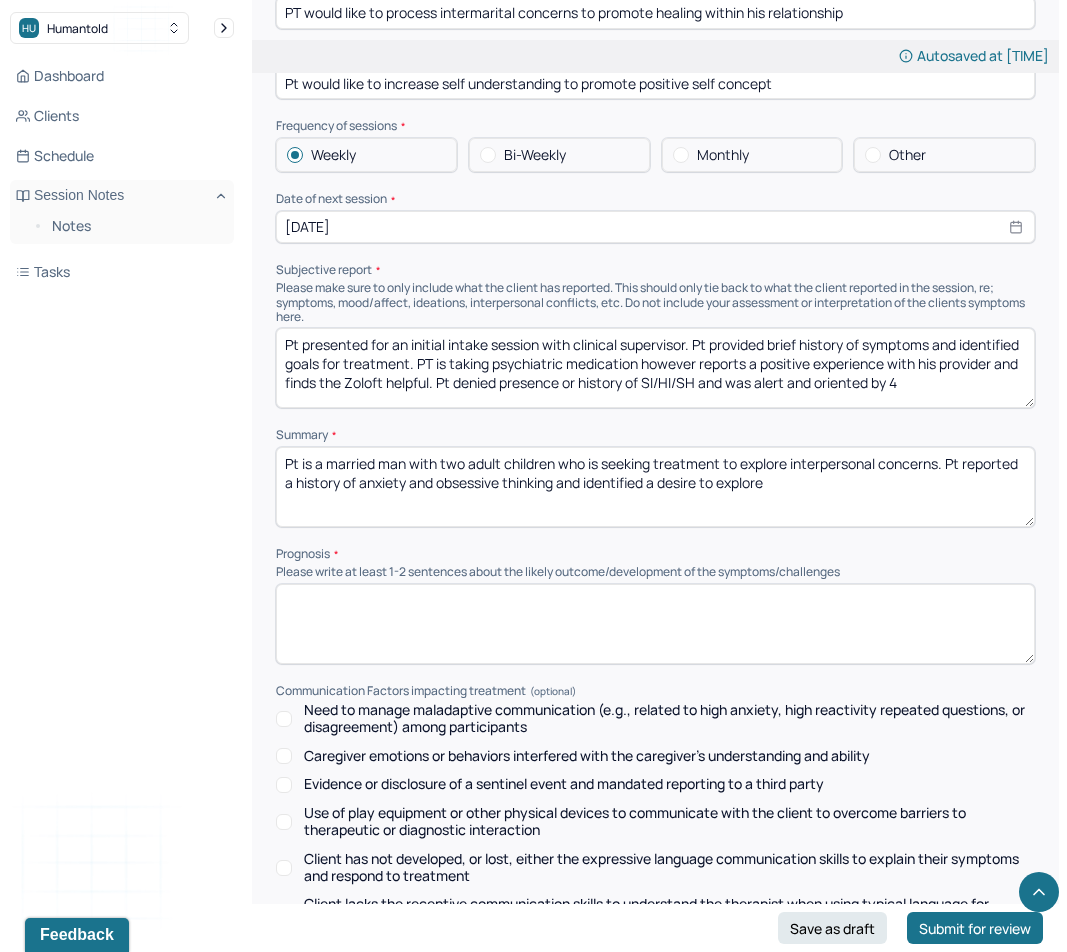 click on "Pt is a married man with two adult children who is seeking treatment to explore interpersonal concerns. Pt reported a history of anxiety and obsessive thinking and identifeid a desire to explore" at bounding box center [655, 487] 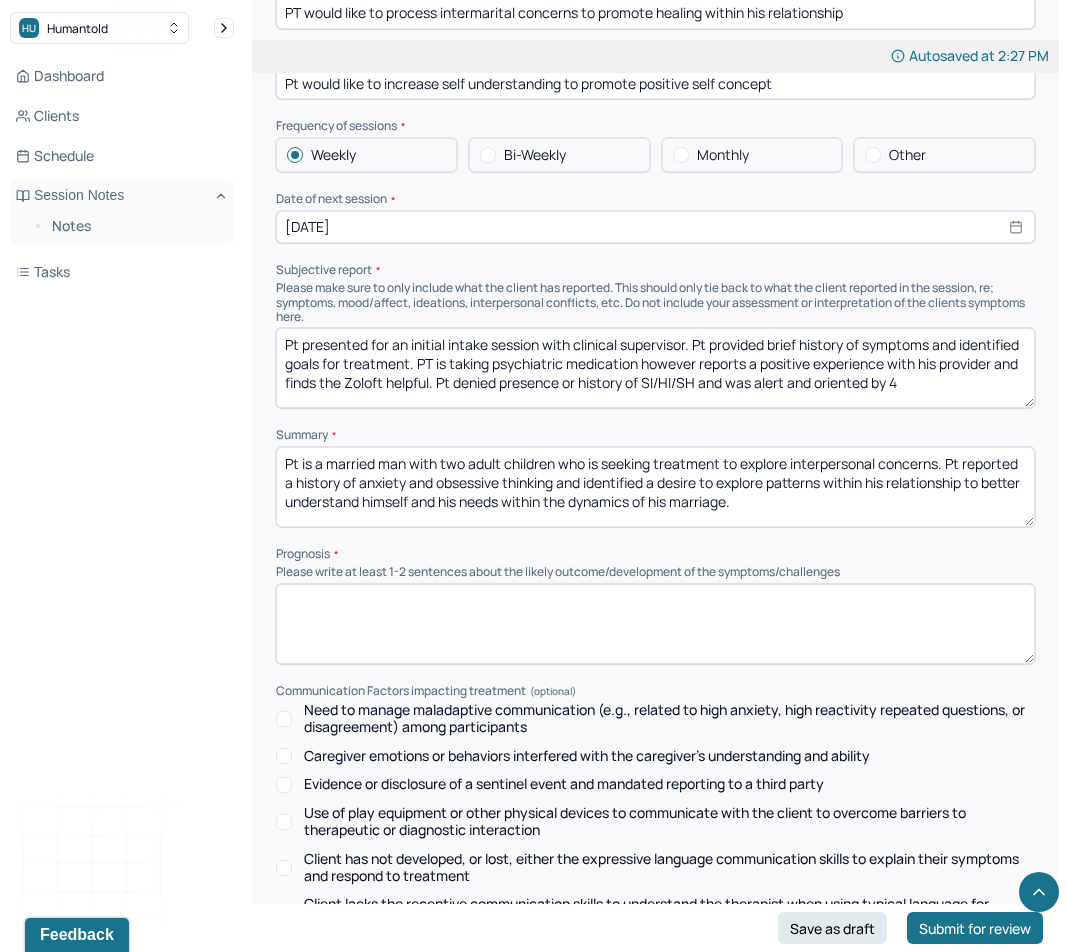 type on "Pt is a married man with two adult children who is seeking treatment to explore interpersonal concerns. Pt reported a history of anxiety and obsessive thinking and identified a desire to explore patterns within his relationship to better understand himself and his needs within the dynamics of his marriage." 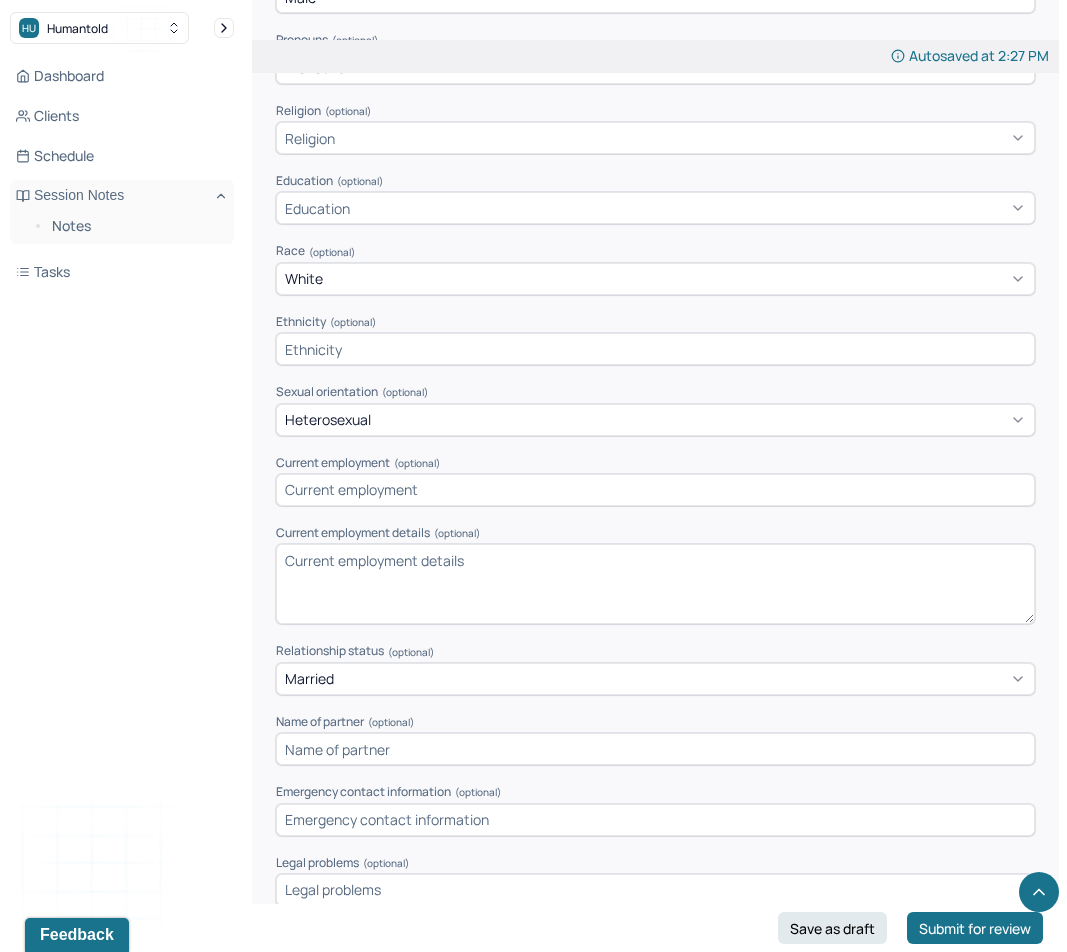 scroll, scrollTop: 1042, scrollLeft: 0, axis: vertical 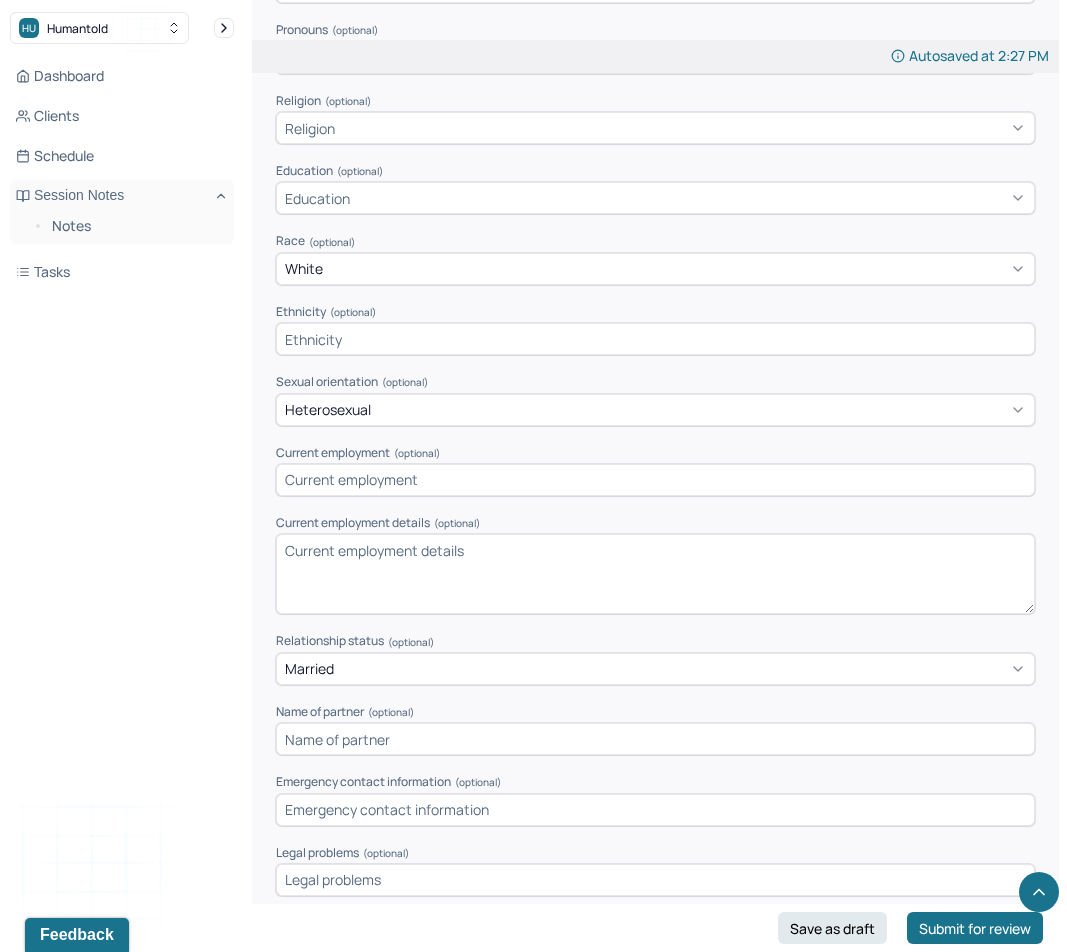 type on "Pt presents open and vulnerable with a positive prognosis for care" 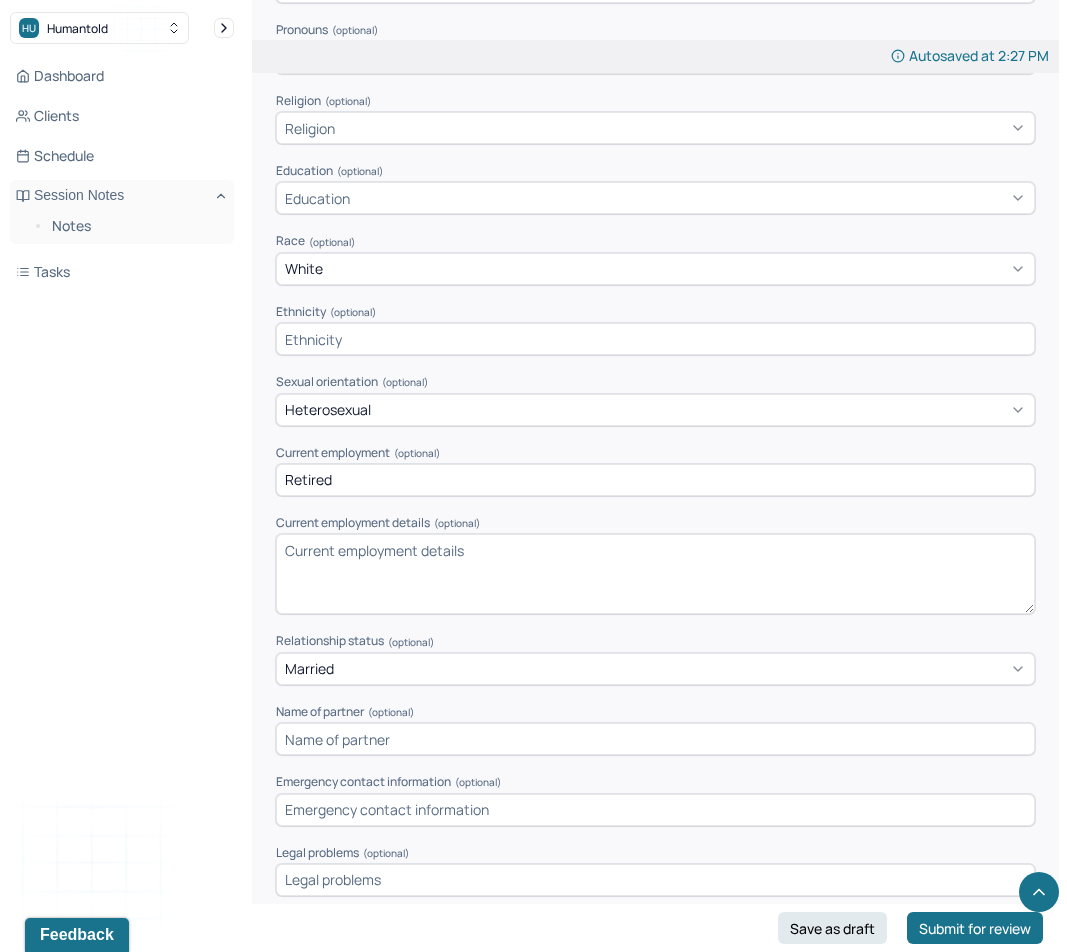 type on "Retired" 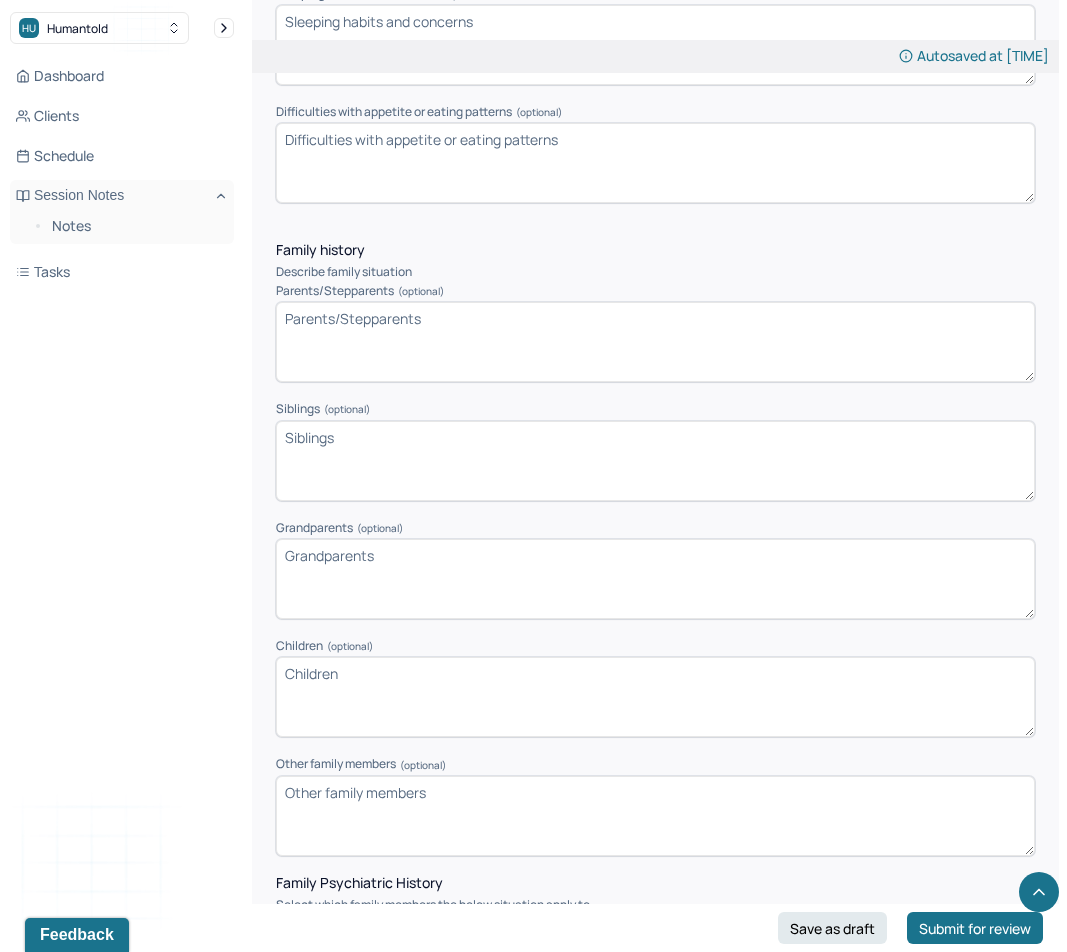 scroll, scrollTop: 2970, scrollLeft: 0, axis: vertical 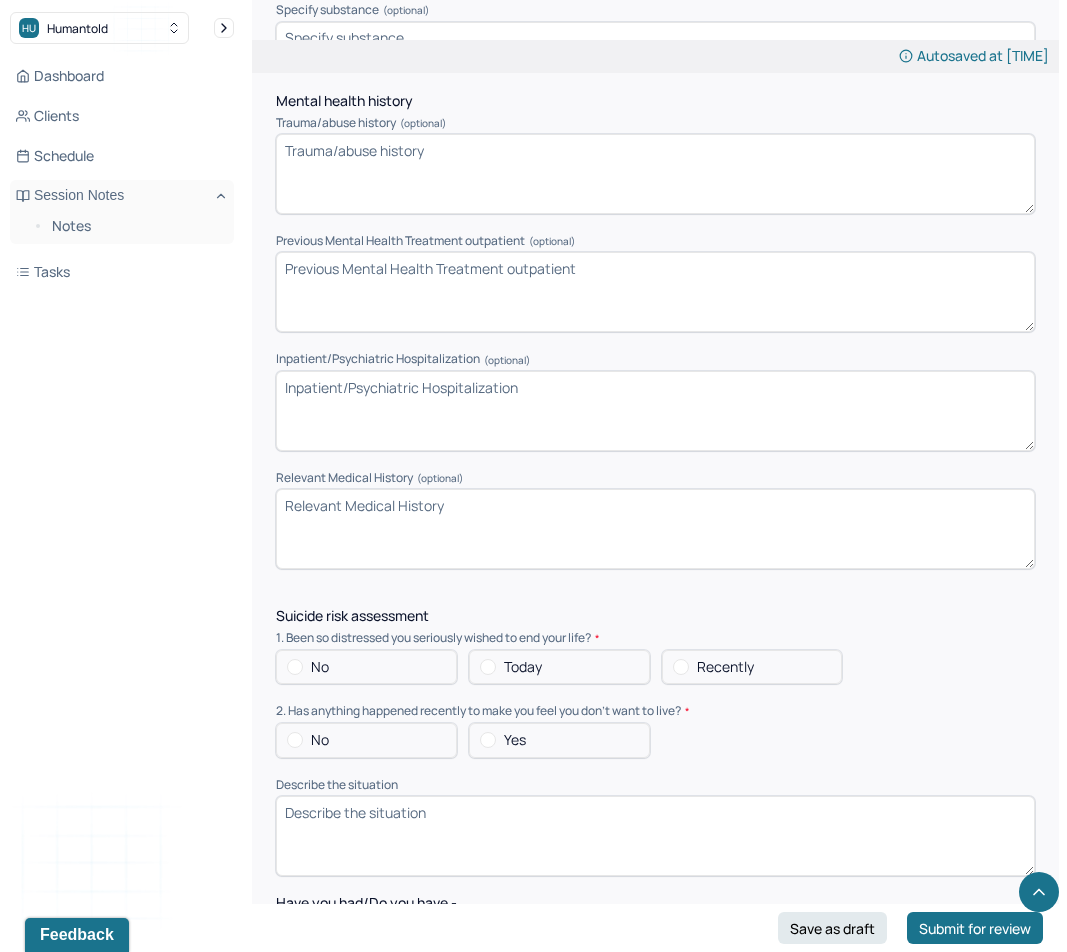 type on "Pt was previously a lawyer but is recently retired" 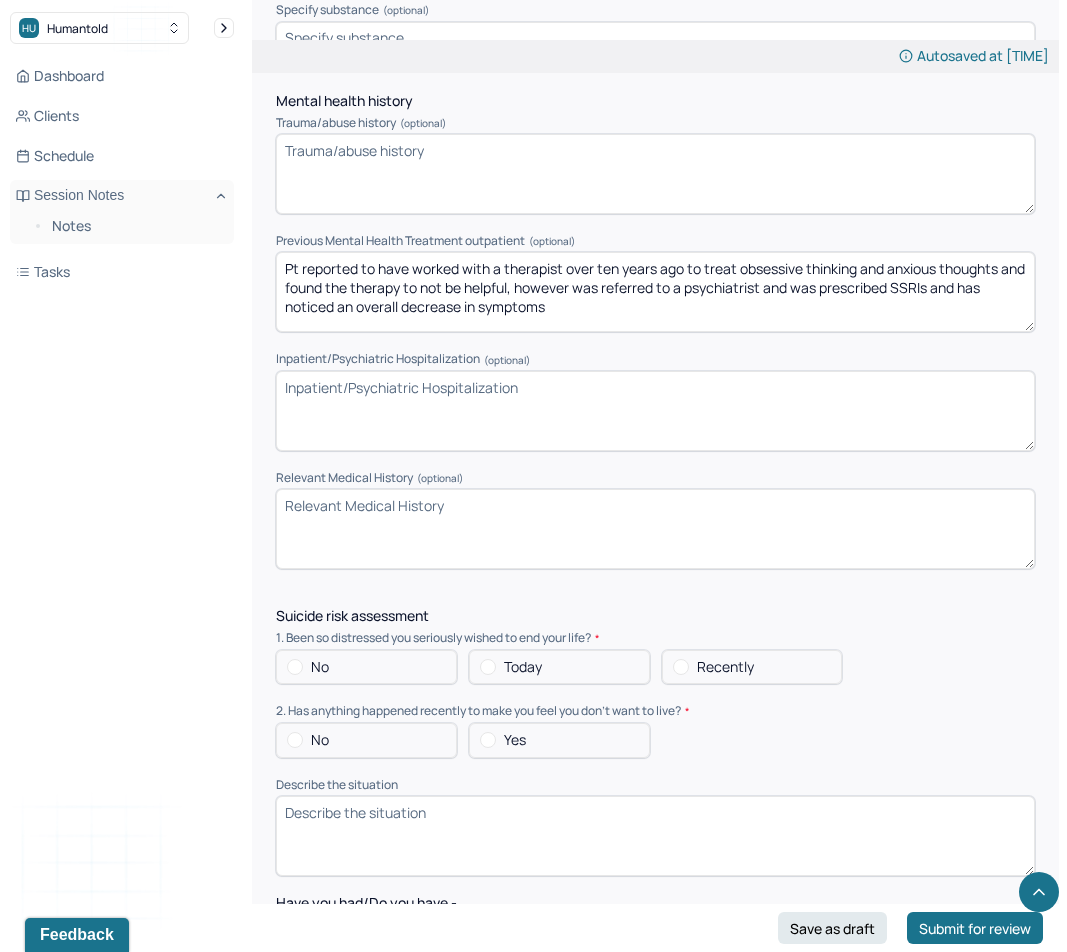 type on "Pt reported to have worked with a therapist over ten years ago to treat obsessive thinking and anxious thoughts and found the therapy to not be helpful, however was referred to a psychiatrist and was prescribed SSRIs and has noticed an overall decrease in symptoms" 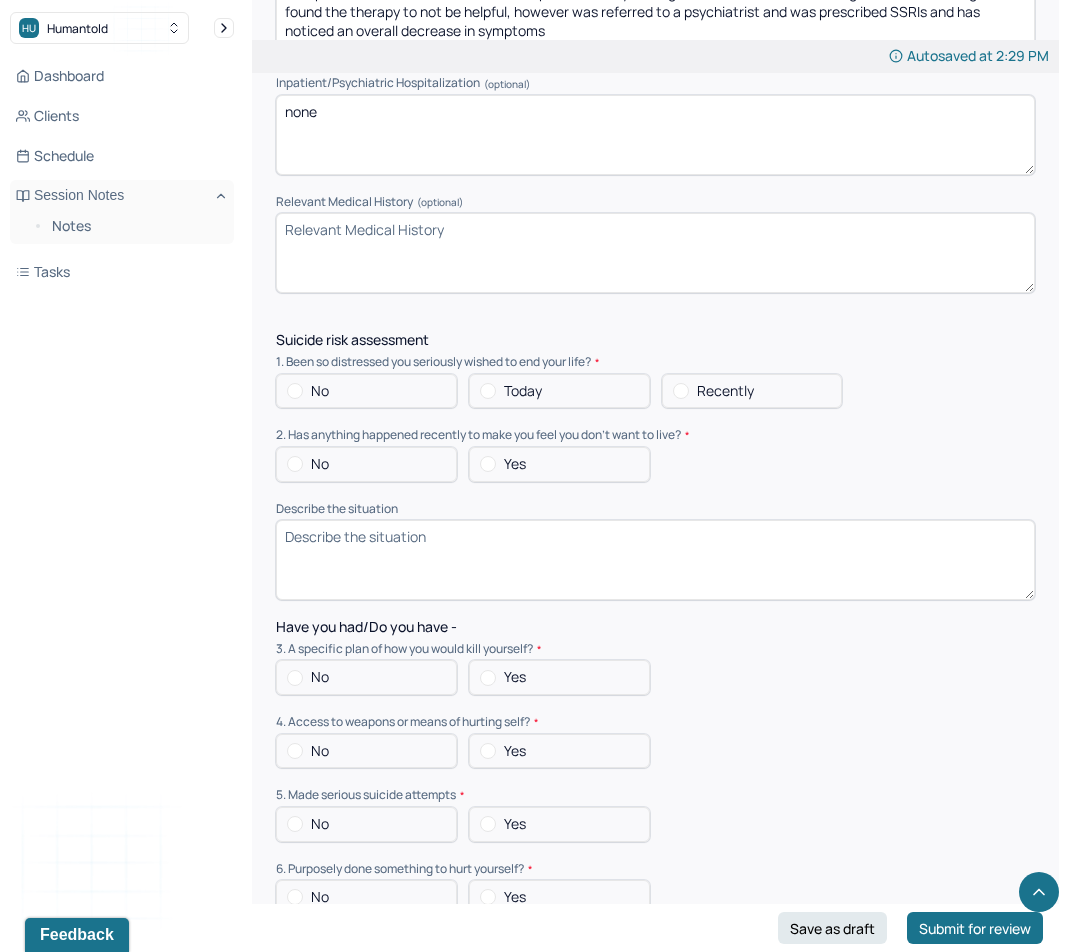 scroll, scrollTop: 5201, scrollLeft: 0, axis: vertical 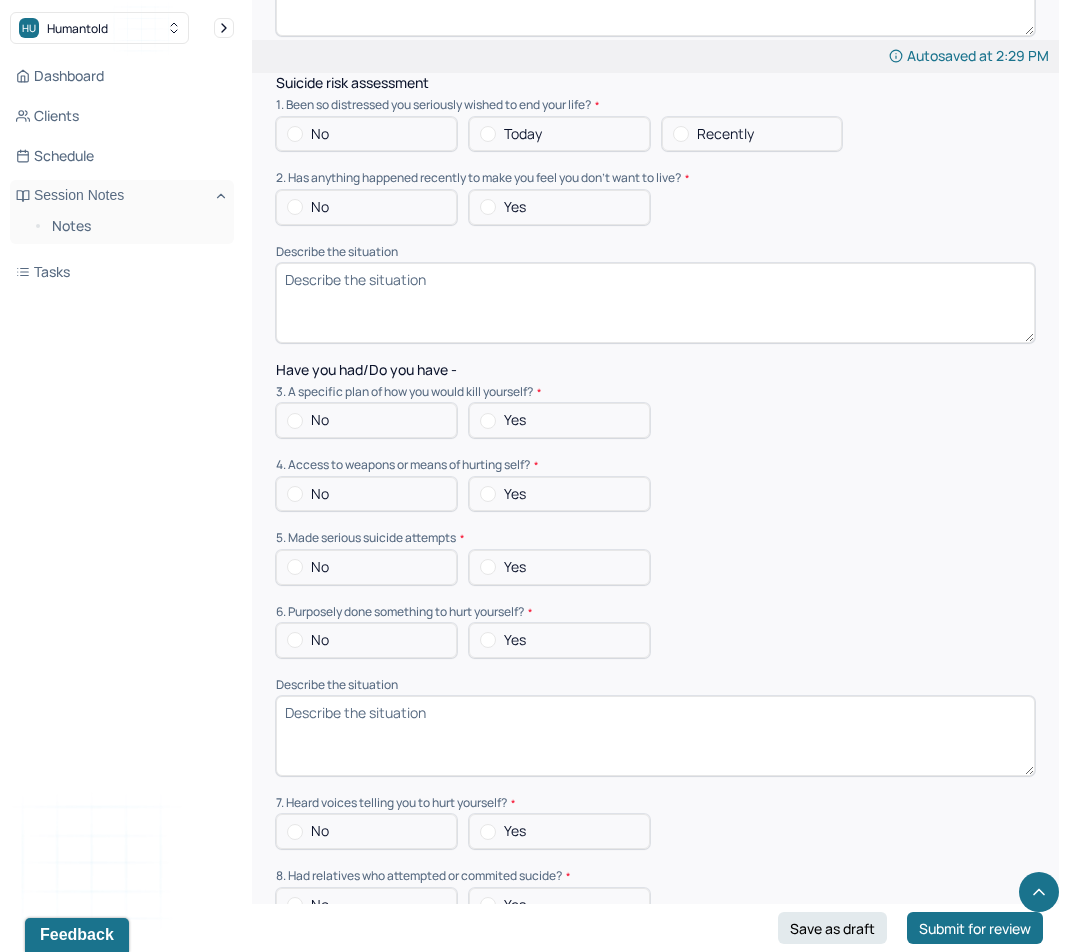 type on "none" 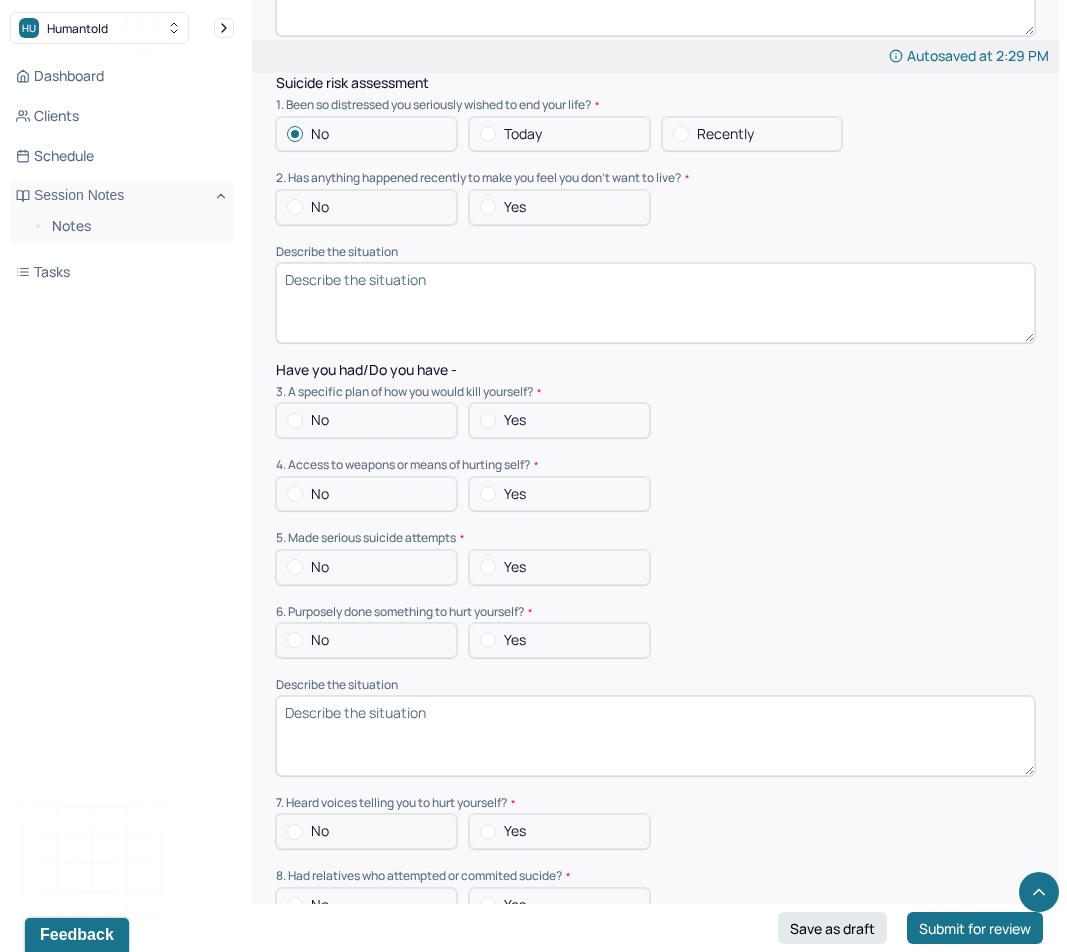 click on "No" at bounding box center [320, 207] 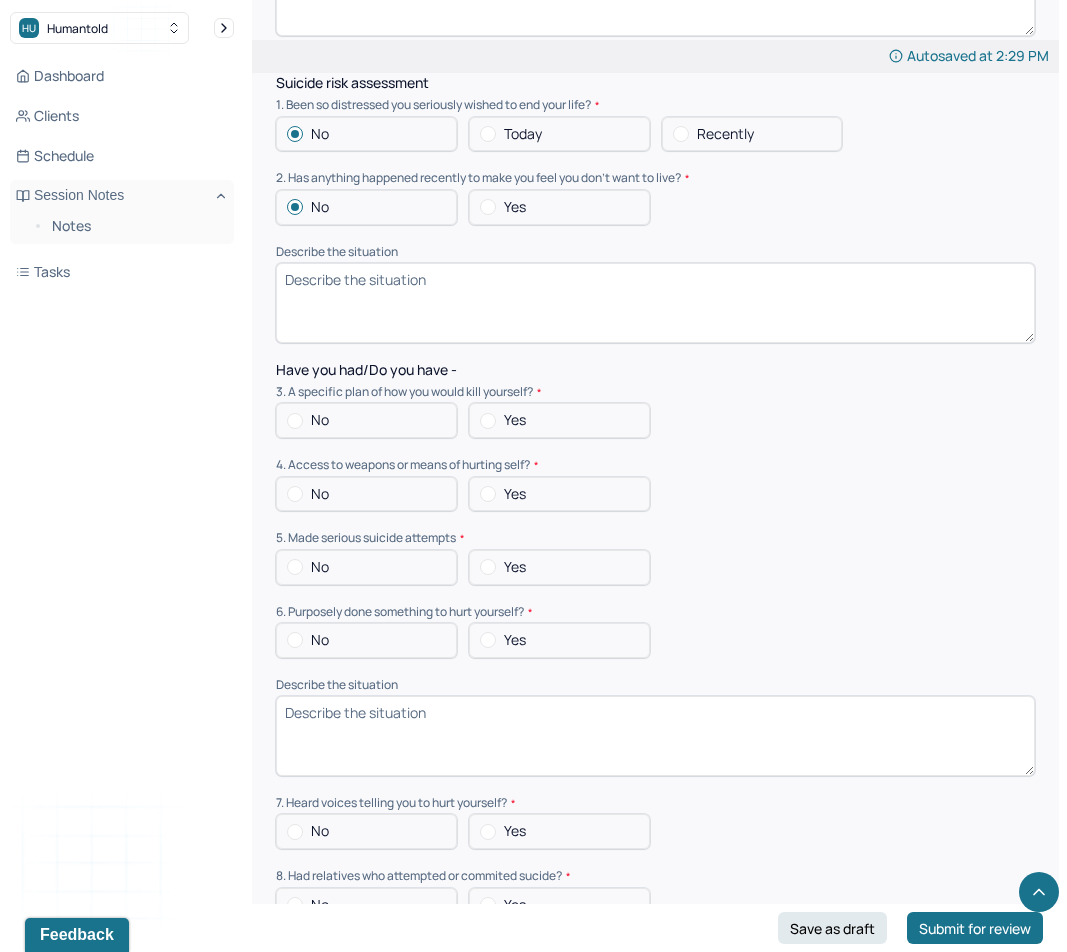 click on "No" at bounding box center (320, 420) 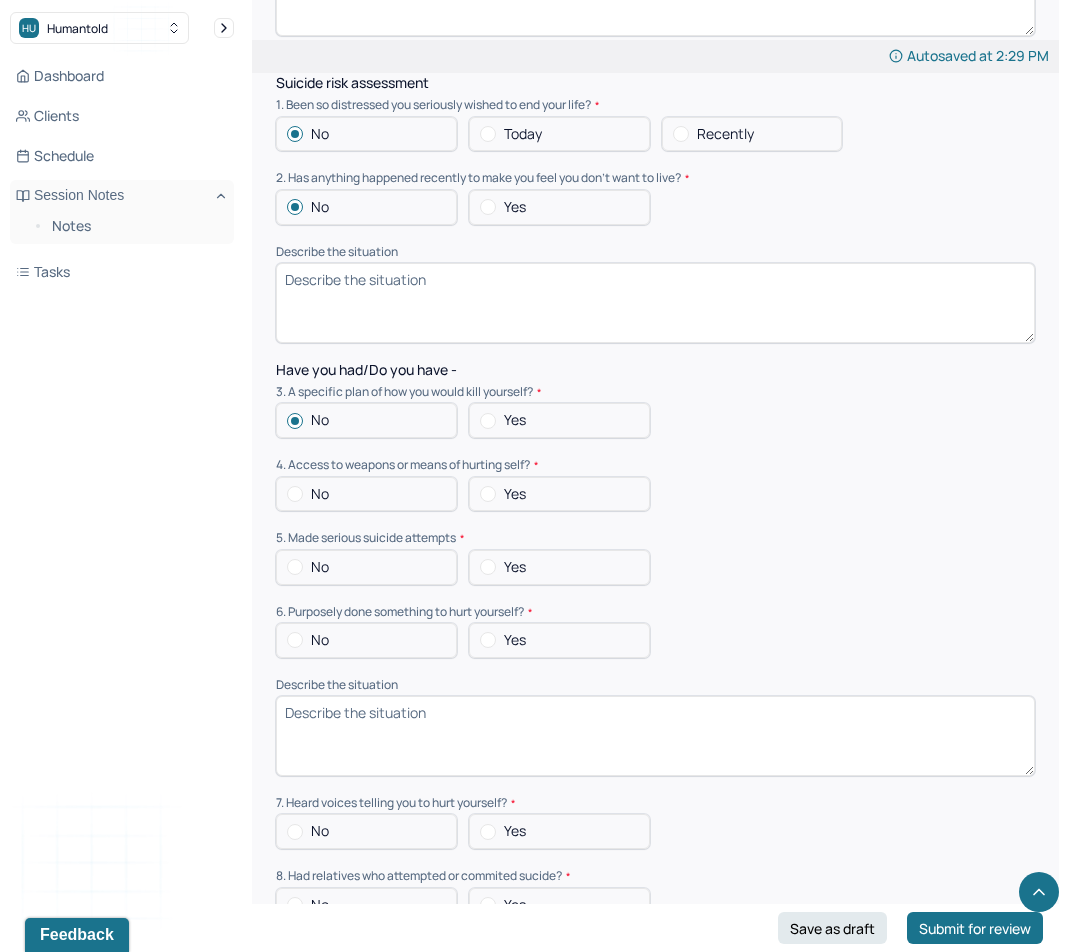 click on "No" at bounding box center (320, 494) 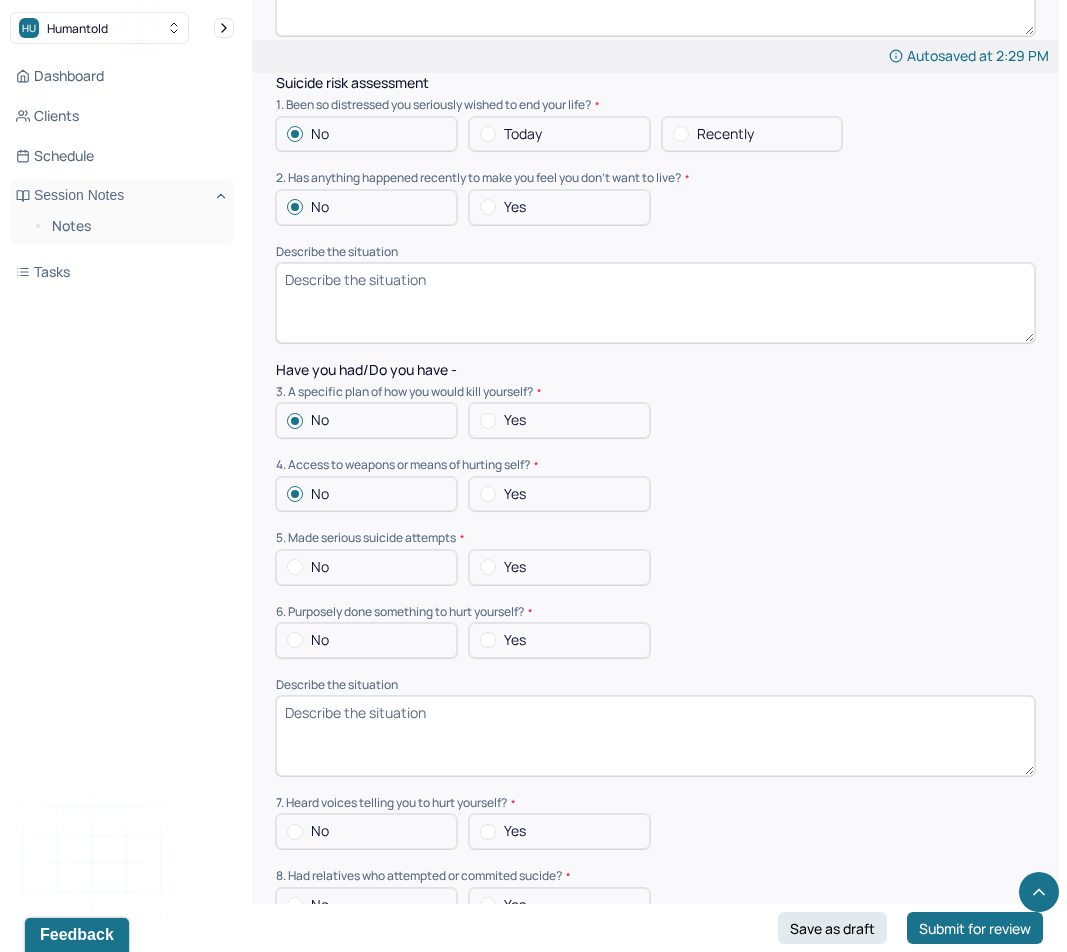 click on "No" at bounding box center [366, 567] 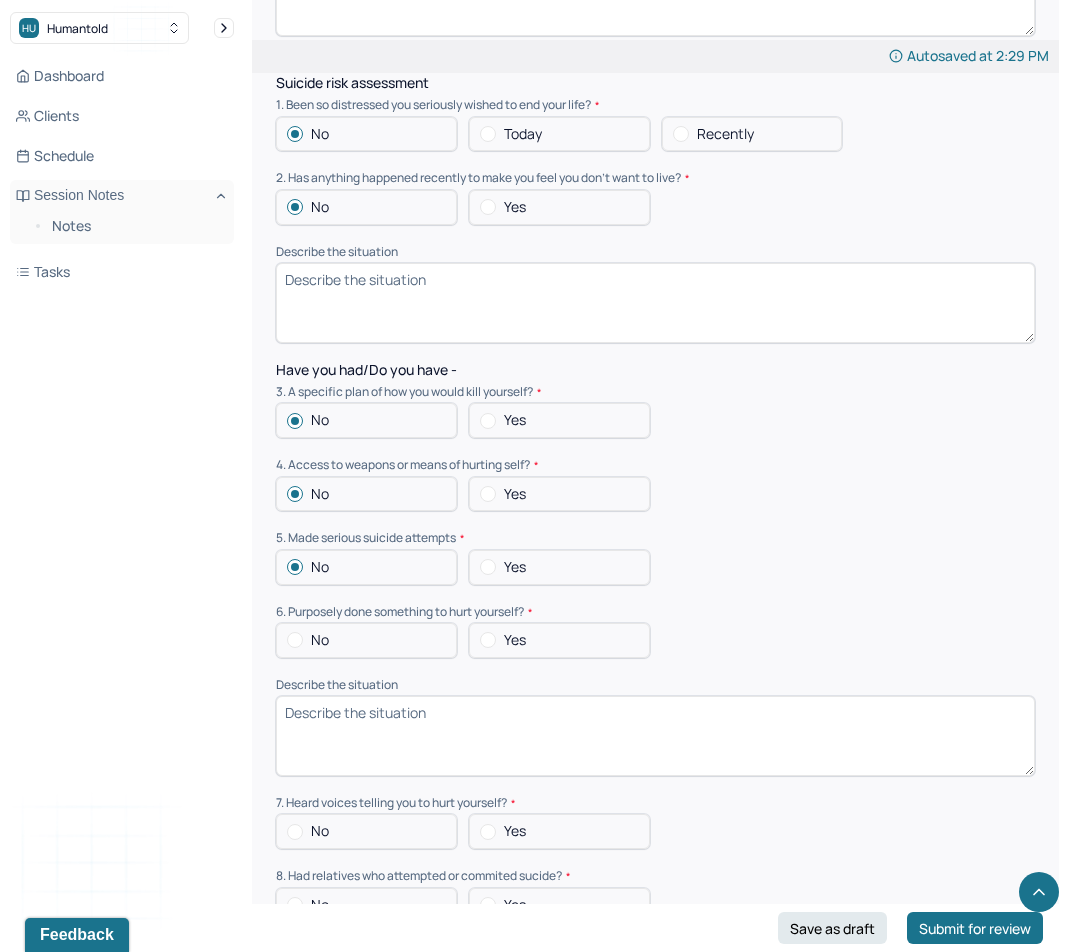 click at bounding box center (295, 640) 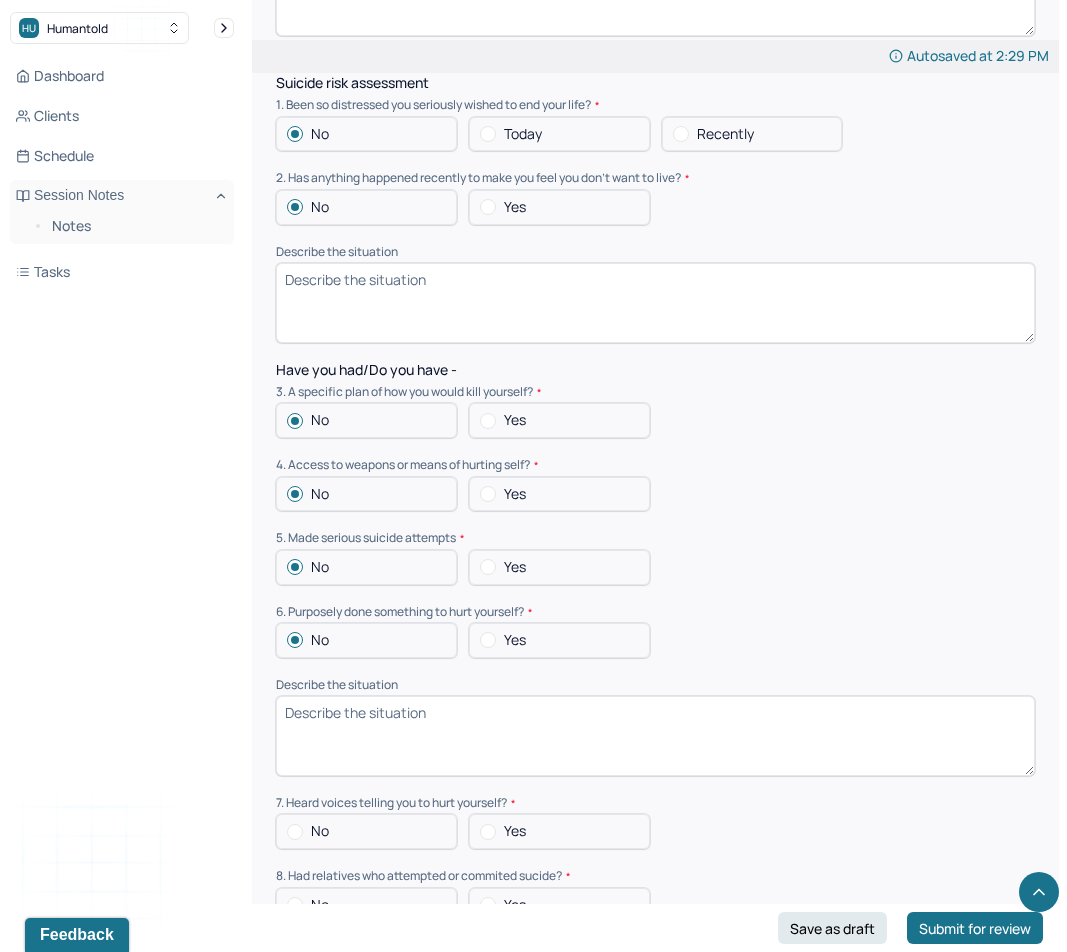 click on "No" at bounding box center [320, 831] 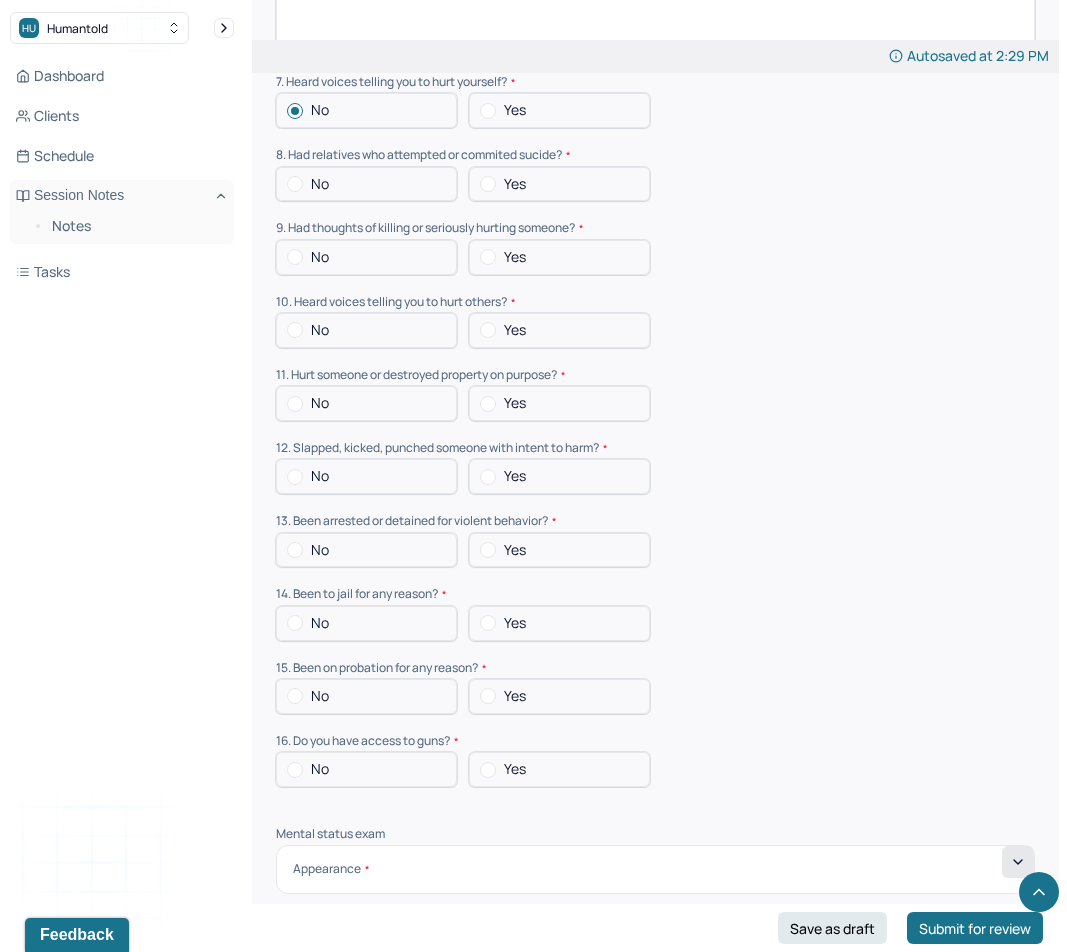 scroll, scrollTop: 5963, scrollLeft: 0, axis: vertical 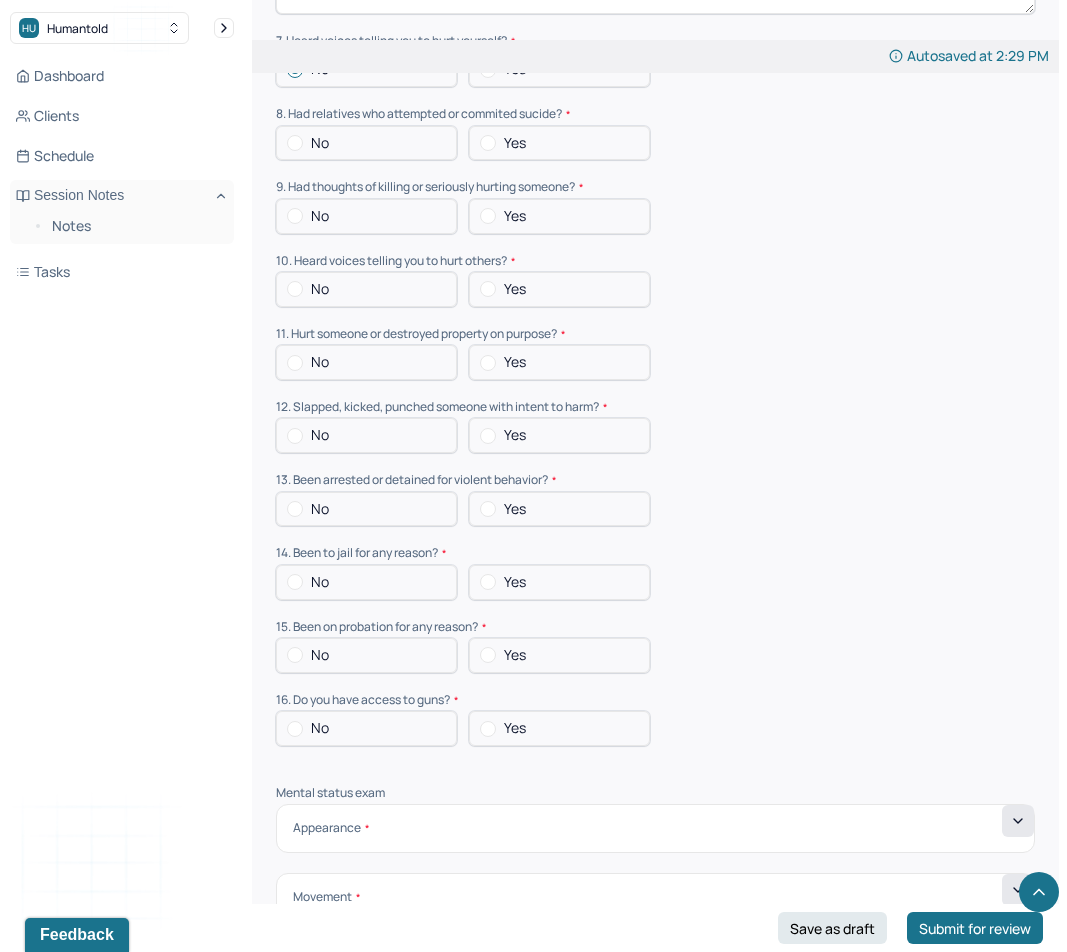 click on "No" at bounding box center [366, 143] 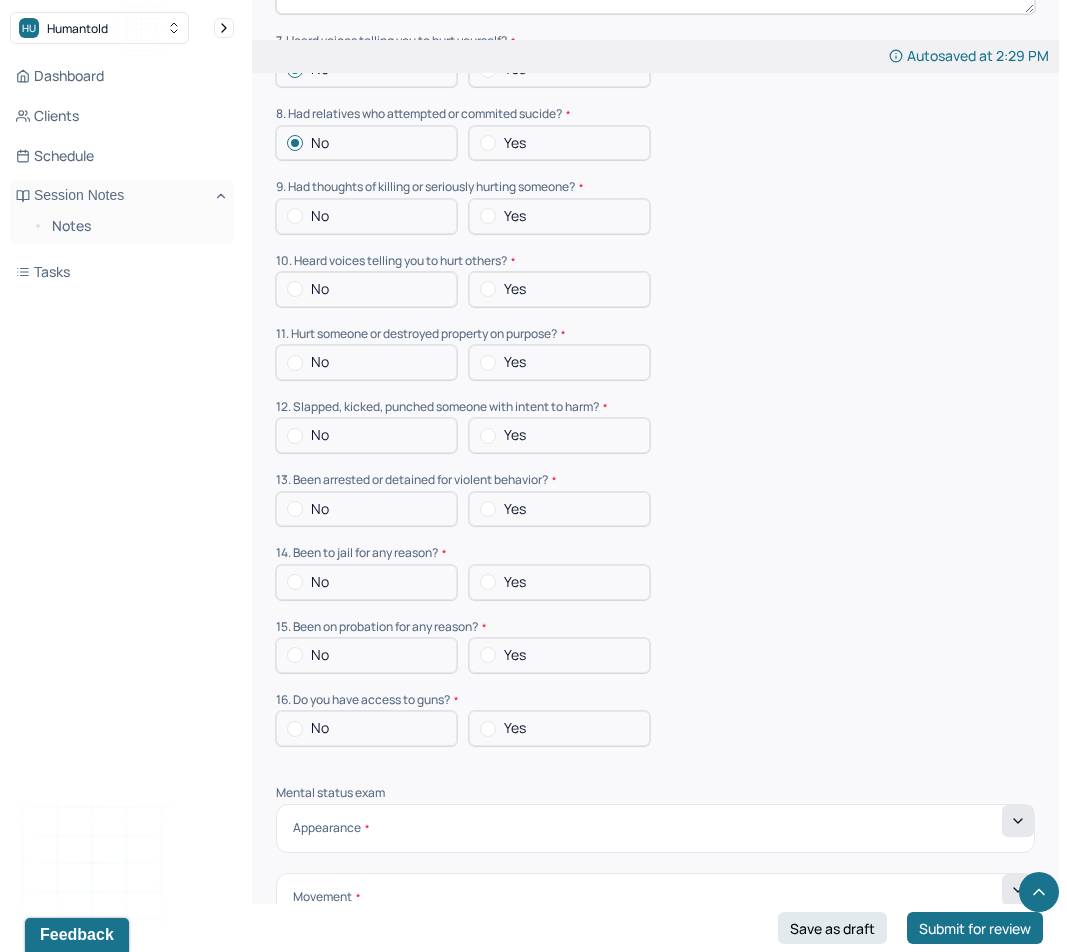 click on "No" at bounding box center [320, 216] 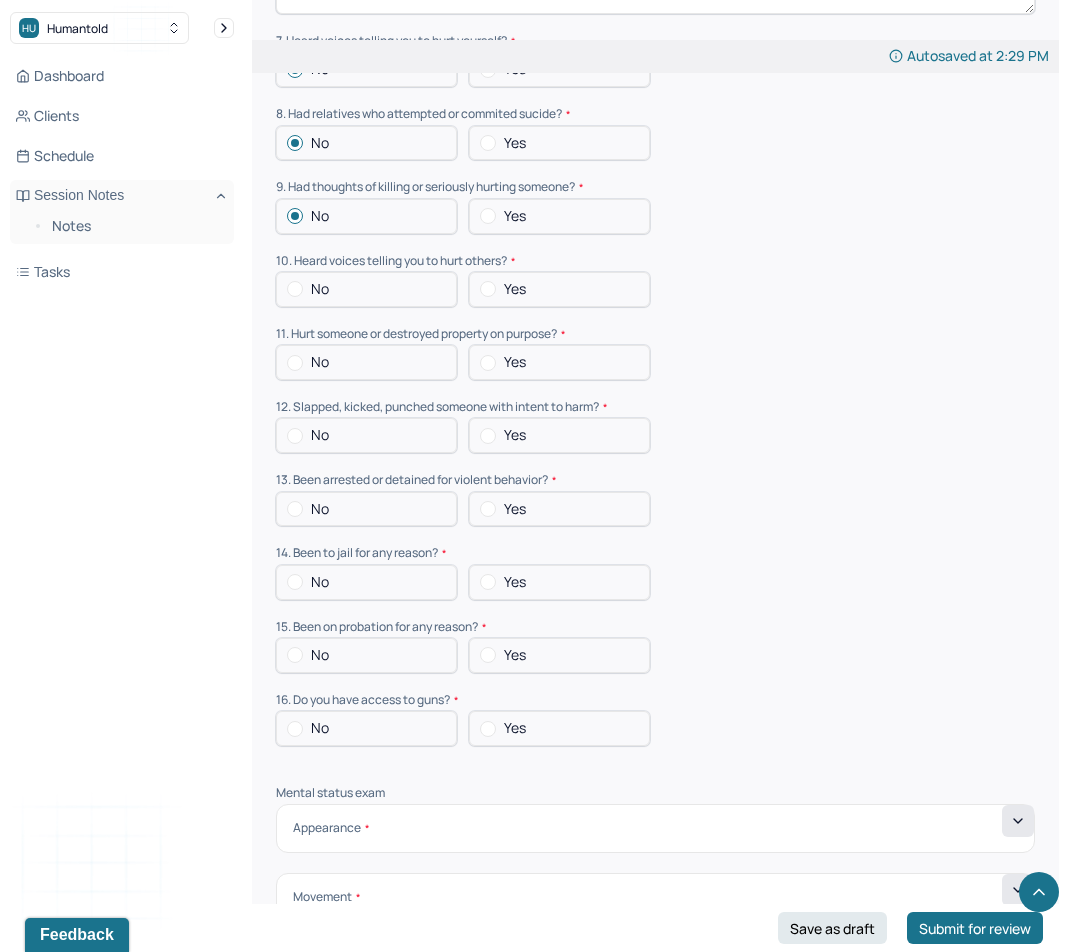 click on "No" at bounding box center [320, 289] 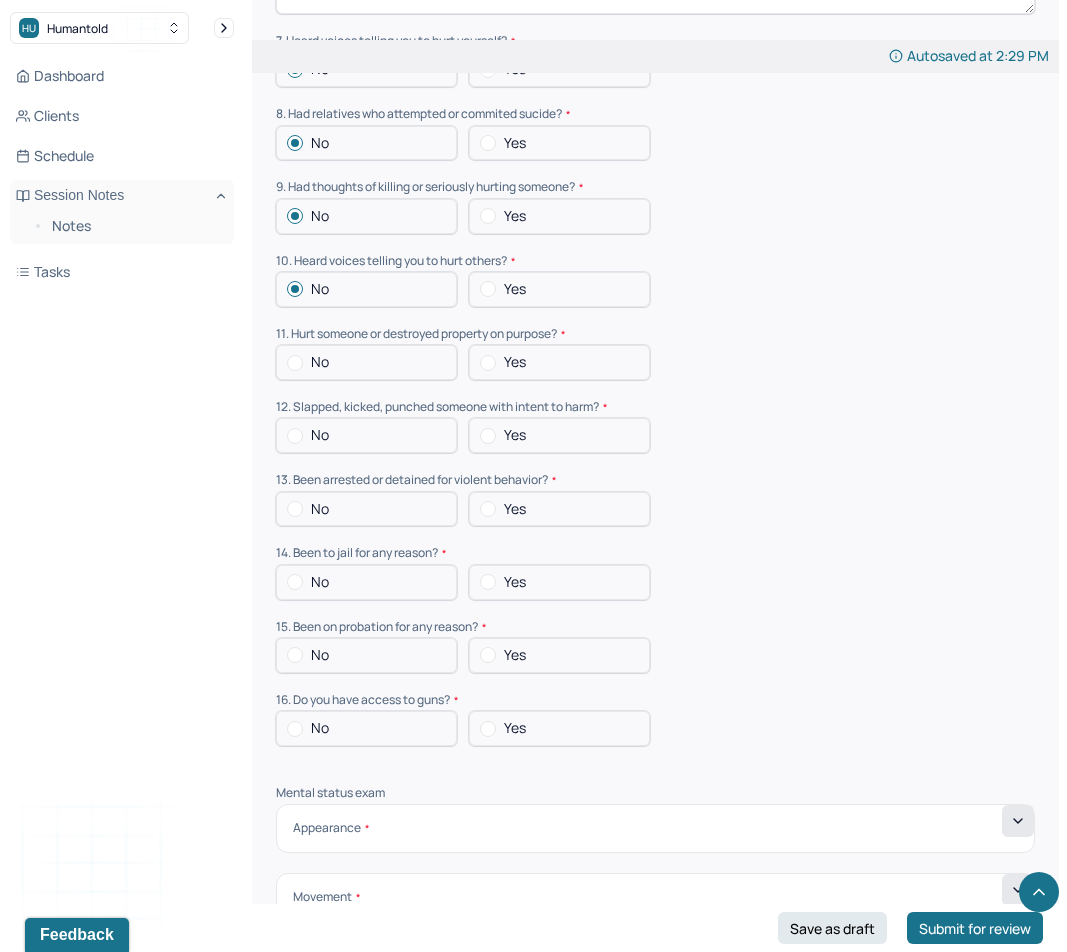 click on "No" at bounding box center (320, 362) 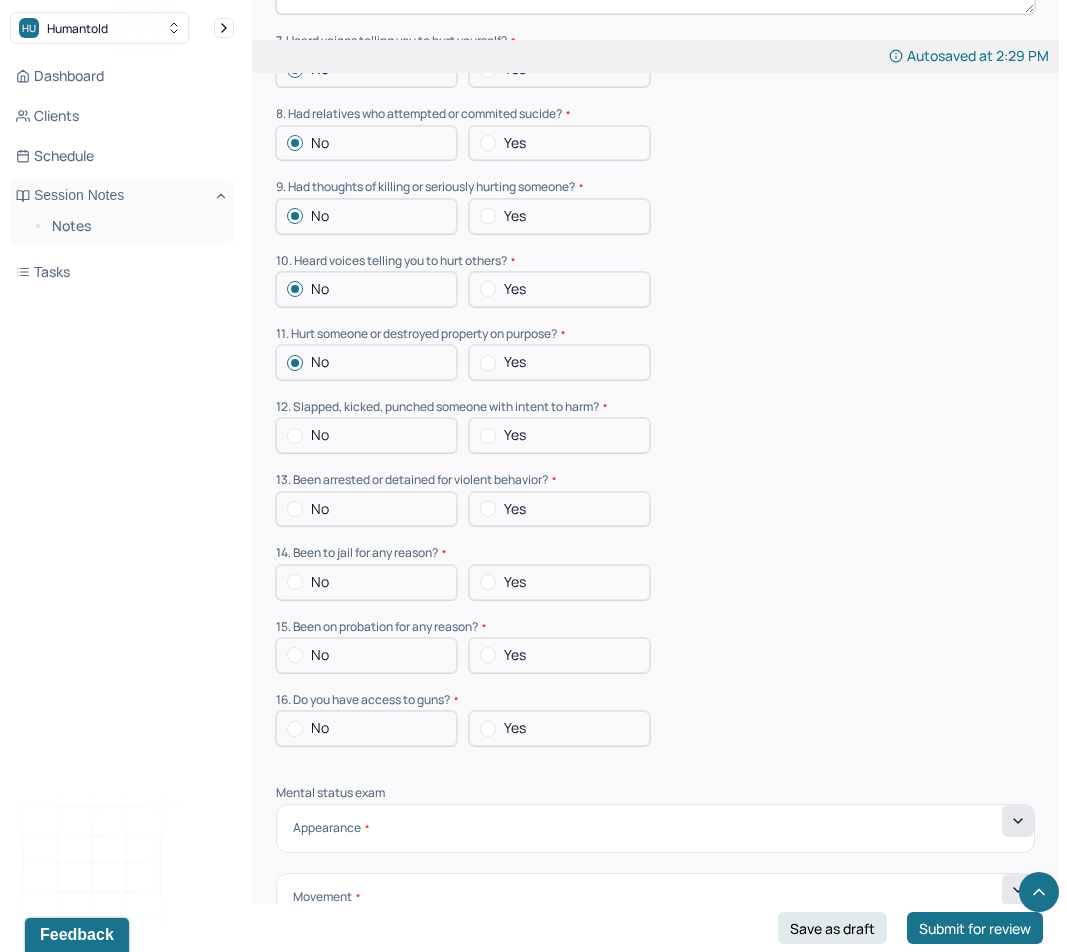 click on "No" at bounding box center [320, 435] 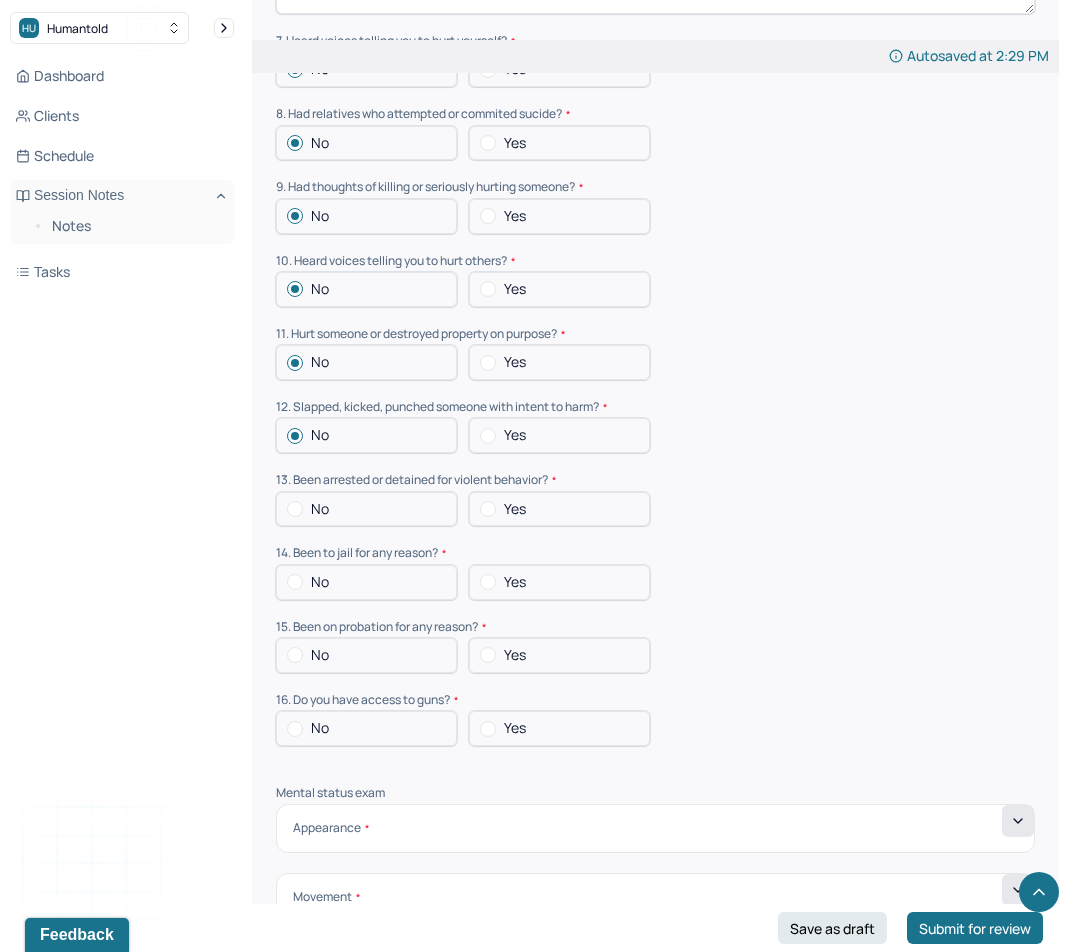 click on "No" at bounding box center [366, 509] 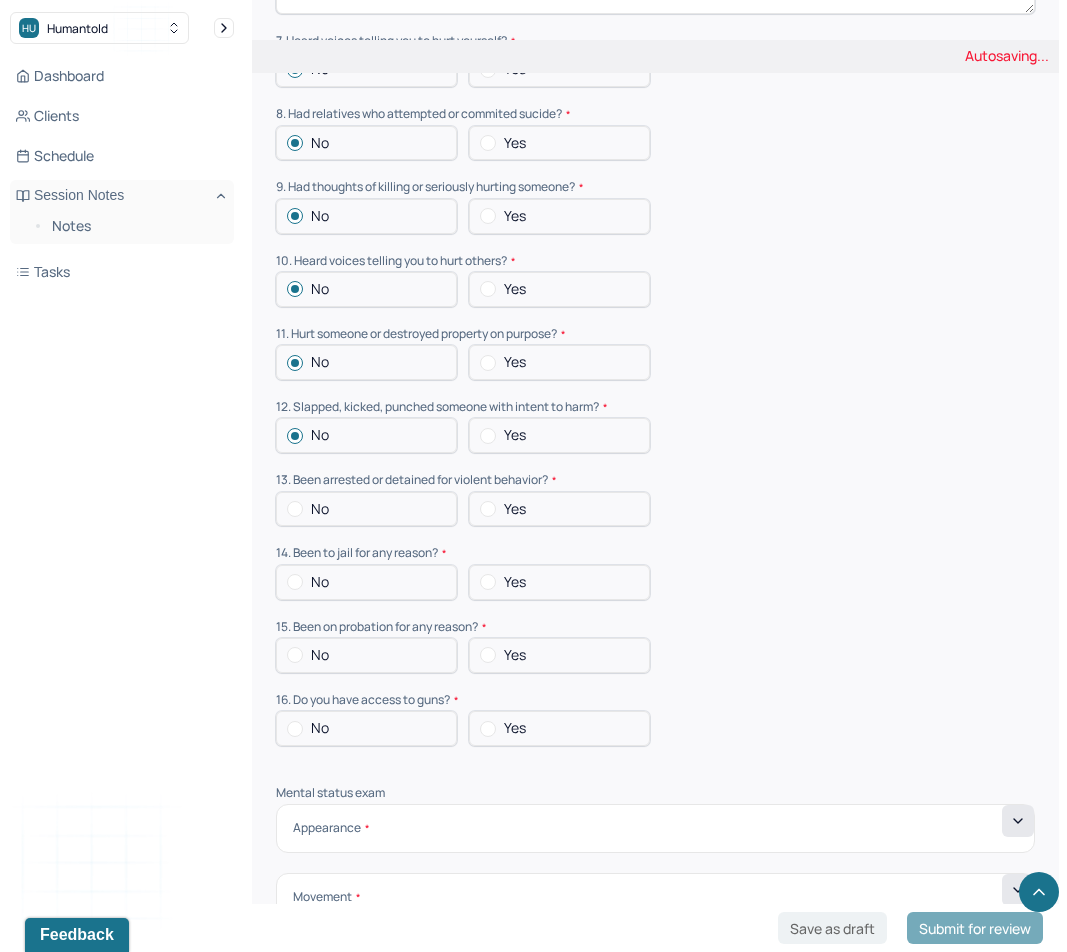 click on "No" at bounding box center (320, 509) 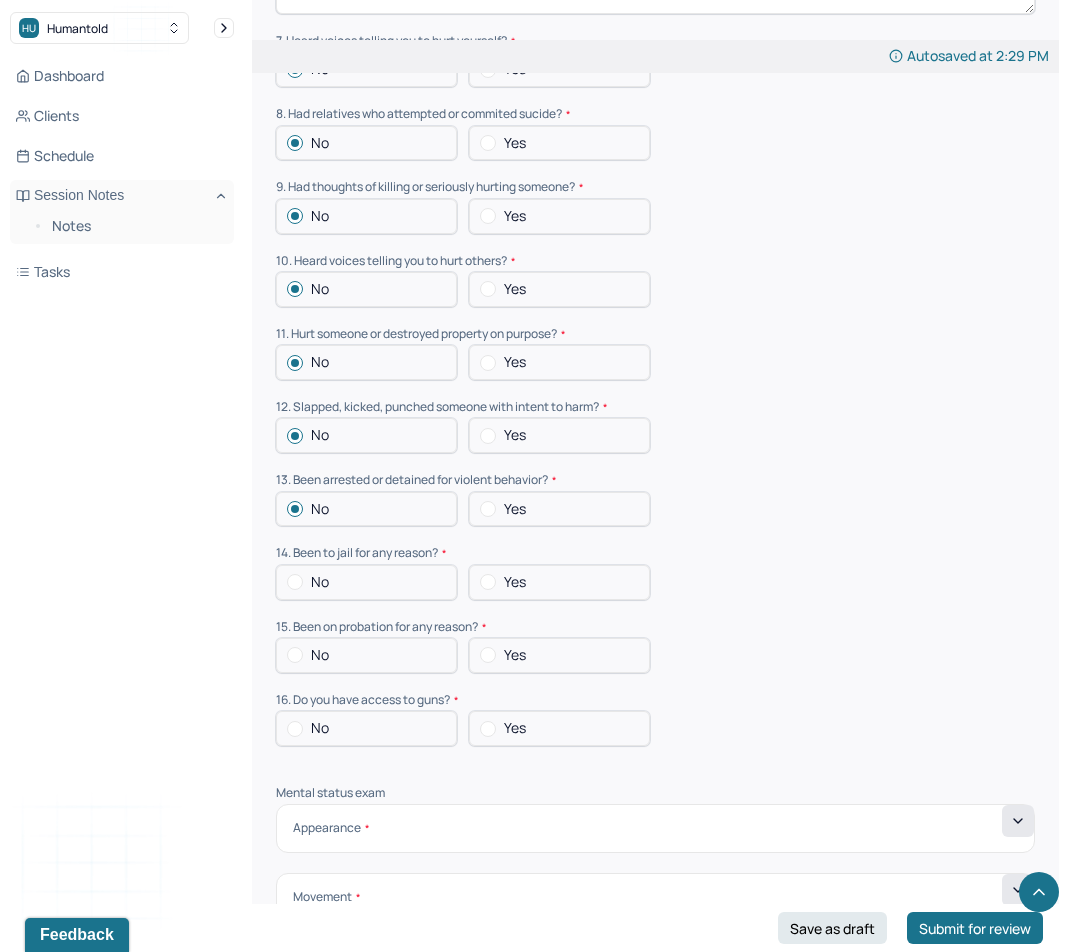 click on "No" at bounding box center [320, 582] 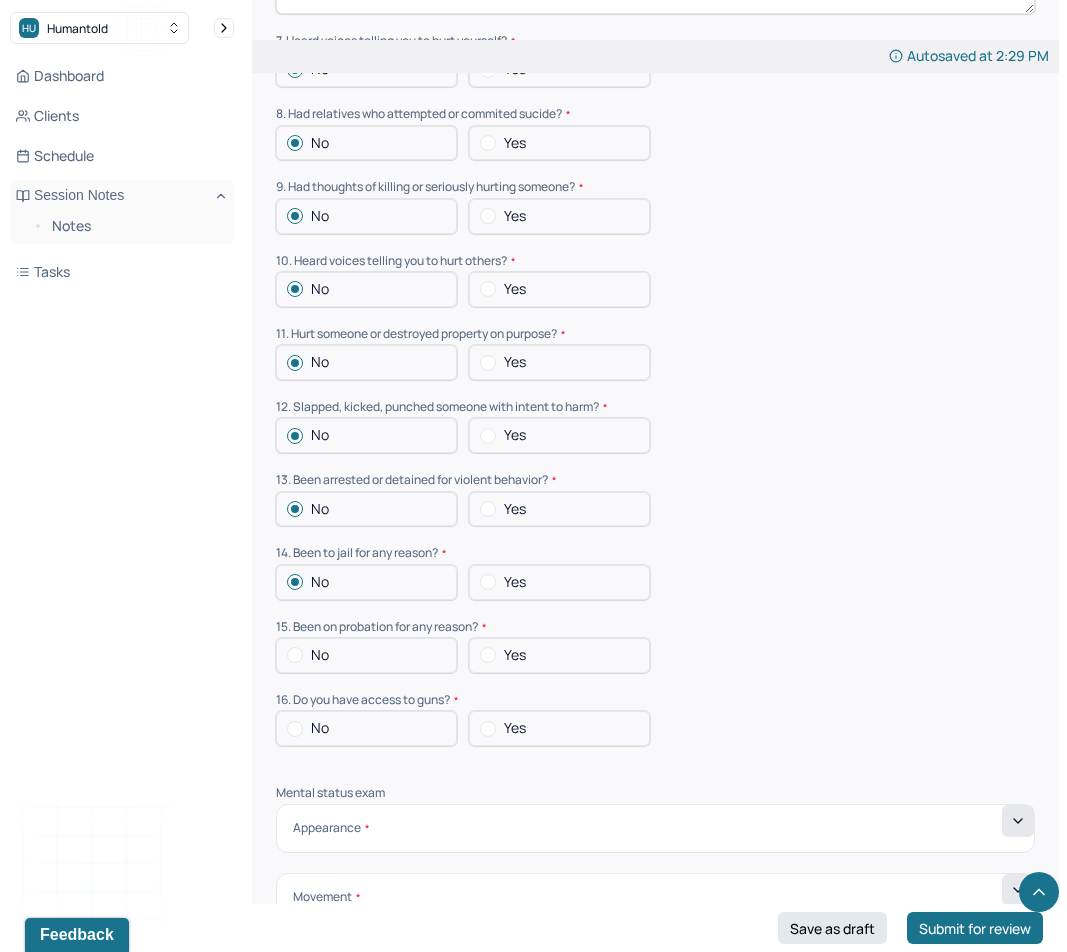 click on "No" at bounding box center (366, 655) 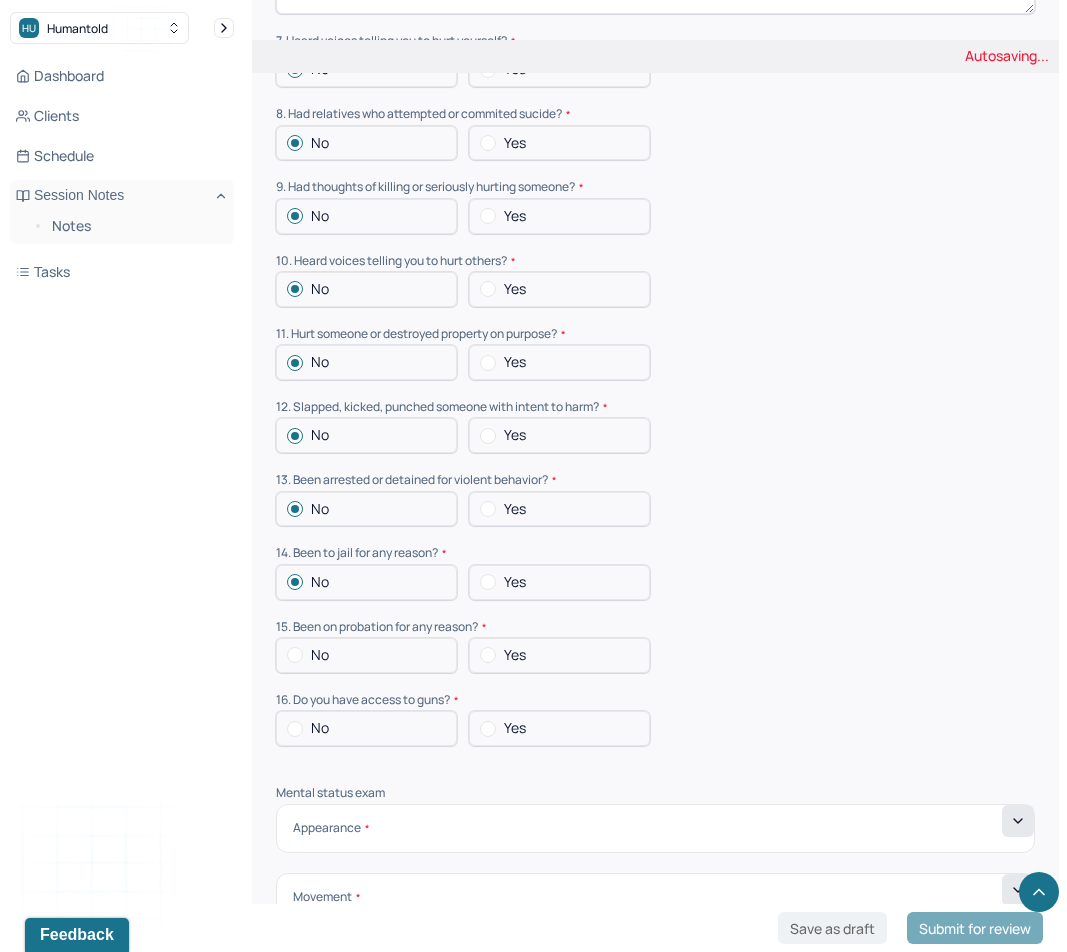 click on "No" at bounding box center (366, 655) 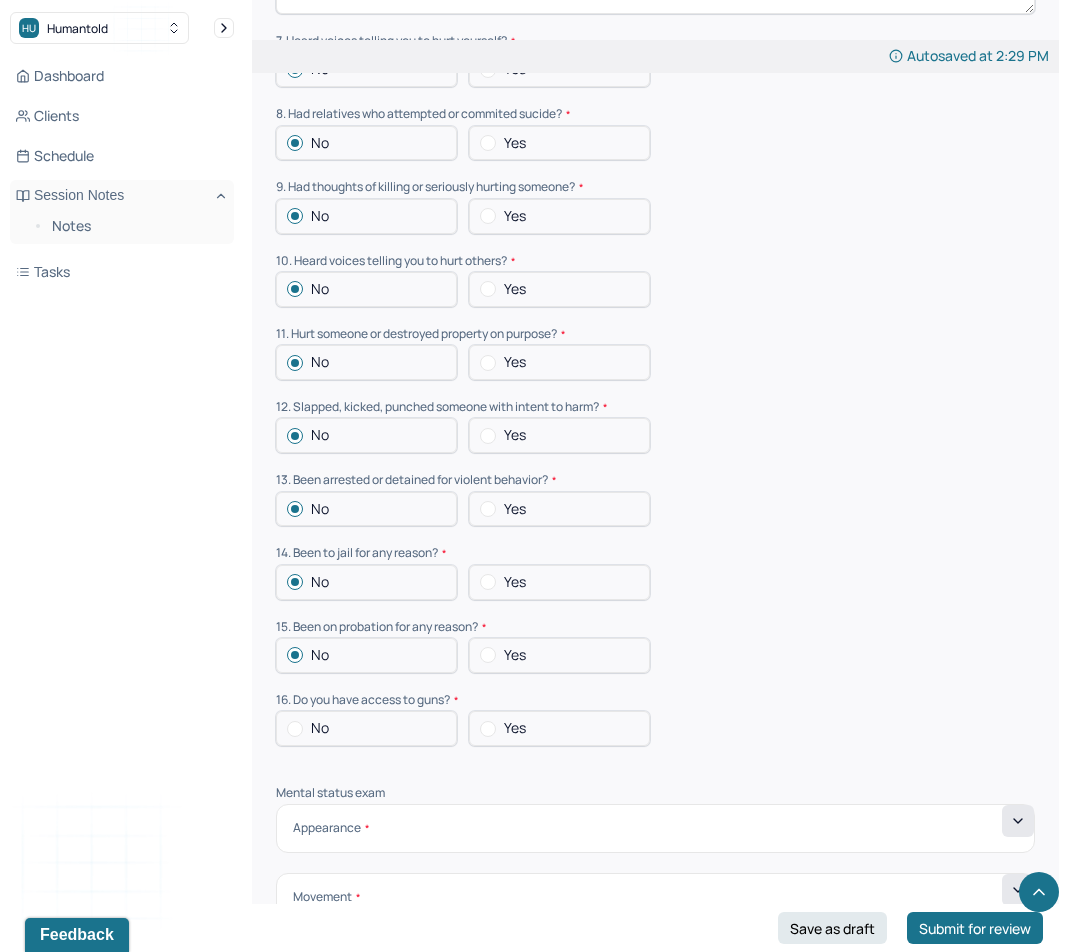 click on "No" at bounding box center (366, 728) 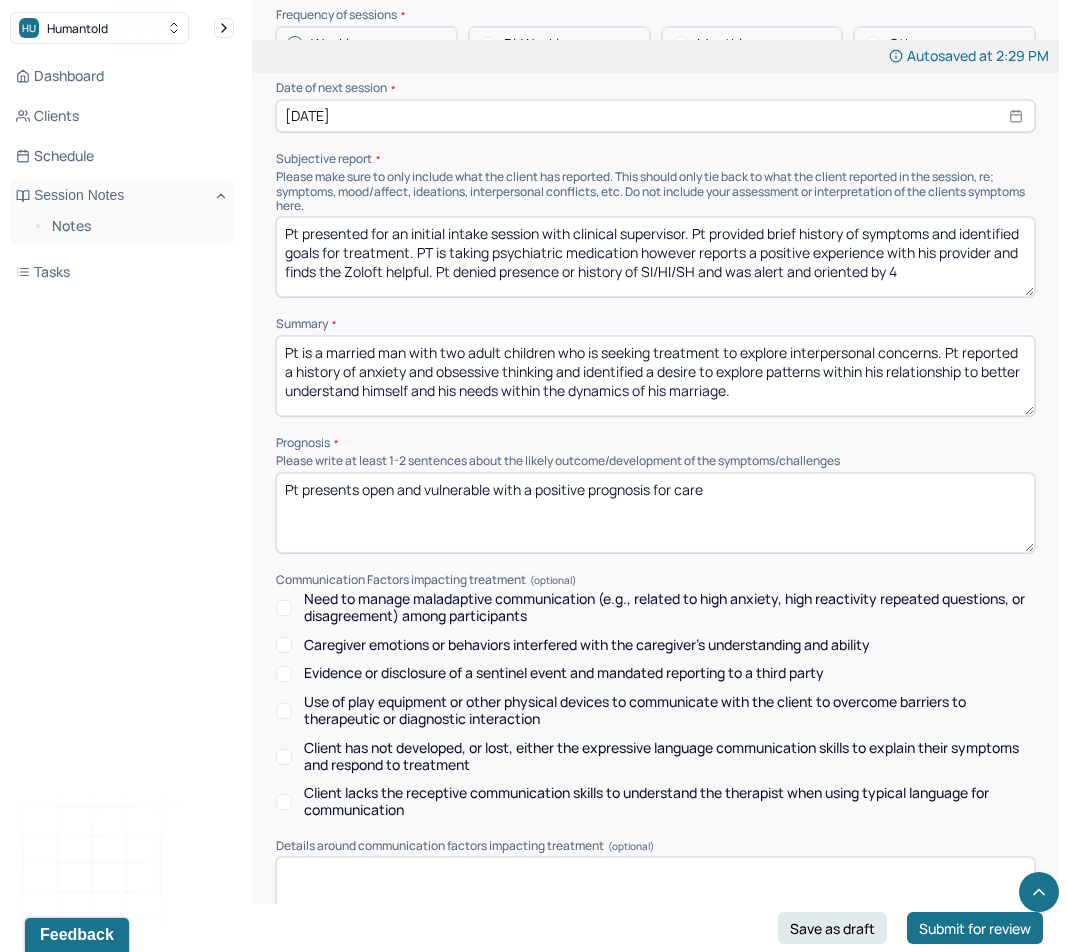 scroll, scrollTop: 8858, scrollLeft: 0, axis: vertical 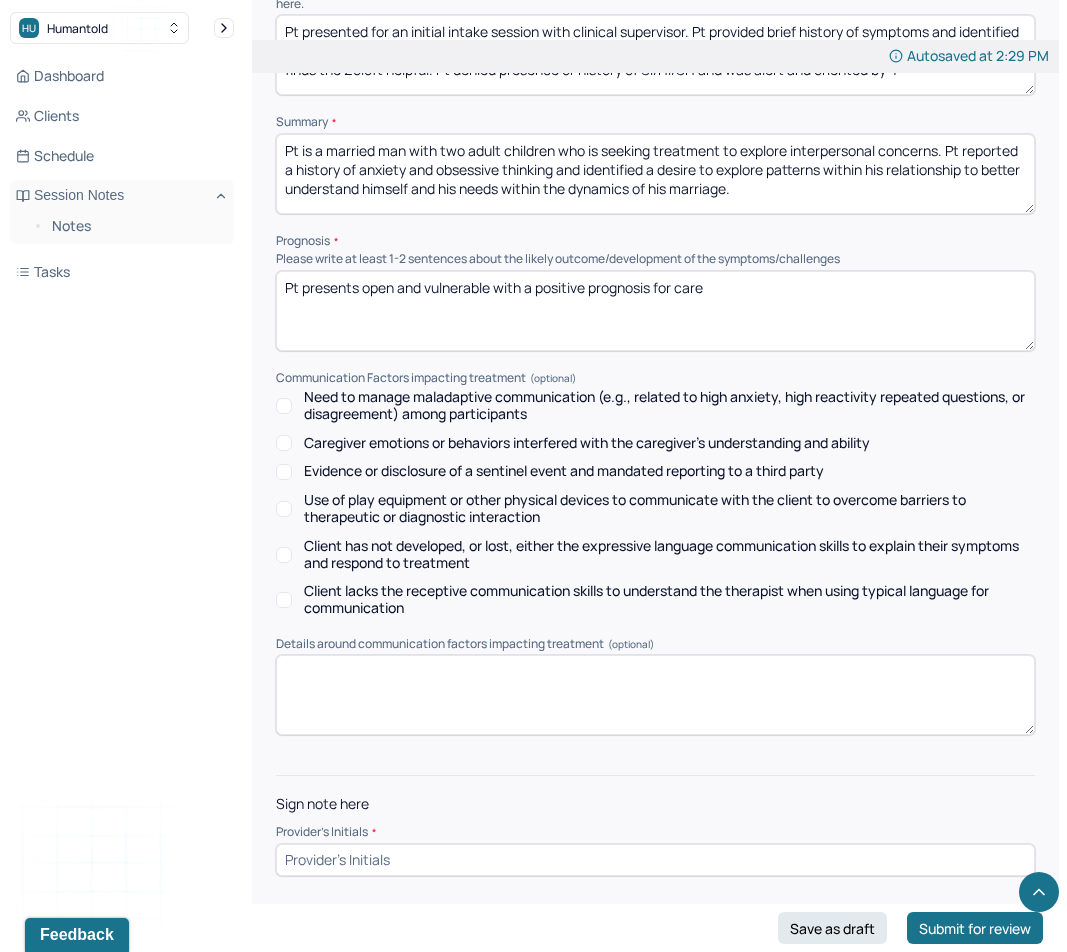 click at bounding box center [655, 860] 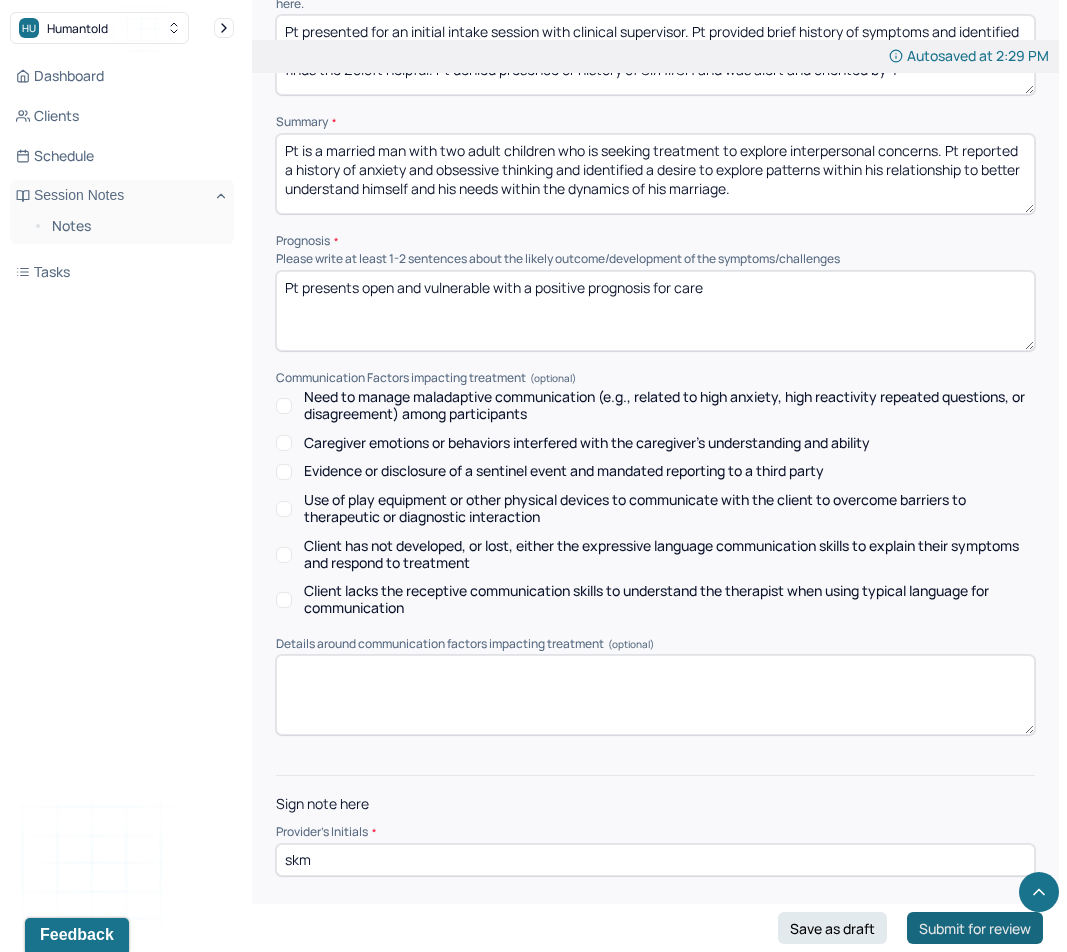 type on "skm" 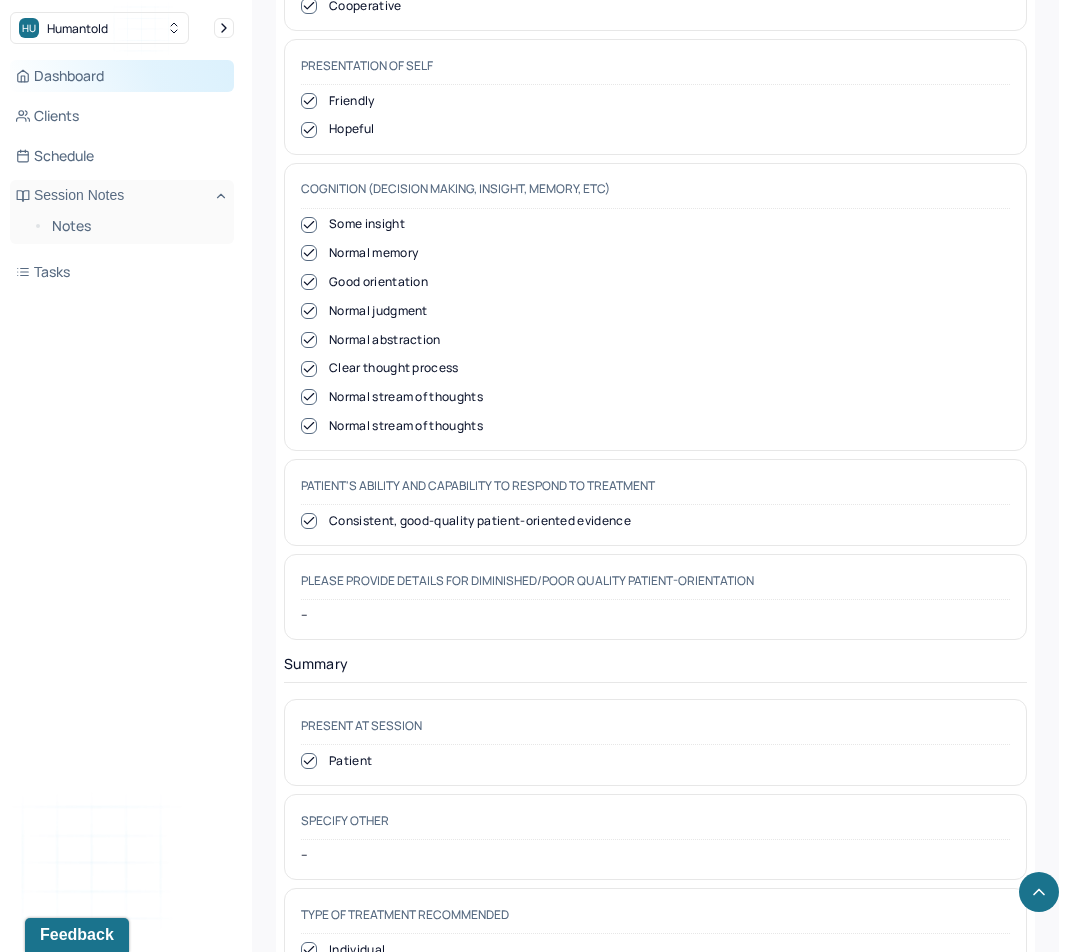 click on "Dashboard" at bounding box center [122, 76] 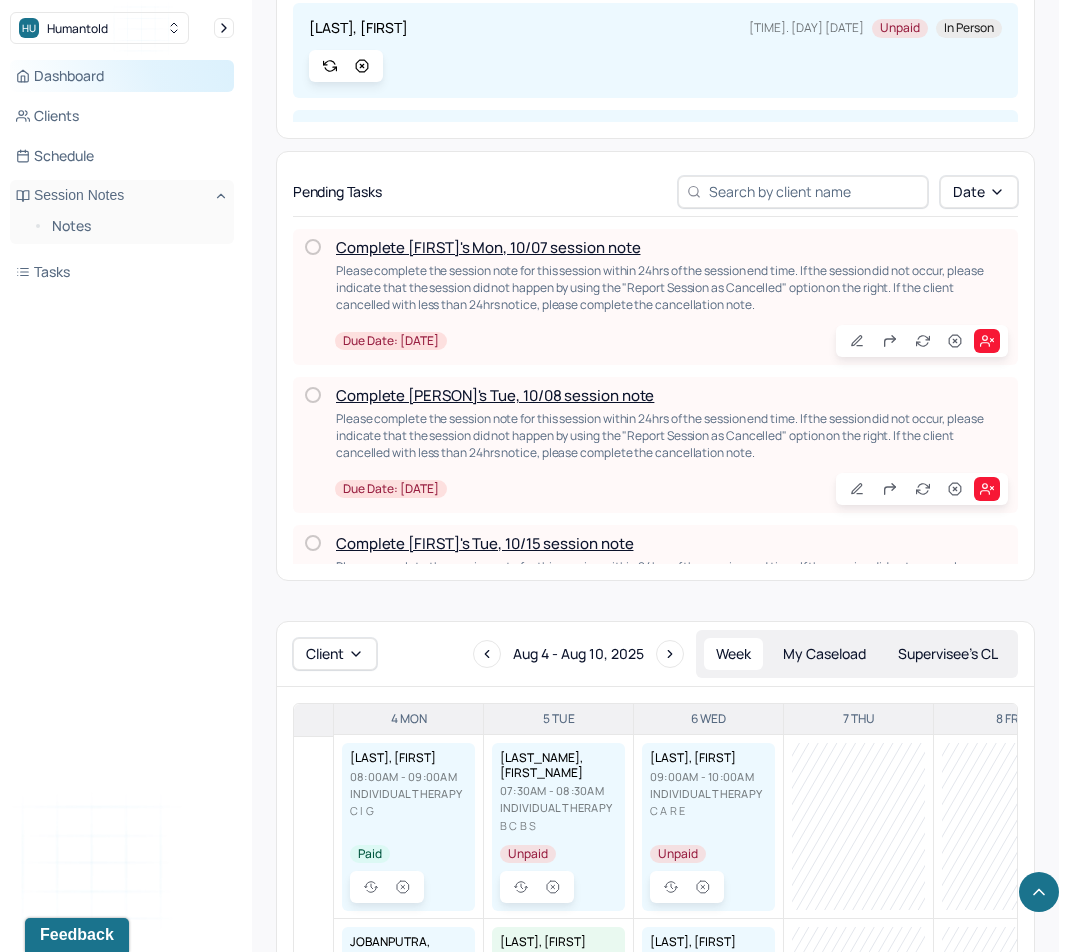 scroll, scrollTop: 1618, scrollLeft: 0, axis: vertical 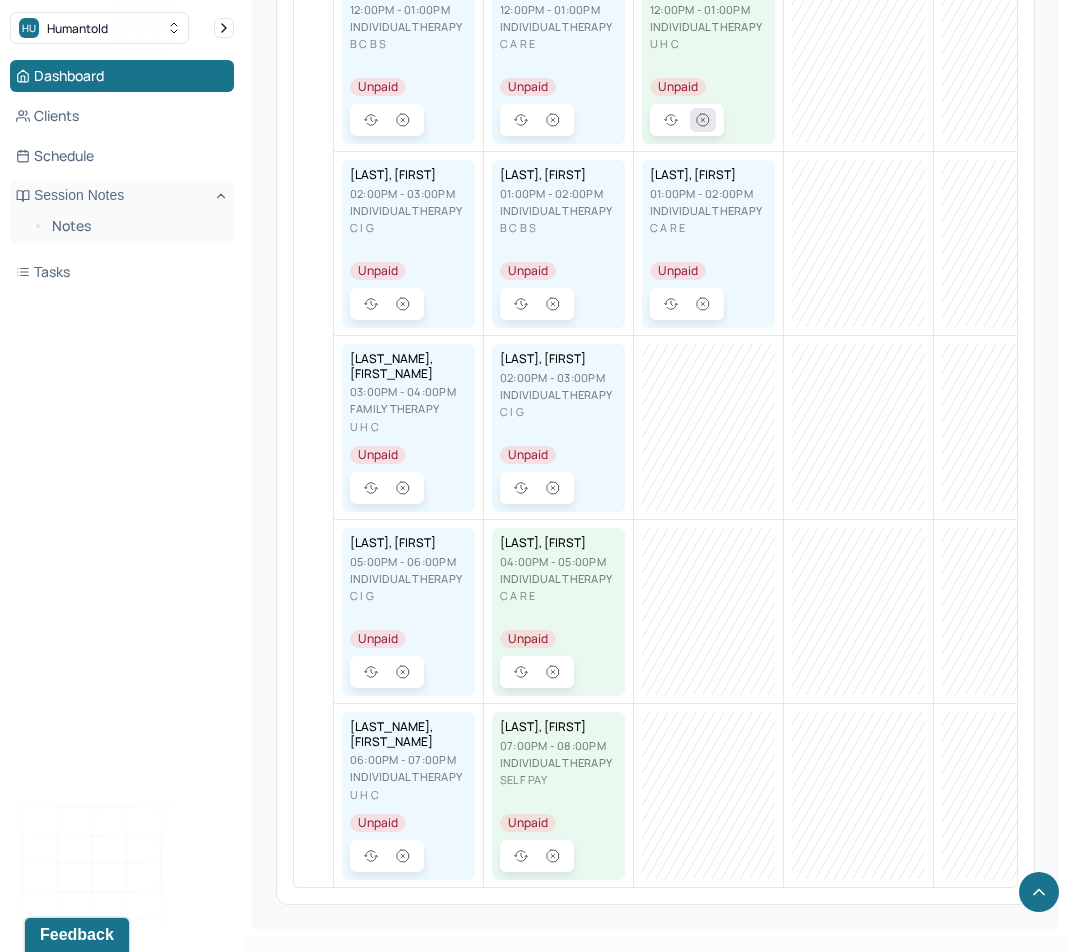 click 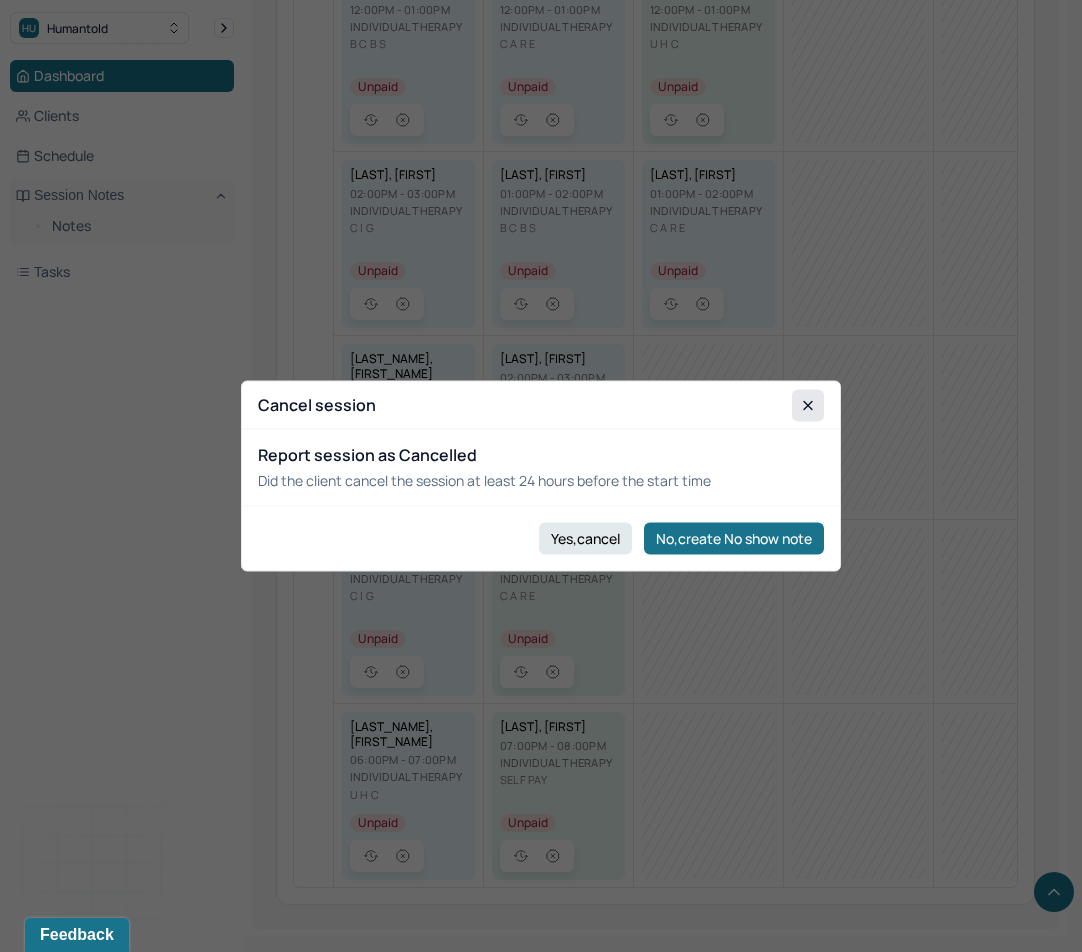 click at bounding box center [808, 405] 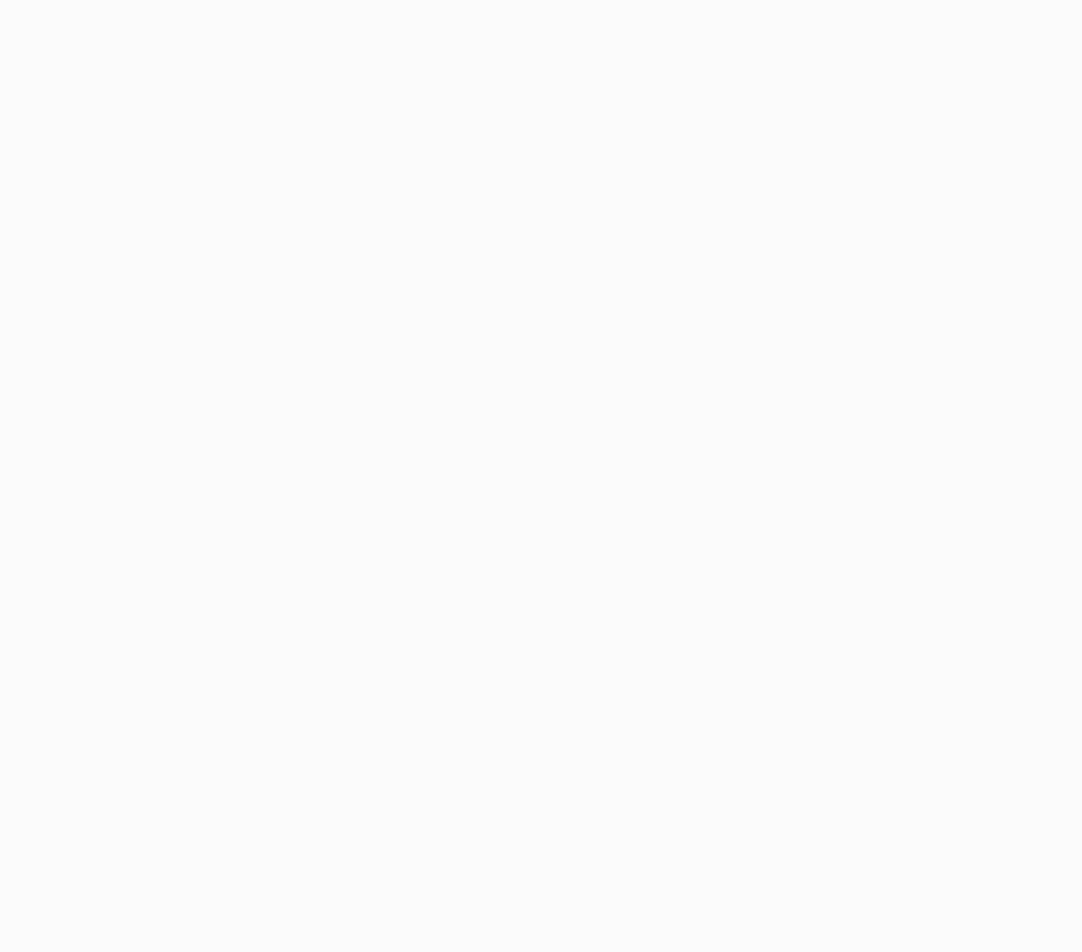 scroll, scrollTop: 0, scrollLeft: 0, axis: both 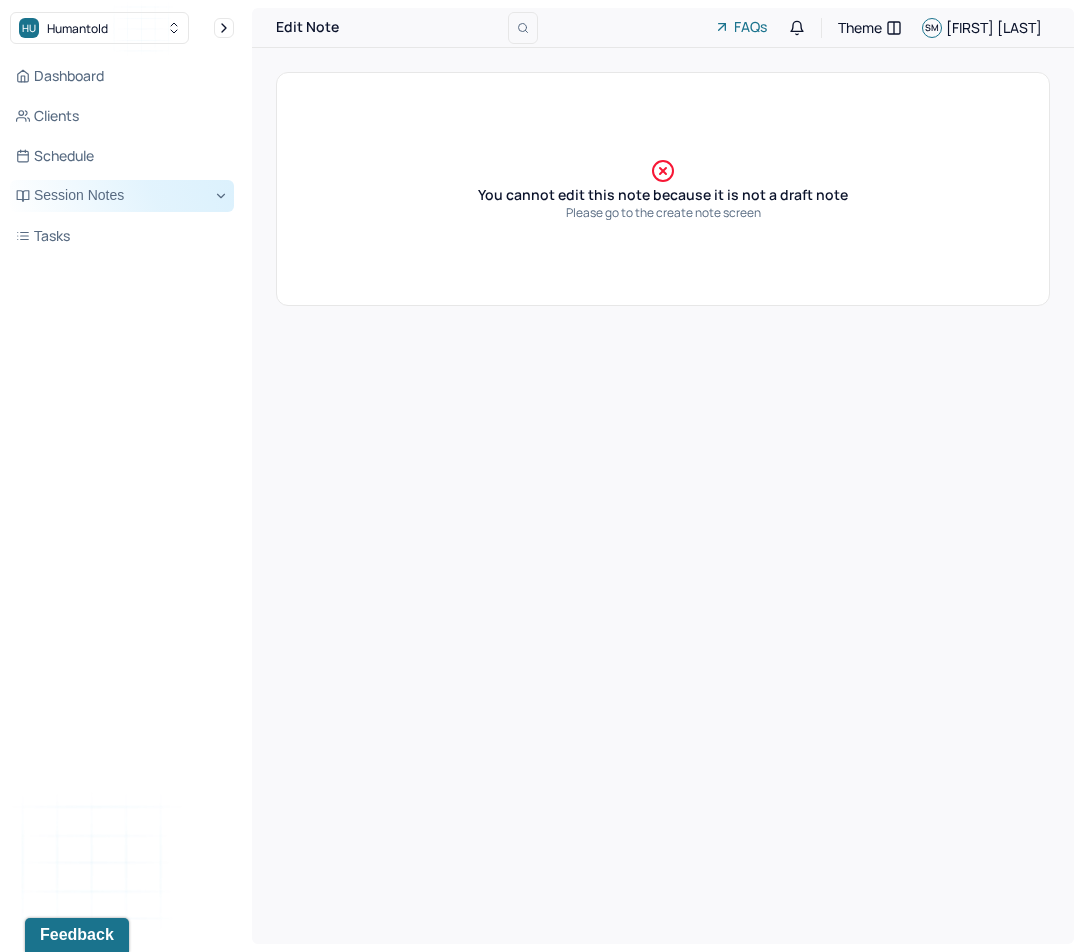 click on "Session Notes" at bounding box center (122, 196) 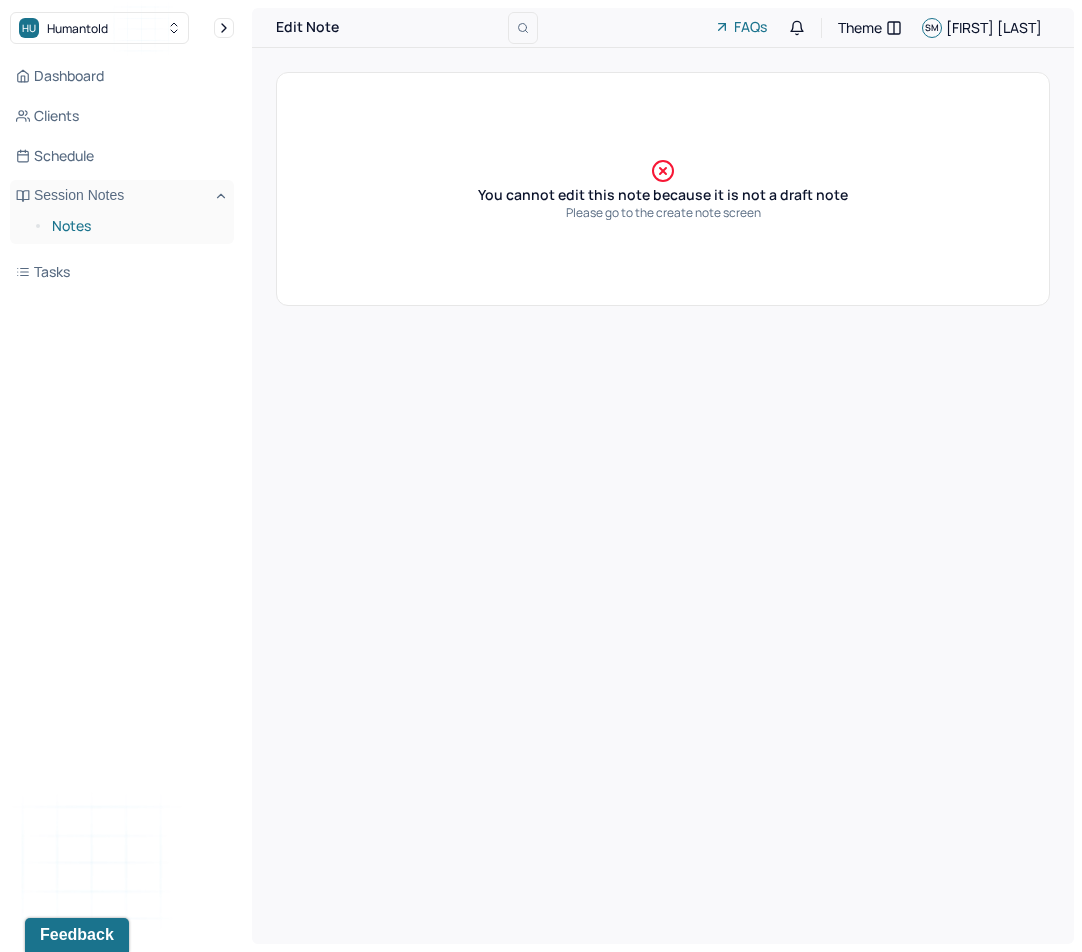 click on "Notes" at bounding box center [135, 226] 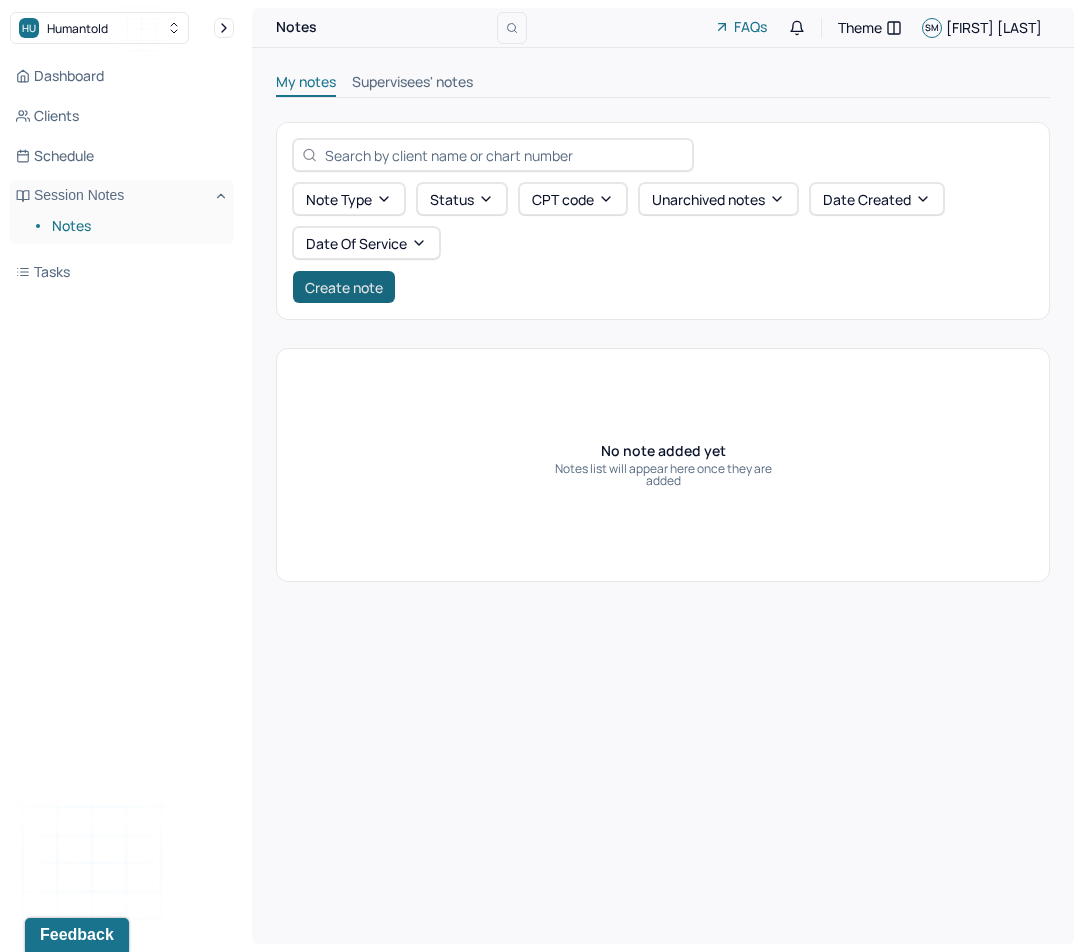 click on "Create note" at bounding box center (344, 287) 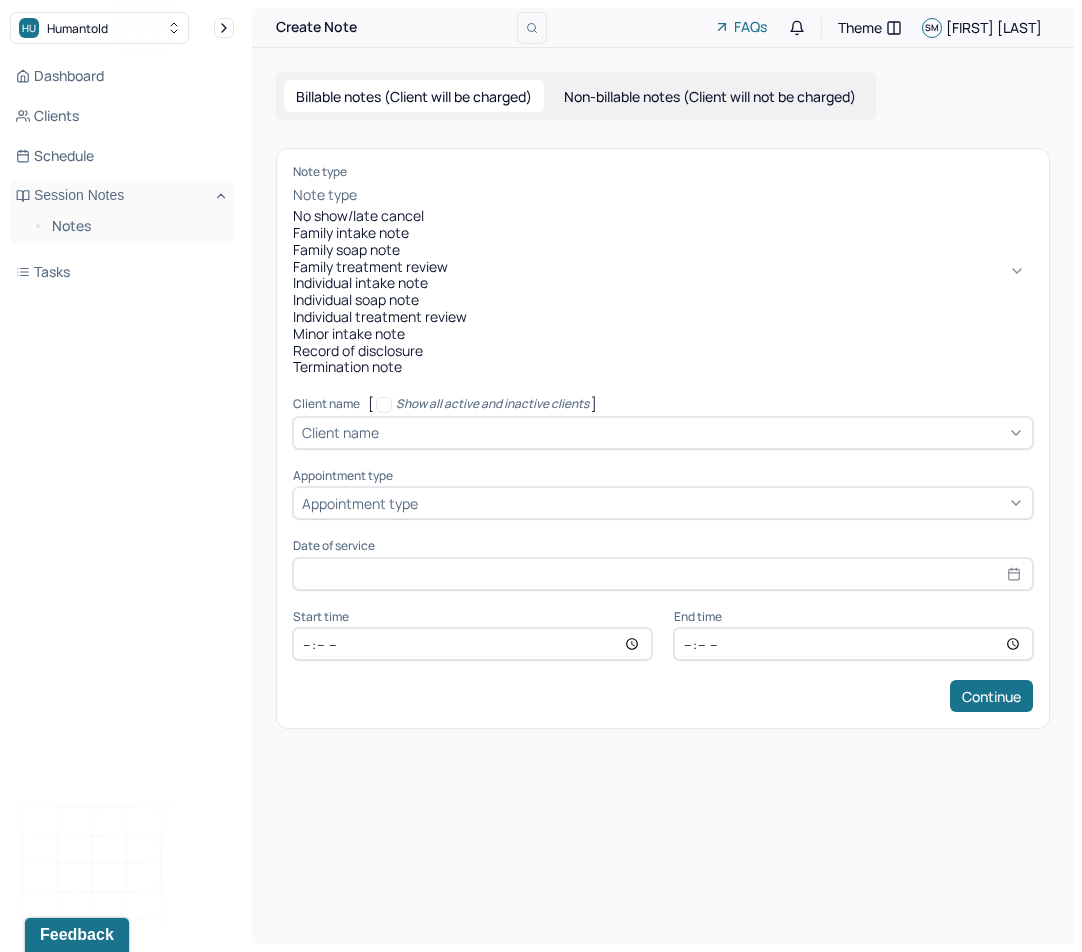 click at bounding box center [697, 195] 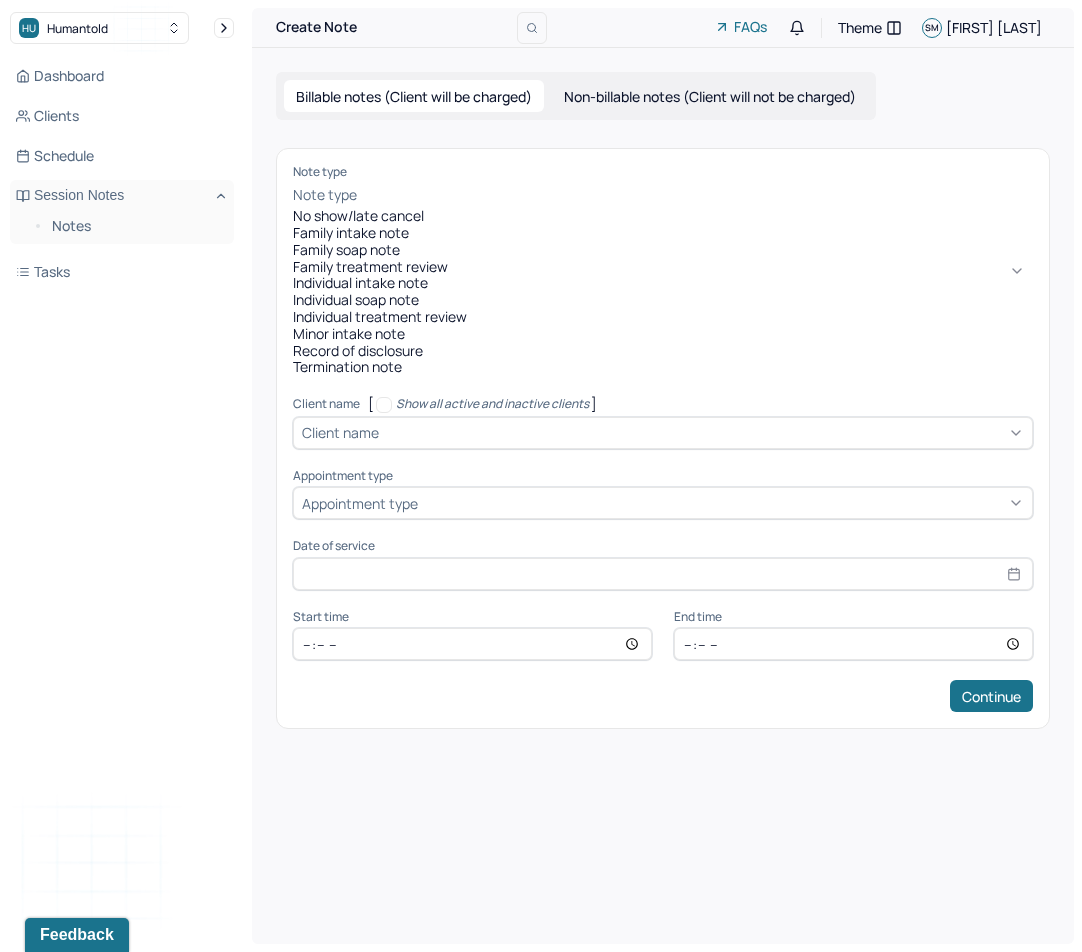 click on "Individual treatment review" at bounding box center (663, 317) 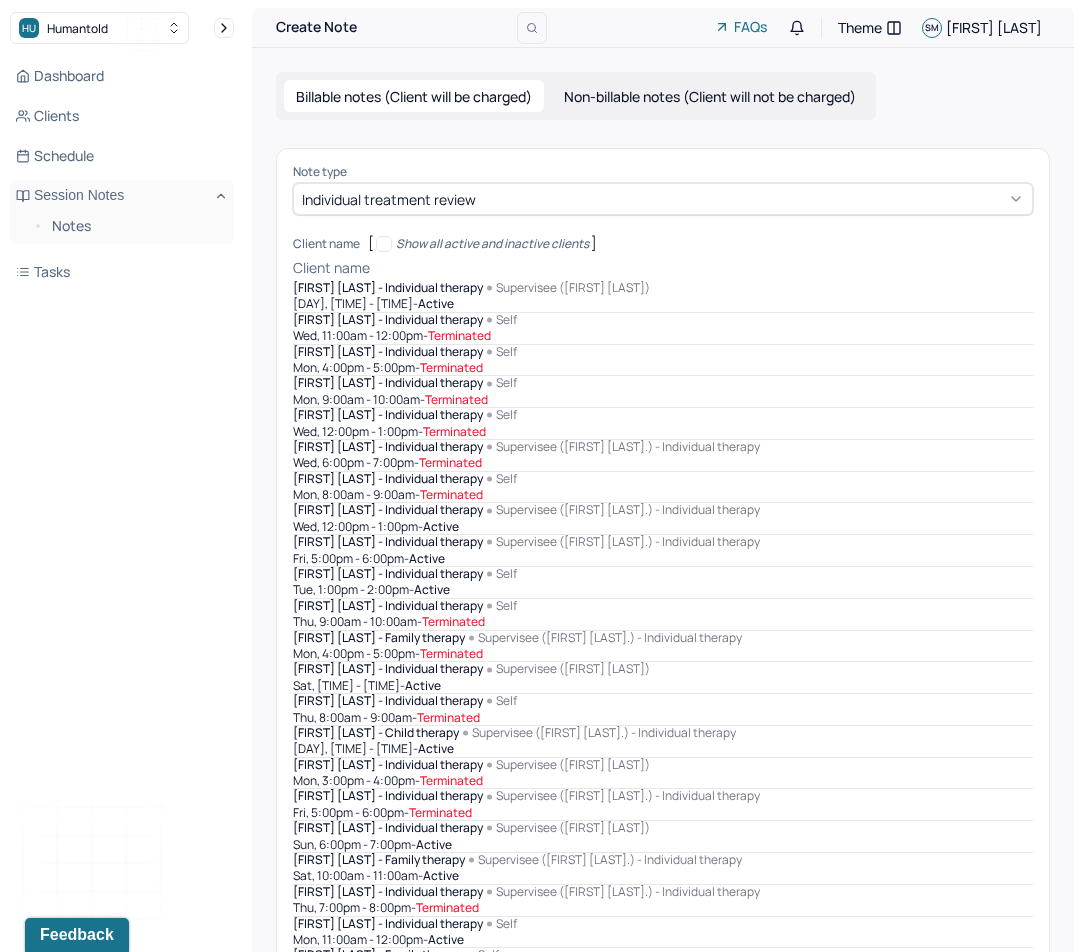 click at bounding box center [703, 268] 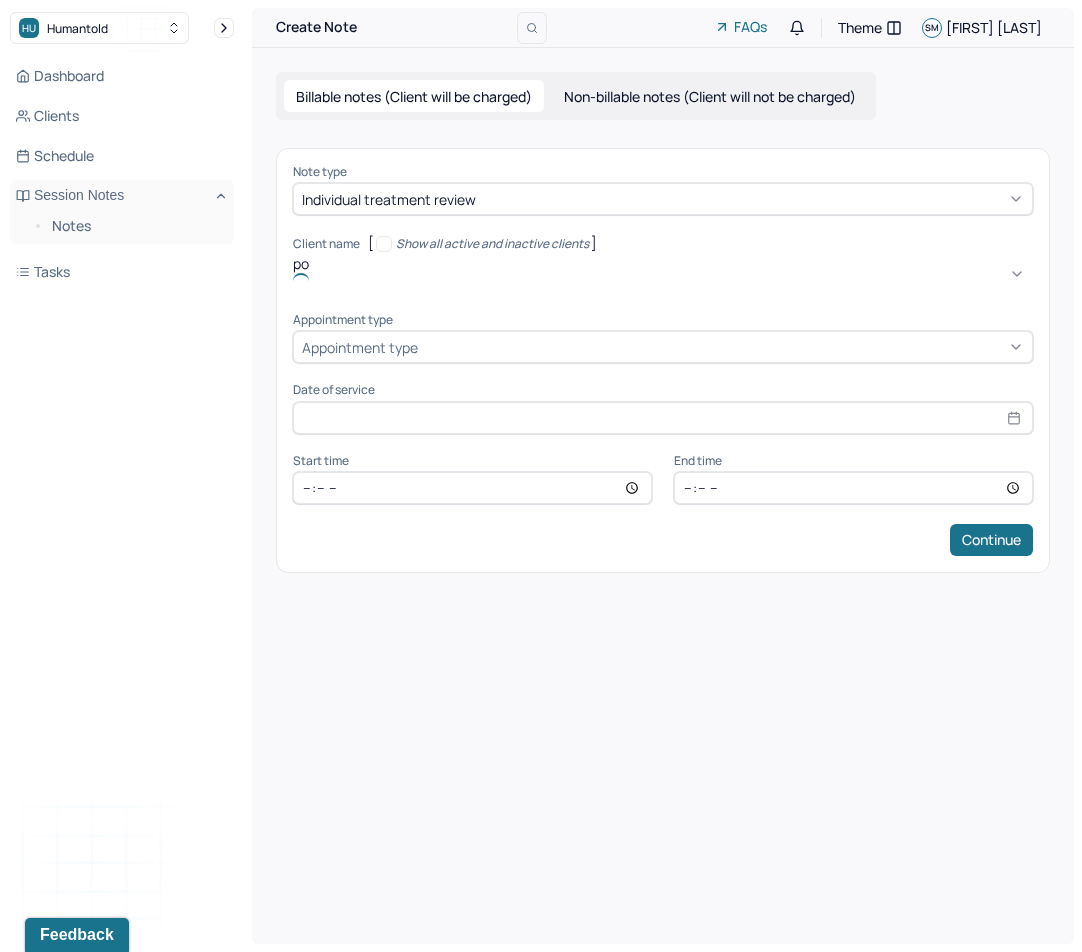 type on "poe" 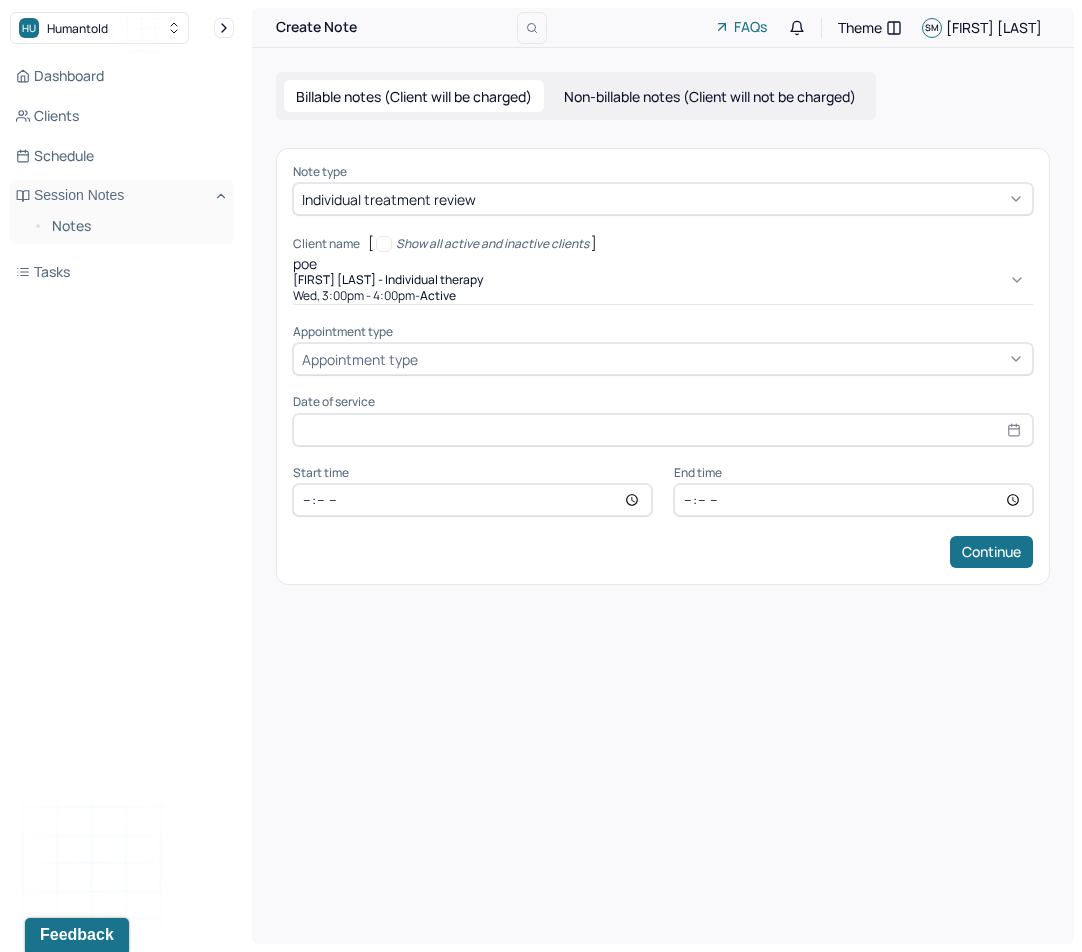 click on "[DAY], [TIME] - [TIME]  -  active" at bounding box center [663, 296] 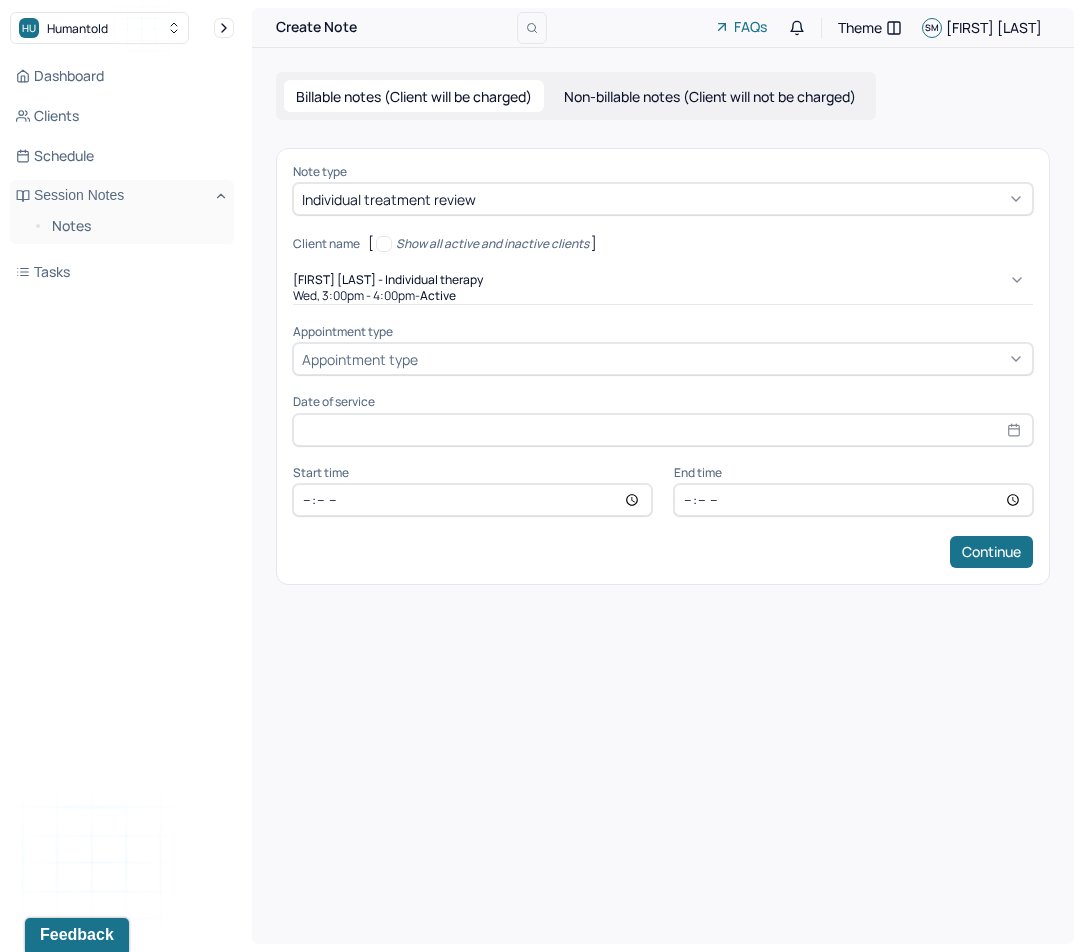 type on "Jul 30, 2025" 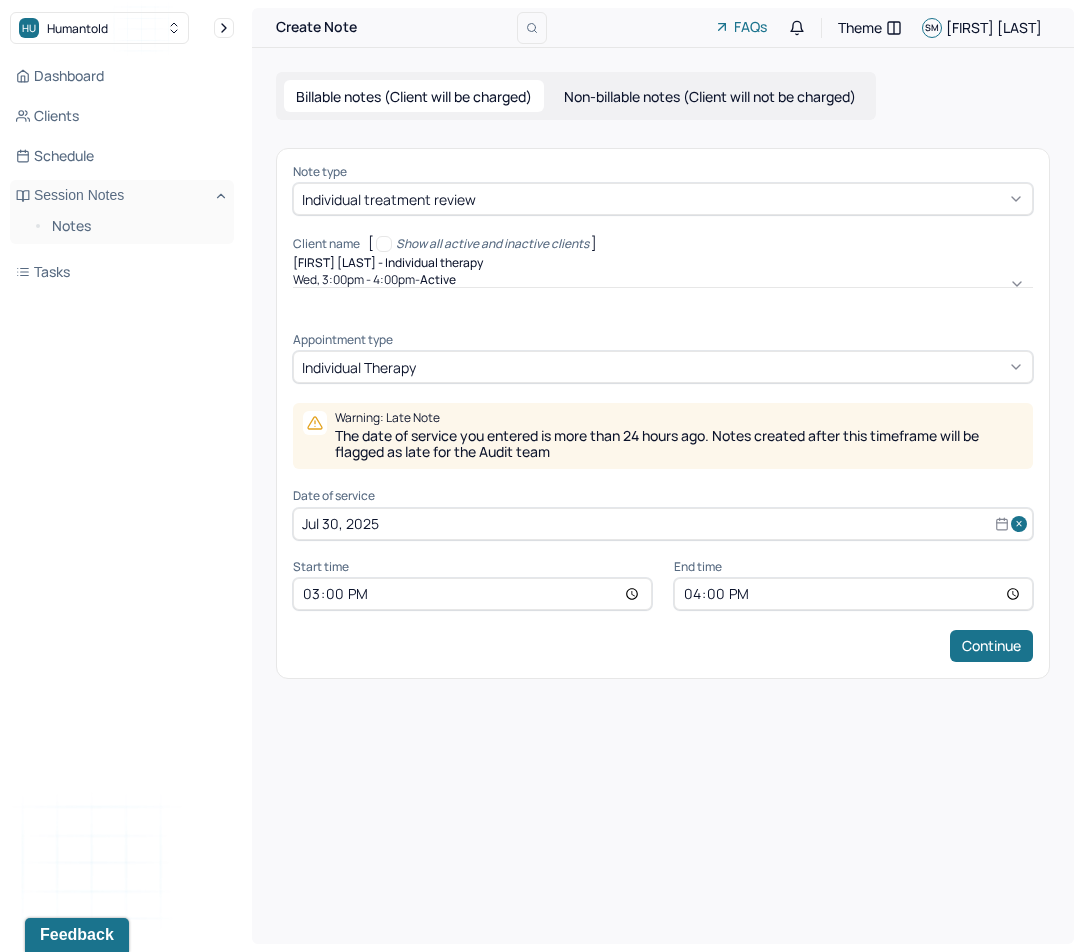 click on "Jul 30, 2025" at bounding box center [663, 524] 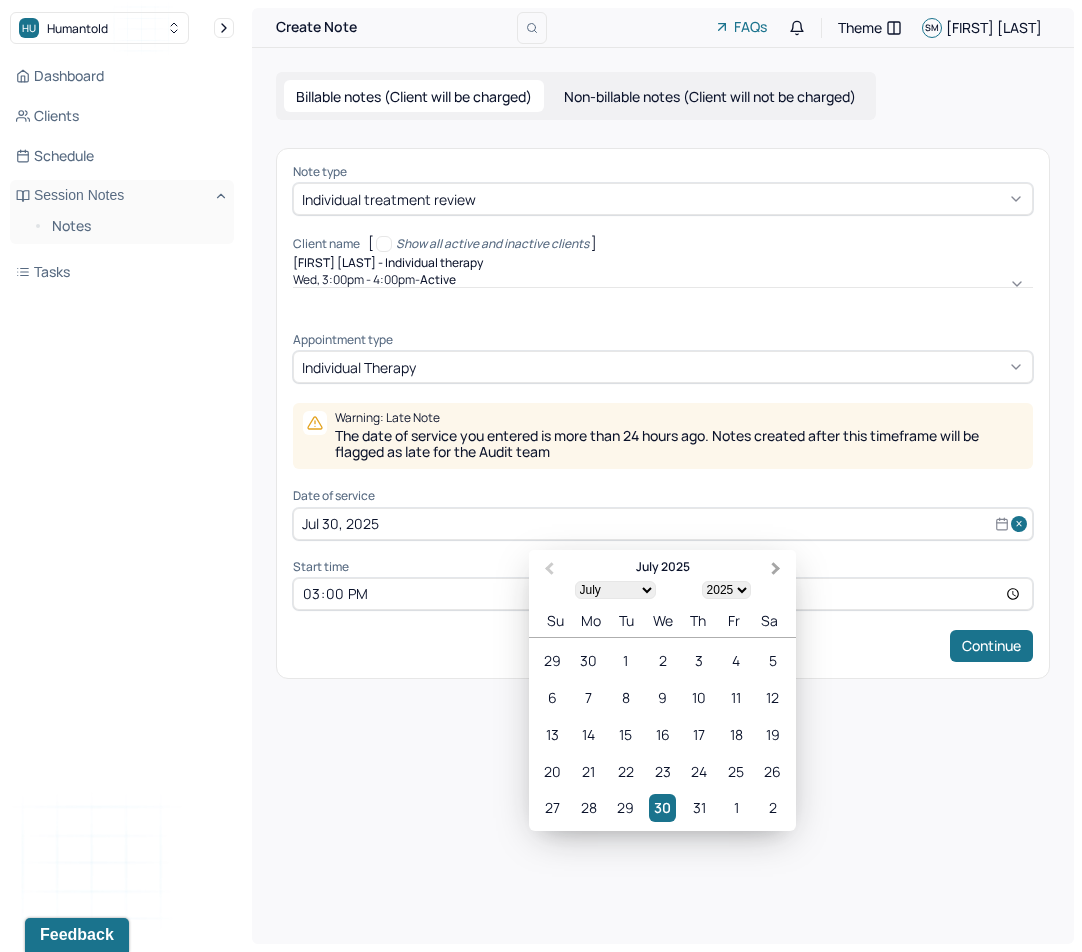 click on "Next Month" at bounding box center (778, 571) 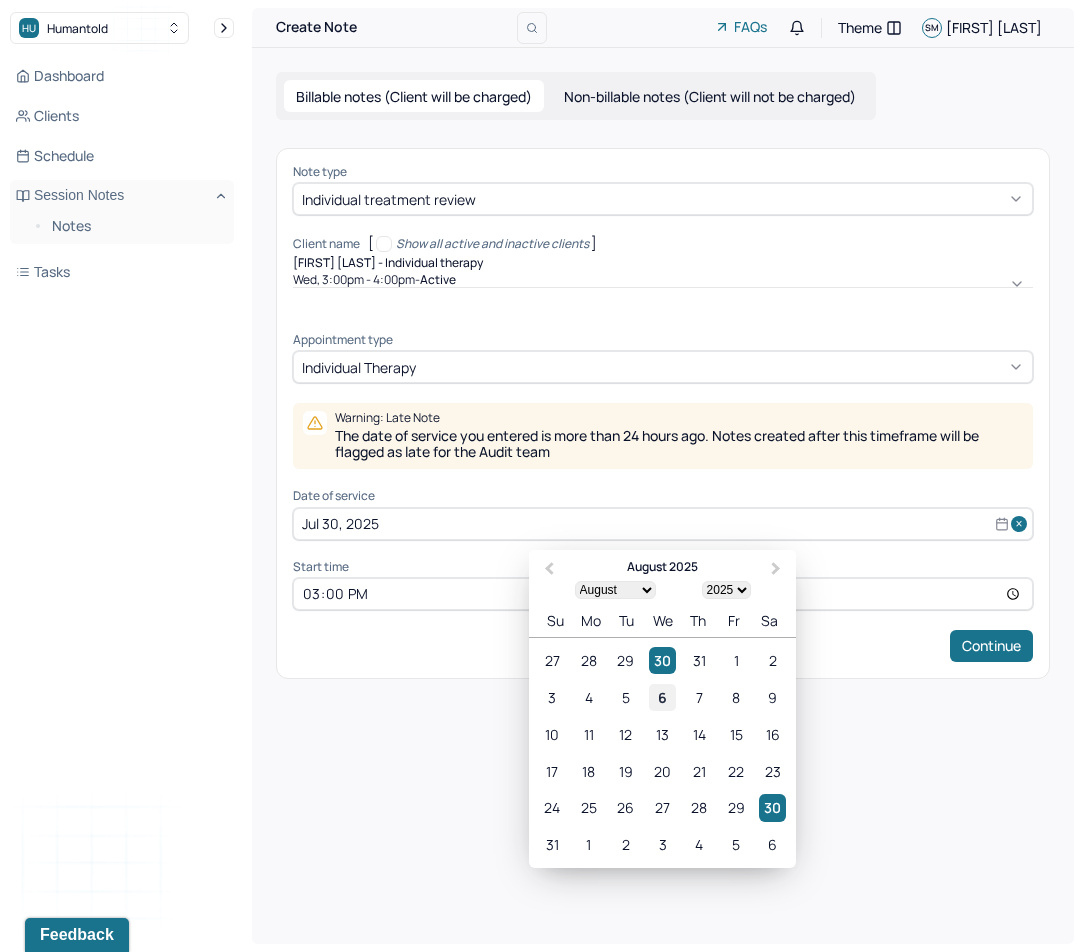 click on "6" at bounding box center (662, 697) 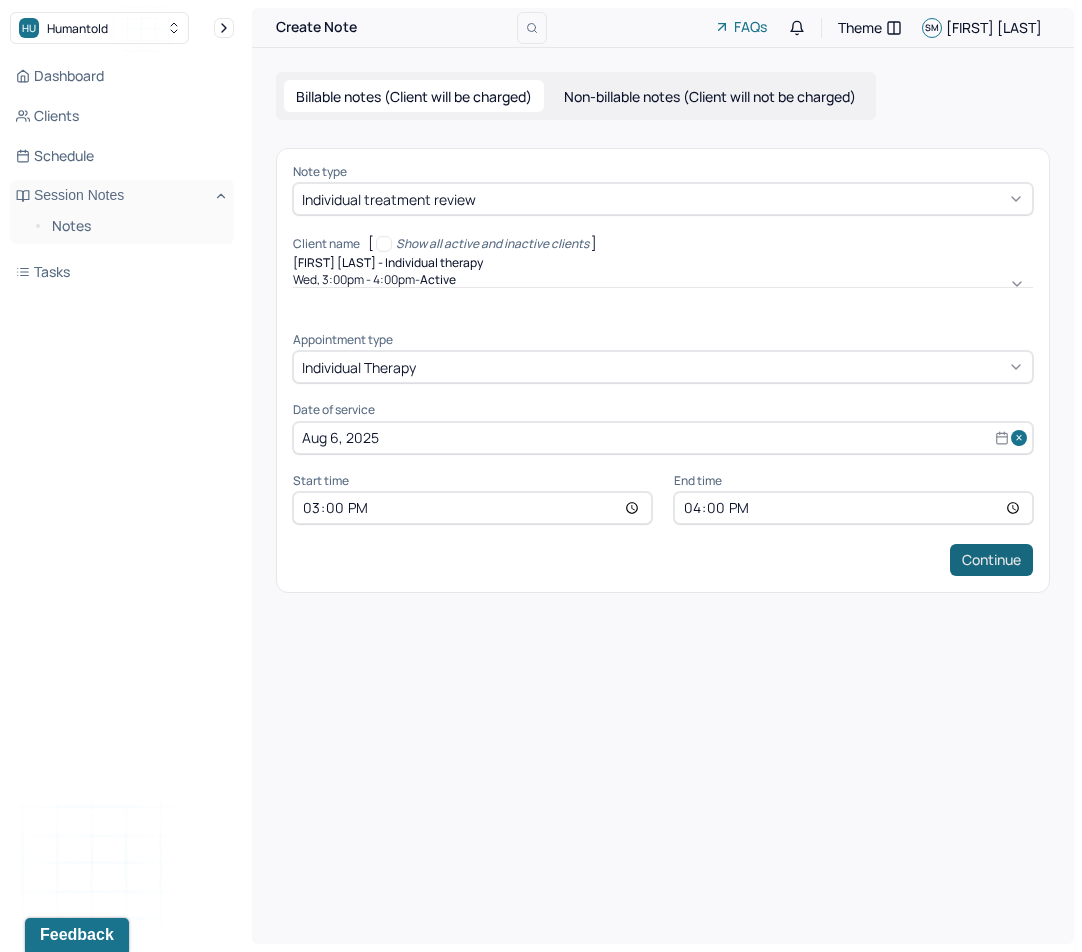 click on "Continue" at bounding box center (991, 560) 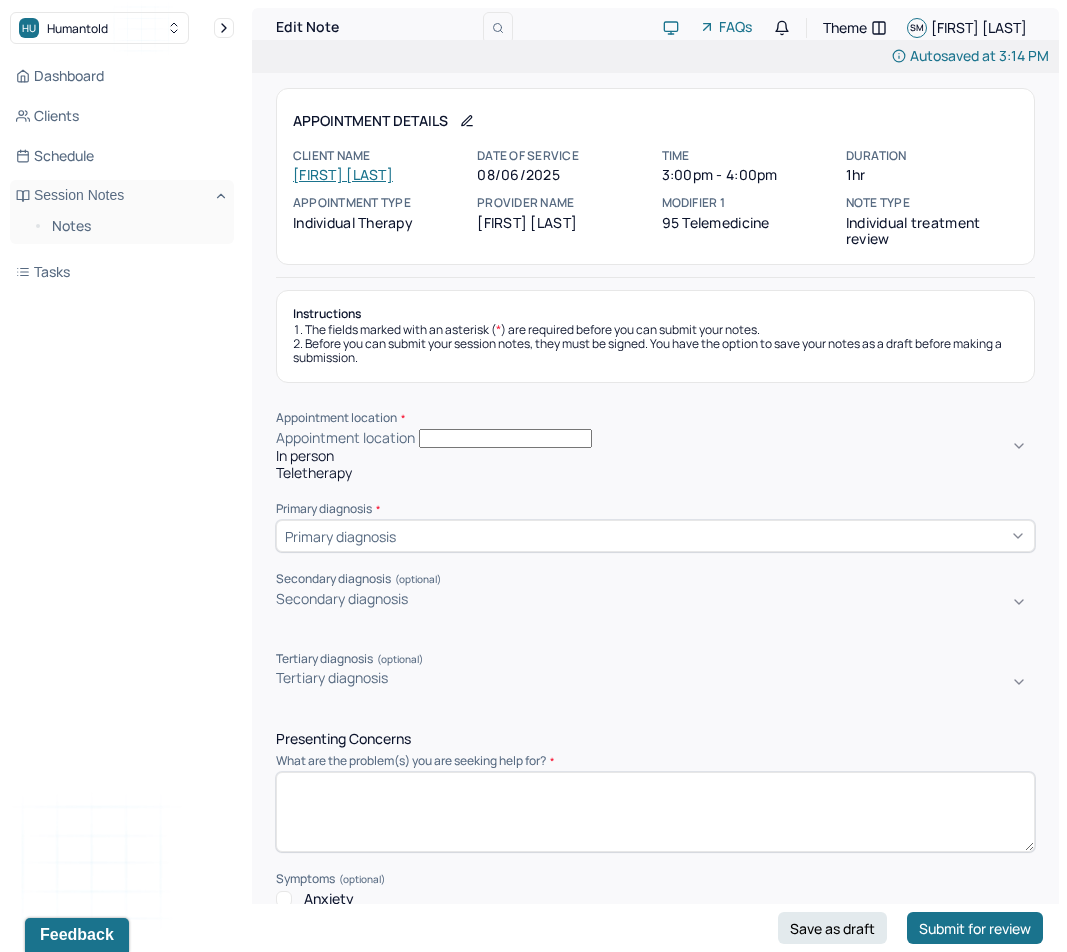 click on "Appointment location" at bounding box center (345, 438) 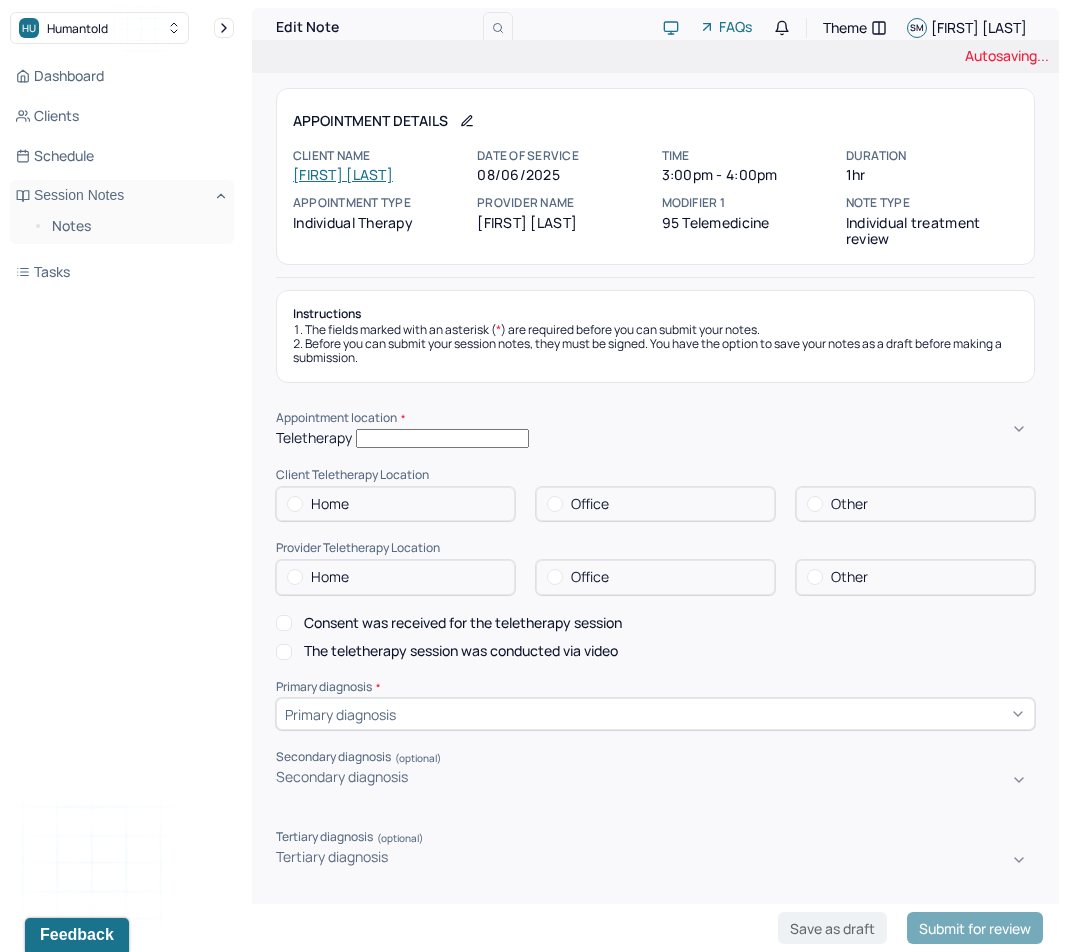 click on "Home" at bounding box center (395, 504) 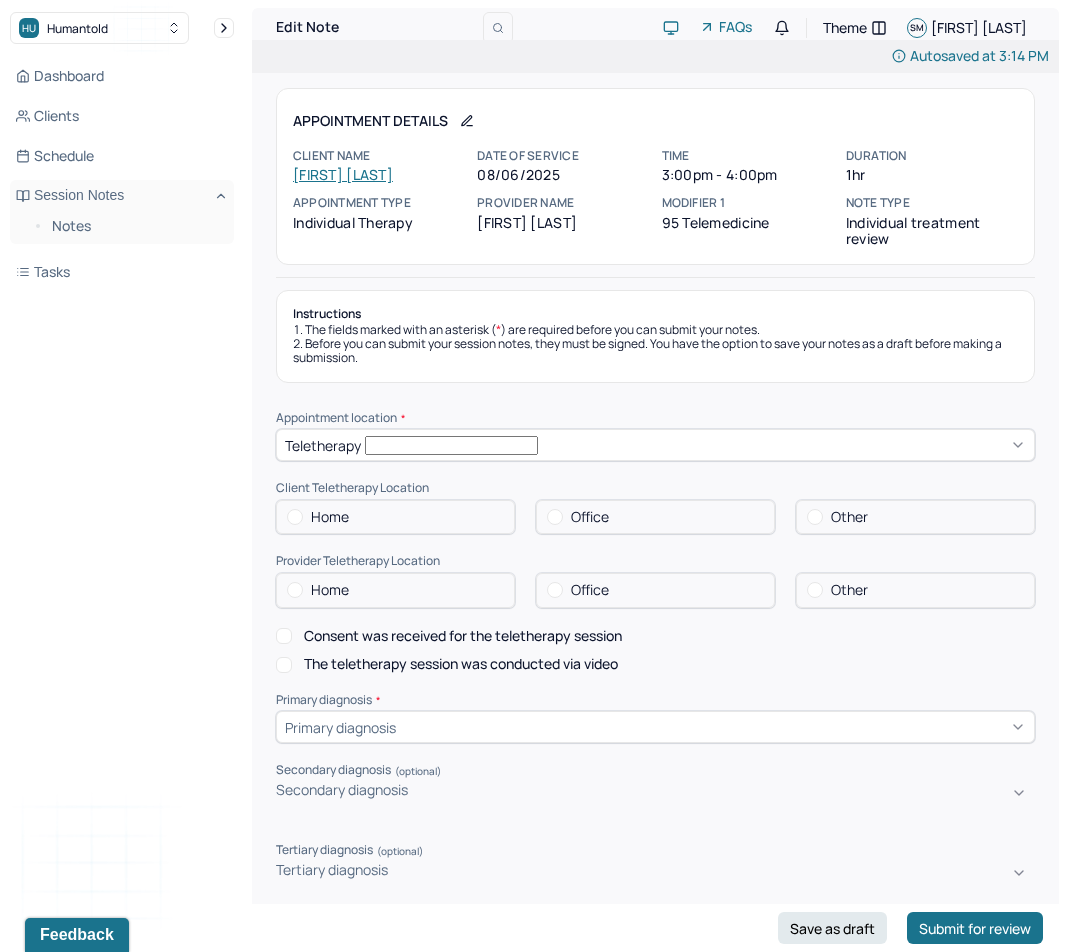 click on "Home" at bounding box center (330, 517) 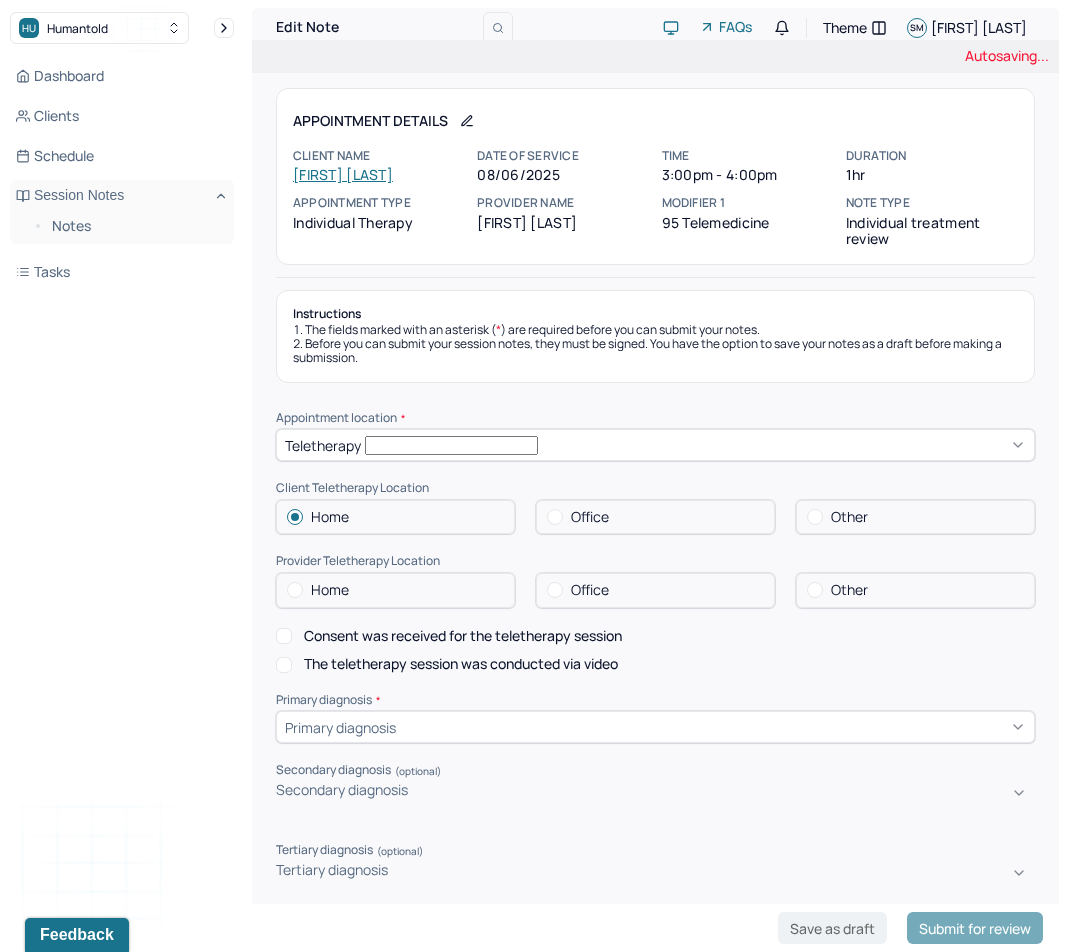 click on "Home" at bounding box center (330, 590) 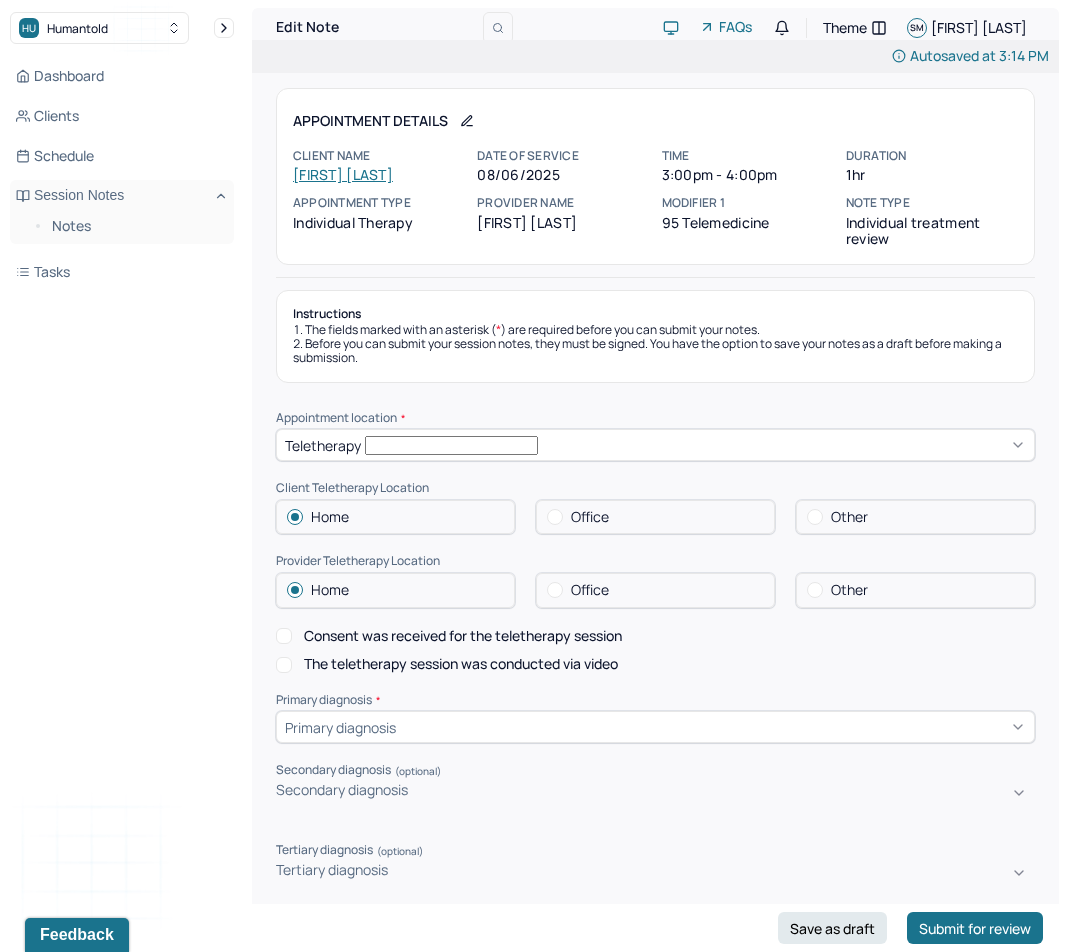 click on "Consent was received for the teletherapy session" at bounding box center [463, 636] 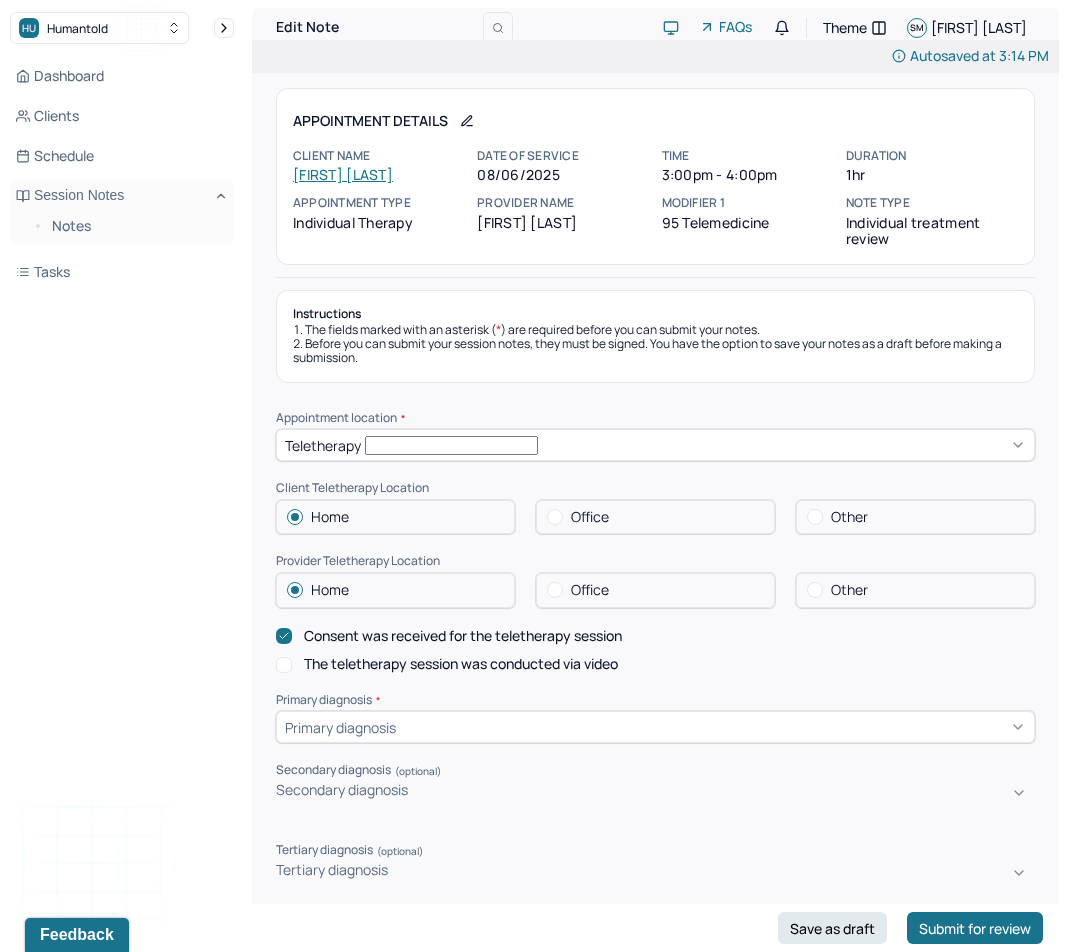 click on "The teletherapy session was conducted via video" at bounding box center [461, 664] 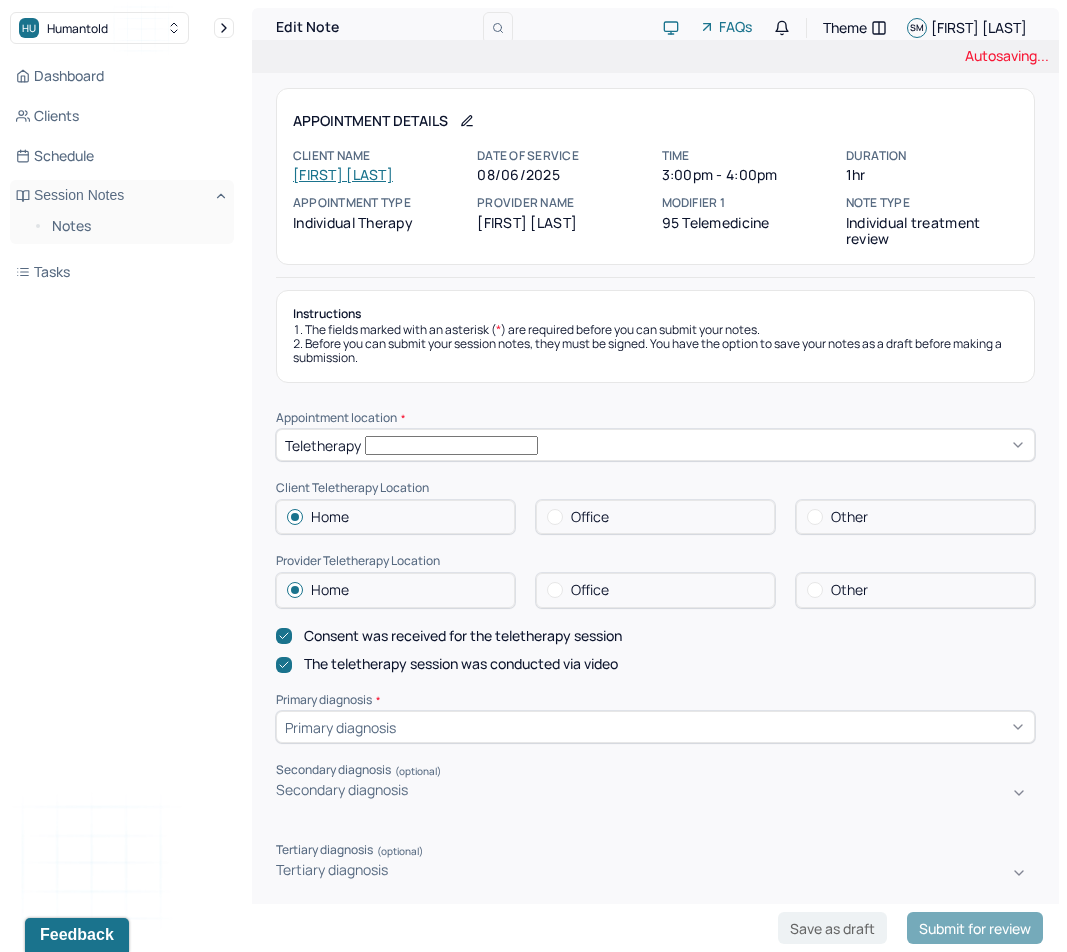 click on "Primary diagnosis" at bounding box center [655, 727] 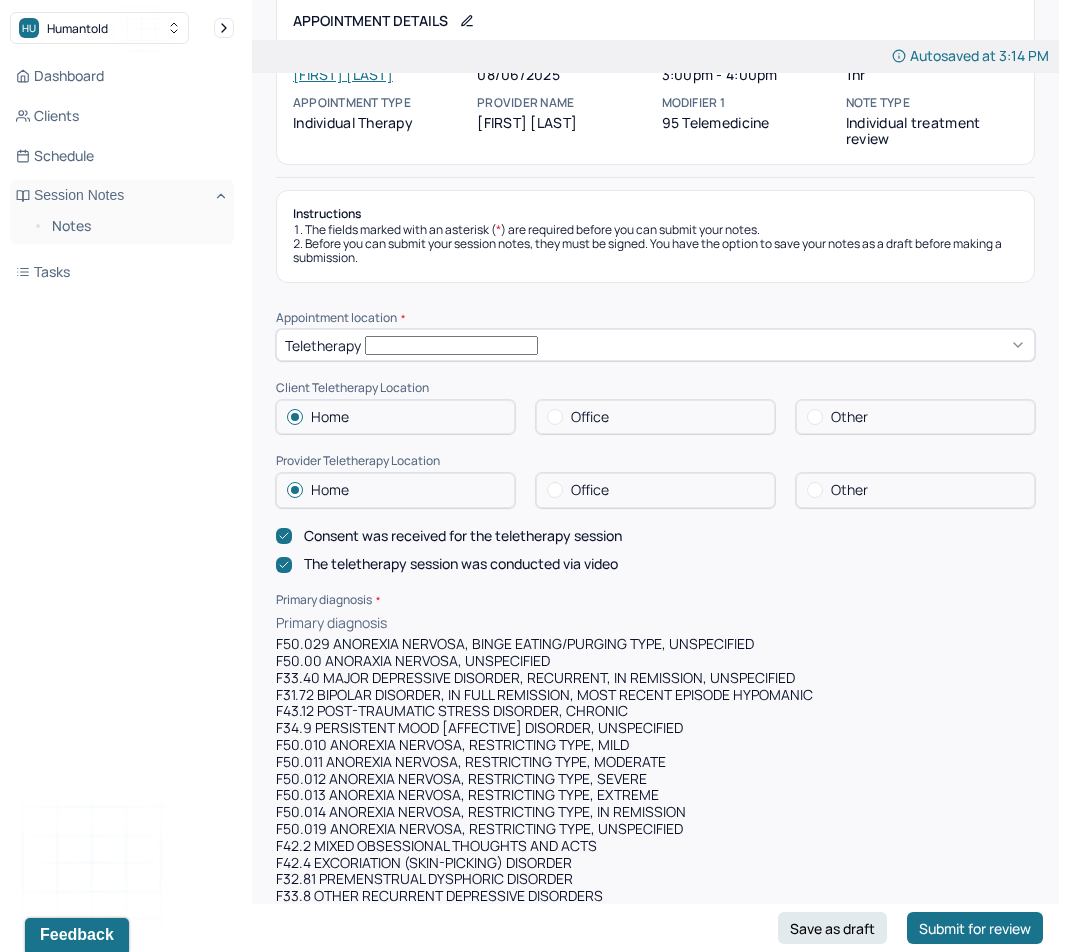 scroll, scrollTop: 103, scrollLeft: 0, axis: vertical 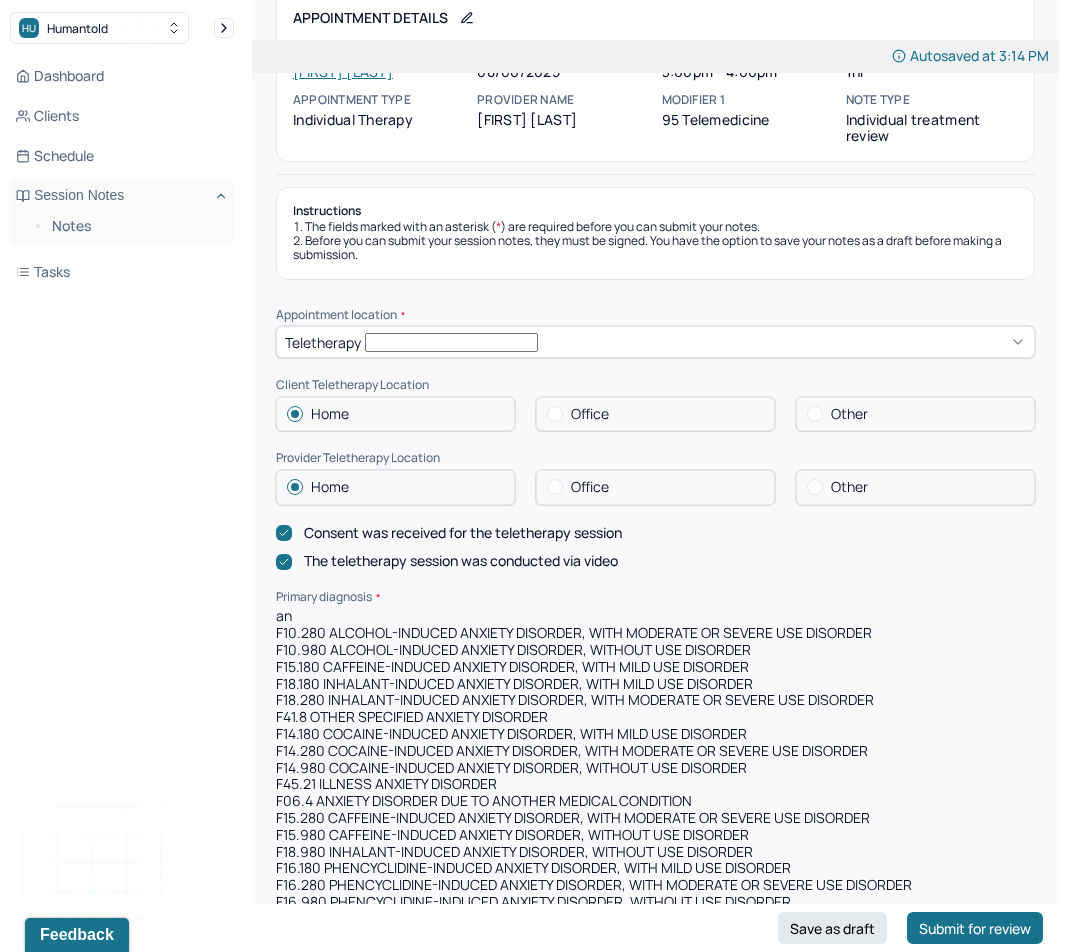 type on "a" 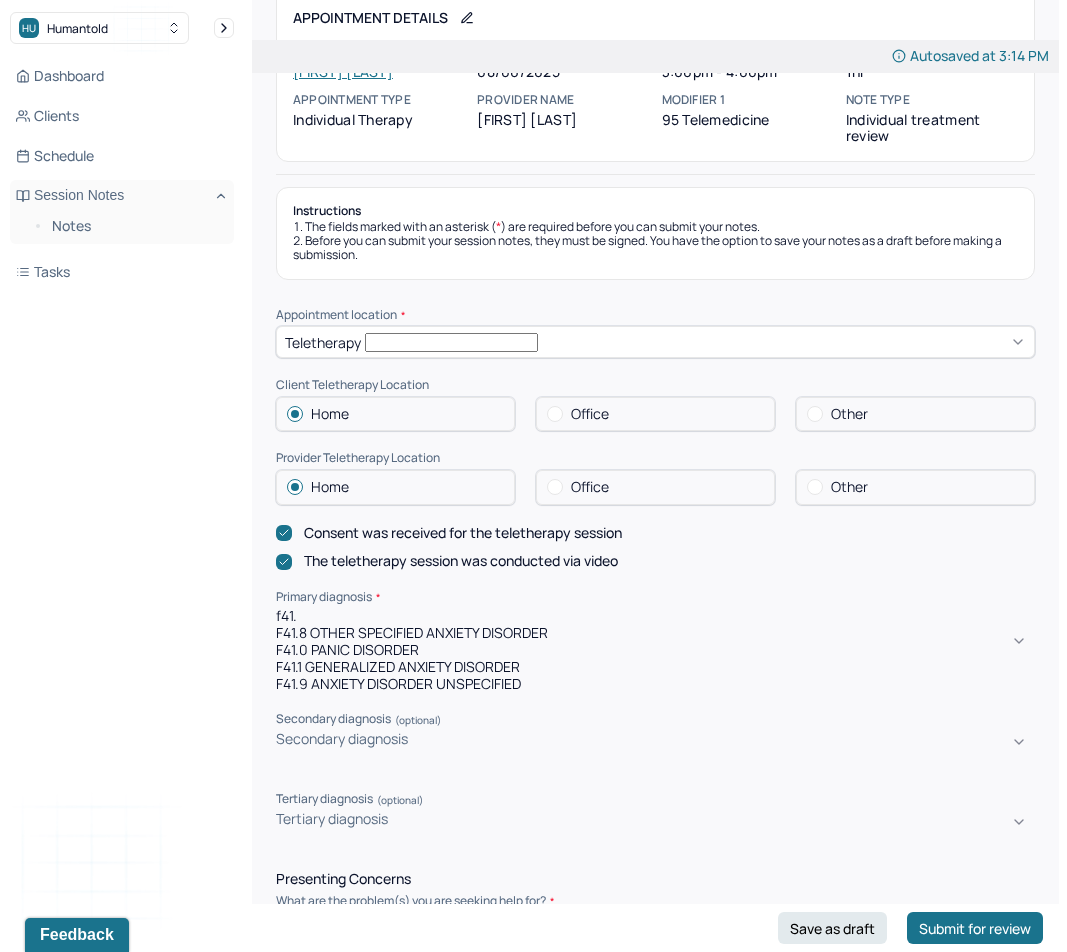 type on "f41.1" 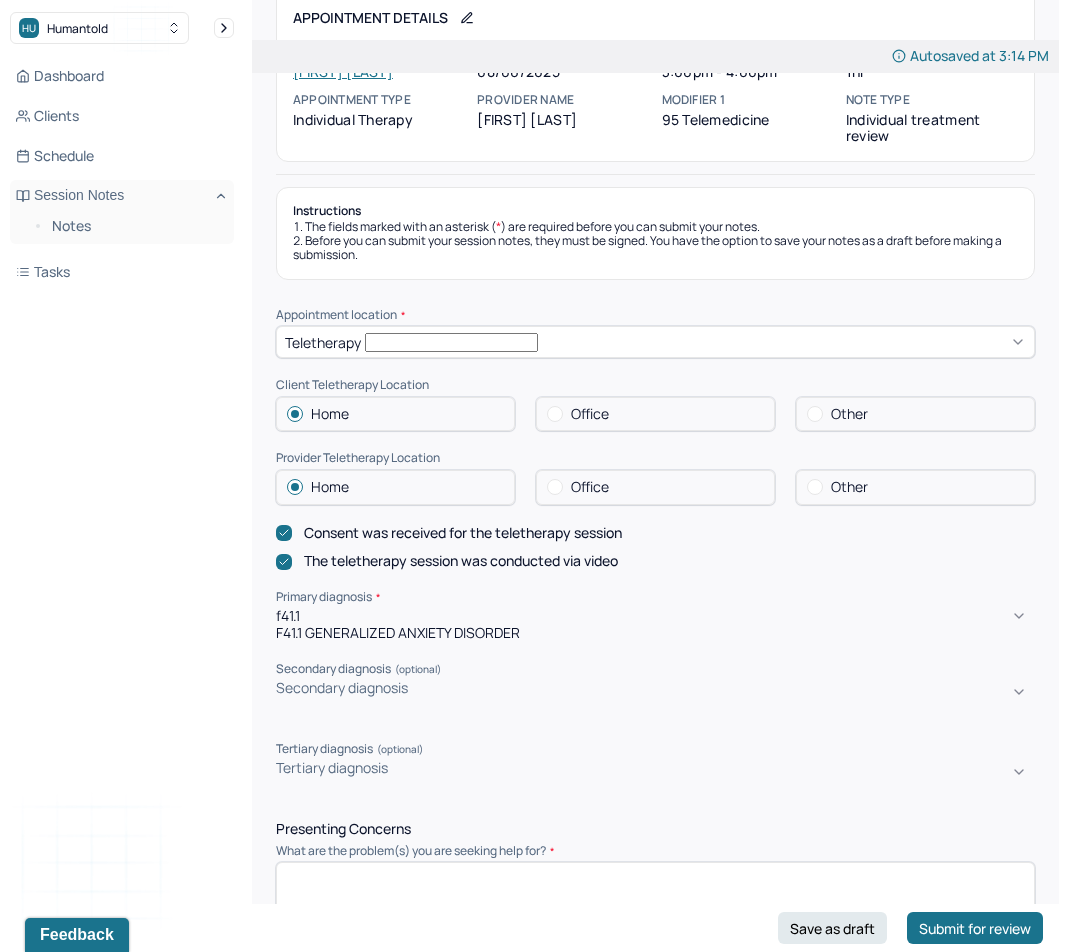 click on "F41.1 GENERALIZED ANXIETY DISORDER" at bounding box center (655, 633) 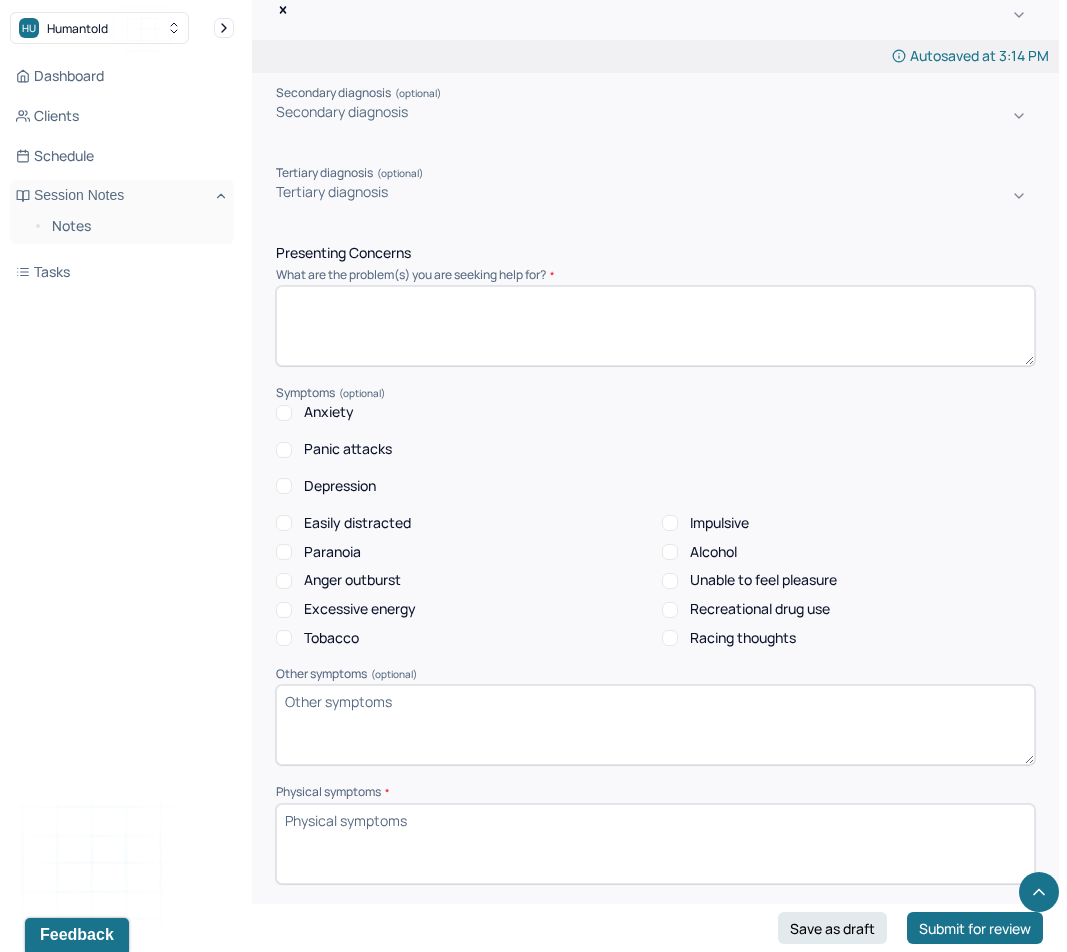 scroll, scrollTop: 751, scrollLeft: 0, axis: vertical 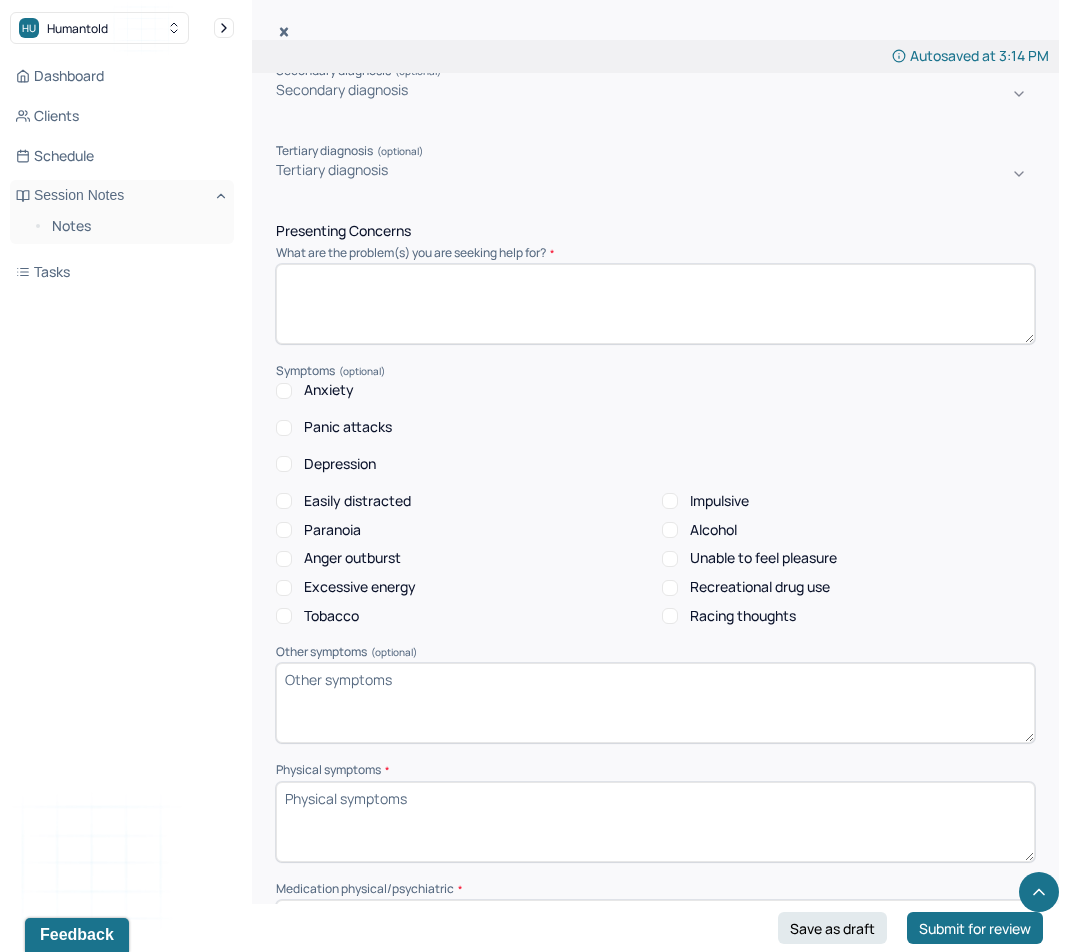 click at bounding box center (655, 304) 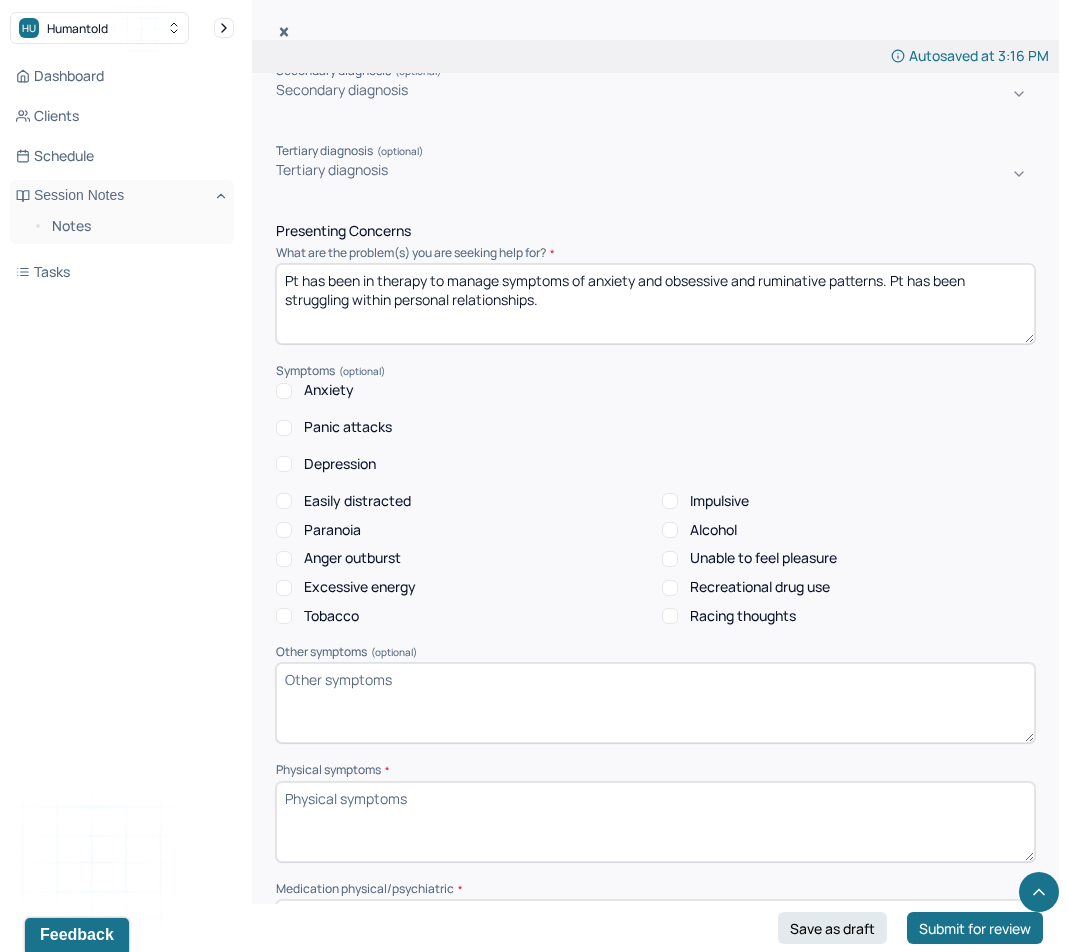 type on "Pt has been in therapy to manage symptoms of anxiety and obsessive and ruminative patterns. Pt has been struggling within personal relationships." 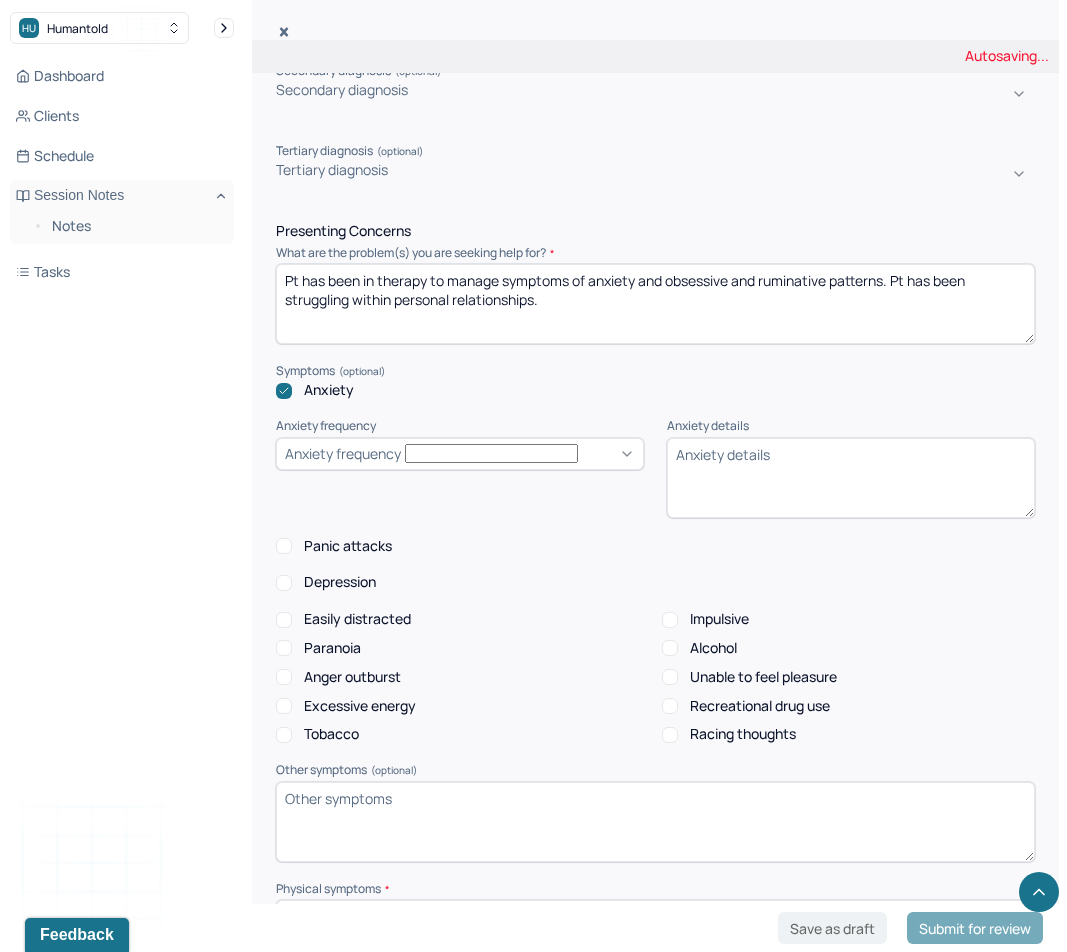 click on "Anxiety frequency" at bounding box center [460, 454] 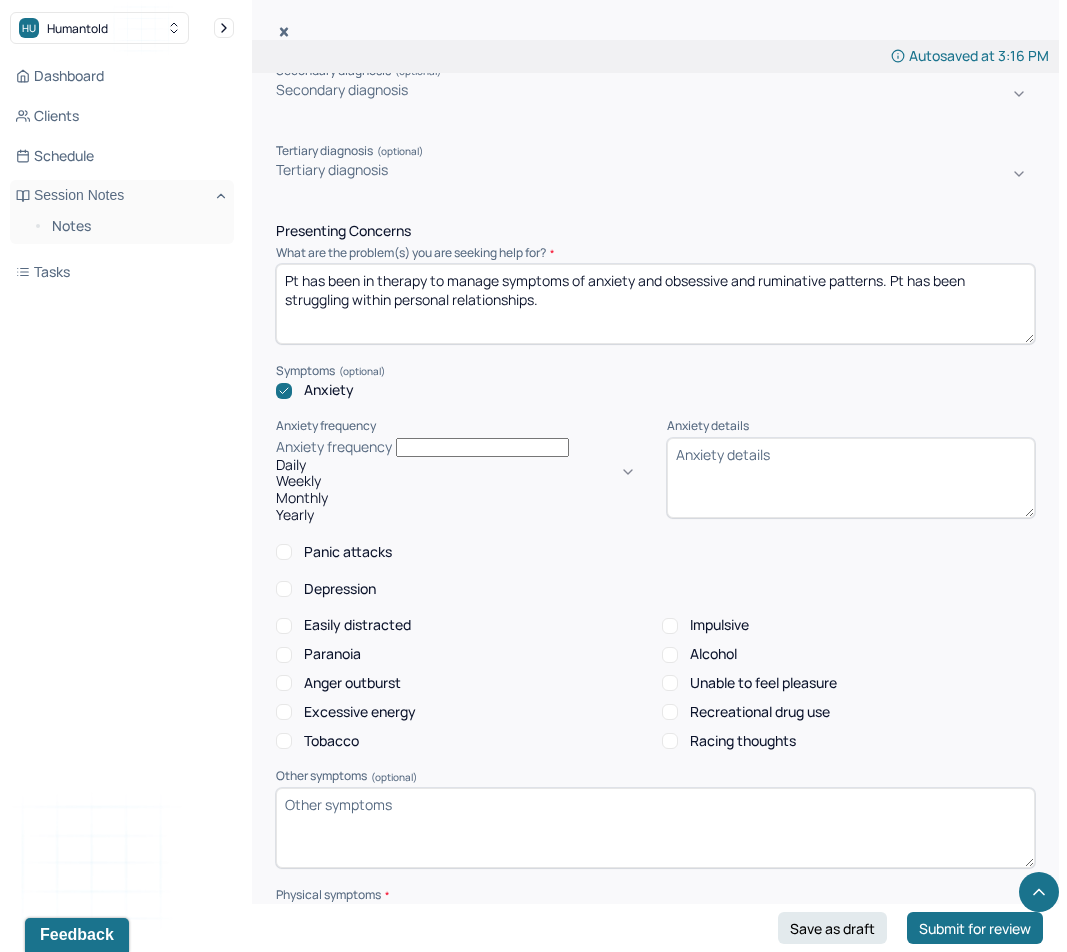 click on "Daily" at bounding box center [460, 465] 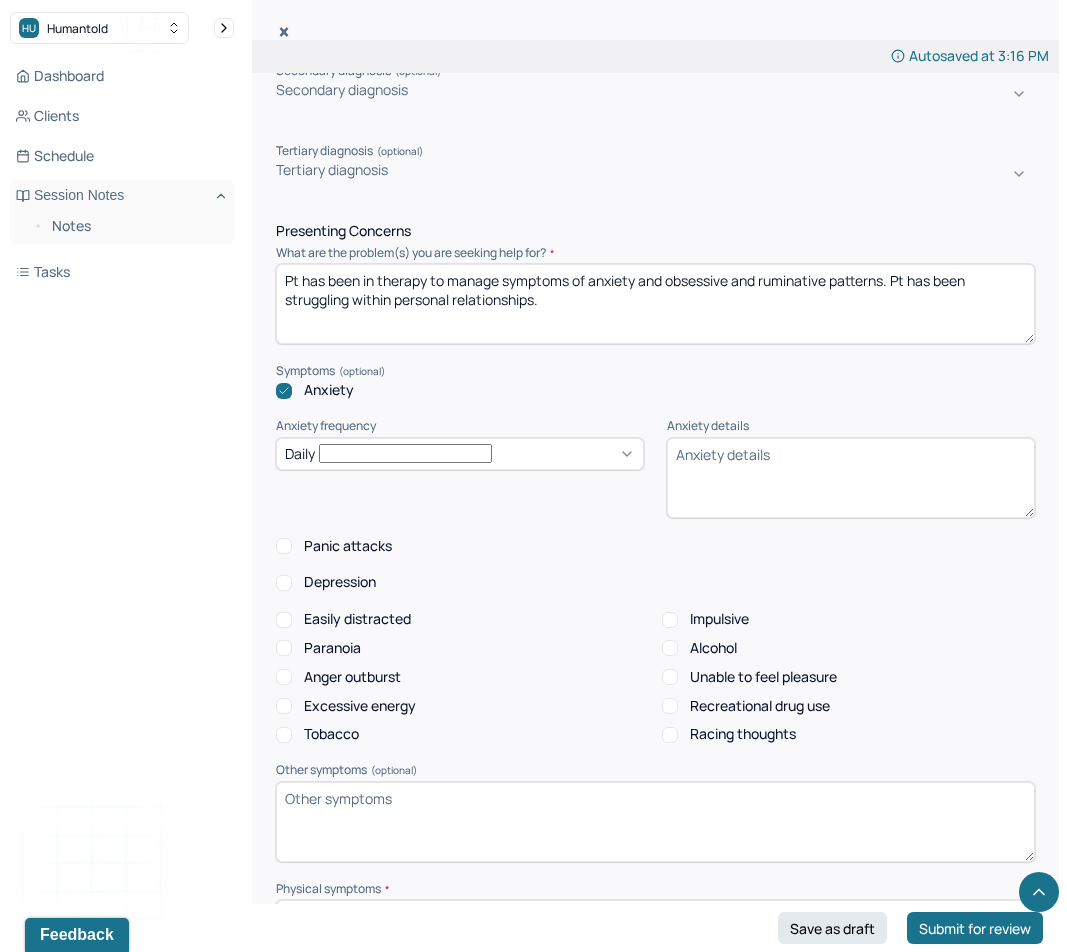 click on "Anxiety details" at bounding box center [851, 478] 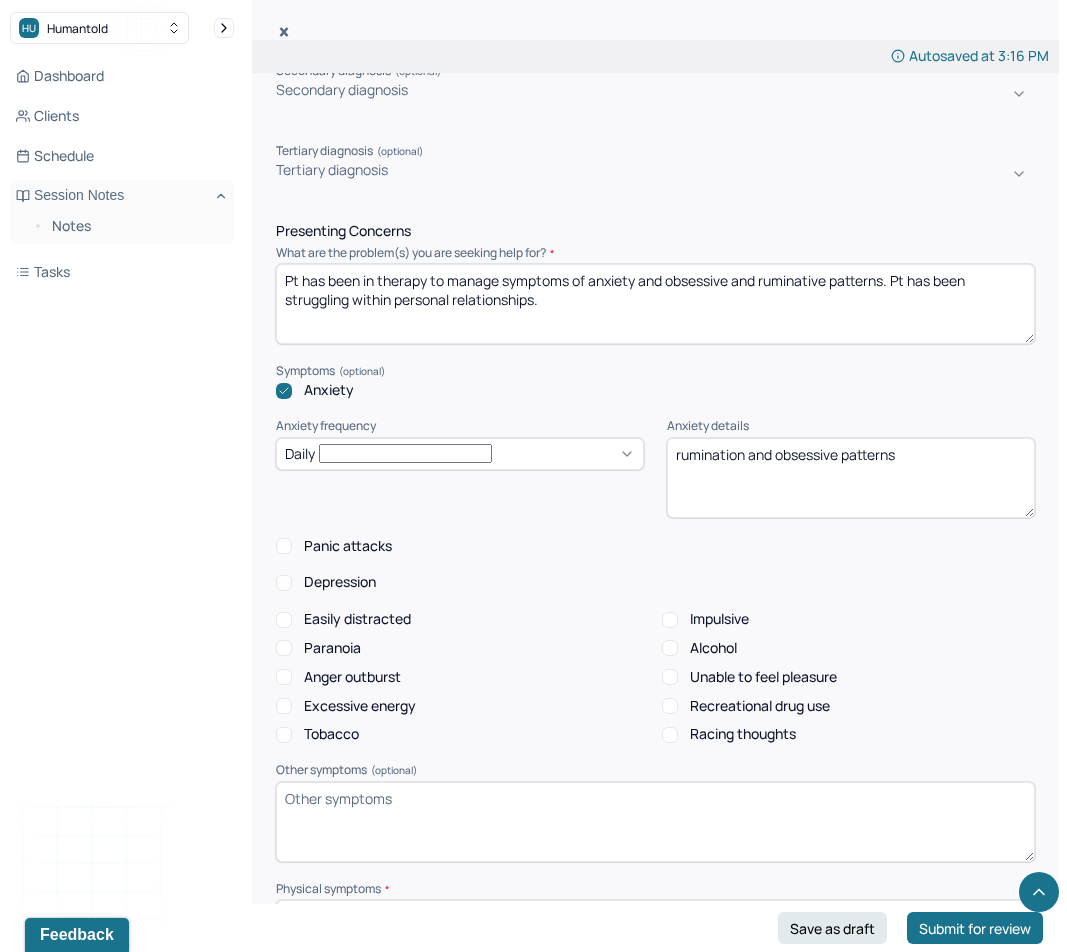 type on "rumination and obsessive patterns" 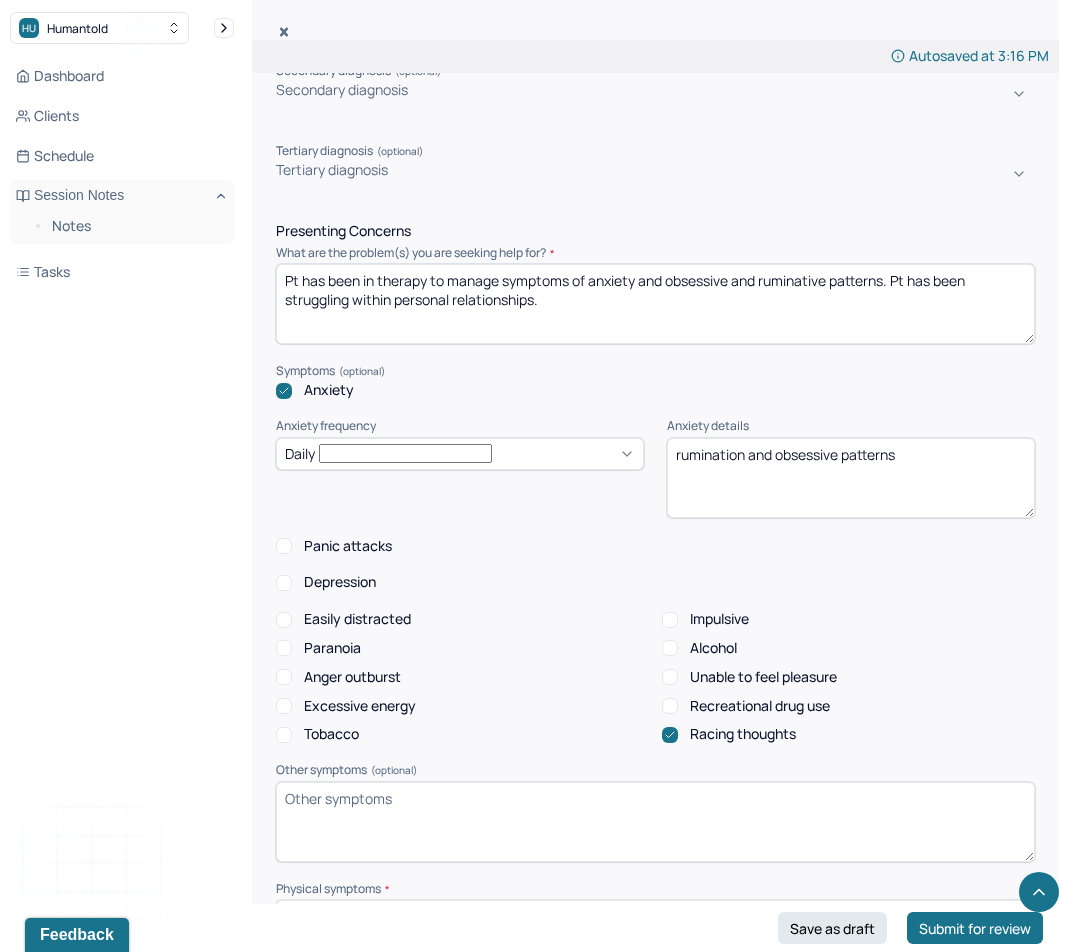 click on "Excessive energy" at bounding box center (360, 706) 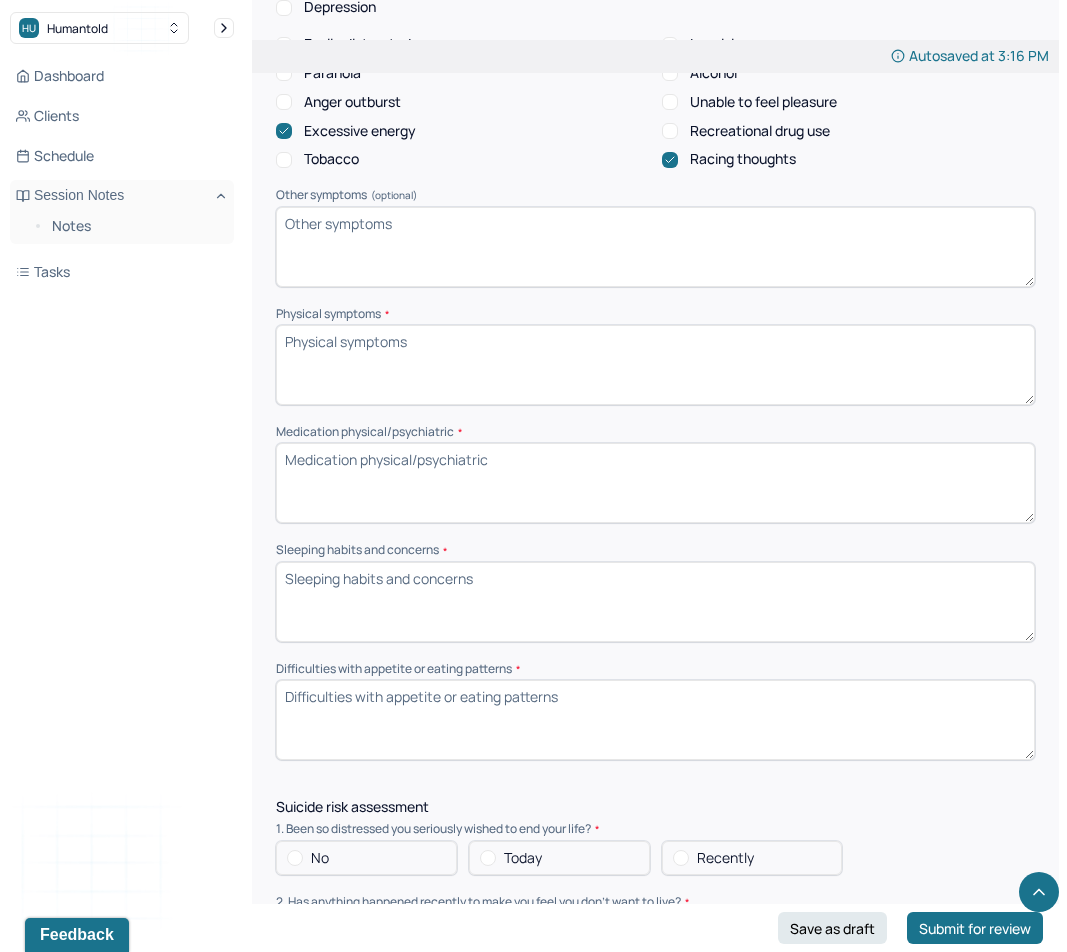 scroll, scrollTop: 1331, scrollLeft: 0, axis: vertical 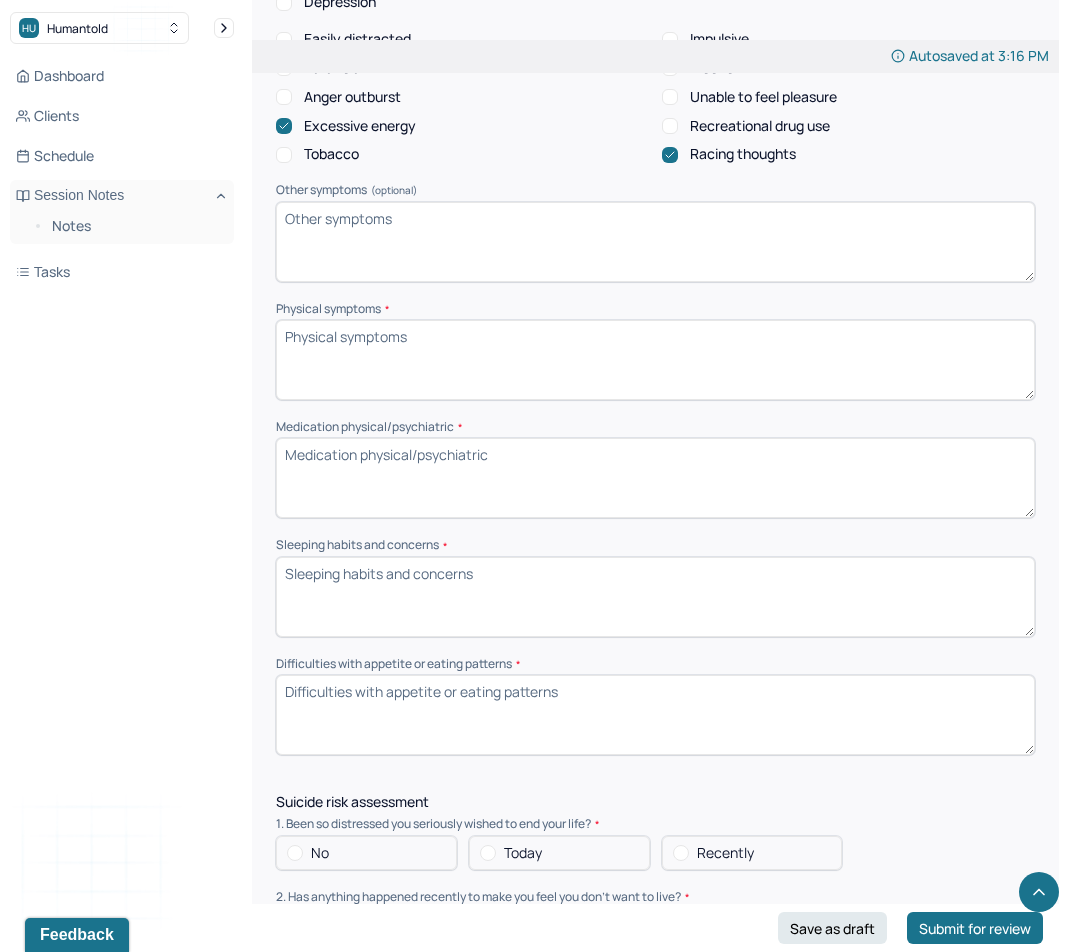 click on "Physical symptoms *" at bounding box center (655, 360) 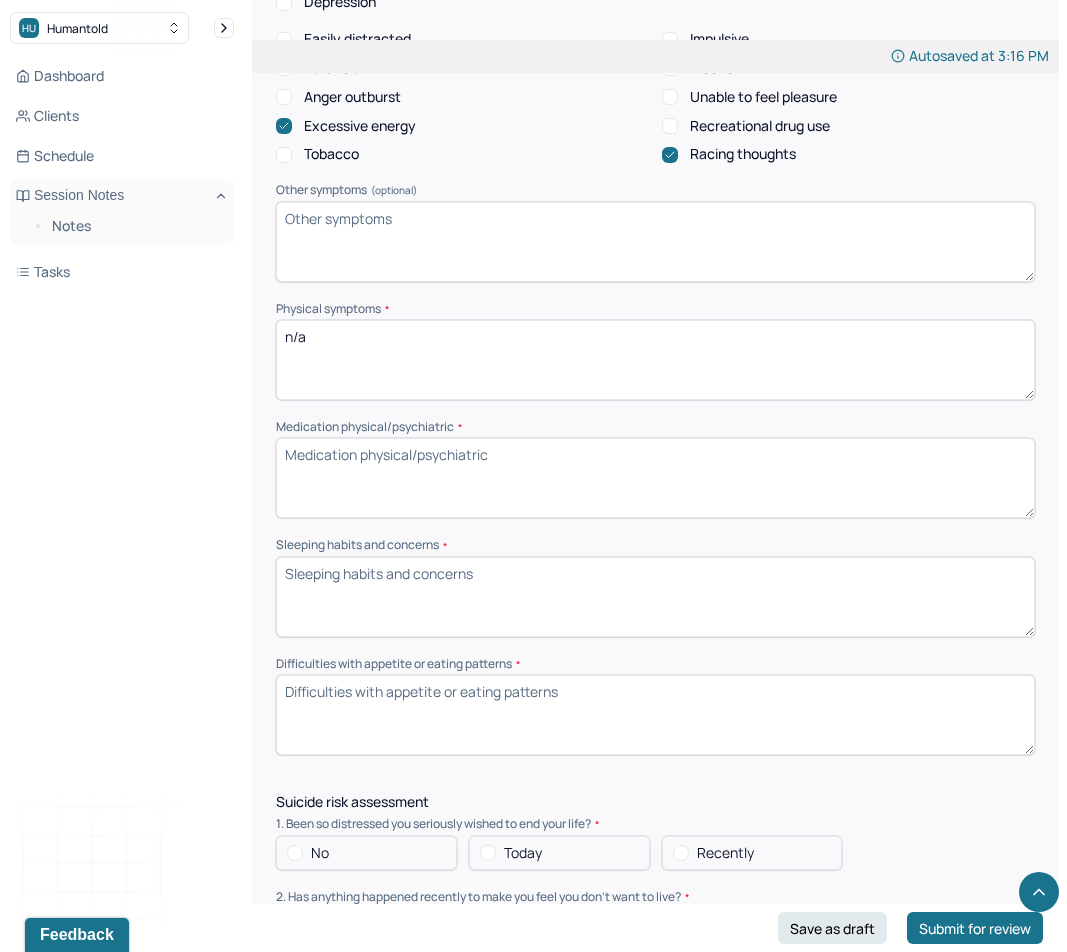 type on "n/a" 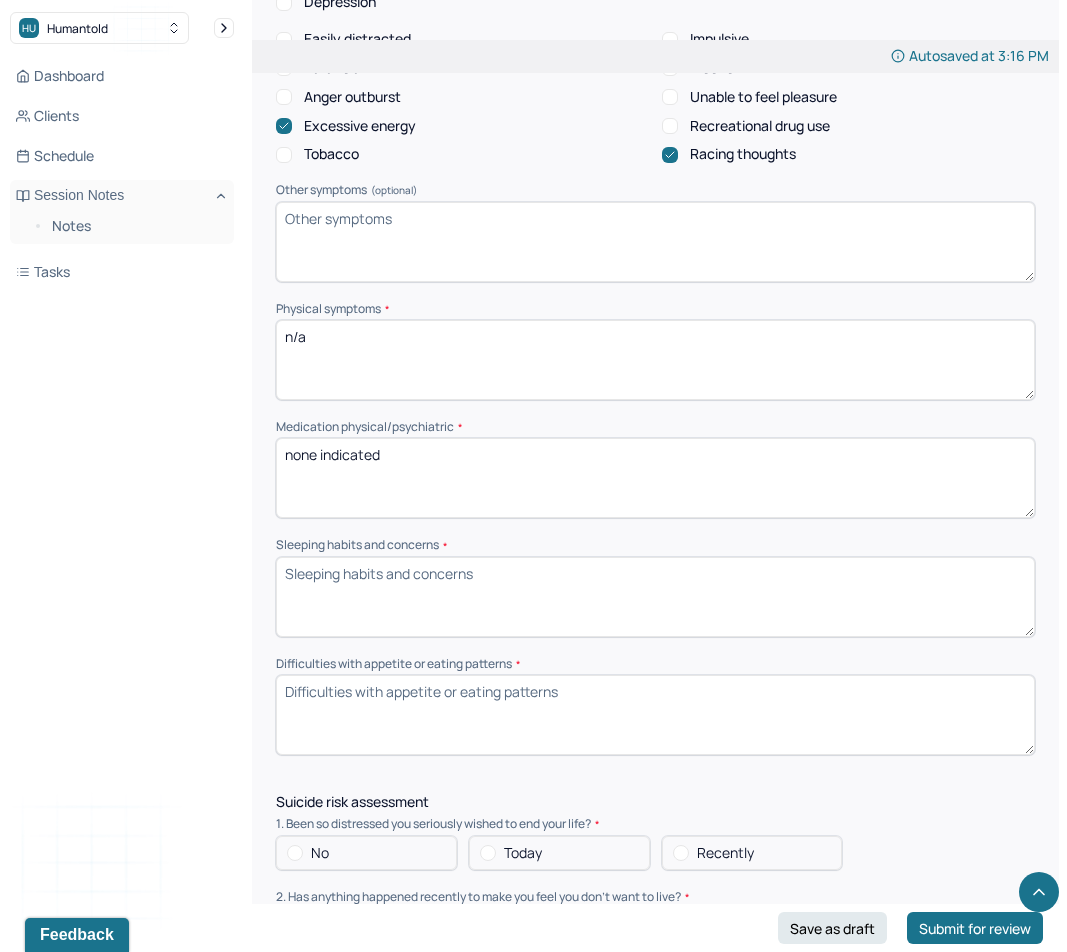 type on "none indicated" 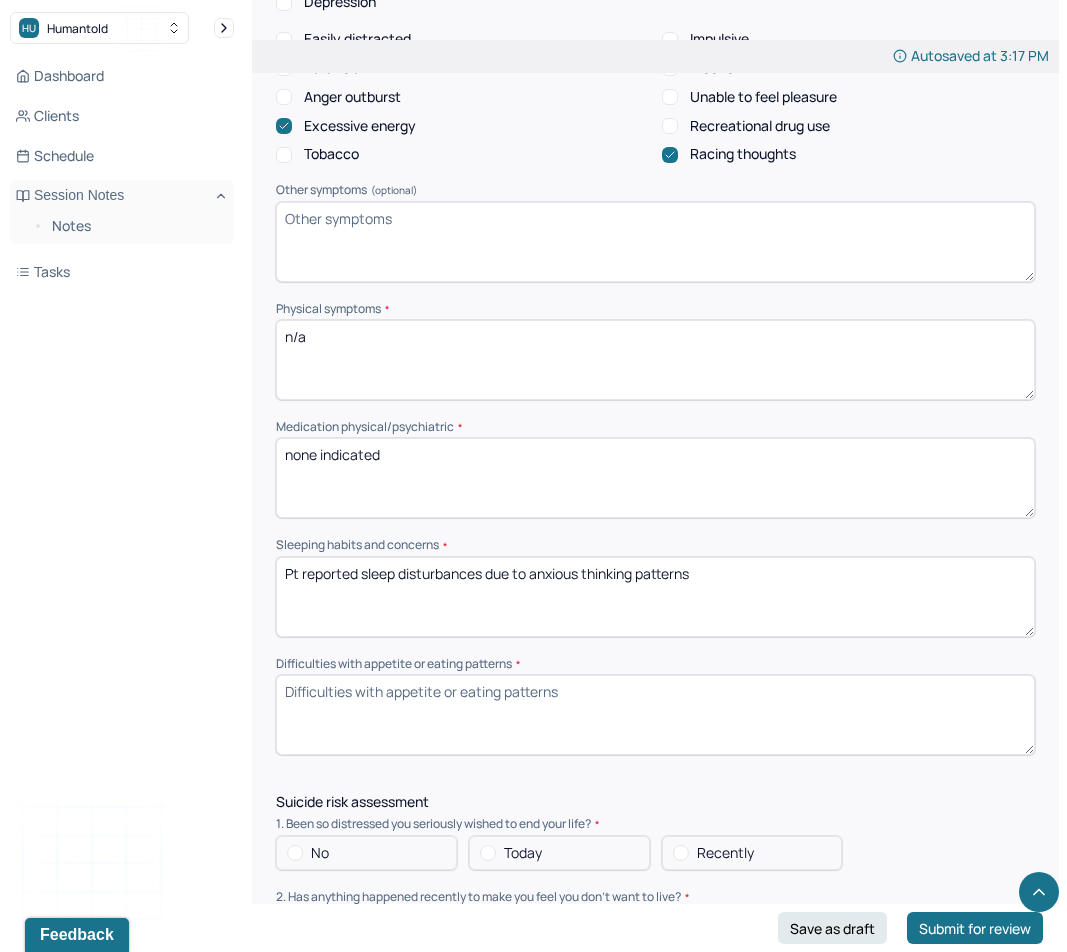 type on "Pt reported sleep disturbances due to anxious thinking patterns" 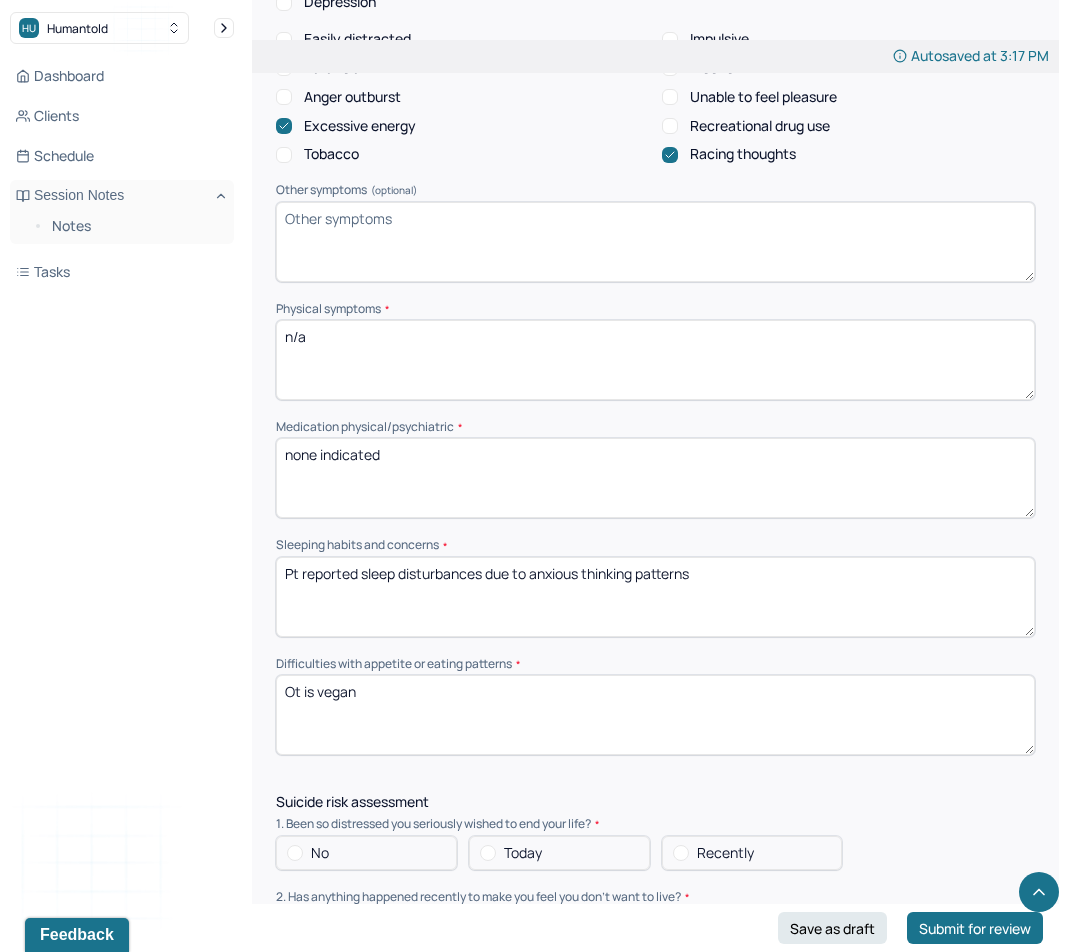 drag, startPoint x: 296, startPoint y: 638, endPoint x: 271, endPoint y: 635, distance: 25.179358 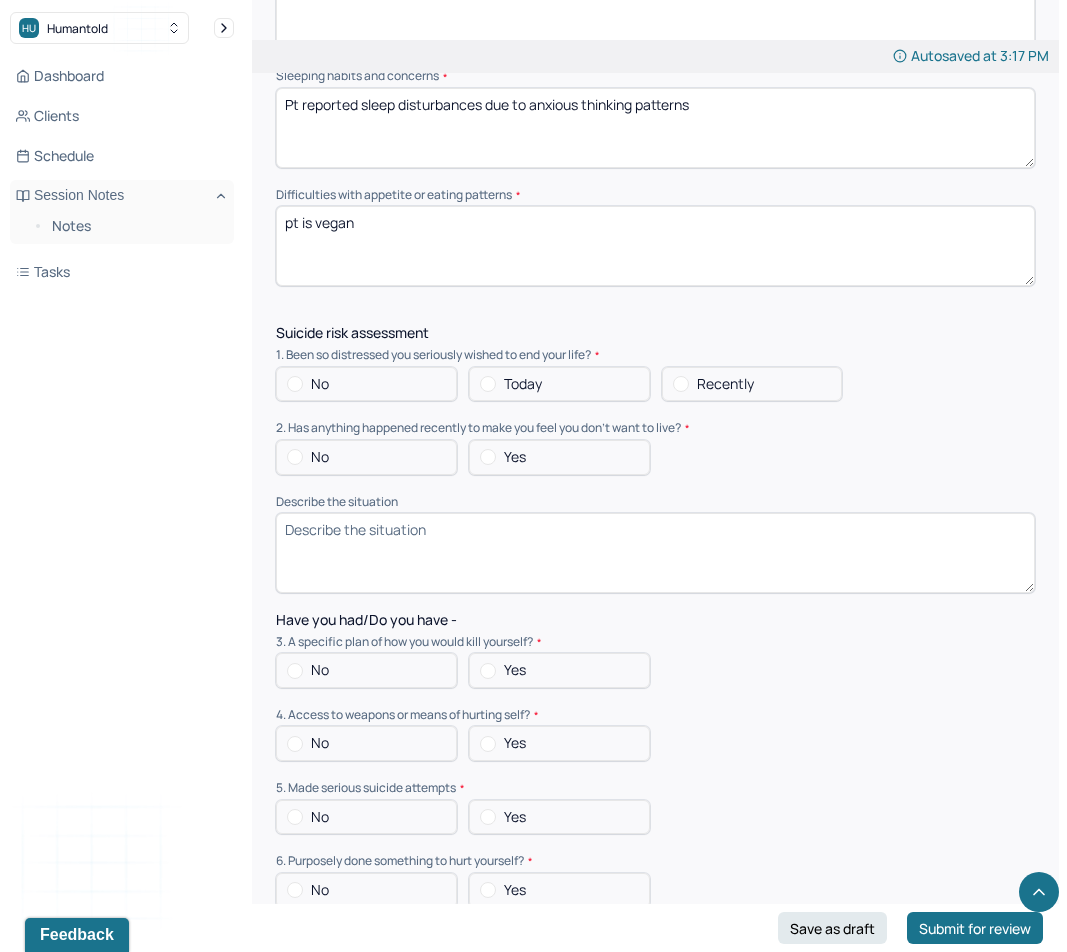 scroll, scrollTop: 1806, scrollLeft: 0, axis: vertical 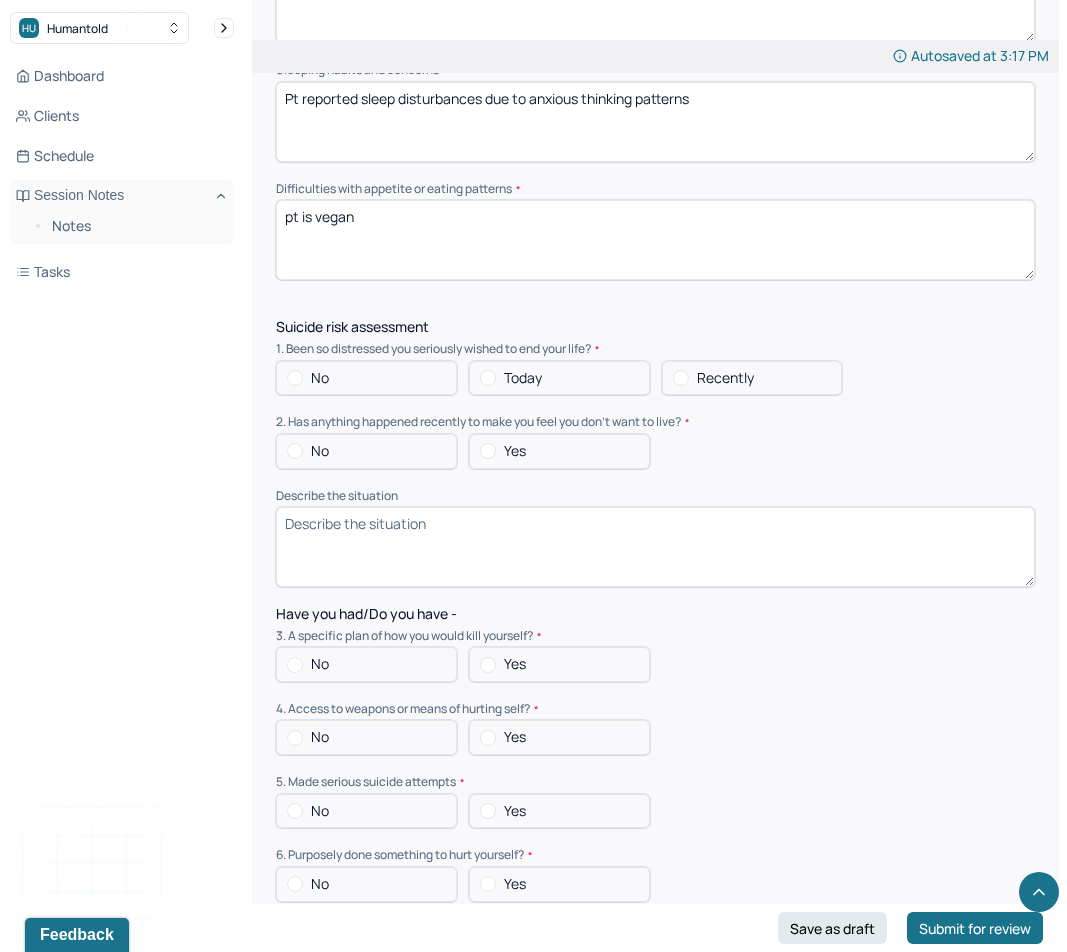 type on "pt is vegan" 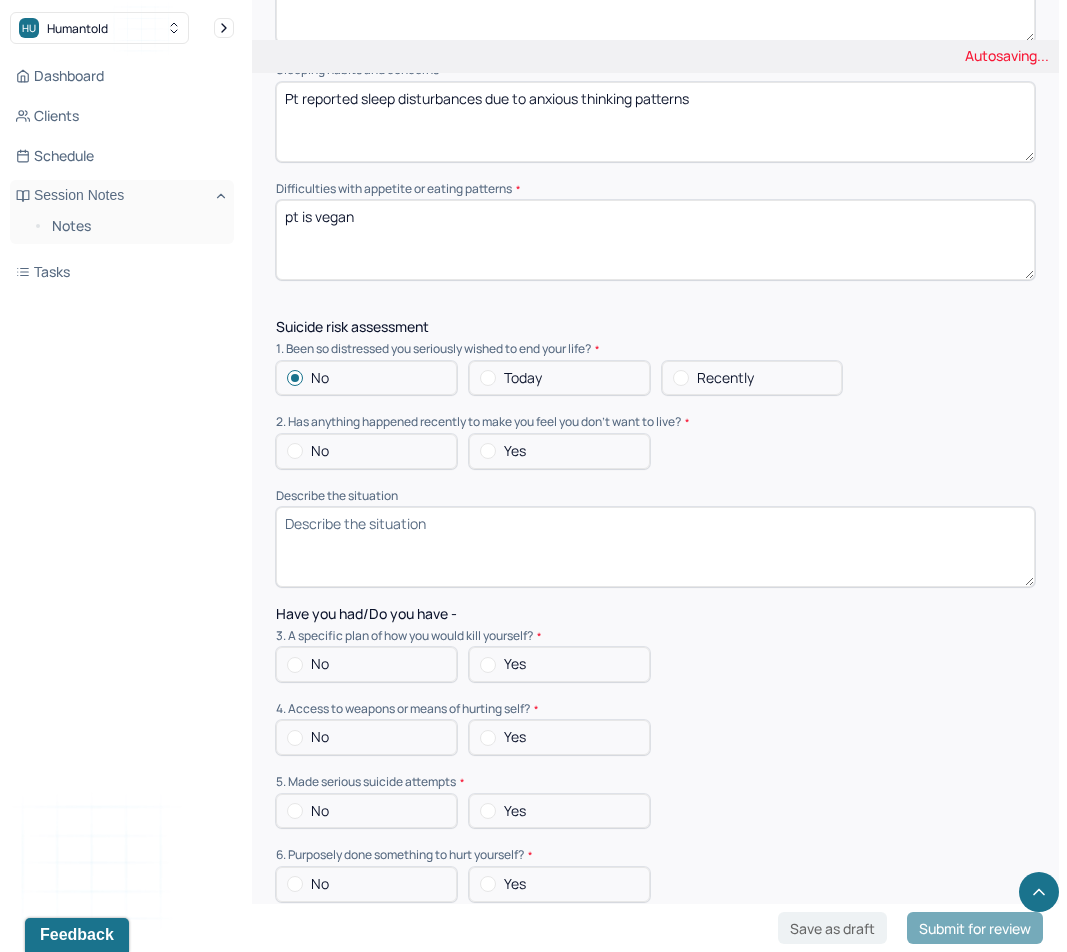 click at bounding box center (295, 451) 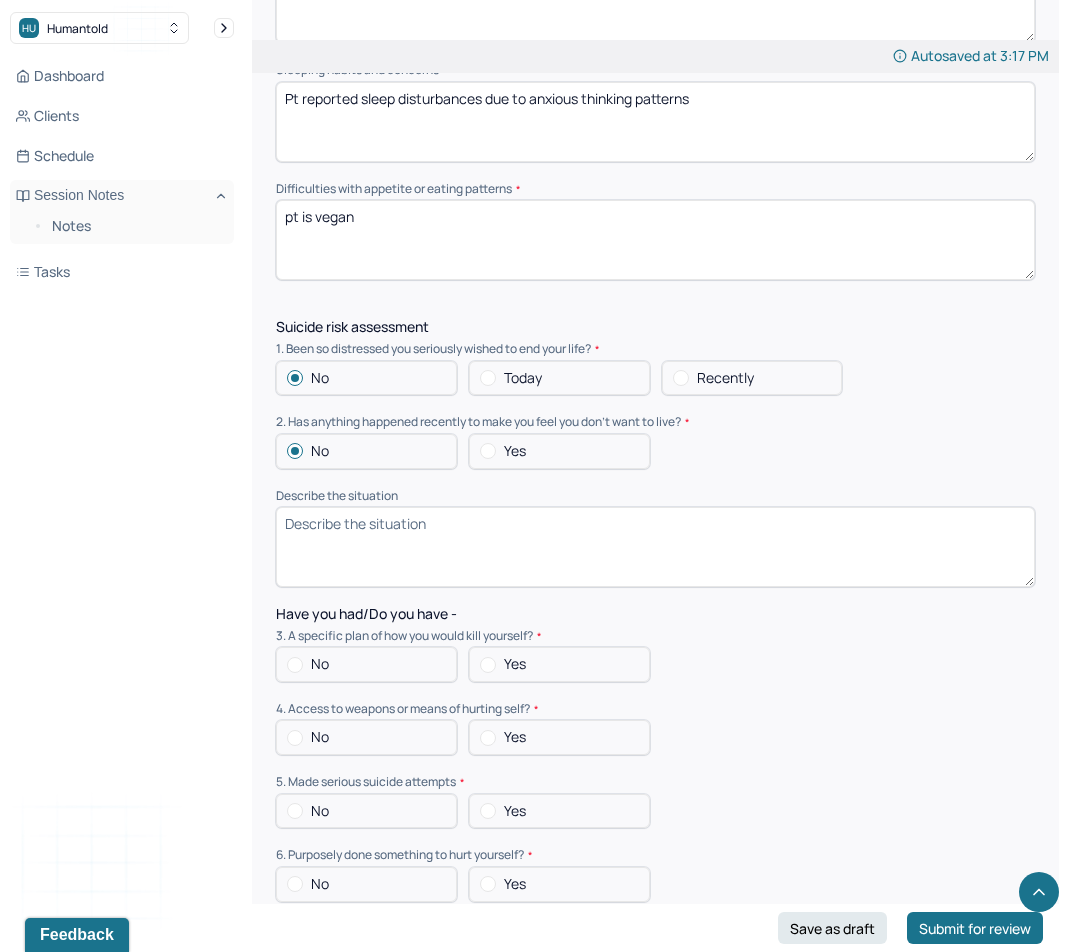 click on "No" at bounding box center [320, 664] 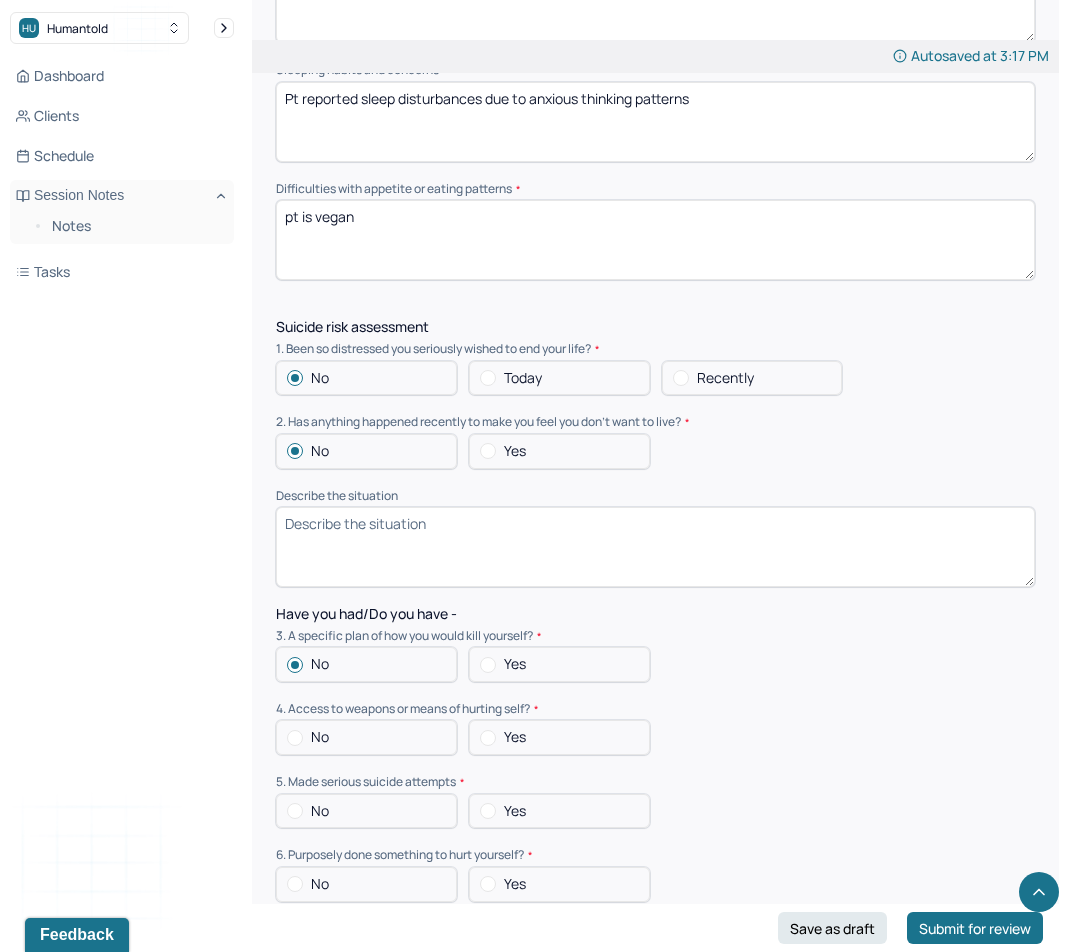 click at bounding box center [295, 738] 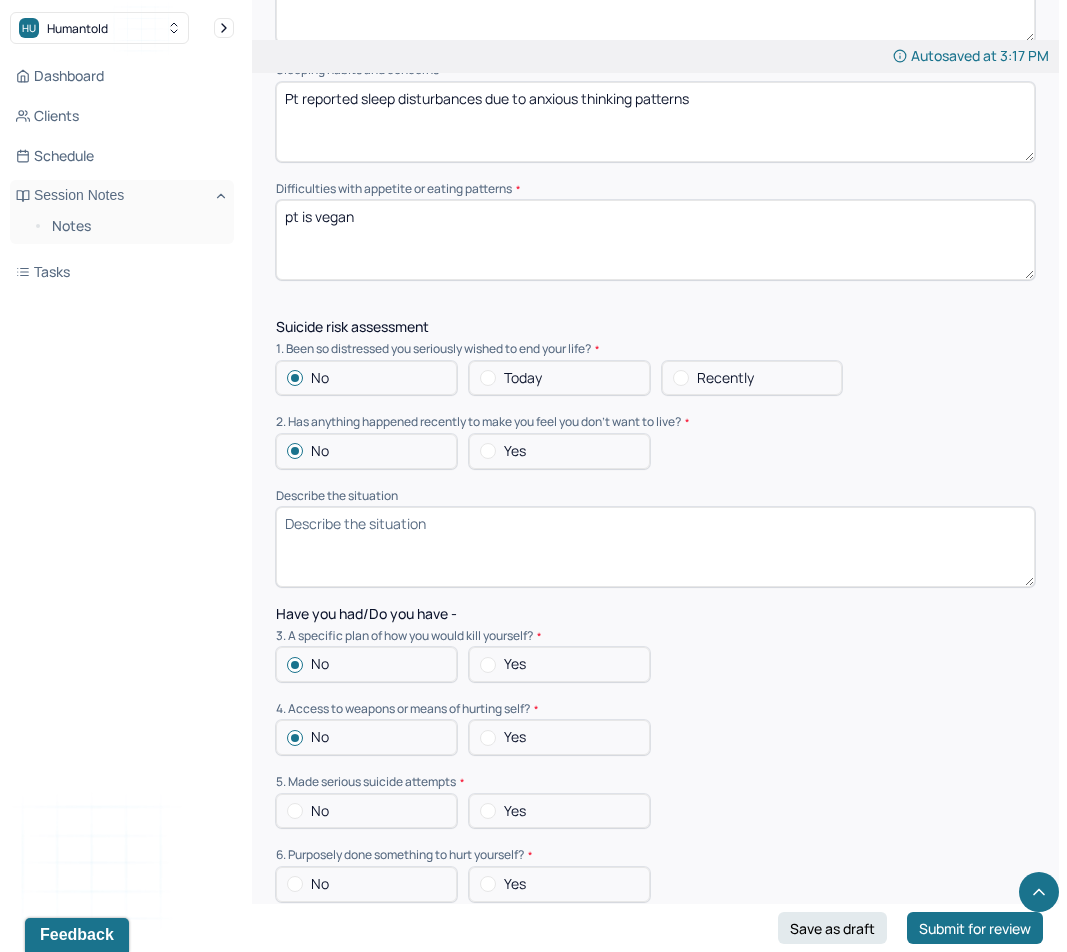 click on "No" at bounding box center [366, 811] 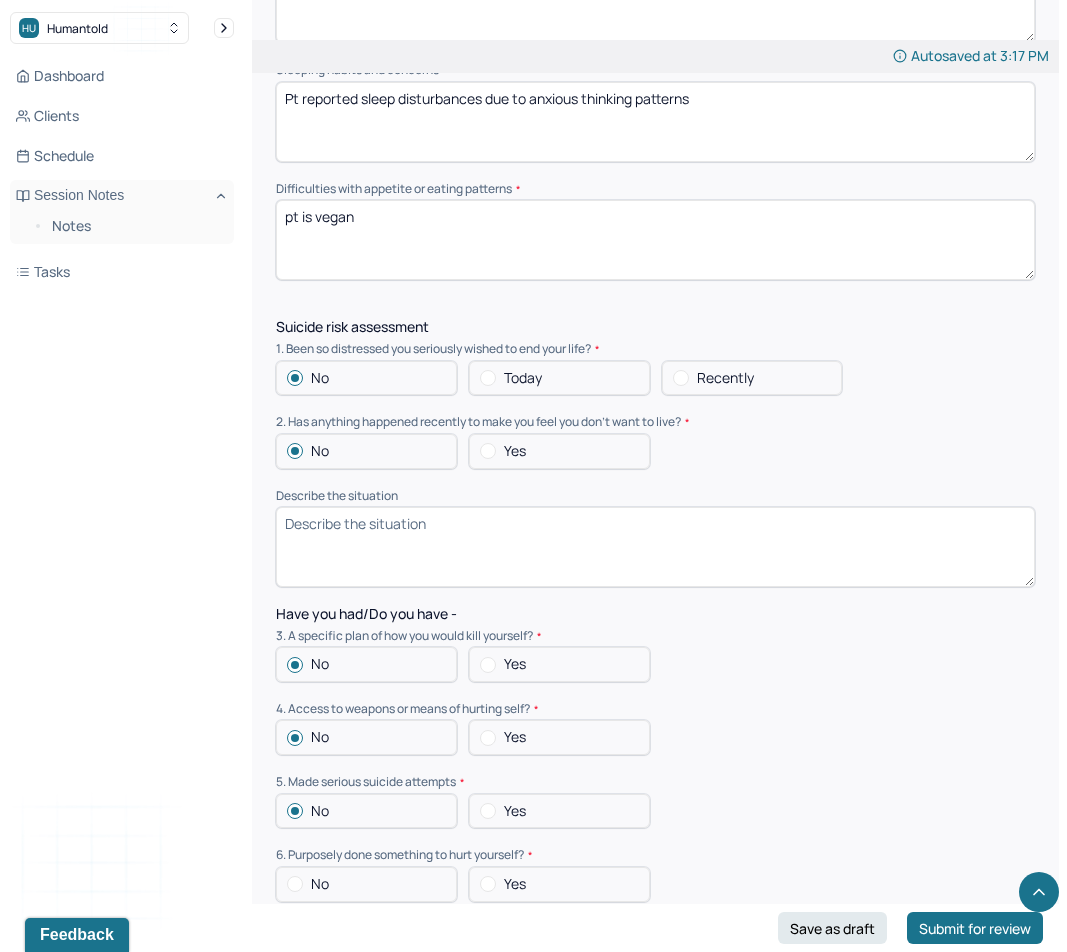 click on "No" at bounding box center [366, 884] 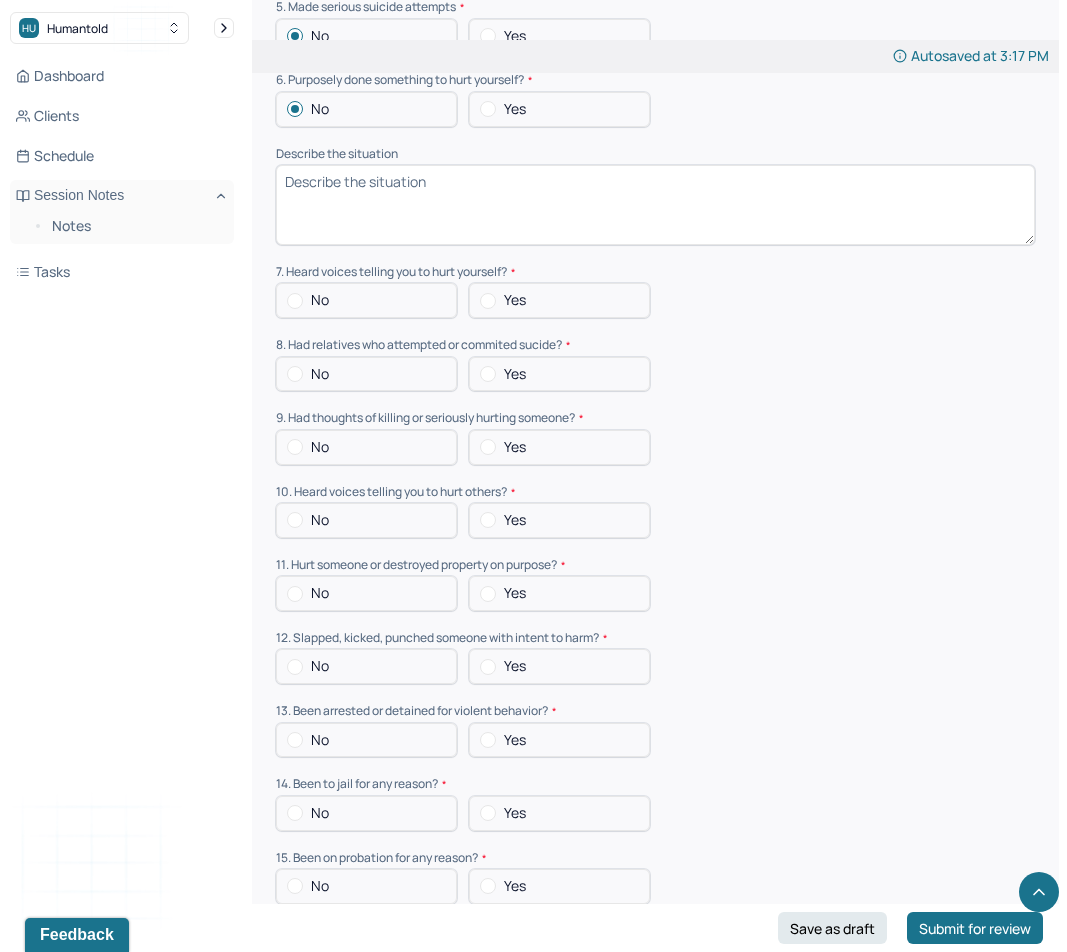 scroll, scrollTop: 2615, scrollLeft: 0, axis: vertical 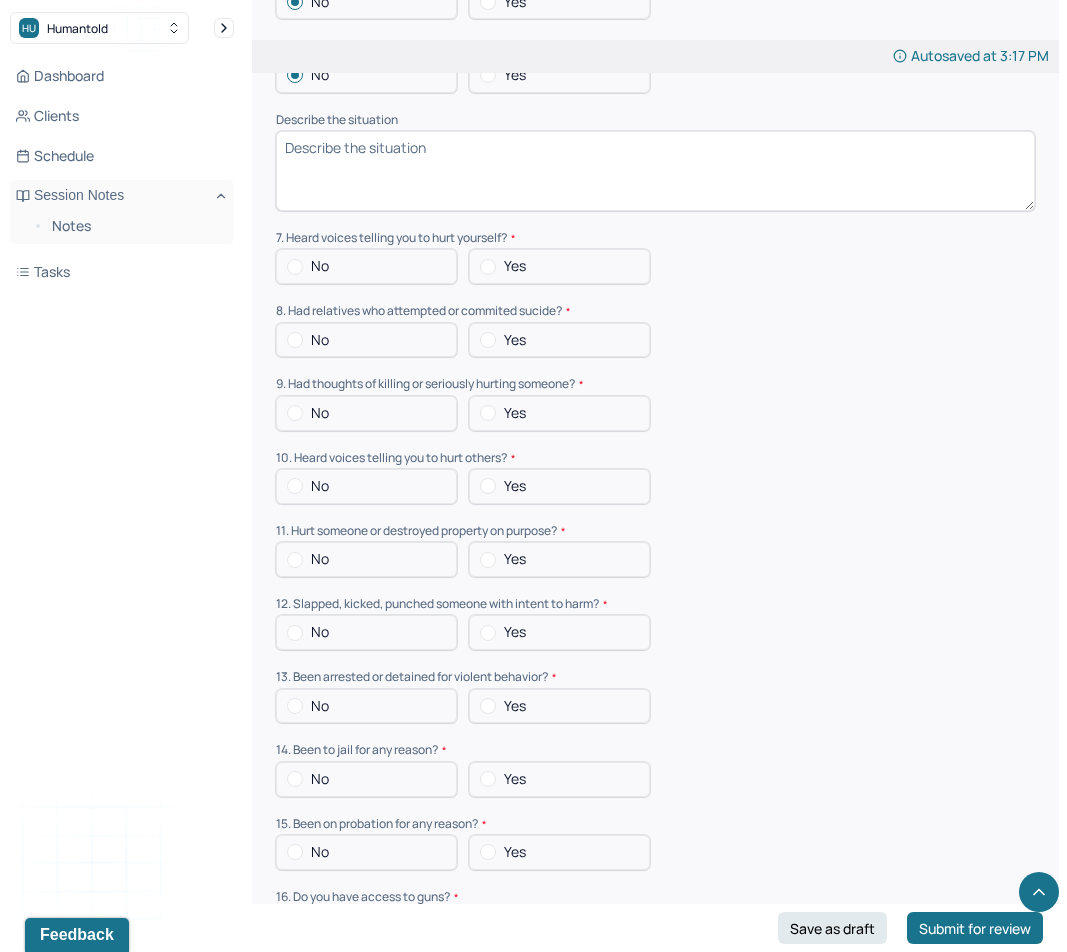 click on "No" at bounding box center [366, 266] 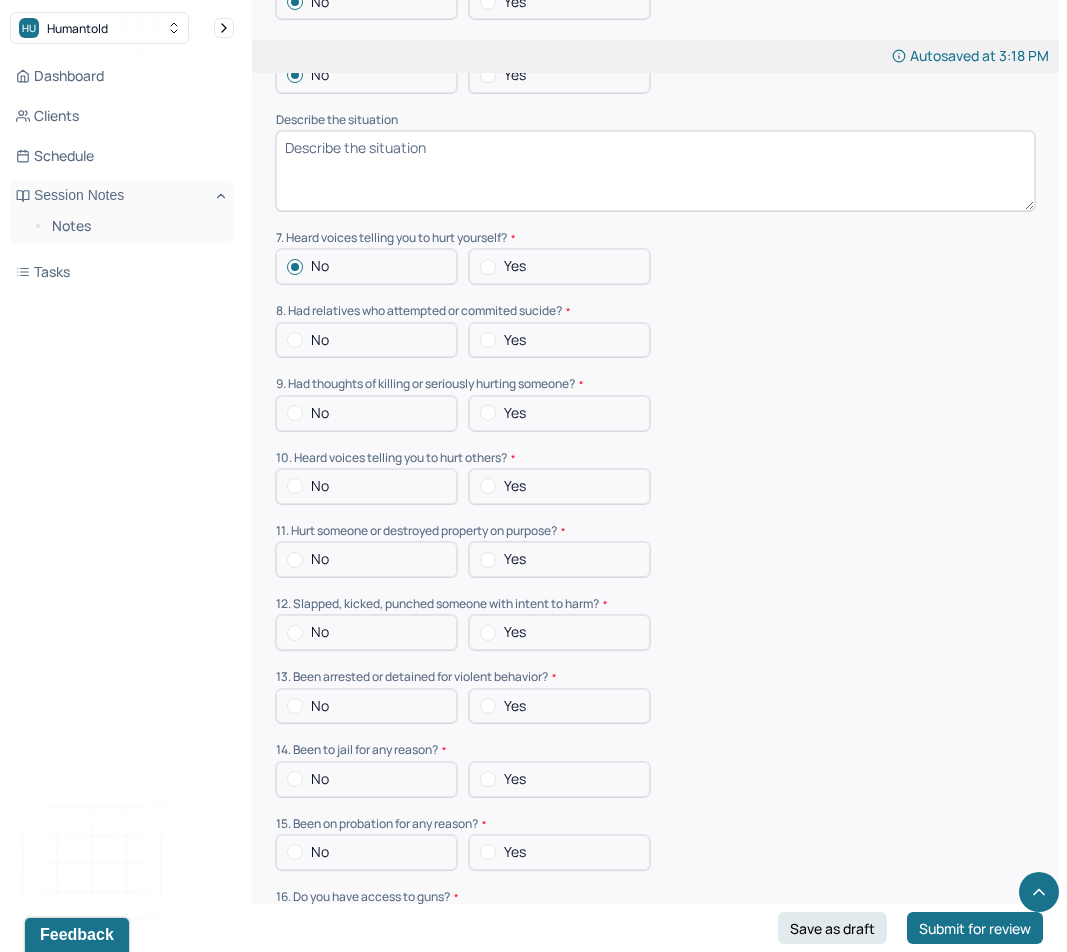 click at bounding box center [295, 340] 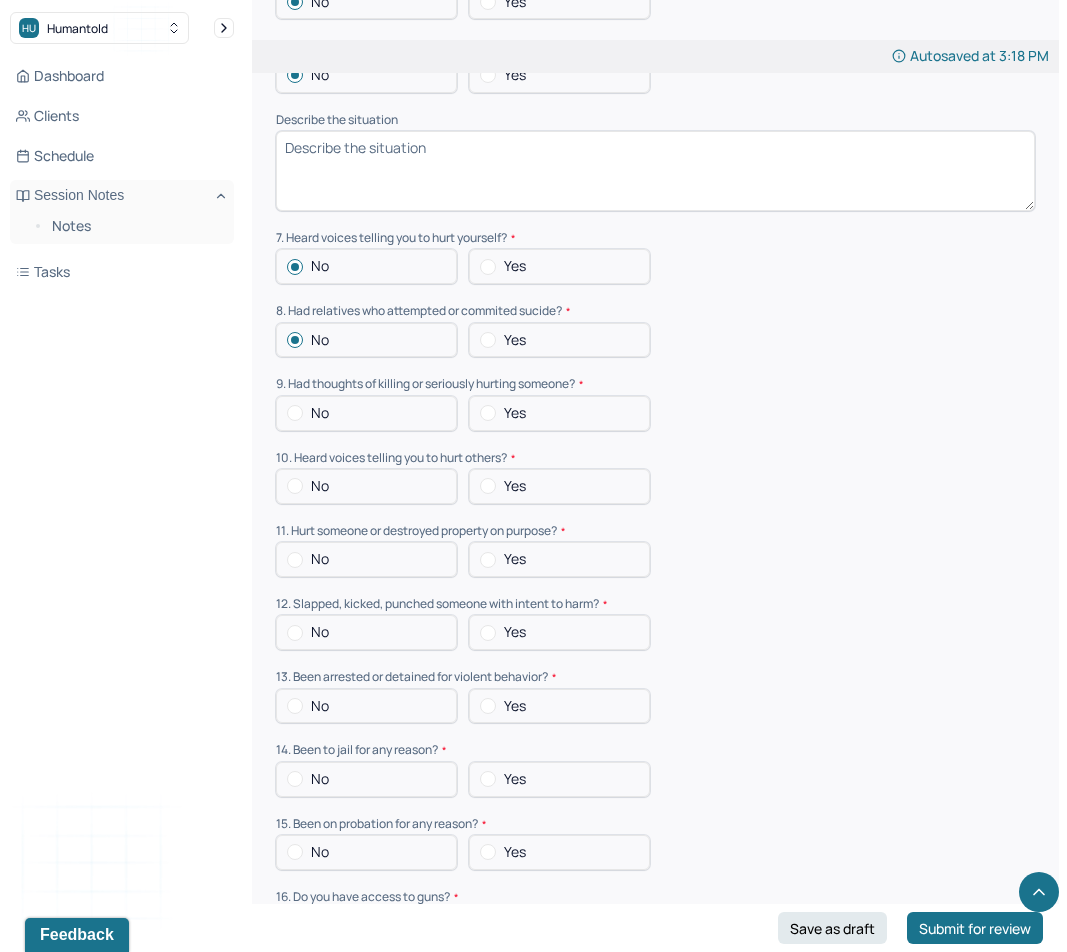 click at bounding box center (295, 413) 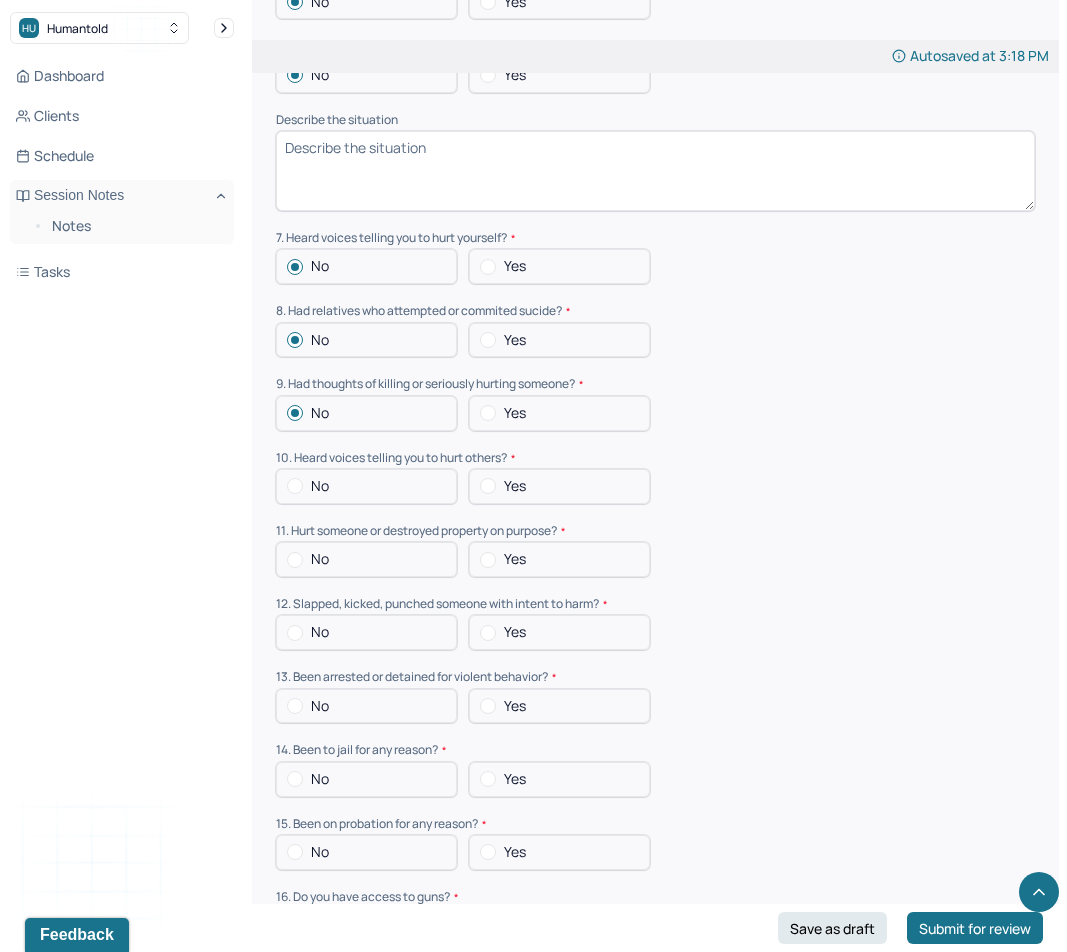click at bounding box center (295, 486) 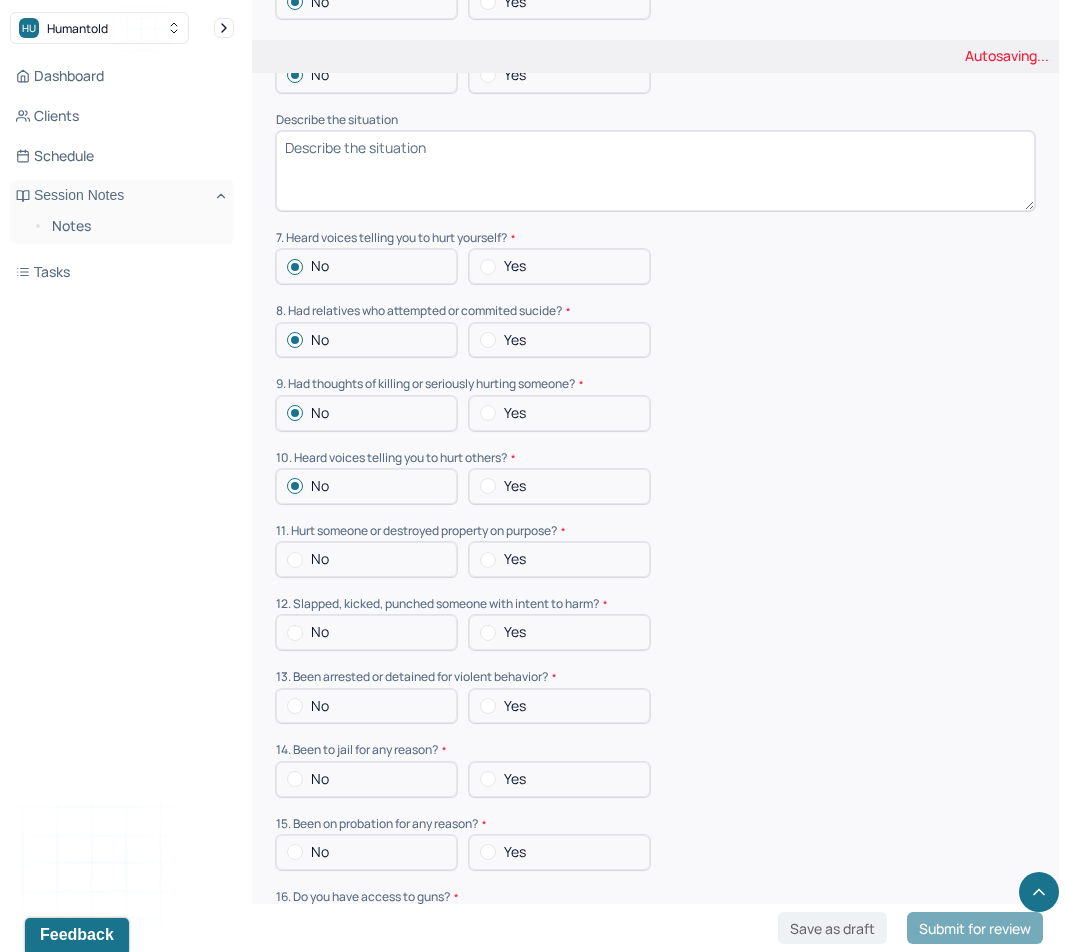 click on "No" at bounding box center [366, 559] 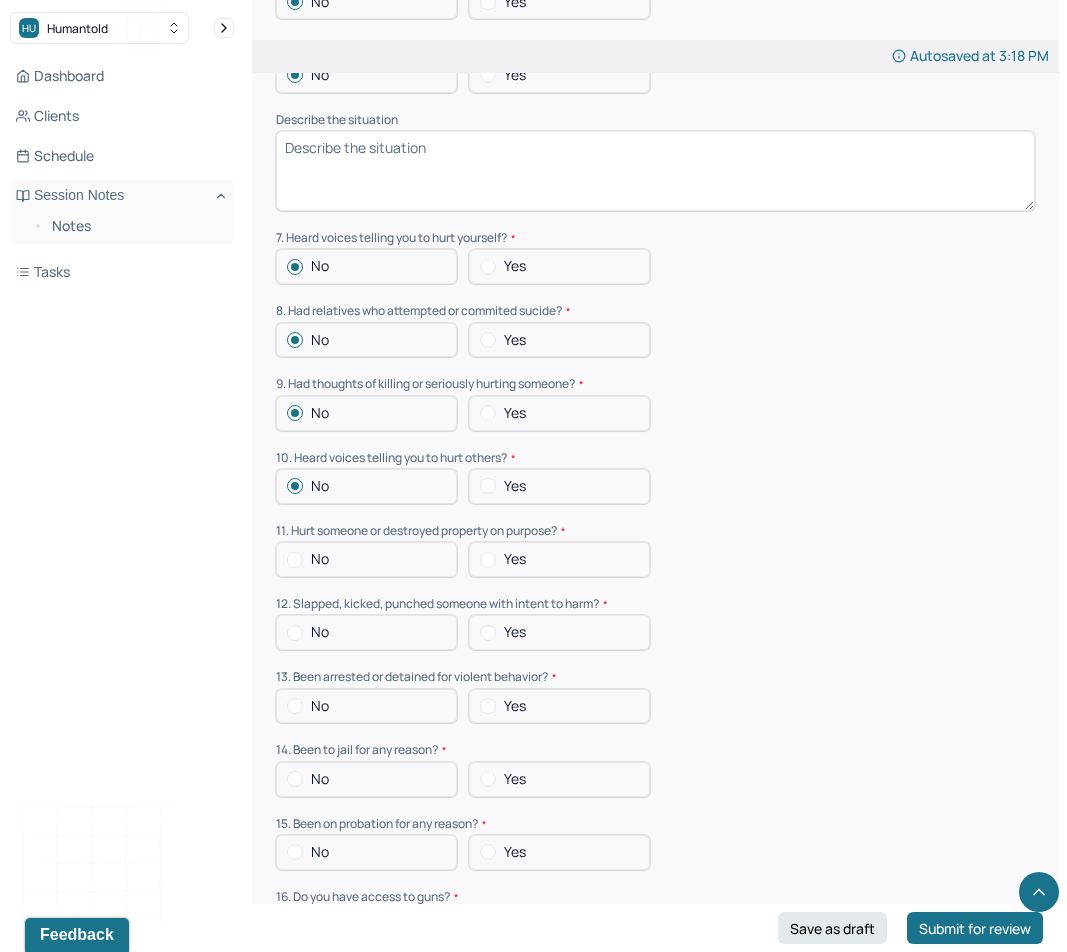click at bounding box center (295, 560) 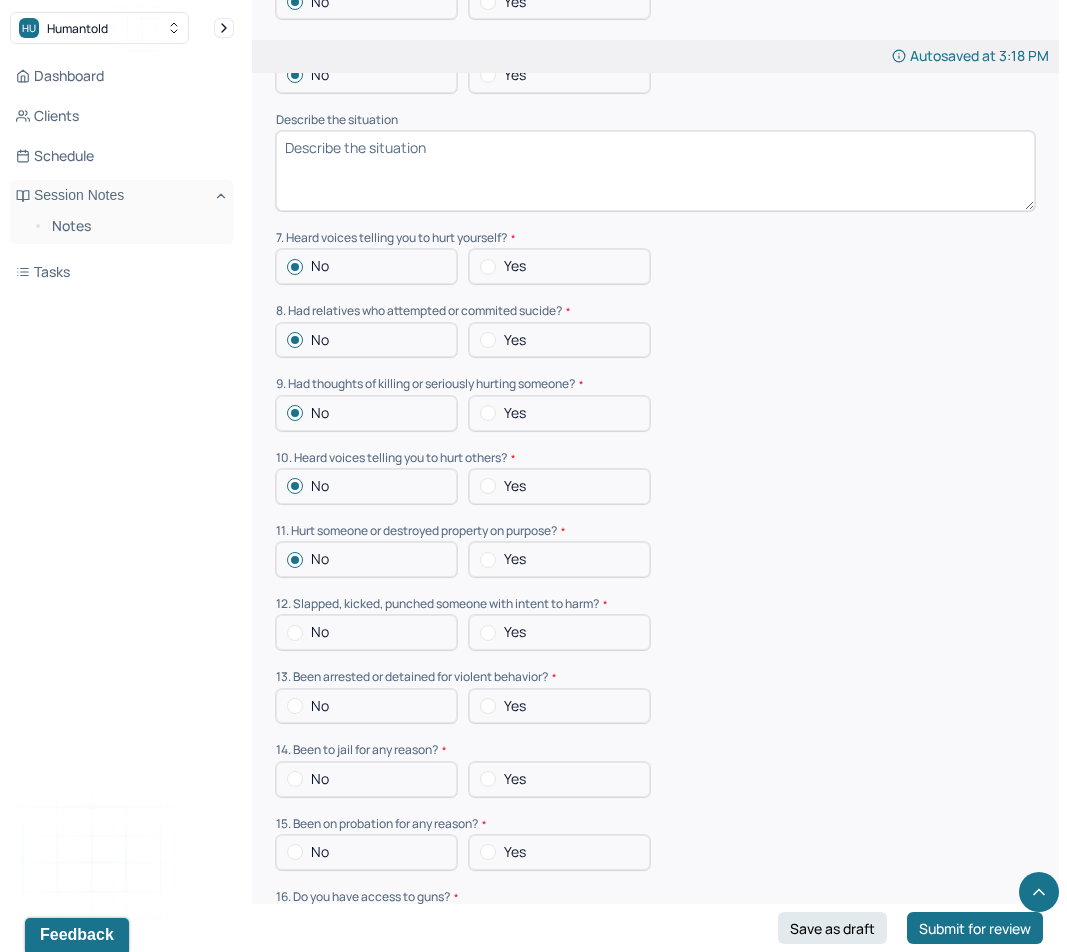 click at bounding box center [295, 633] 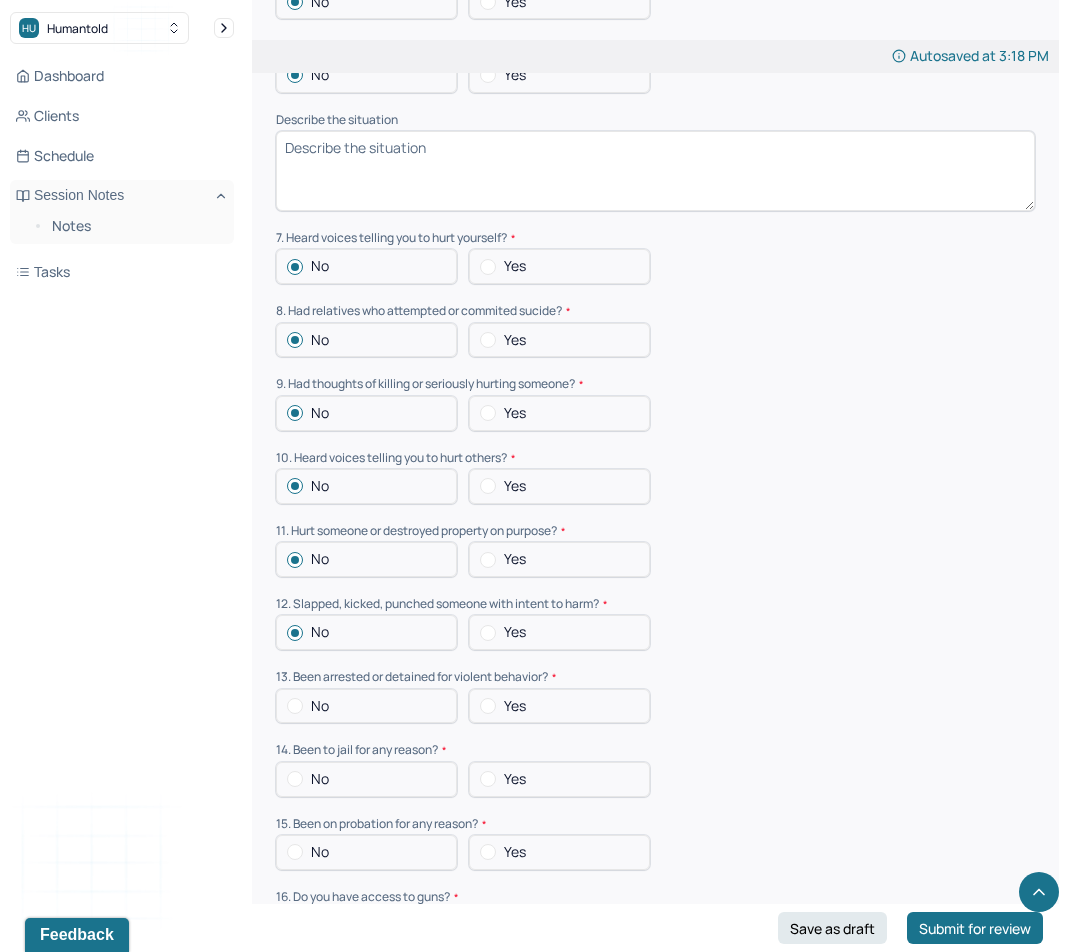 click at bounding box center [295, 706] 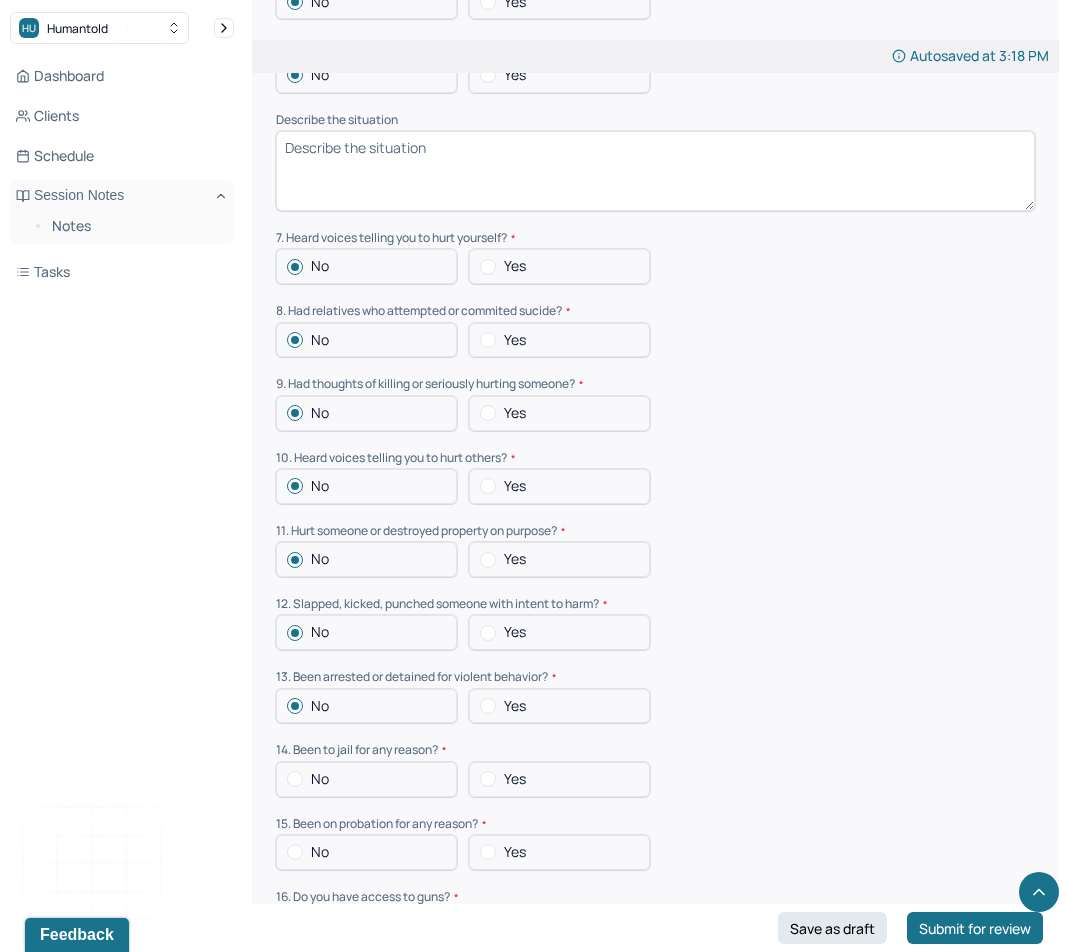 click at bounding box center [295, 779] 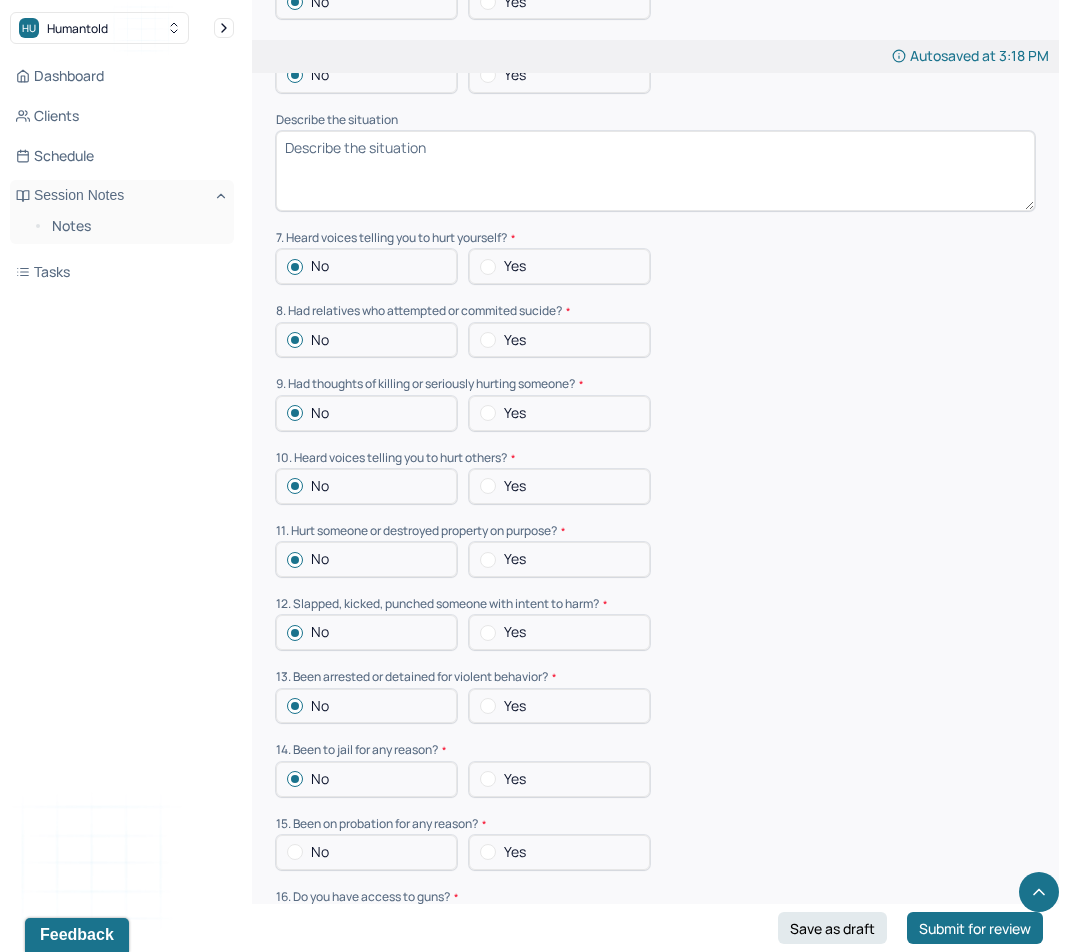 click at bounding box center [295, 852] 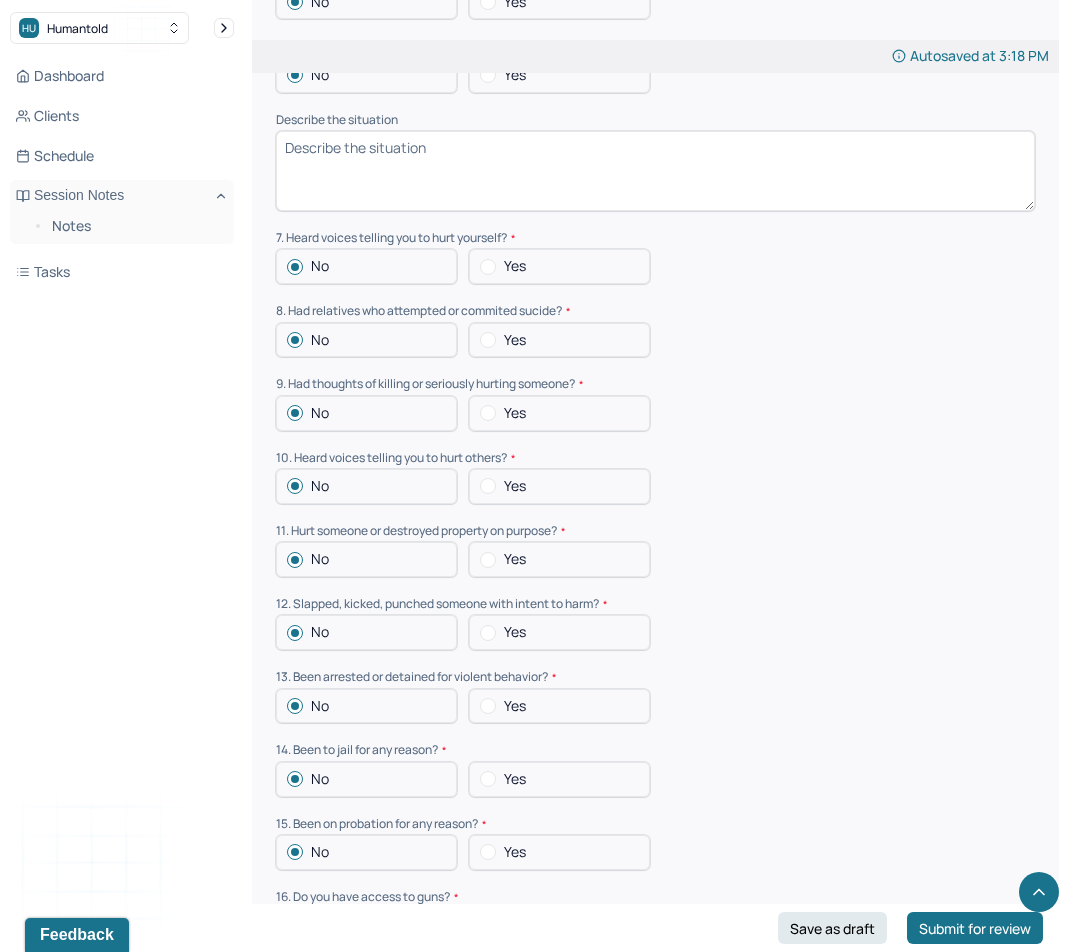 click at bounding box center (295, 926) 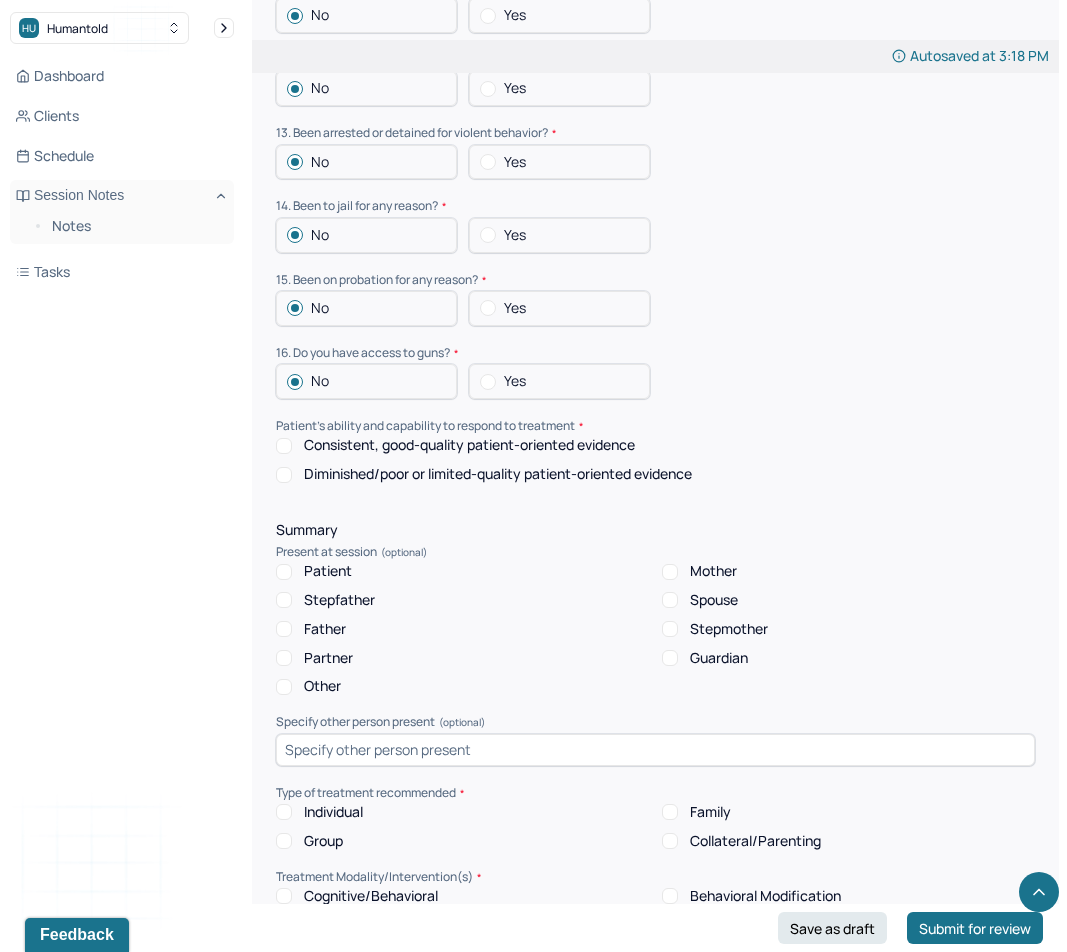 scroll, scrollTop: 3187, scrollLeft: 0, axis: vertical 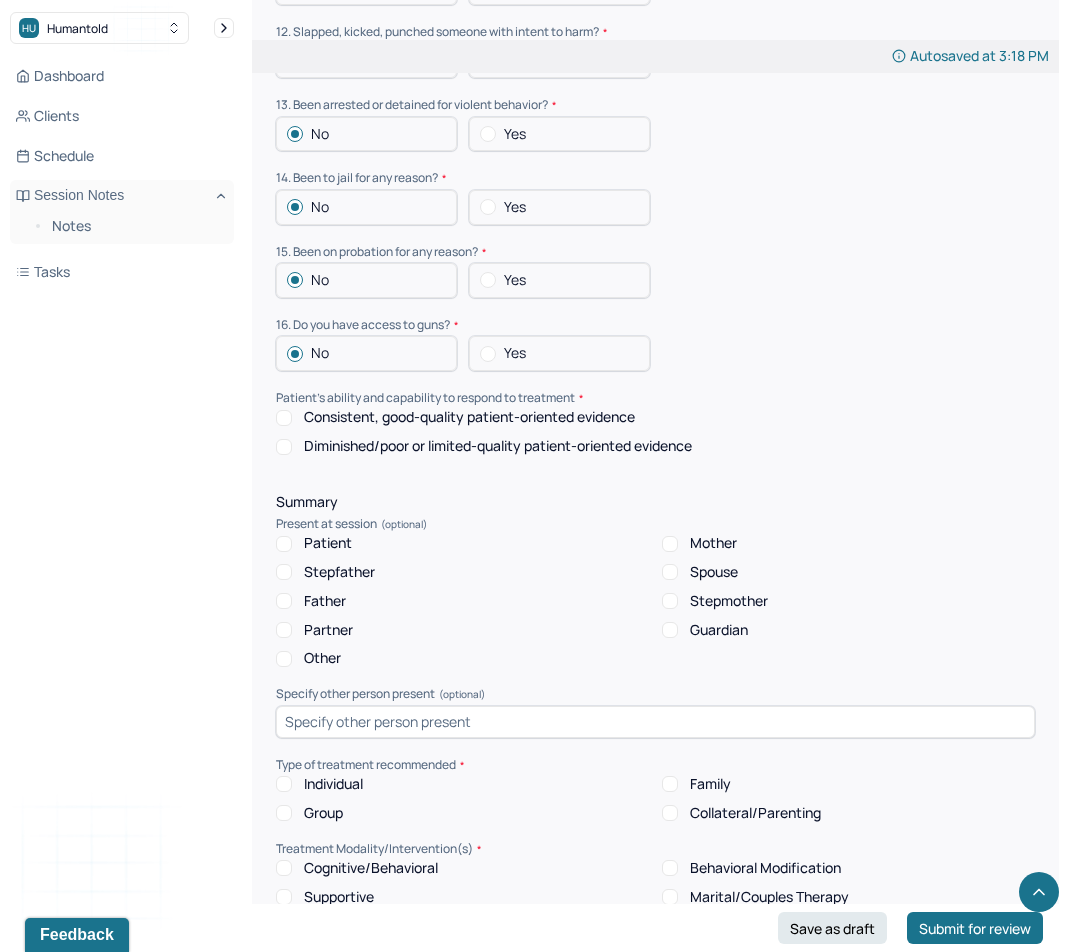 click on "Consistent, good-quality patient-oriented evidence" at bounding box center [469, 417] 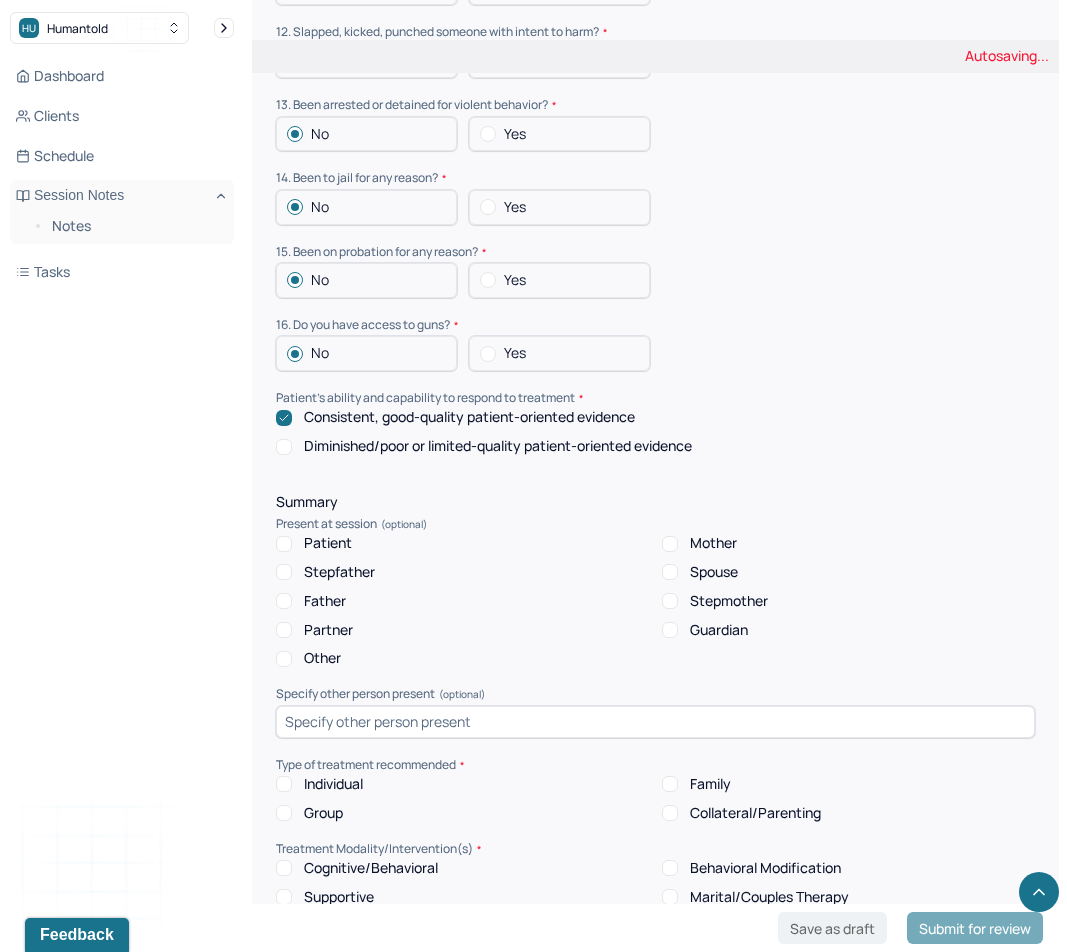 click on "Patient" at bounding box center [314, 543] 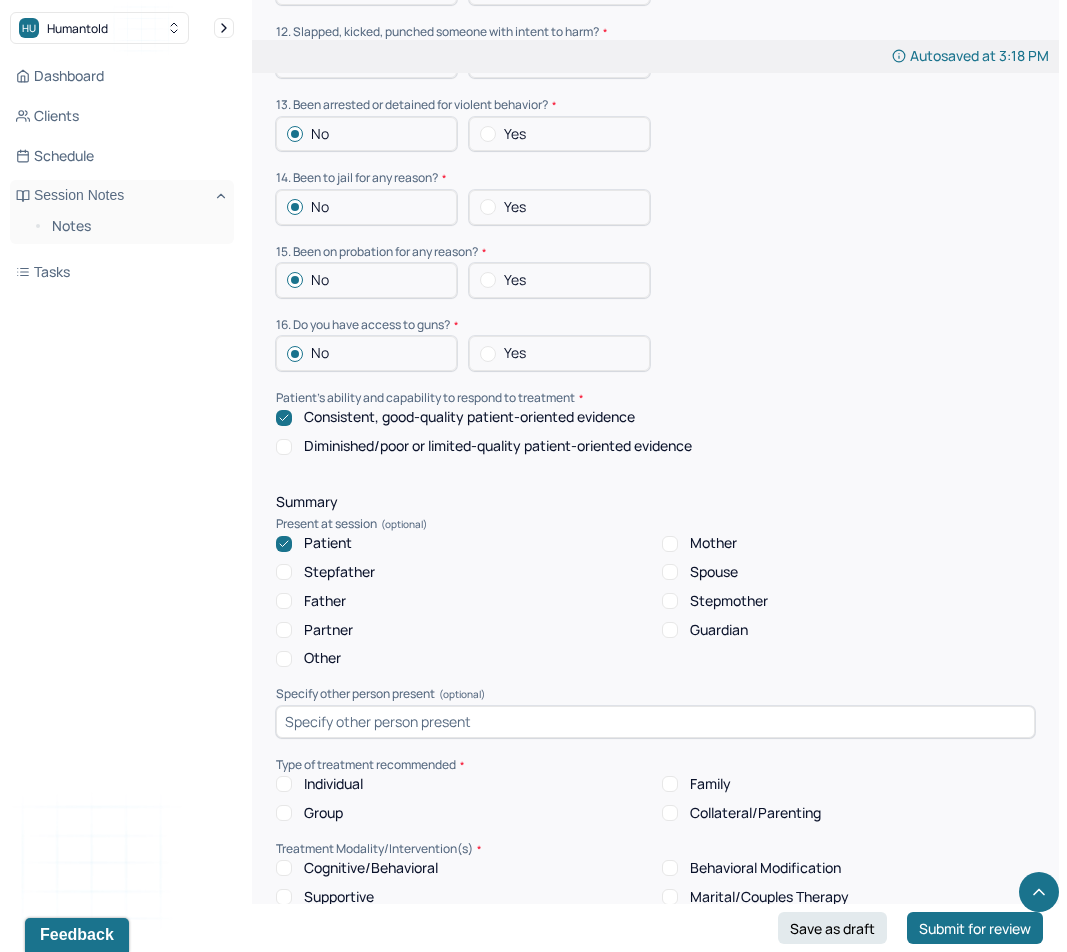 click on "Individual" at bounding box center [333, 784] 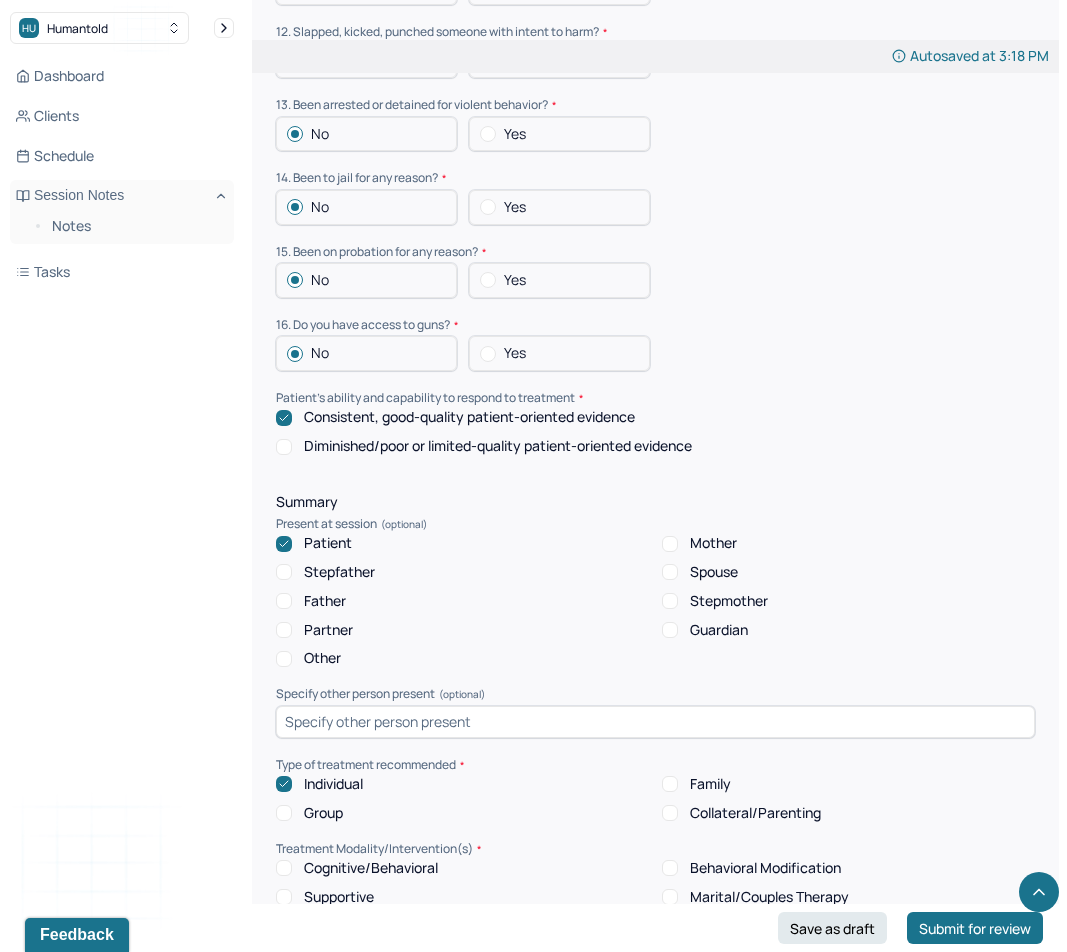 click on "Cognitive/Behavioral" at bounding box center (371, 868) 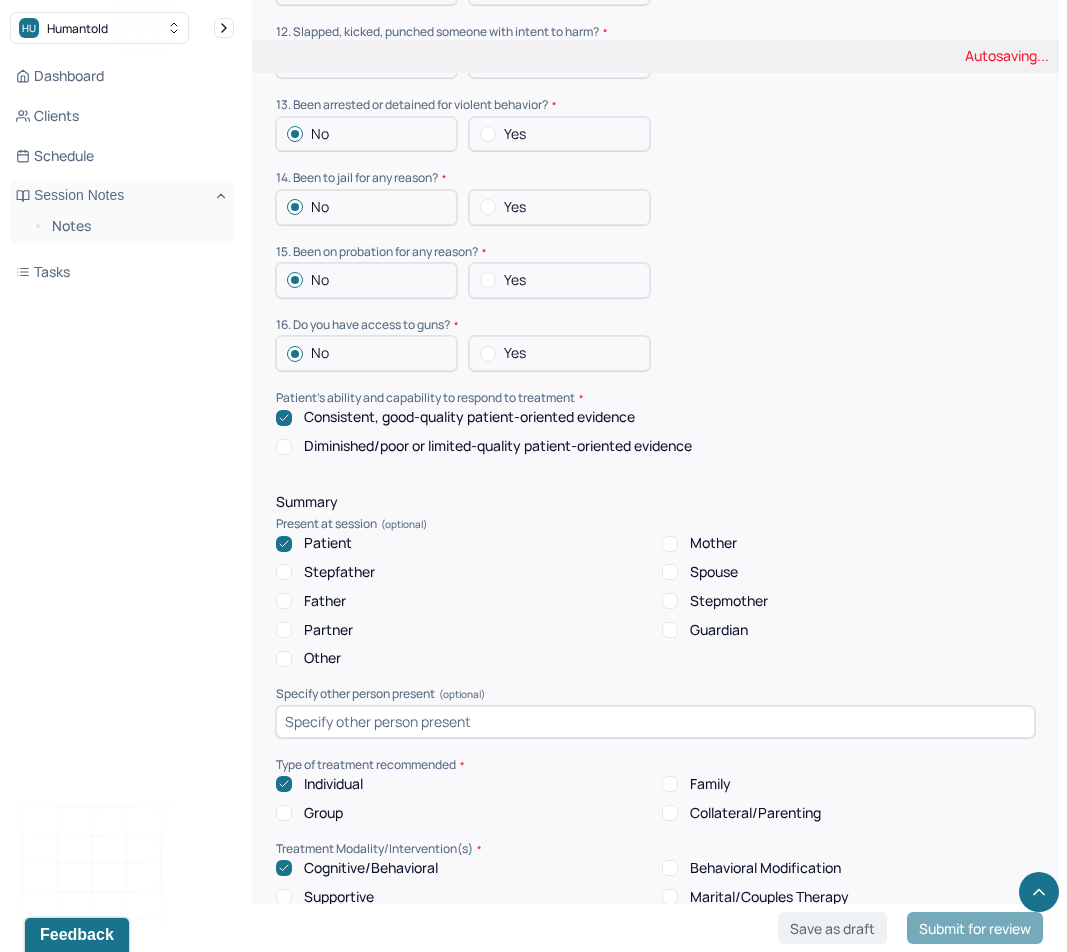 click on "Supportive" at bounding box center (339, 897) 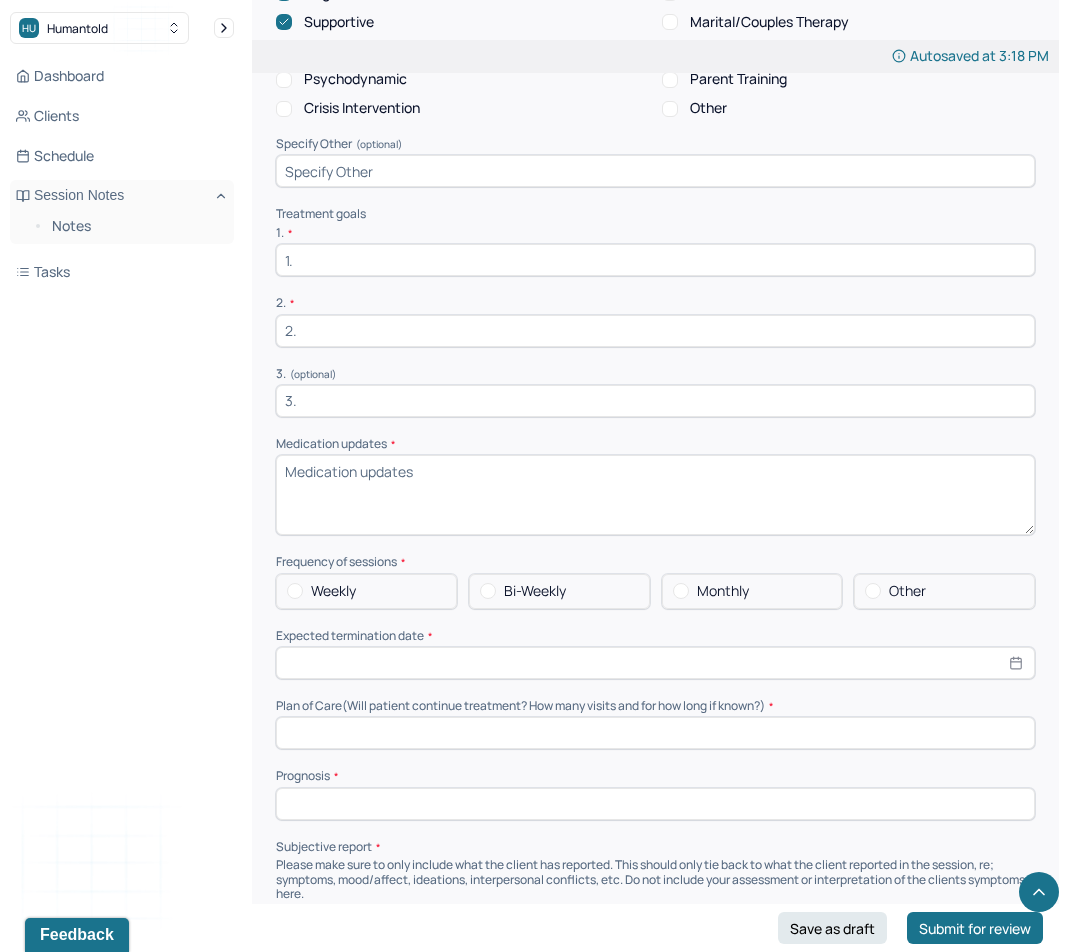 scroll, scrollTop: 4068, scrollLeft: 0, axis: vertical 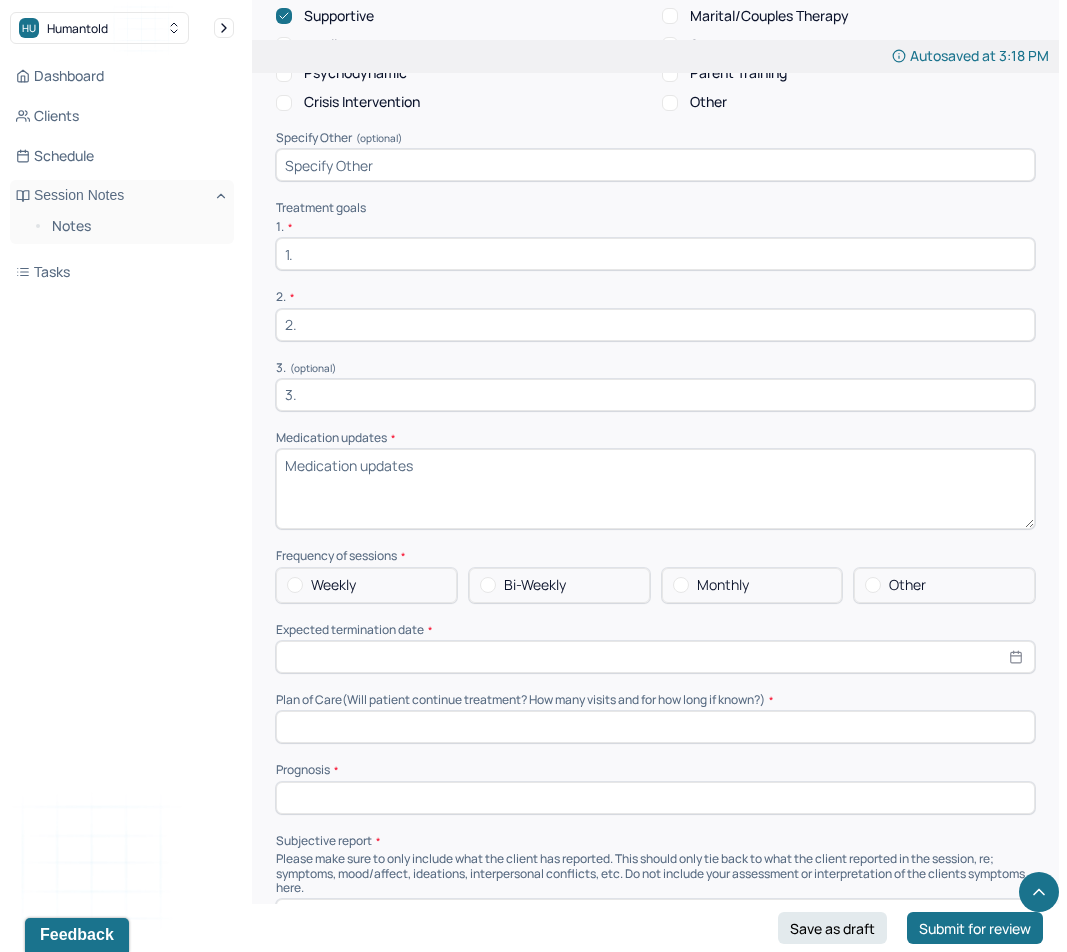click at bounding box center (655, 254) 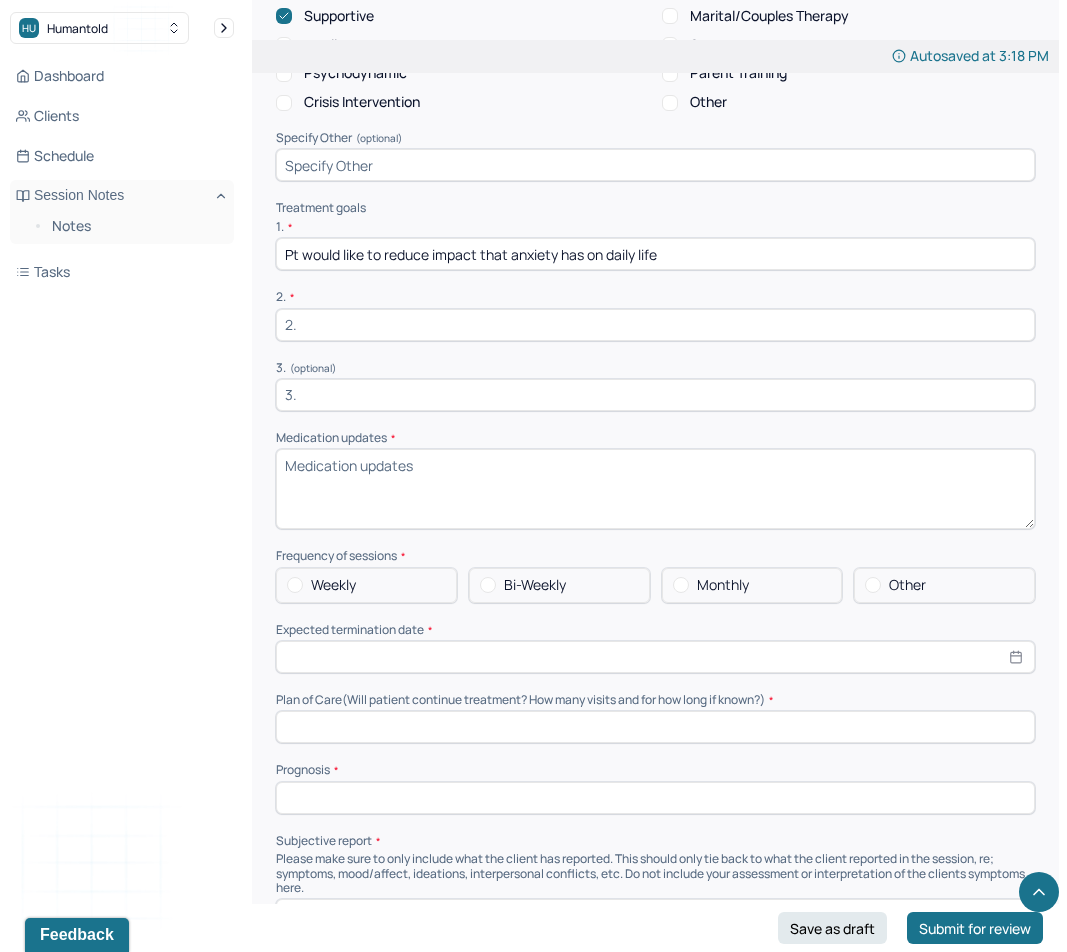 click at bounding box center (655, 325) 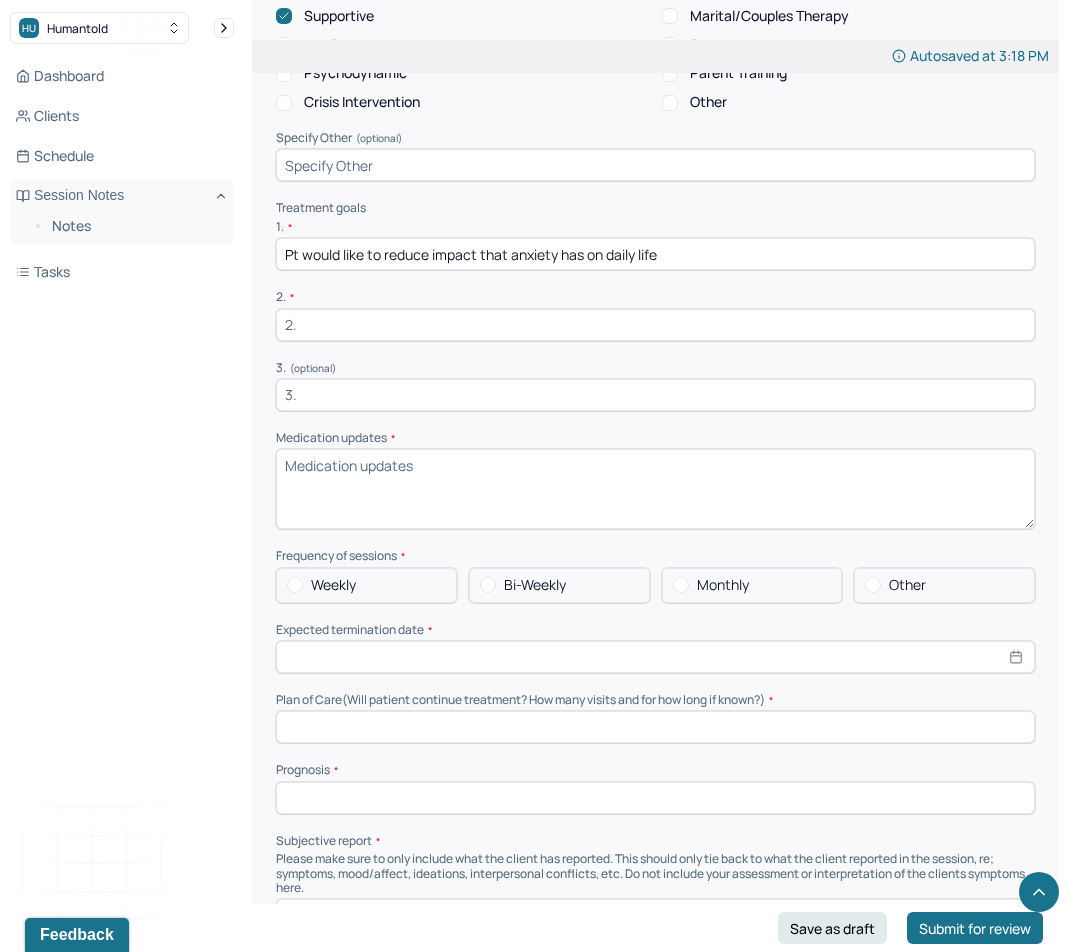 click at bounding box center (655, 325) 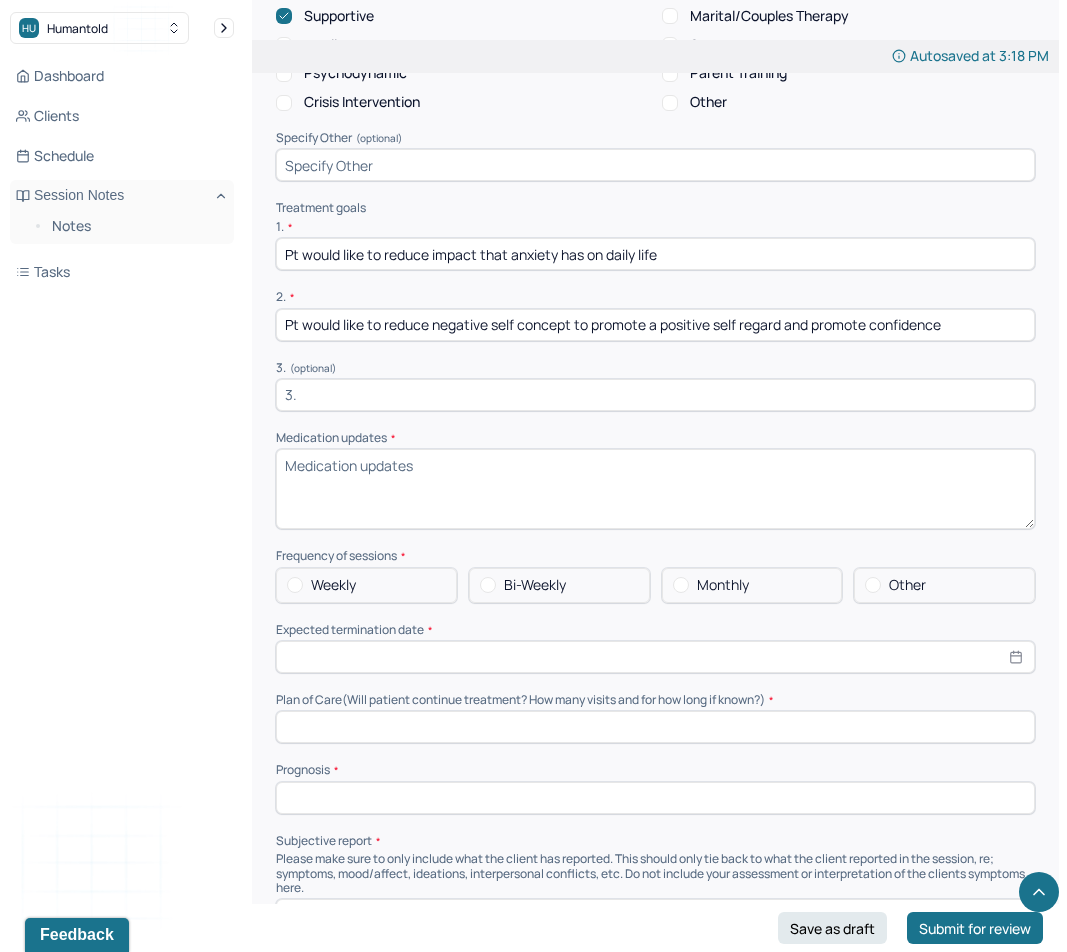 click at bounding box center [655, 395] 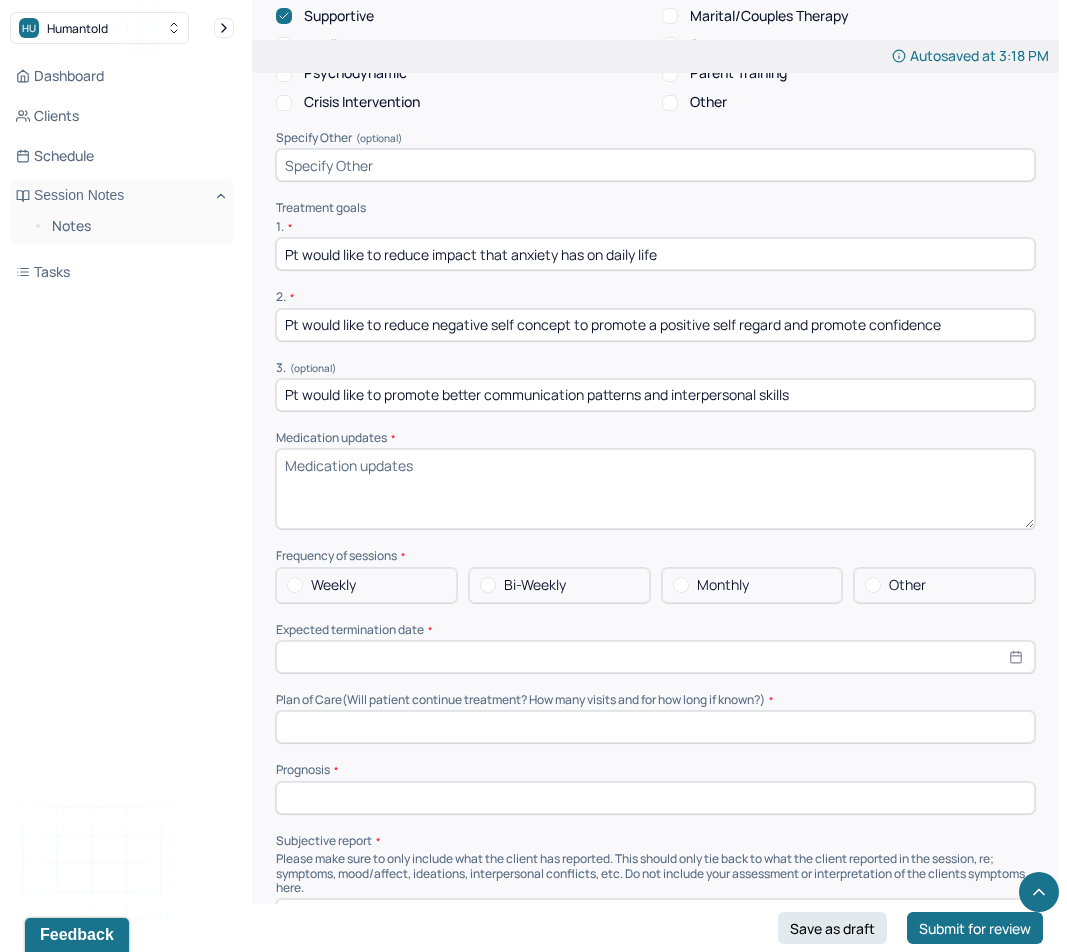 click on "Medication updates *" at bounding box center (655, 489) 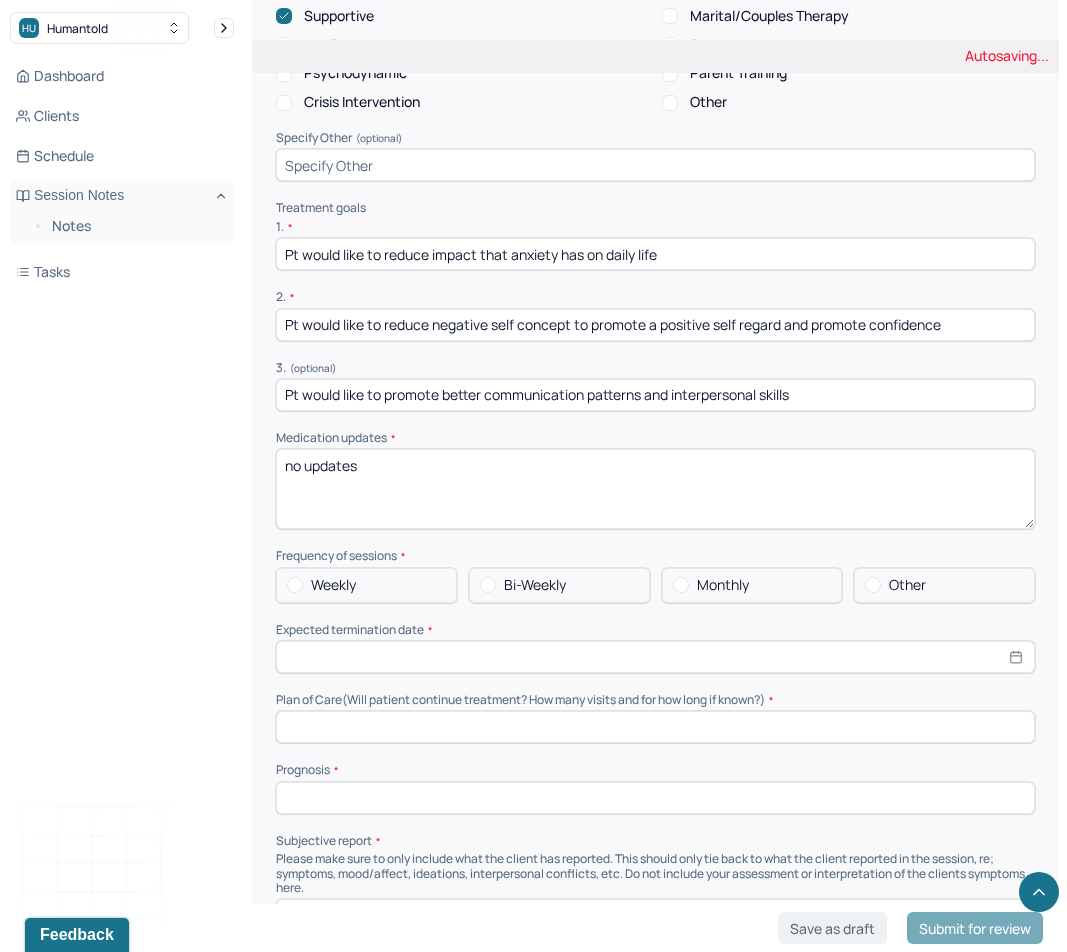 type on "no updates" 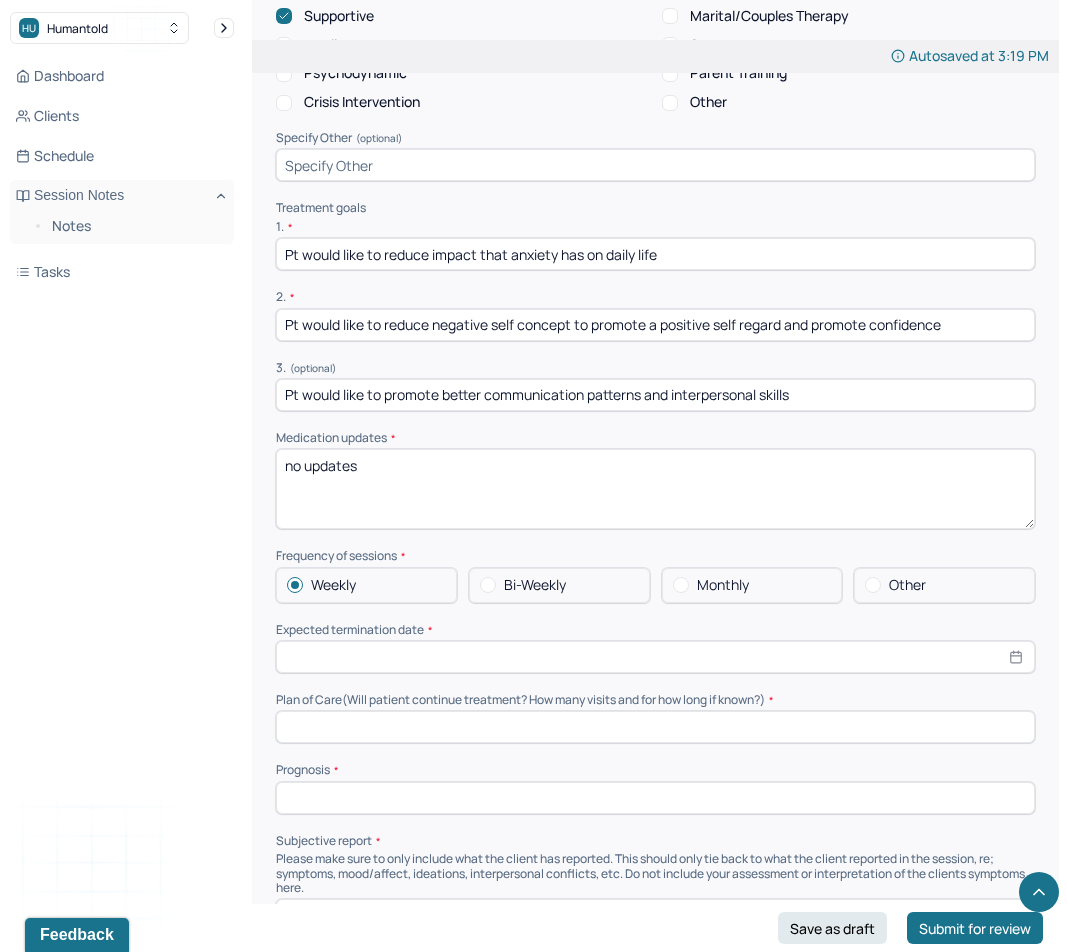 select on "7" 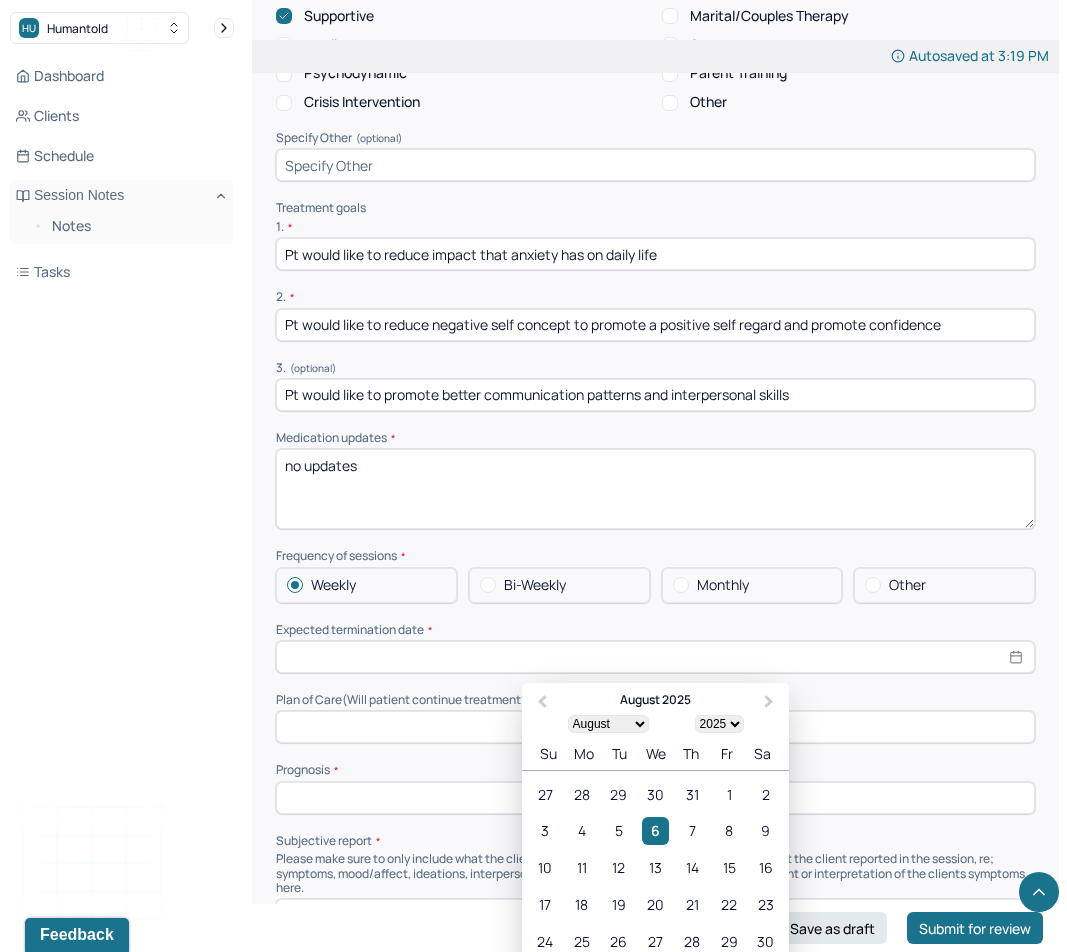 click at bounding box center (655, 657) 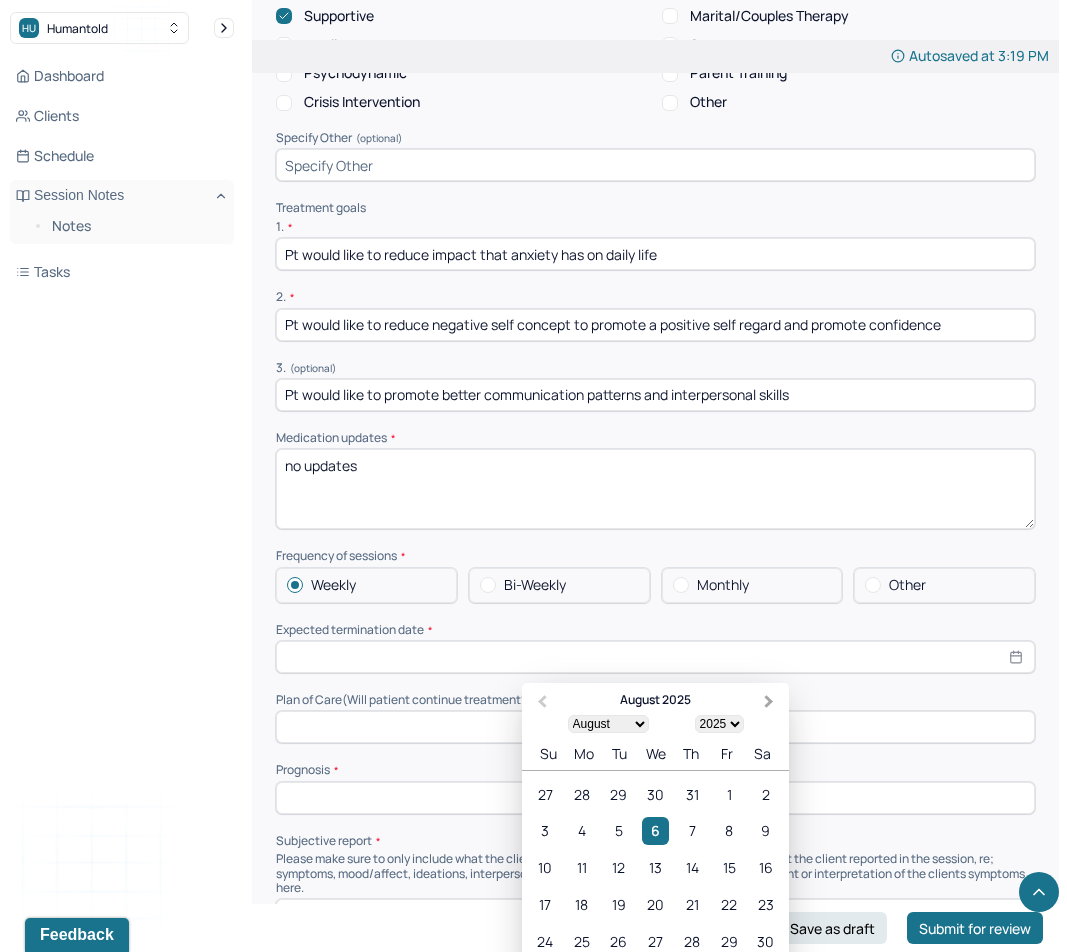 click on "Next Month" at bounding box center (769, 702) 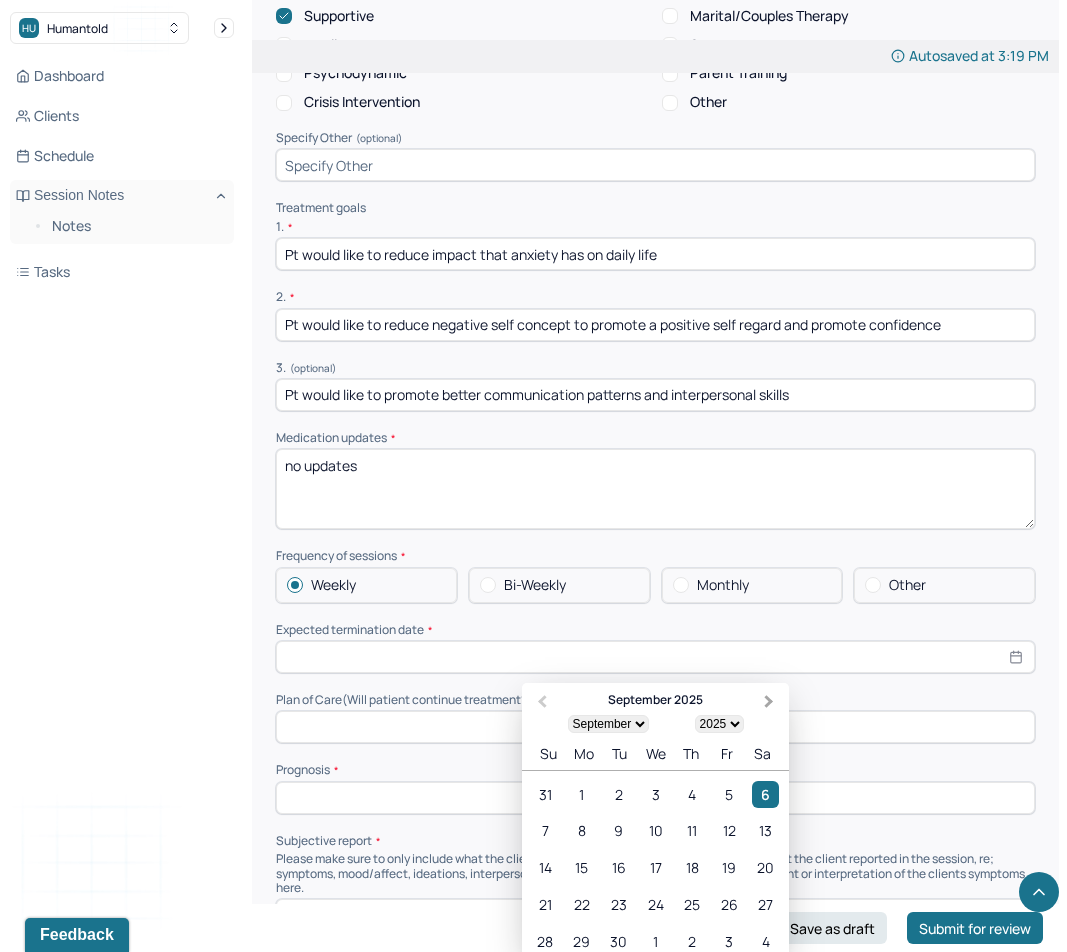 click on "Next Month" at bounding box center (769, 702) 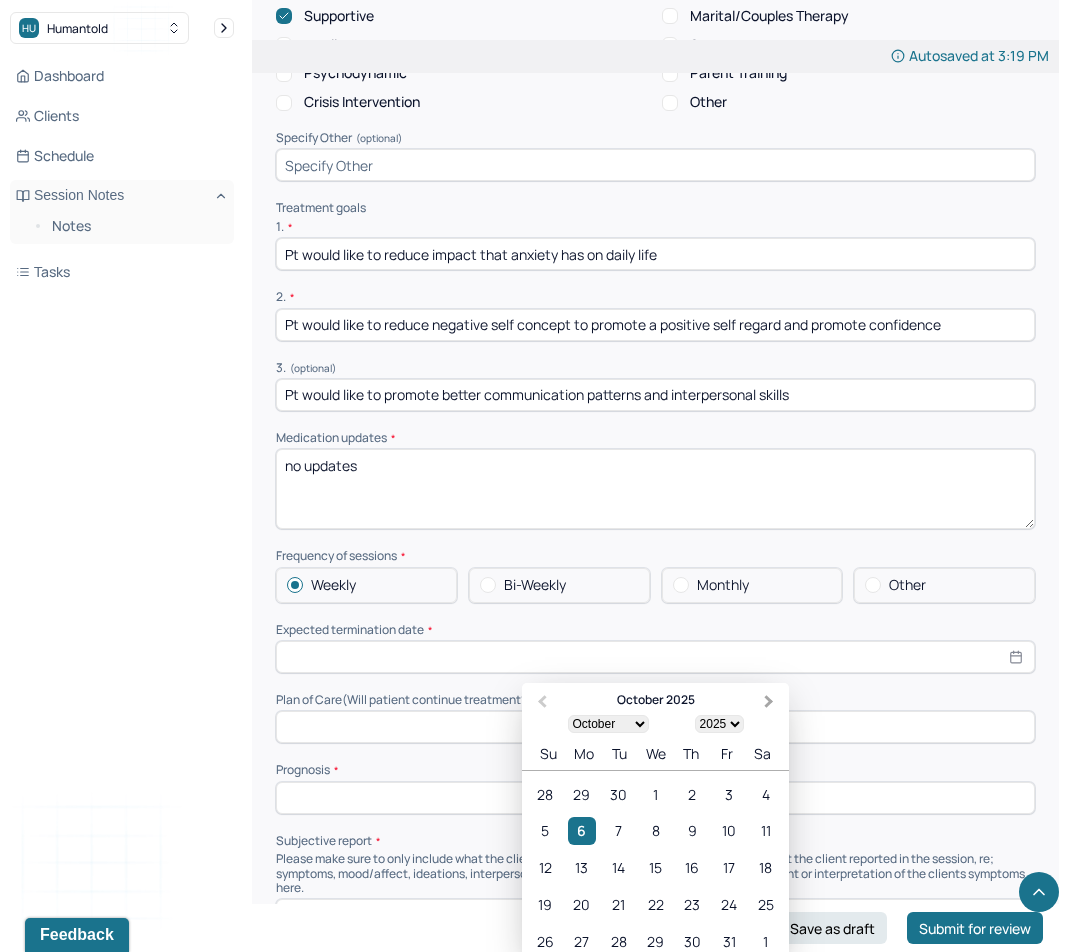 click on "Next Month" at bounding box center [769, 702] 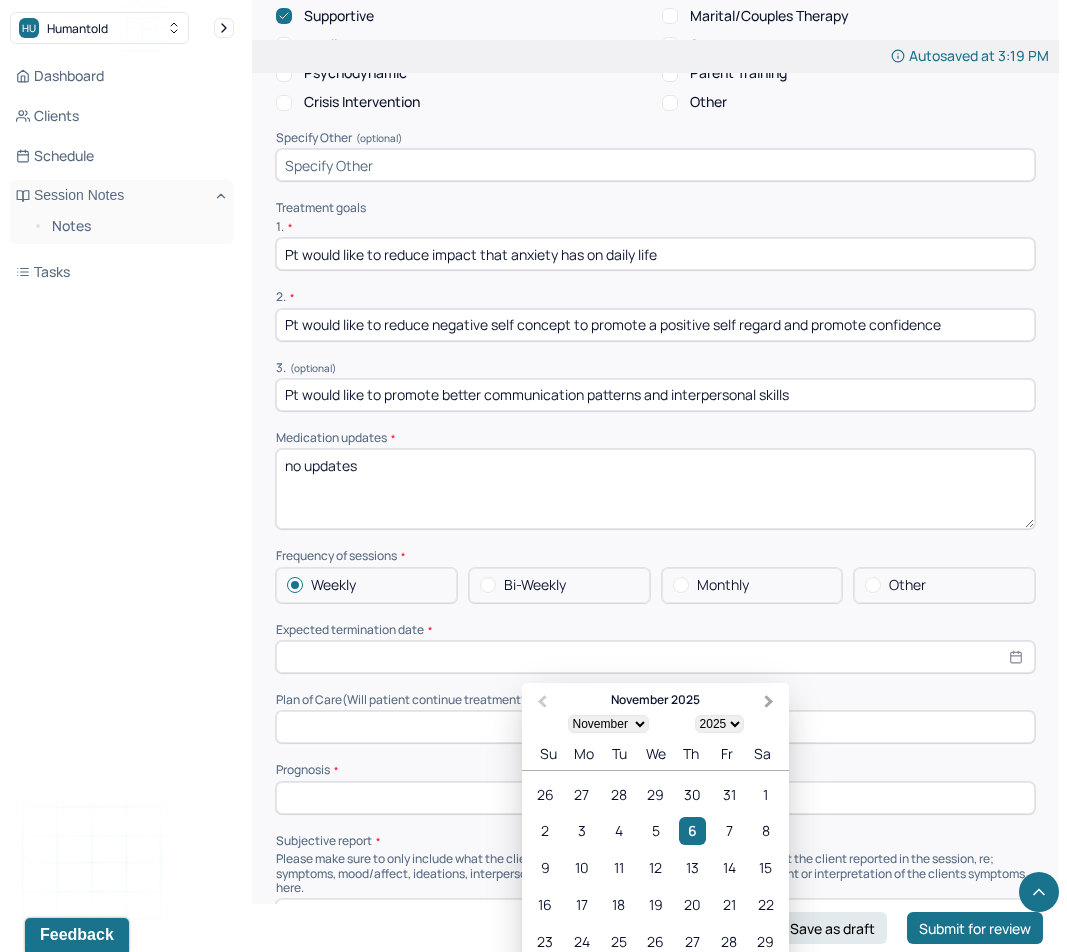 click on "Next Month" at bounding box center (769, 702) 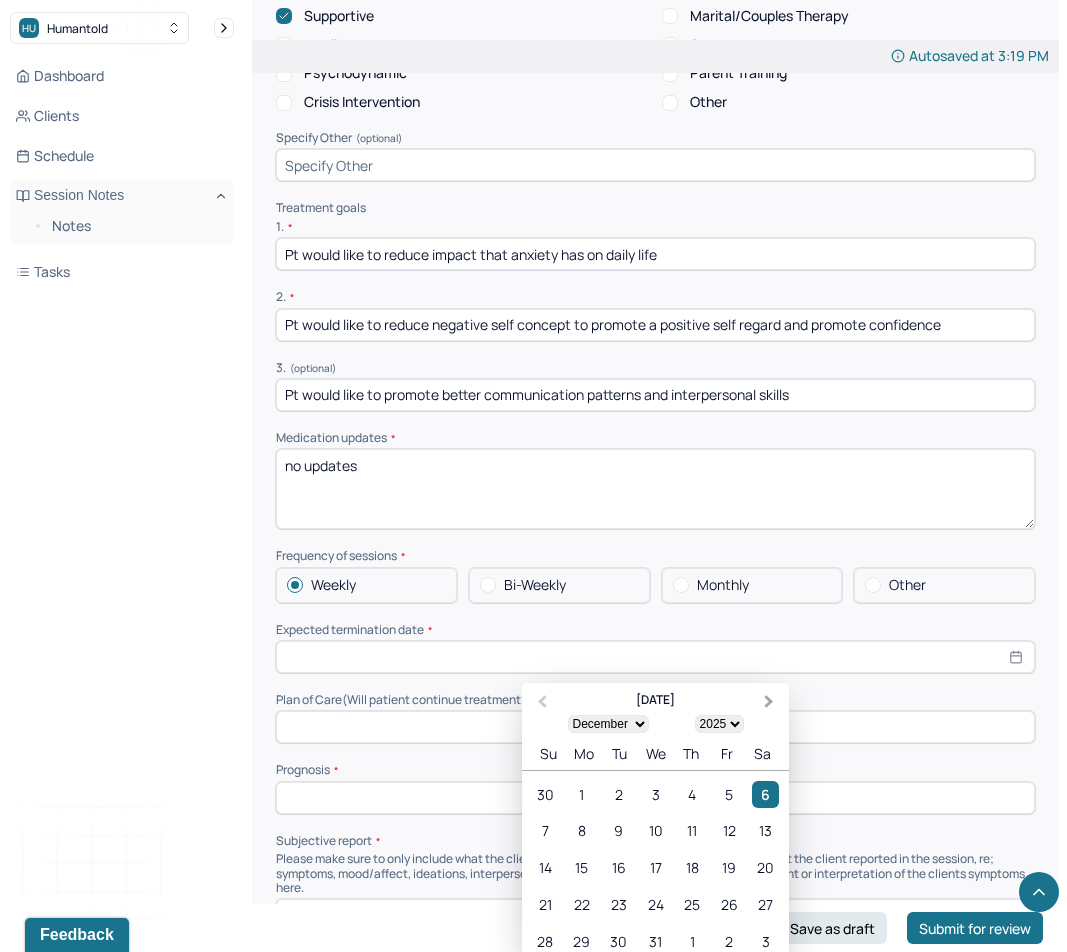 click on "Next Month" at bounding box center [769, 702] 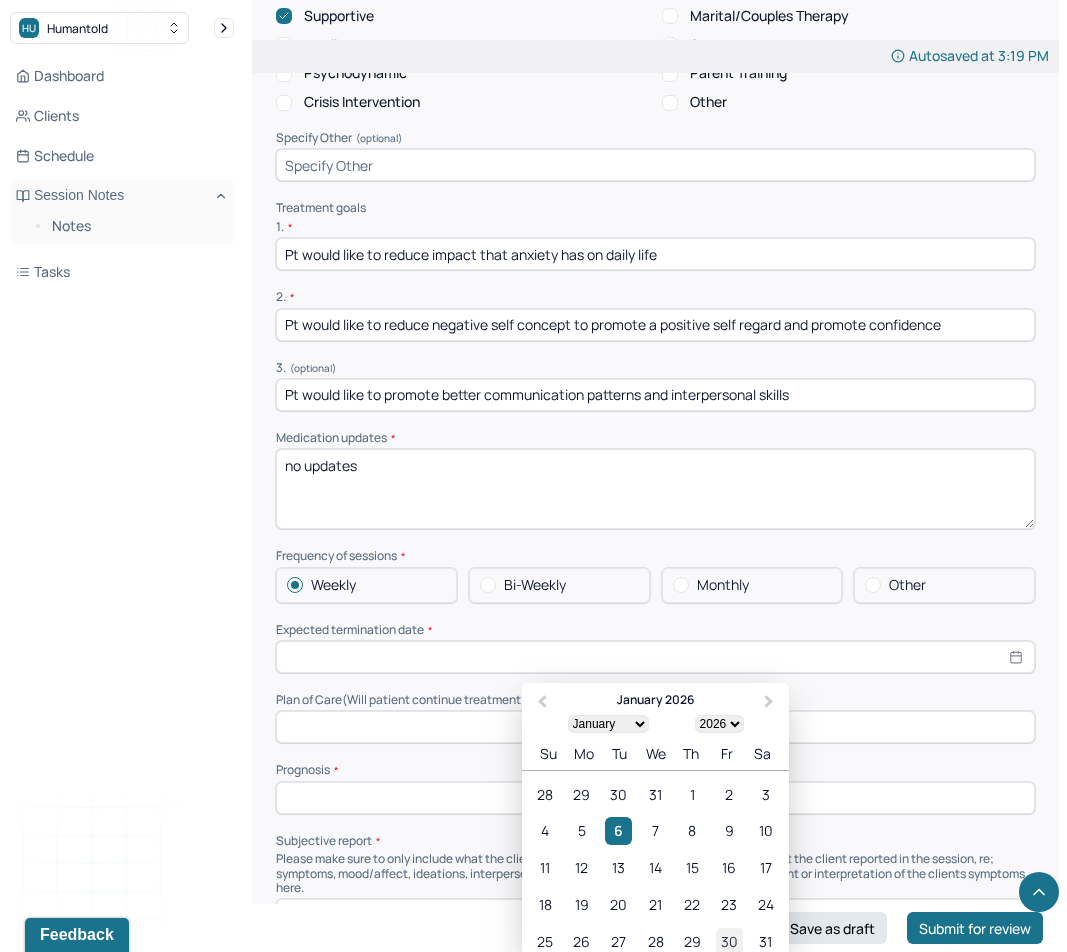 click on "30" at bounding box center (729, 941) 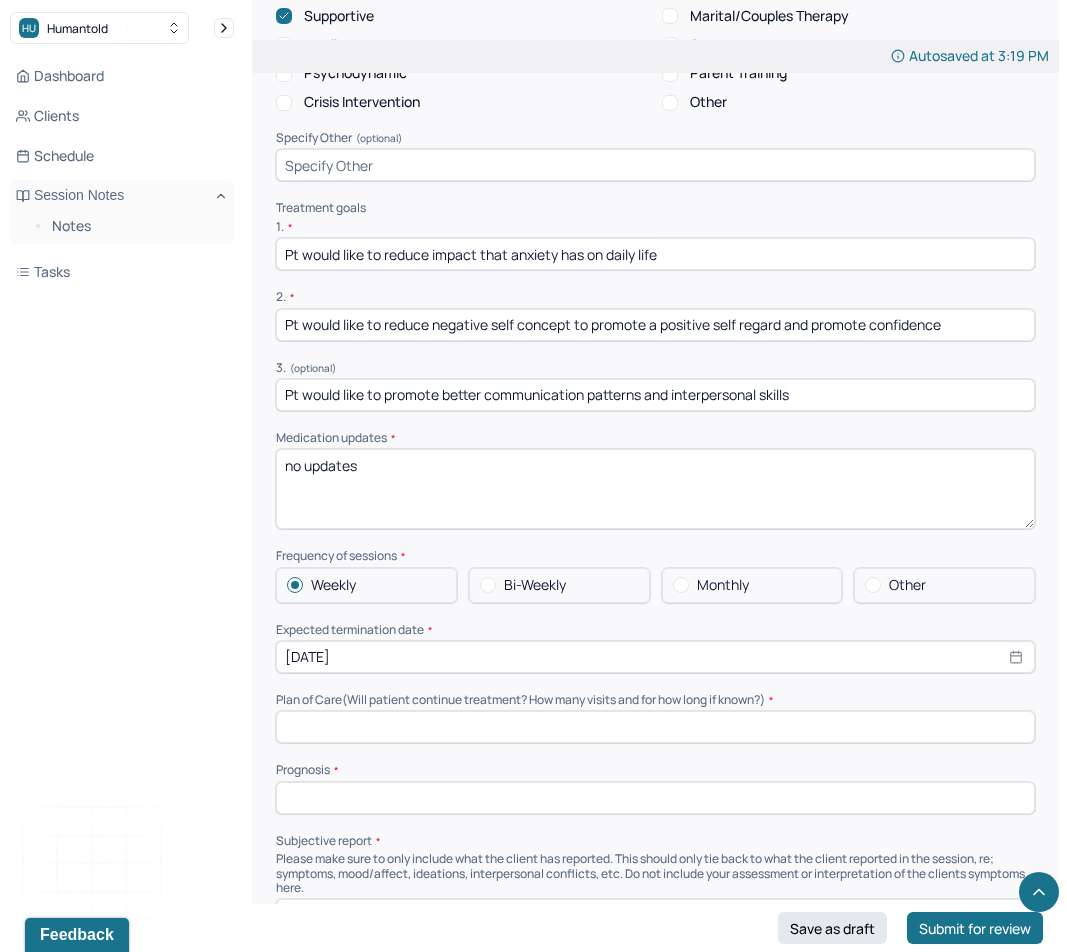 click at bounding box center (655, 727) 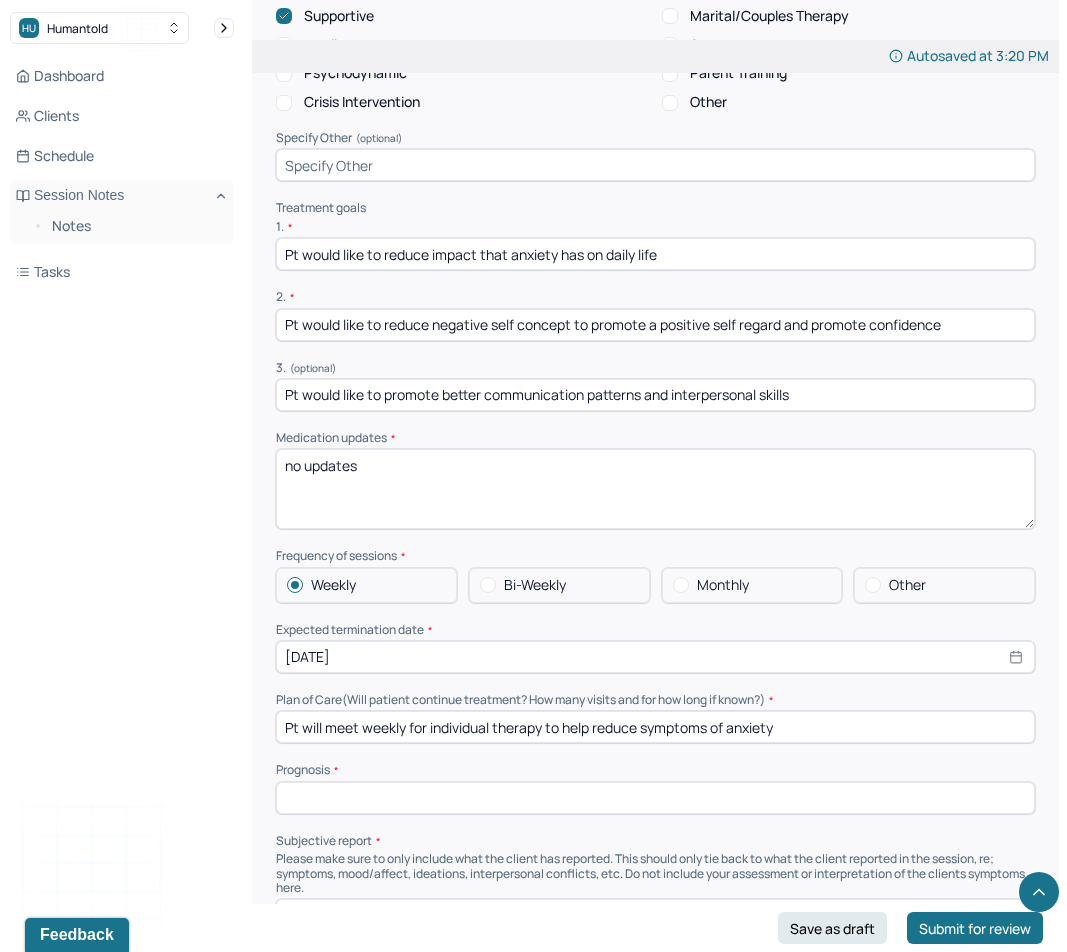 click at bounding box center (655, 798) 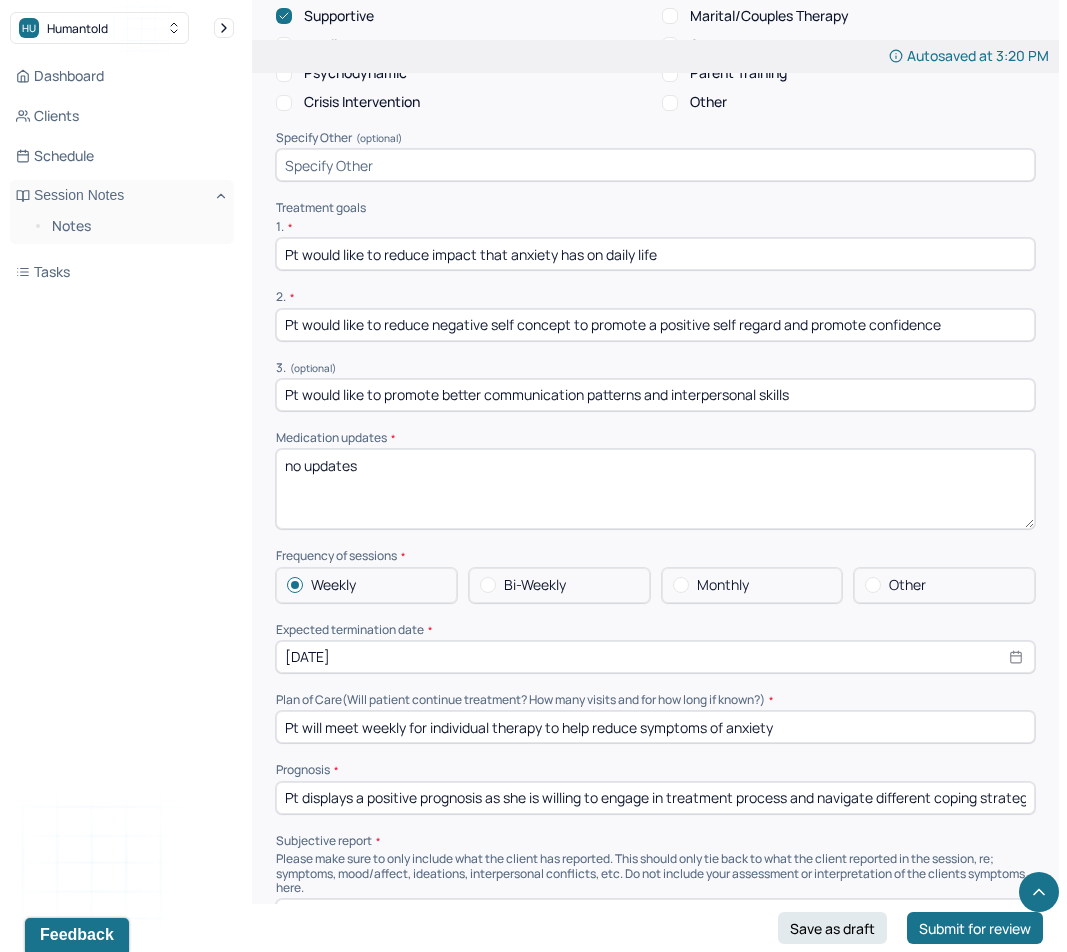 scroll, scrollTop: 4375, scrollLeft: 0, axis: vertical 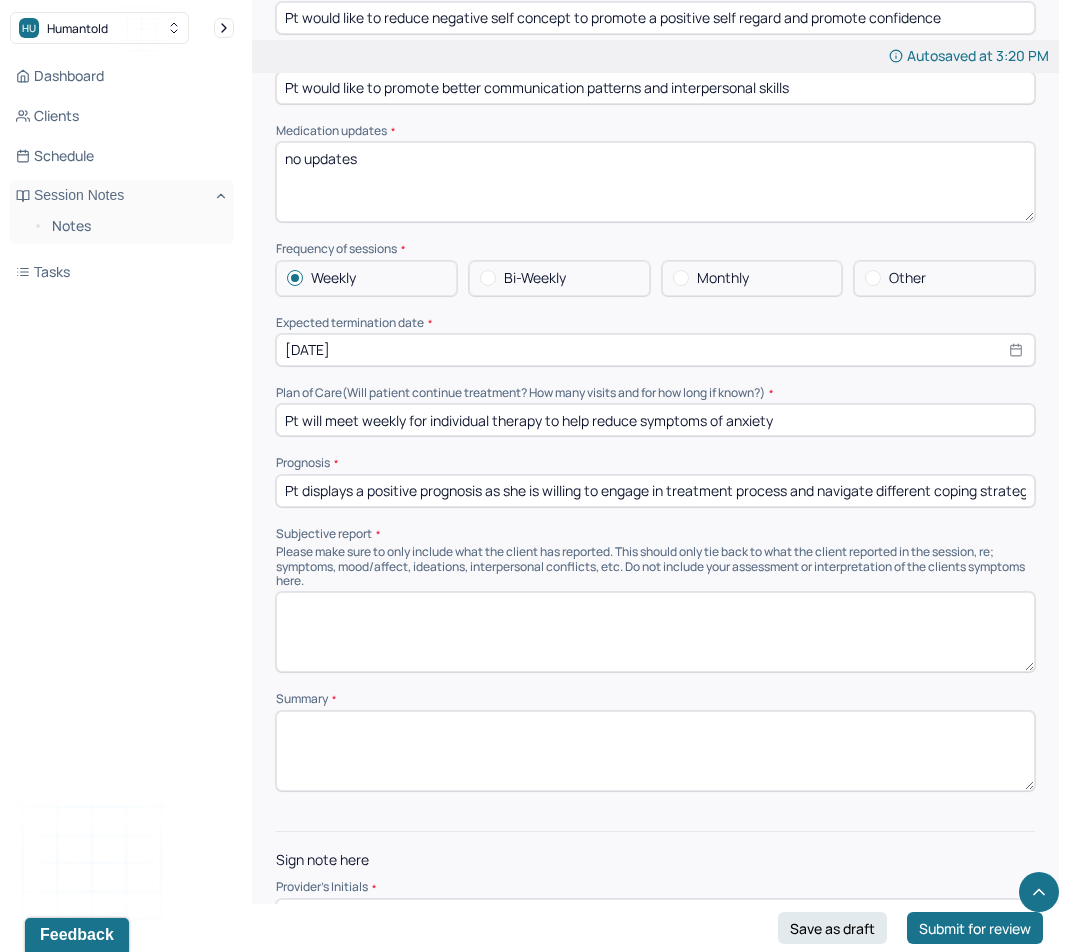 click at bounding box center [655, 632] 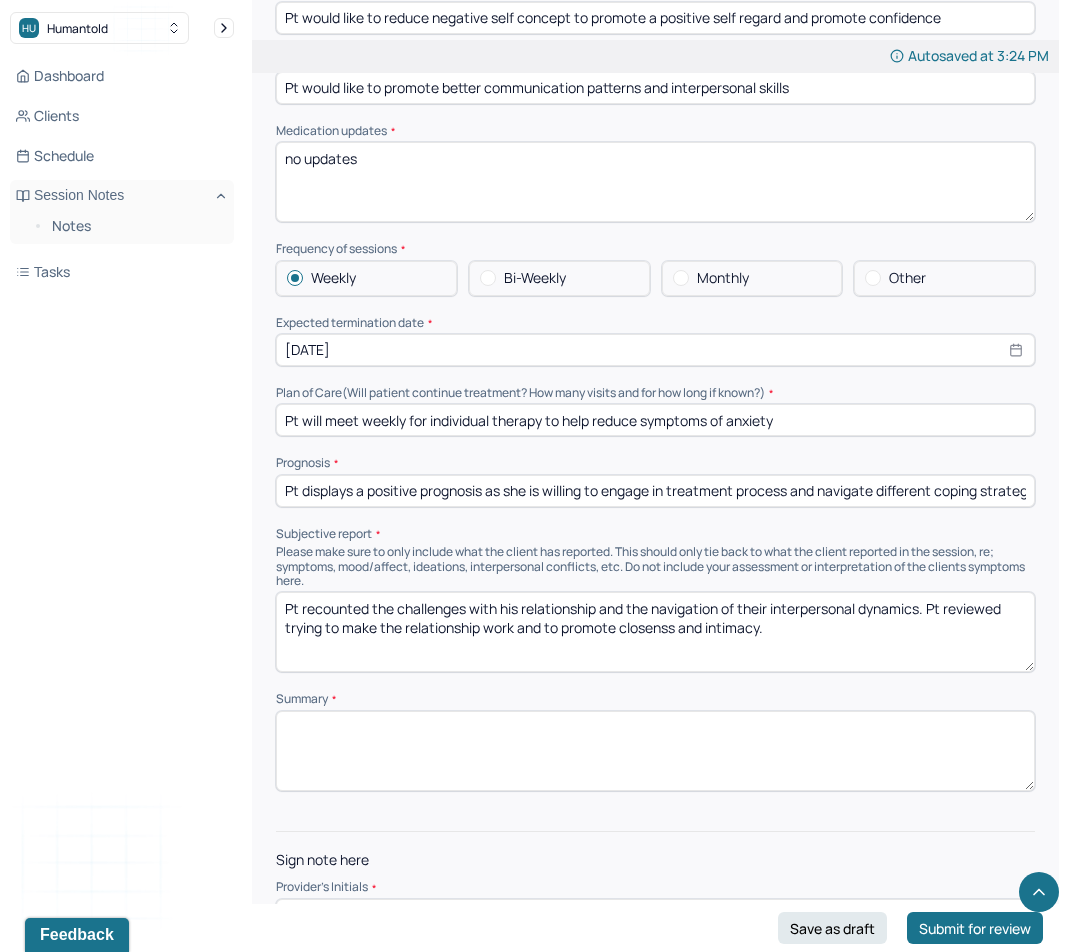 click on "Pt recounted the challenges with his relationship and the navigation of their interpersonal dynamics. Pt reviewed trying to make the relationship work and to promote closenss and intimacy." at bounding box center (655, 632) 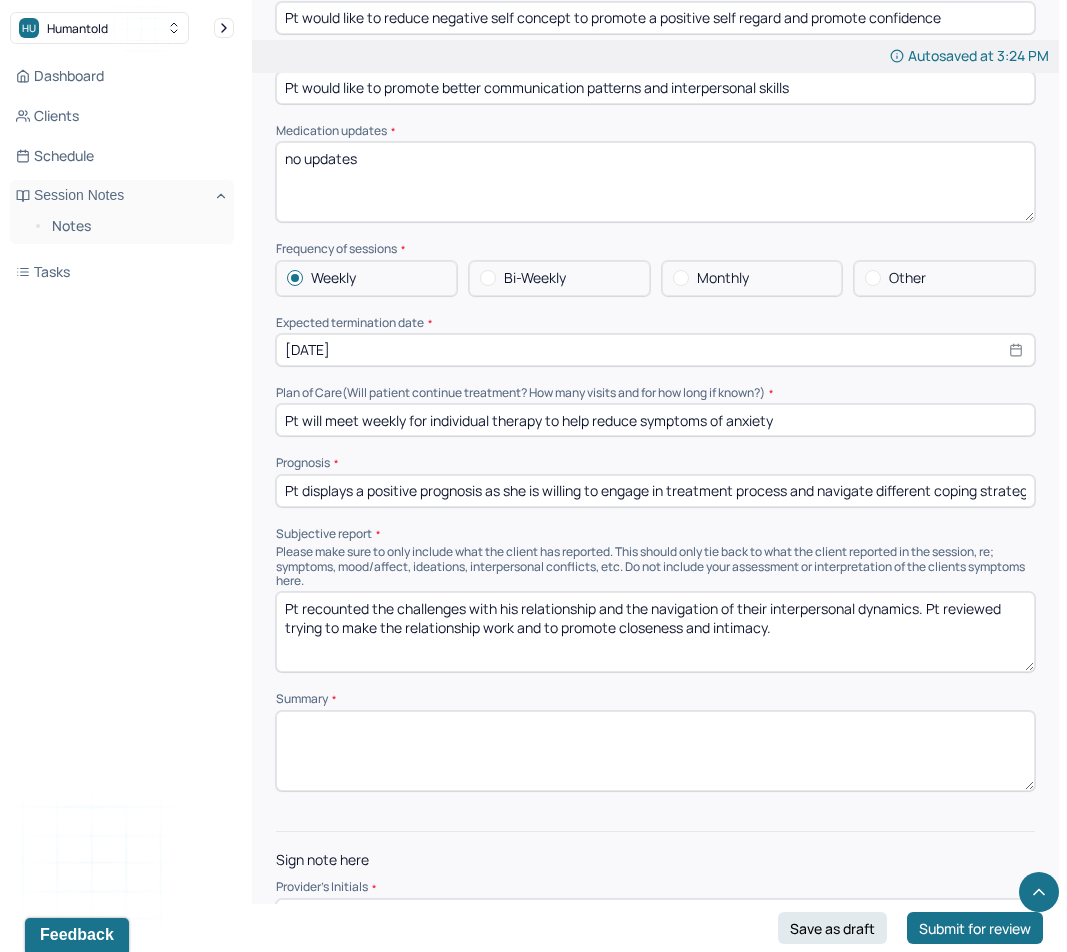 click on "Pt recounted the challenges with his relationship and the navigation of their interpersonal dynamics. Pt reviewed trying to make the relationship work and to promote closenss and intimacy." at bounding box center [655, 632] 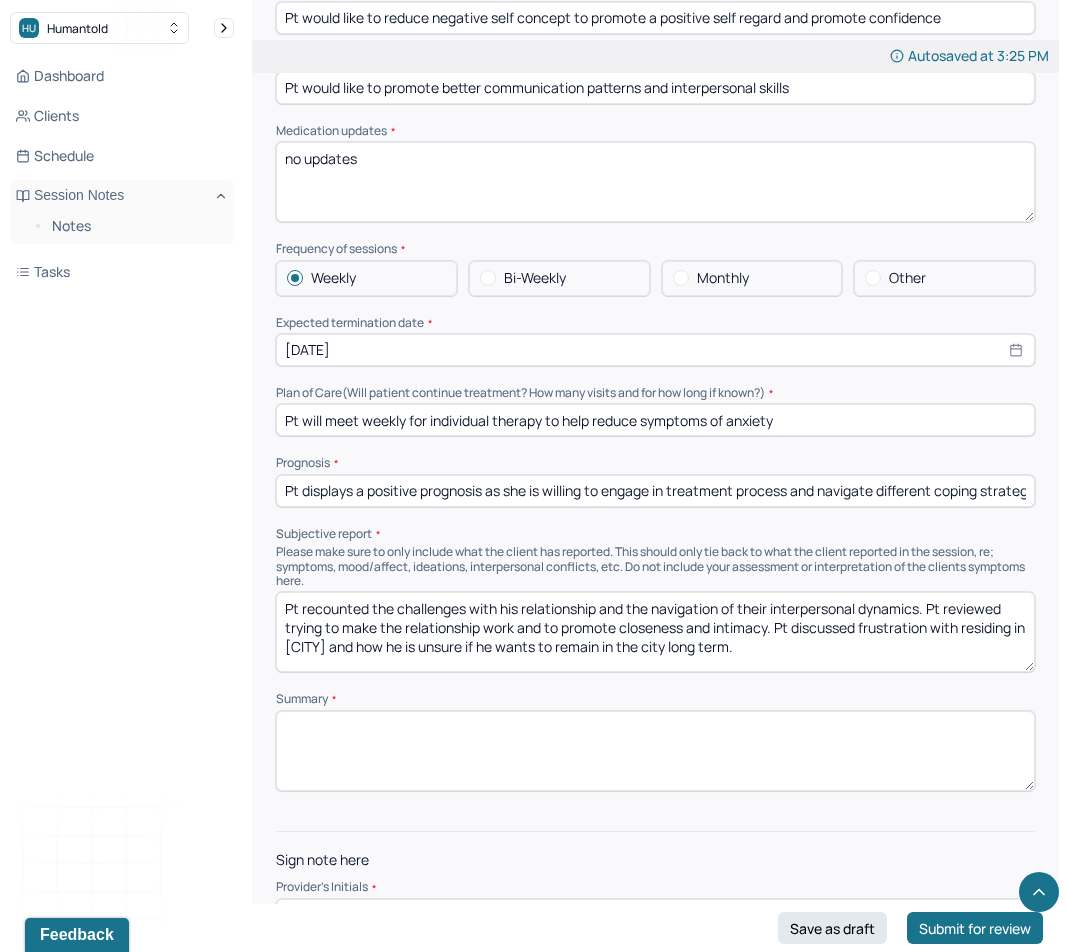 type on "Pt recounted the challenges with his relationship and the navigation of their interpersonal dynamics. Pt reviewed trying to make the relationship work and to promote closeness and intimacy. Pt discussed frustration with residing in NY and how he is unsure if he wants to remain in the city long term." 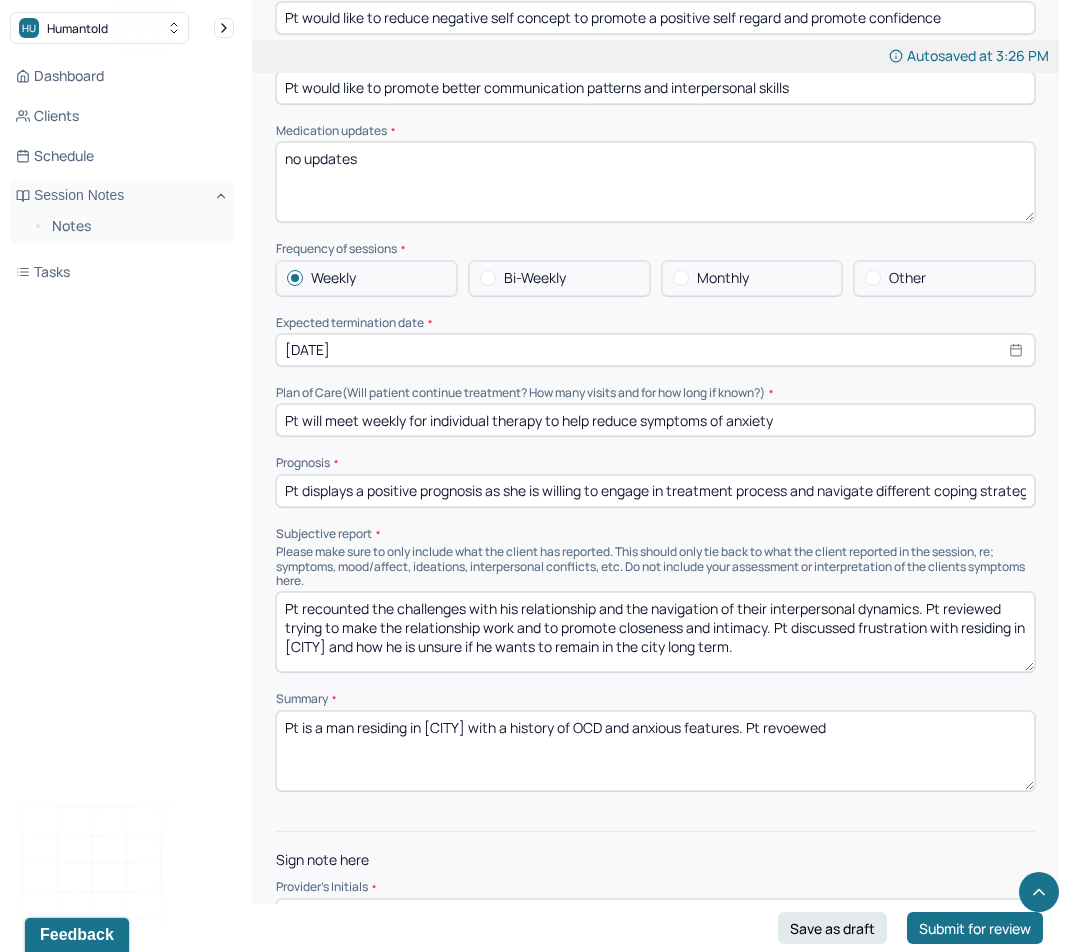 click on "Pt is a man residing in NY with a history of OCD and anxious features. Pt revoewed" at bounding box center [655, 751] 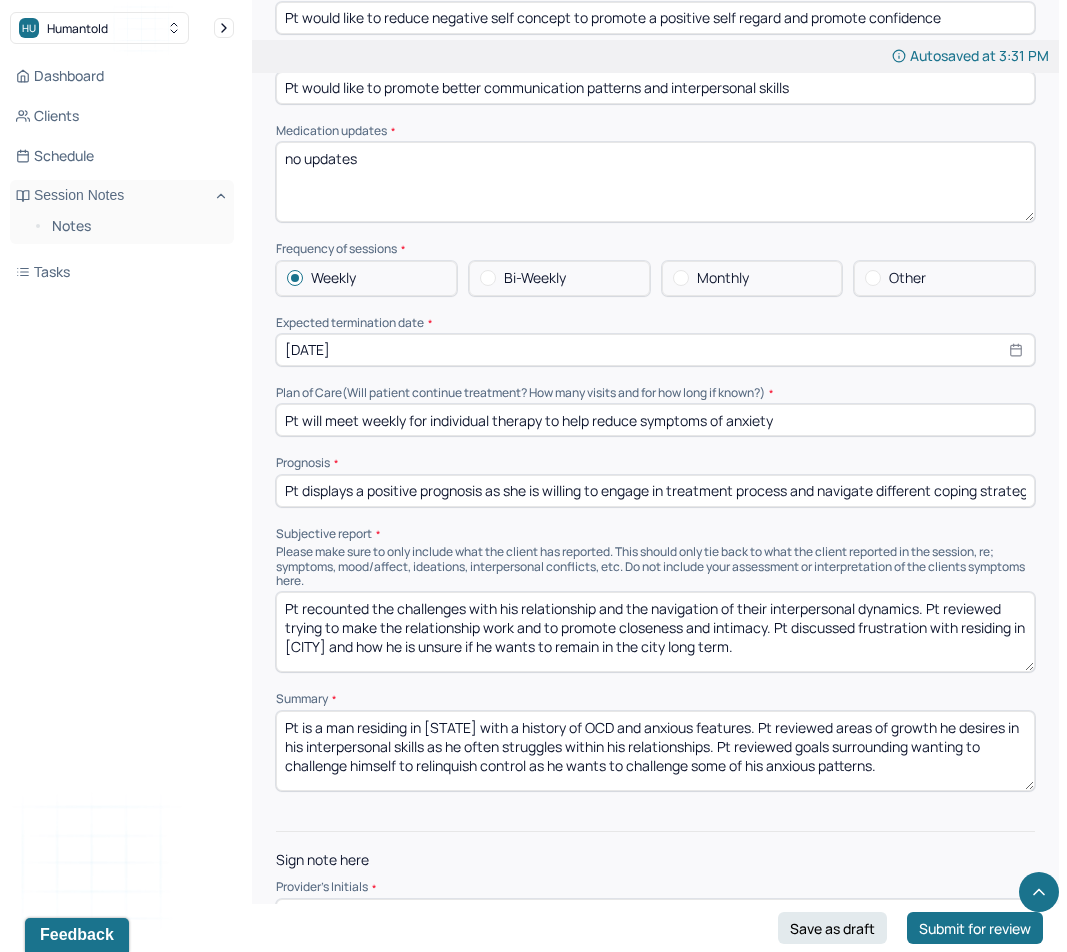 type on "Pt is a man residing in NY with a history of OCD and anxious features. Pt reviewed areas of growth he desires in his interpersonal skills as he often struggles within his relationships. Pt reviewed goals surrounding wanting to challenge himself to relinquish control as he wants to challenge some of his anxious patterns." 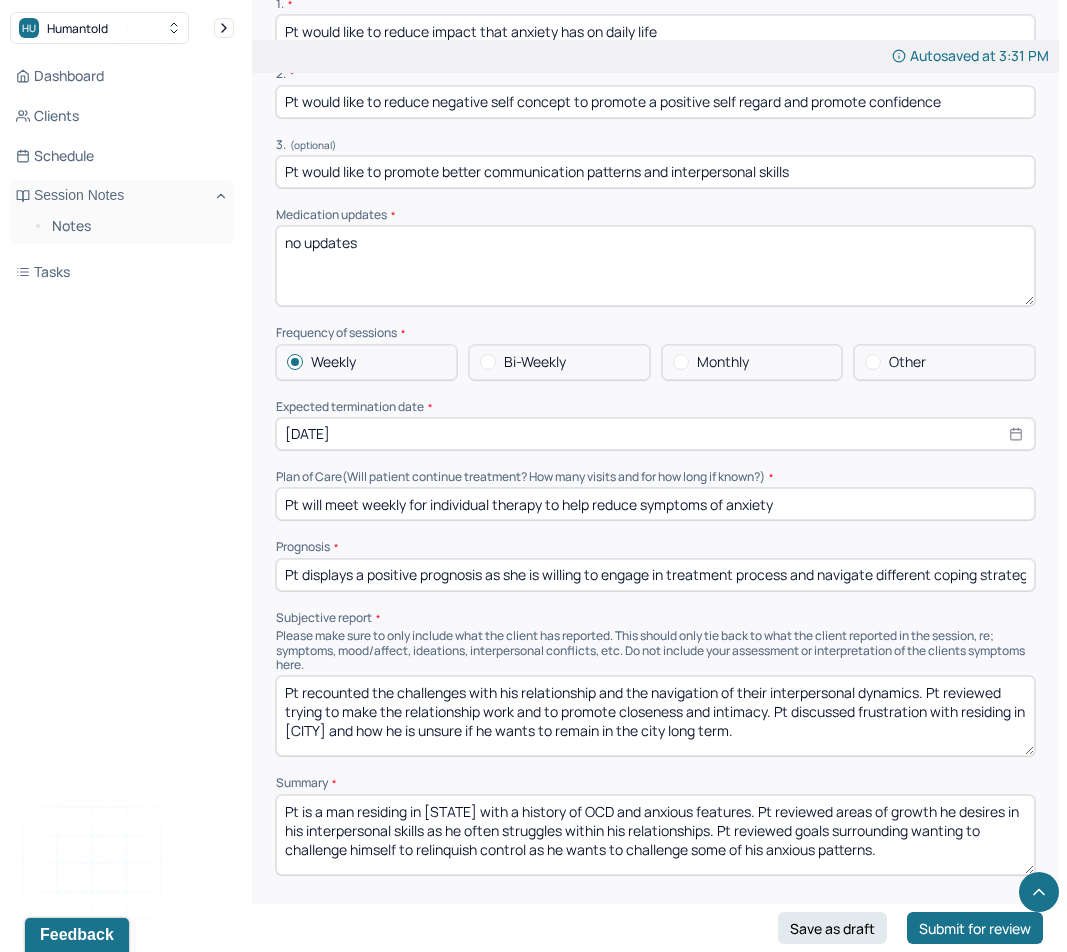scroll, scrollTop: 4375, scrollLeft: 0, axis: vertical 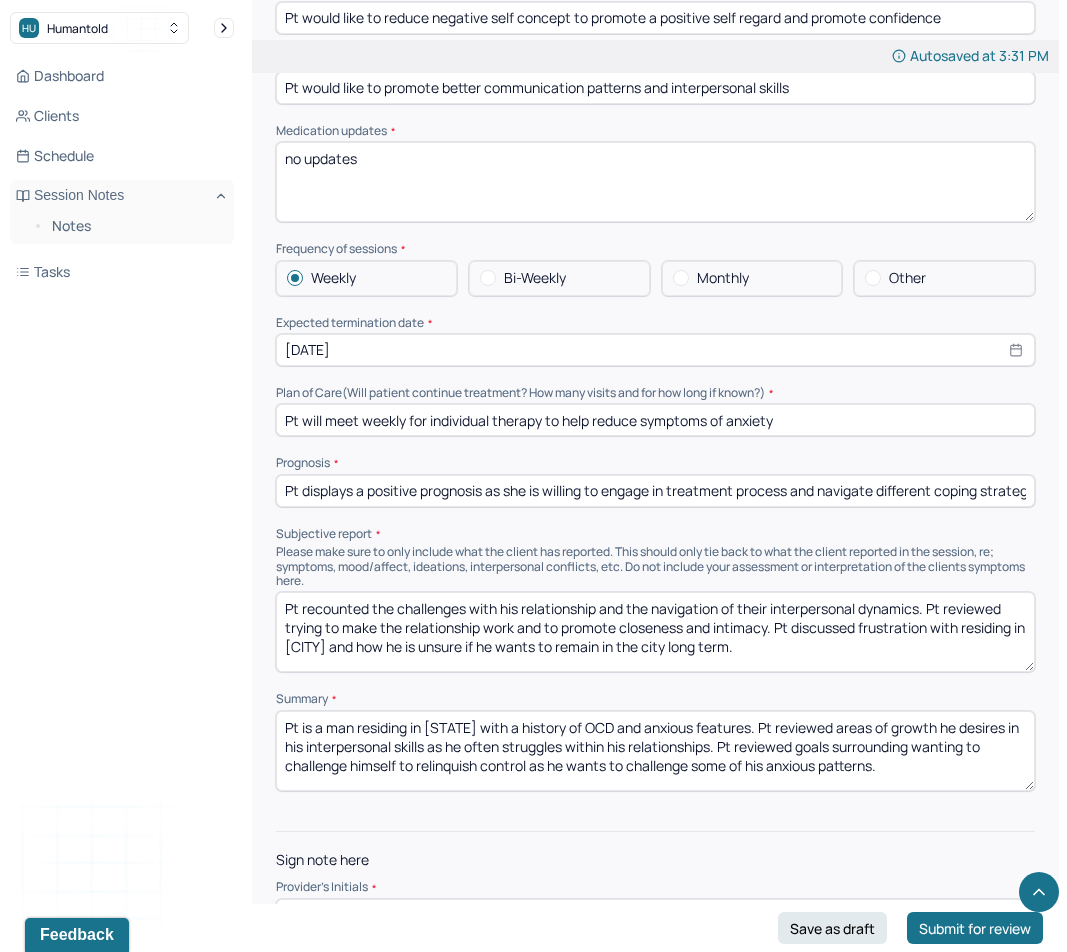 type on "skm" 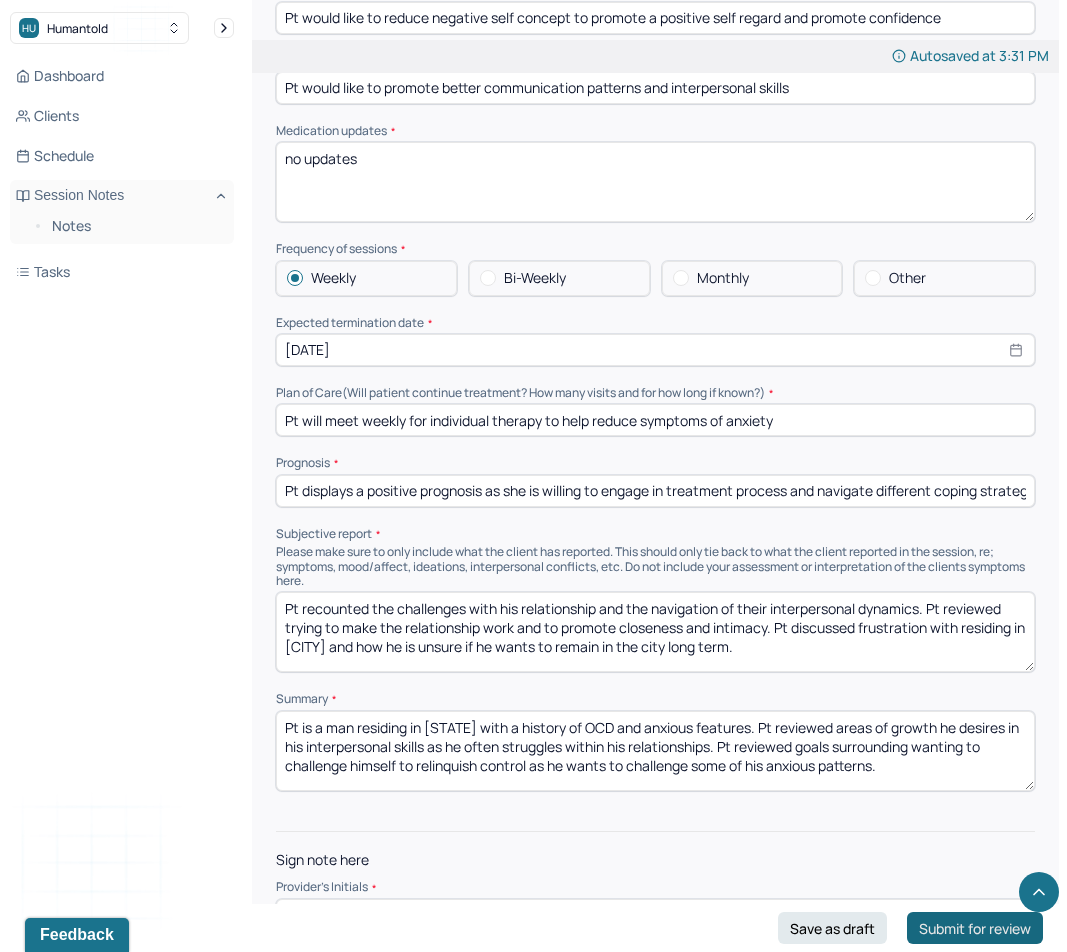 click on "Submit for review" at bounding box center [975, 928] 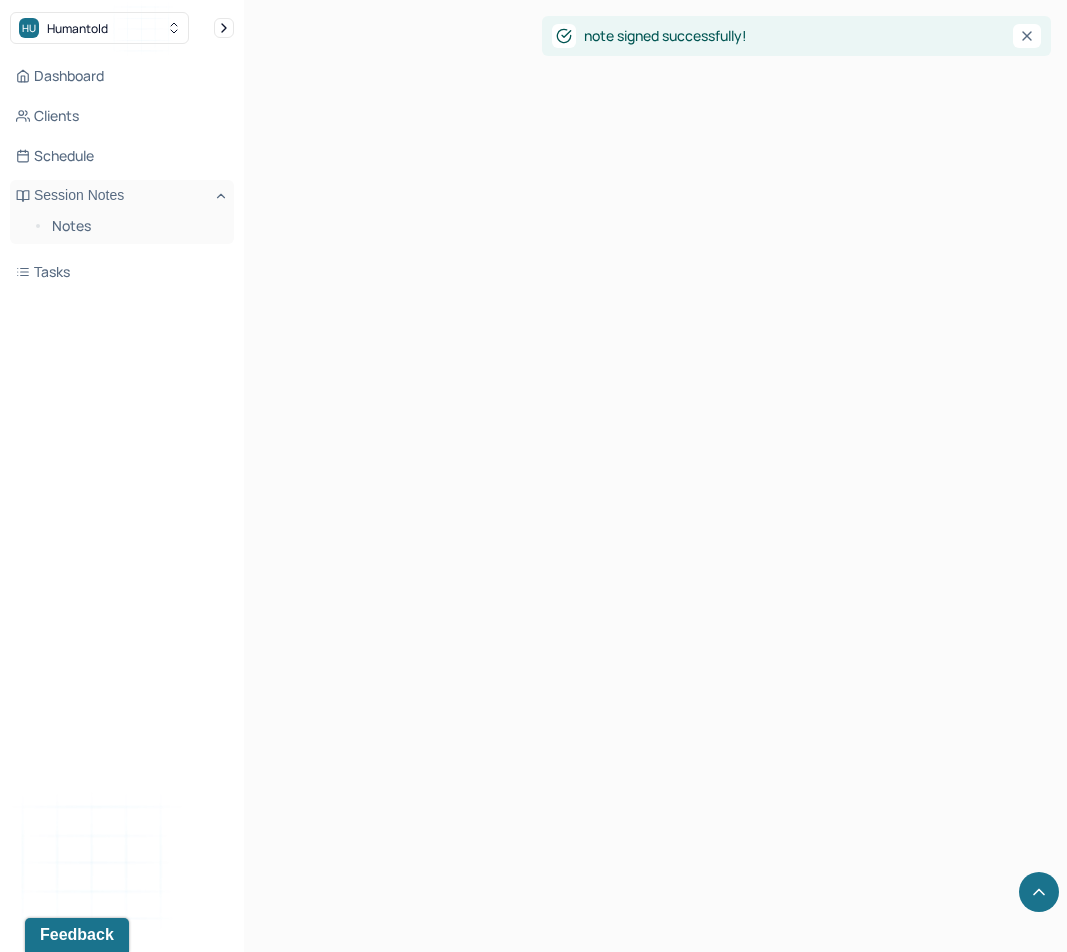 scroll, scrollTop: 0, scrollLeft: 0, axis: both 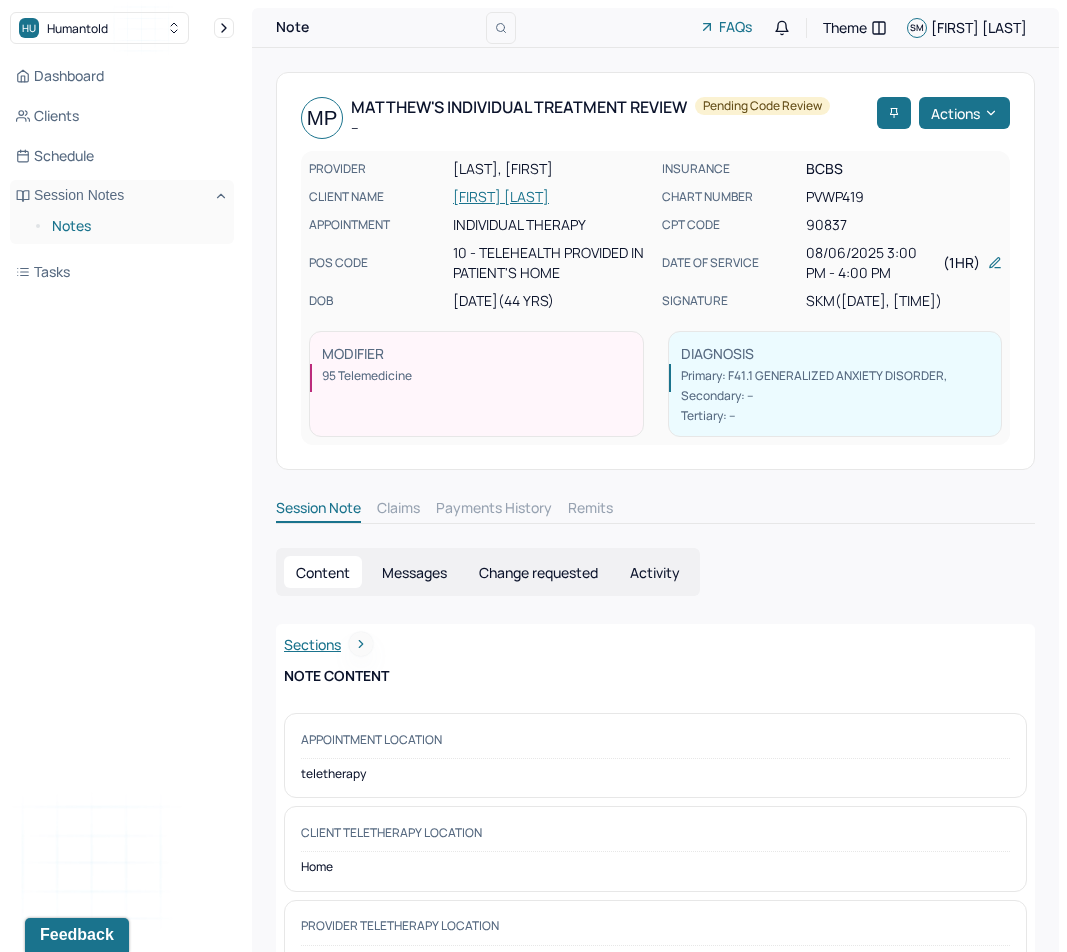 click on "Notes" at bounding box center (135, 226) 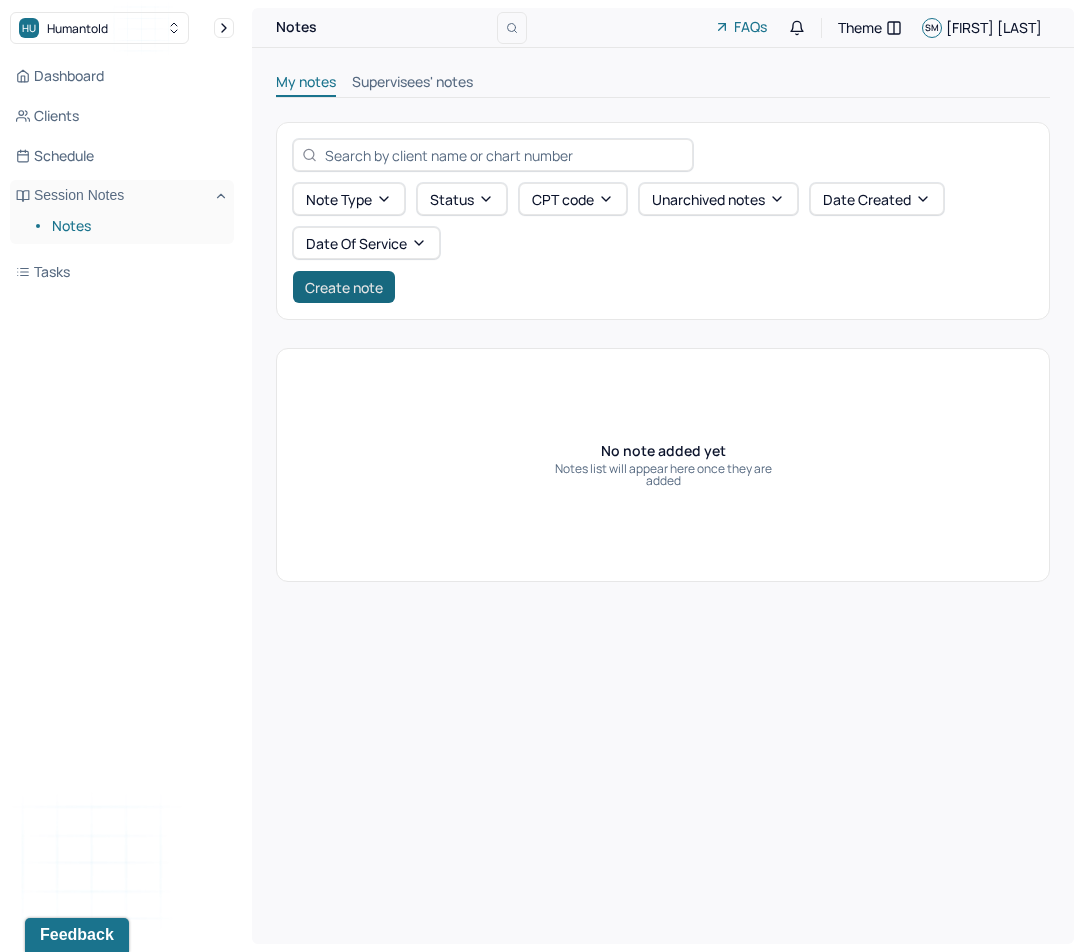 click on "Create note" at bounding box center (344, 287) 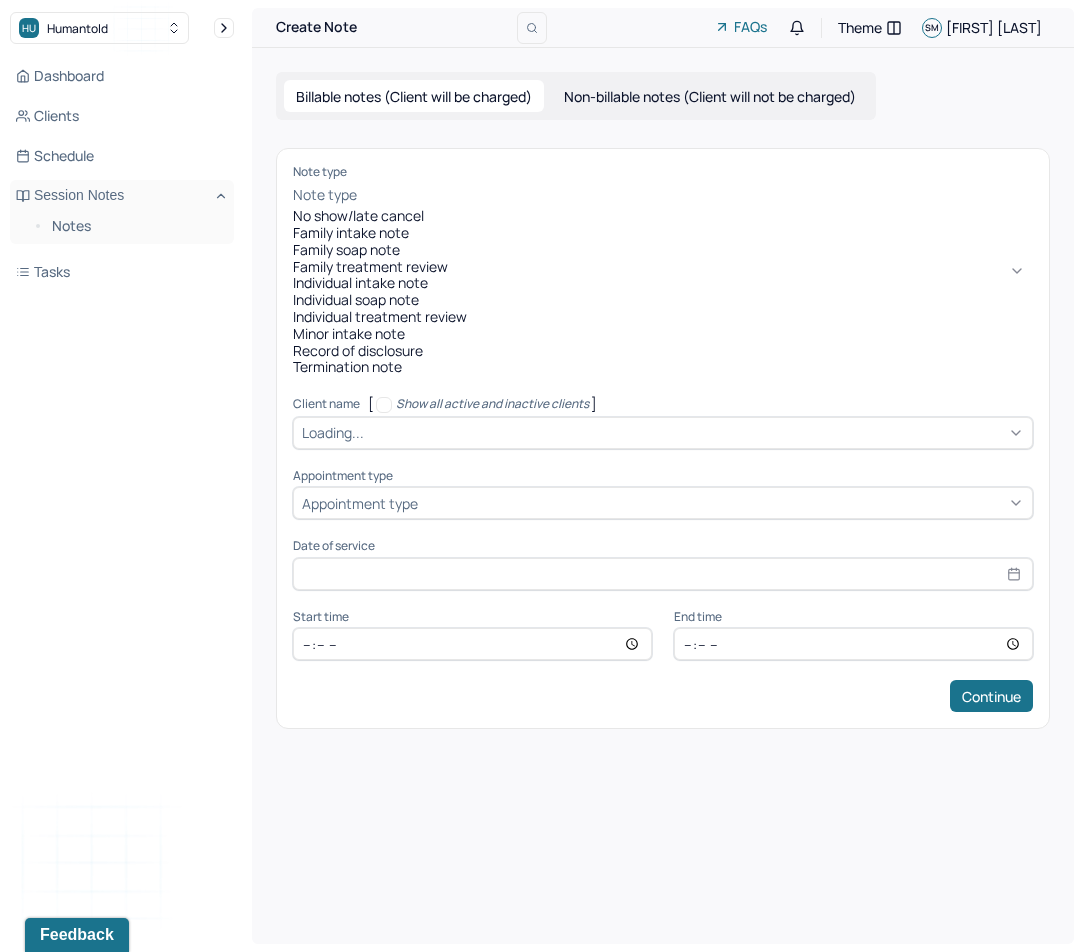 click on "Note type" at bounding box center [325, 195] 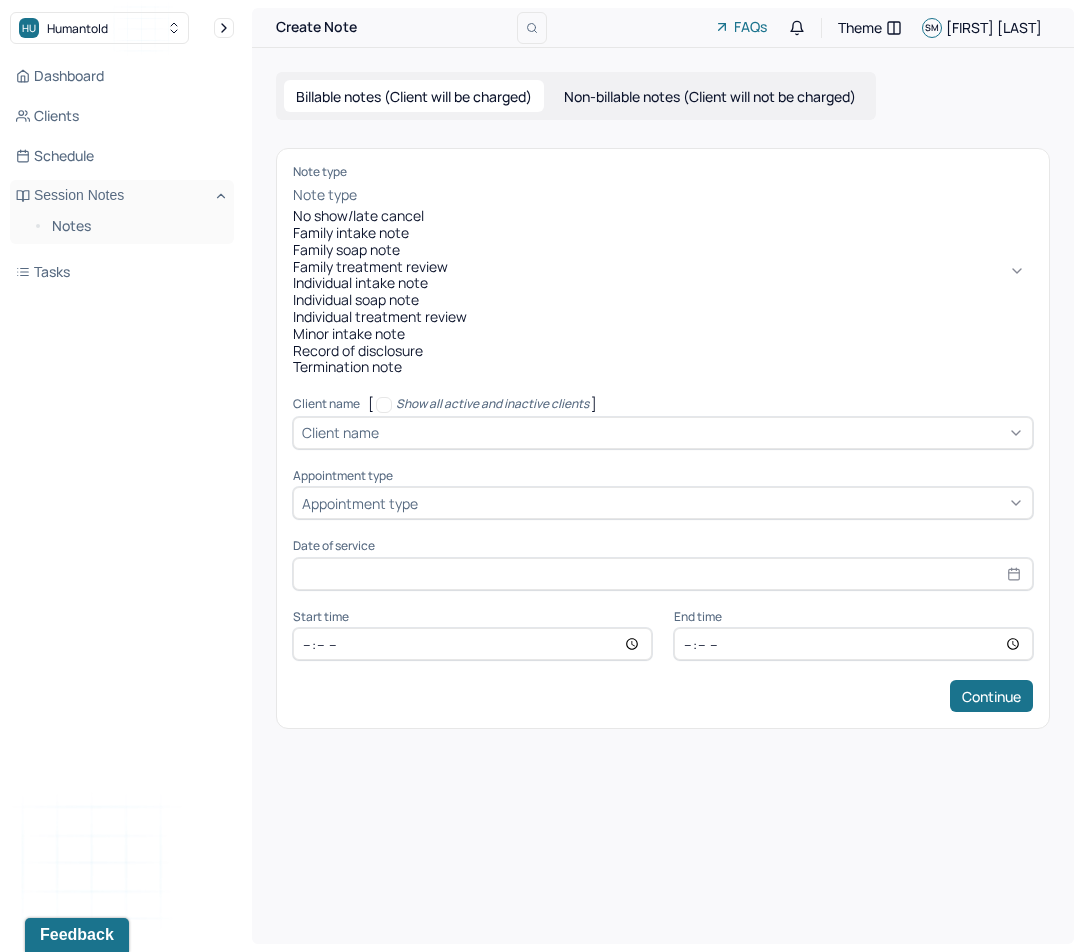 click on "Individual treatment review" at bounding box center (663, 317) 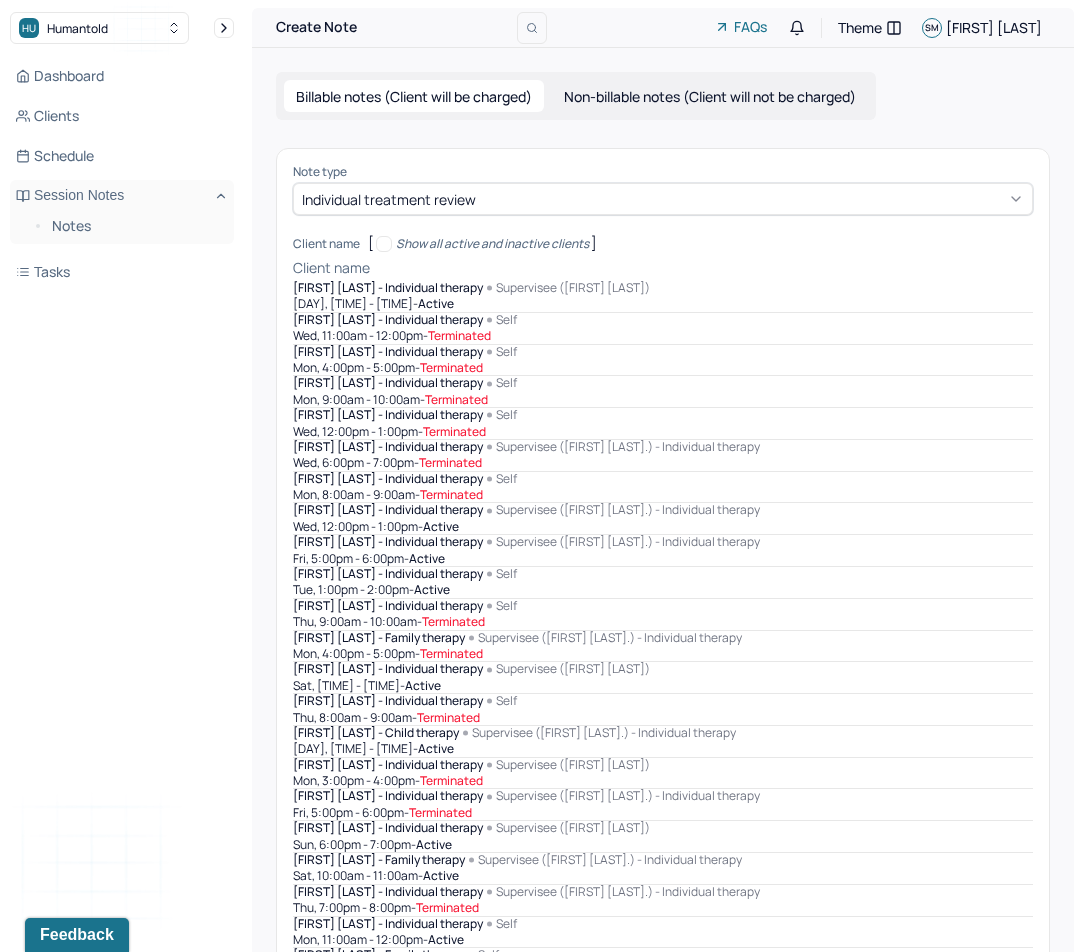 click at bounding box center (703, 268) 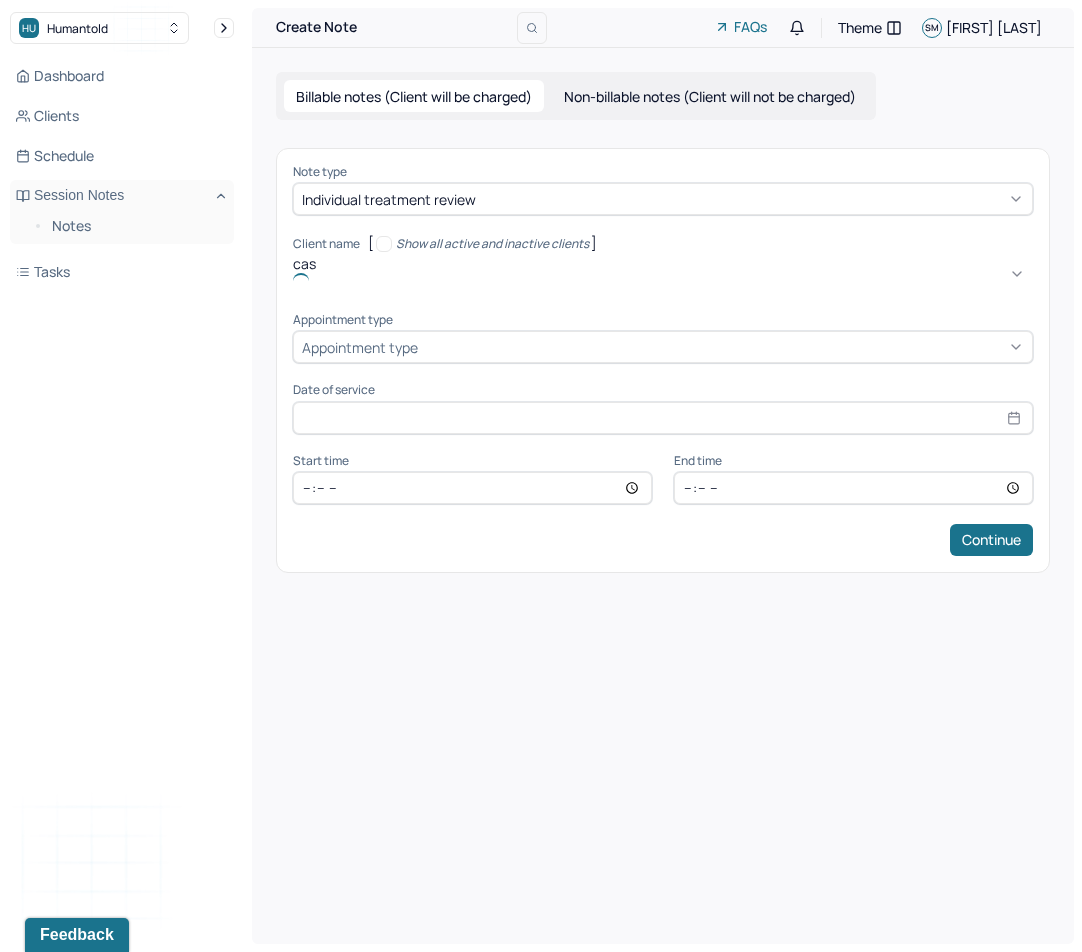 type on "casc" 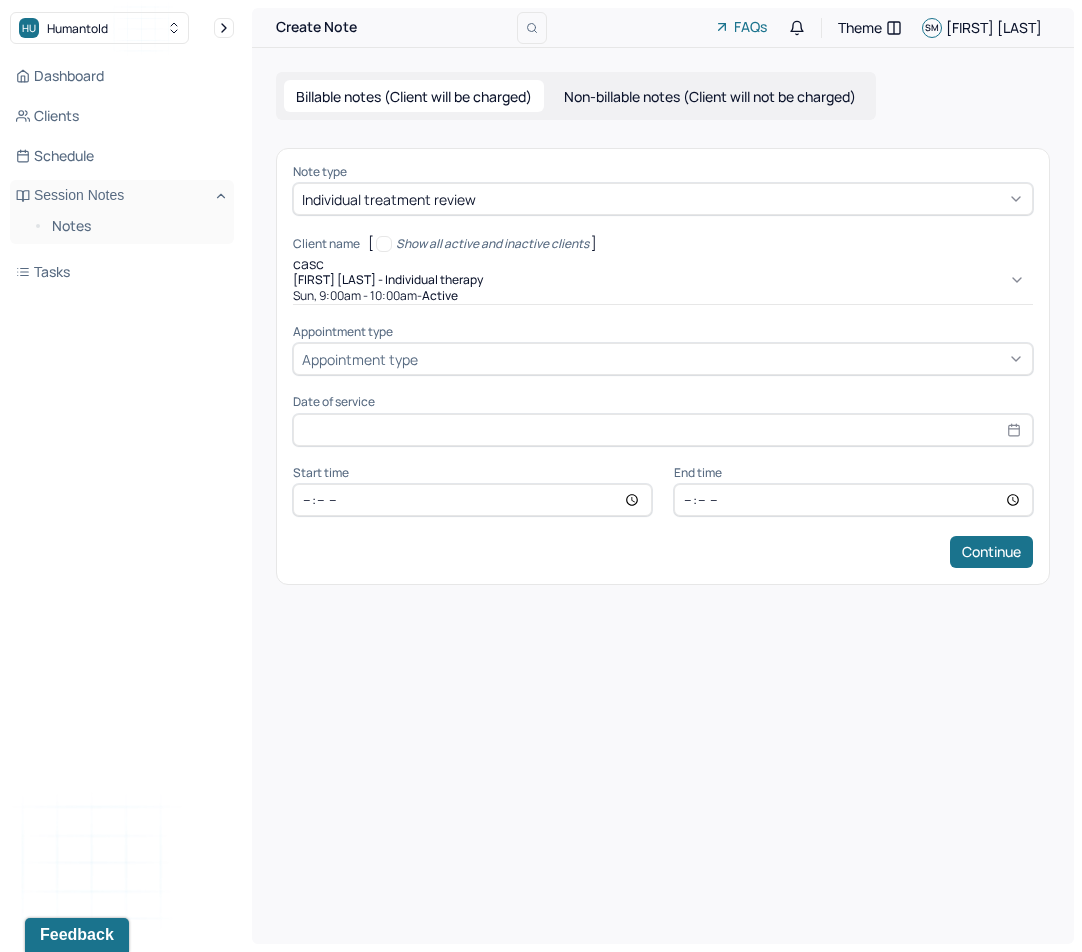 click on "Sun, 9:00am - 10:00am  -  active" at bounding box center (663, 296) 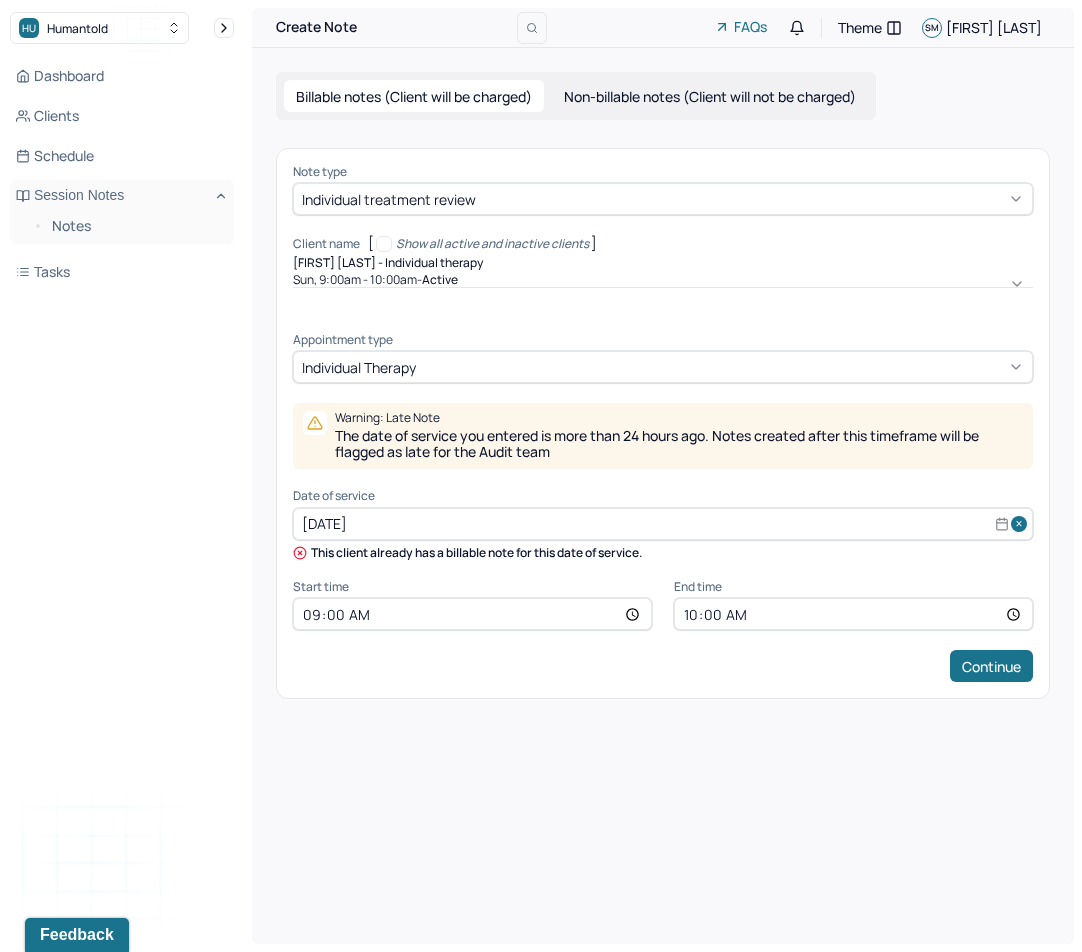 click on "Jul 22, 2025" at bounding box center [663, 524] 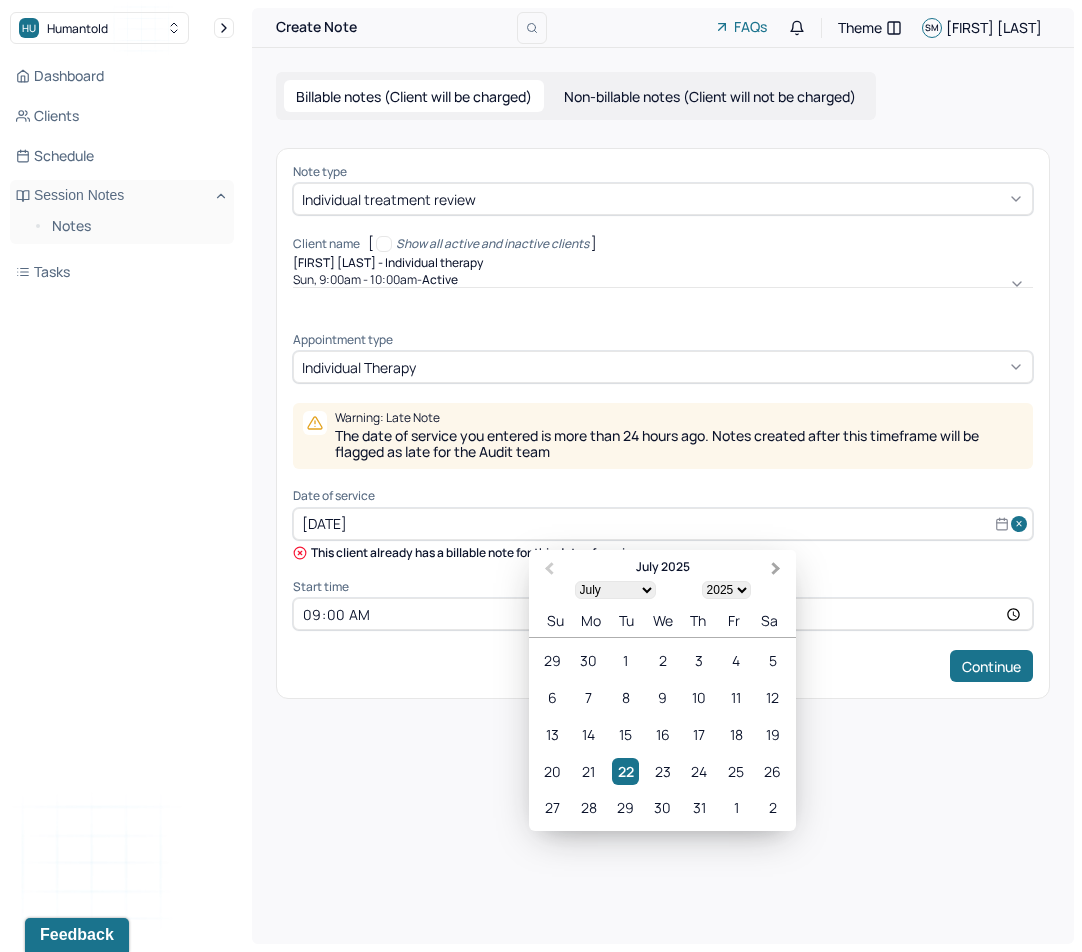 click on "Next Month" at bounding box center [776, 569] 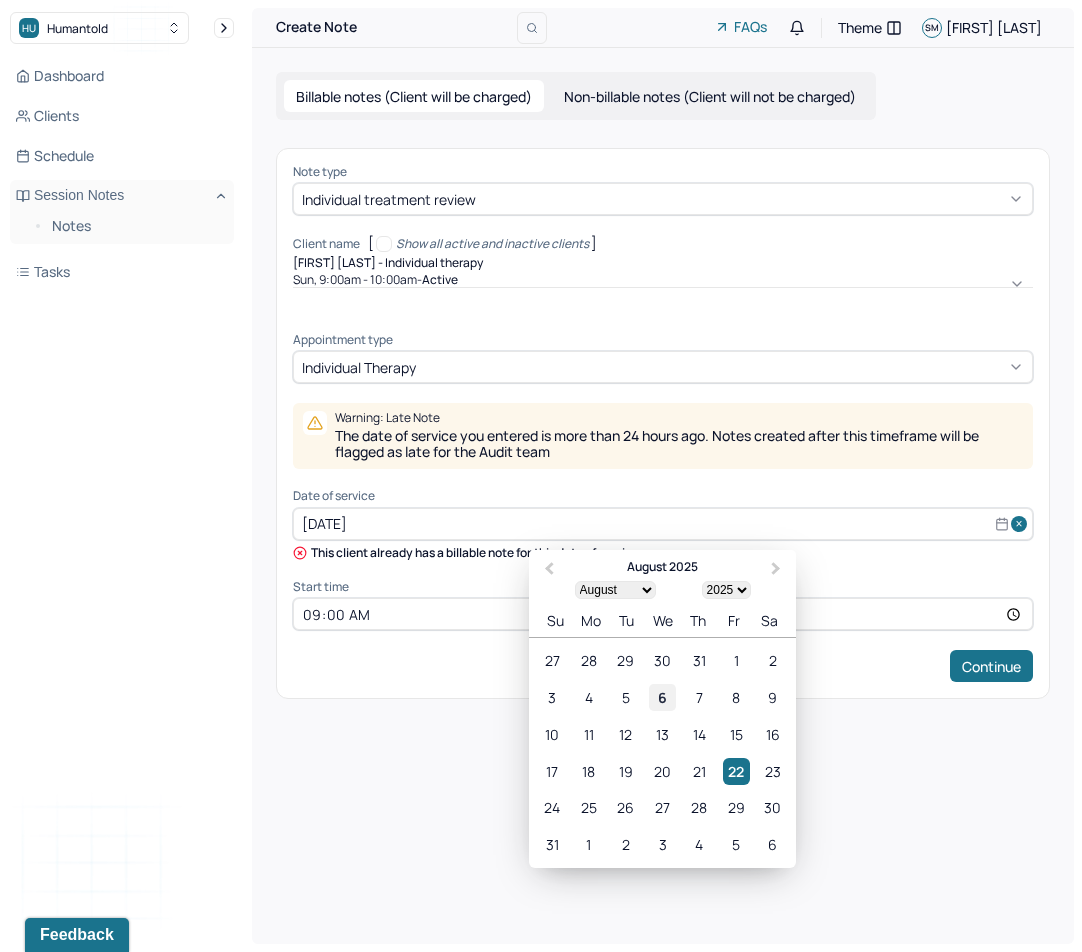 click on "6" at bounding box center (662, 697) 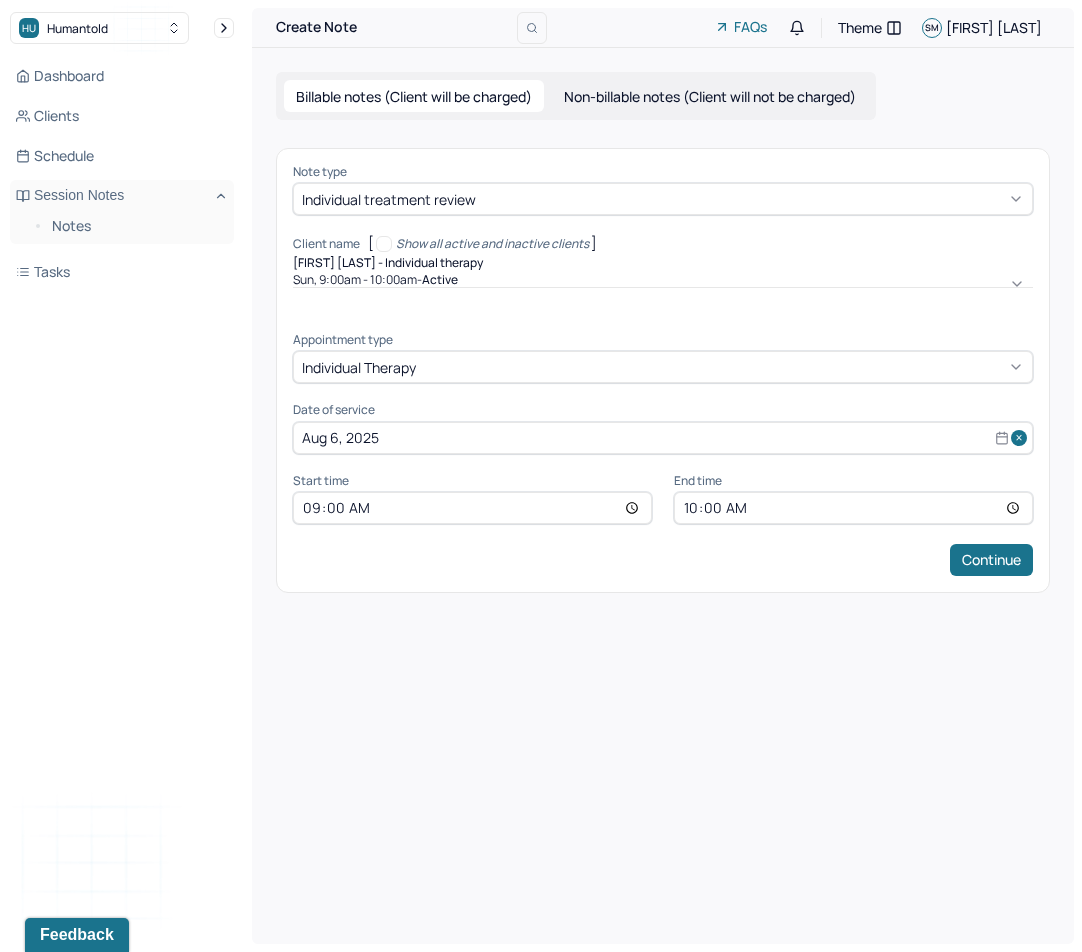 click on "09:00" at bounding box center (472, 508) 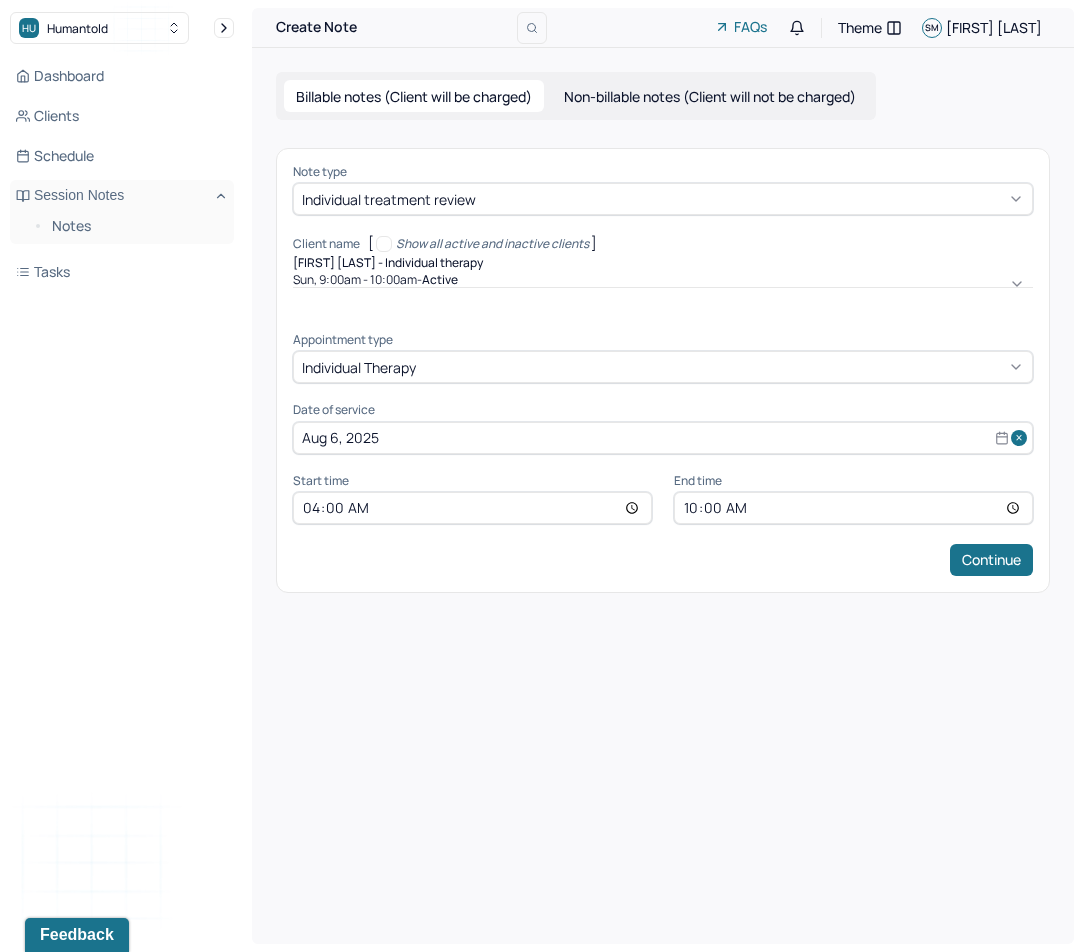type on "16:00" 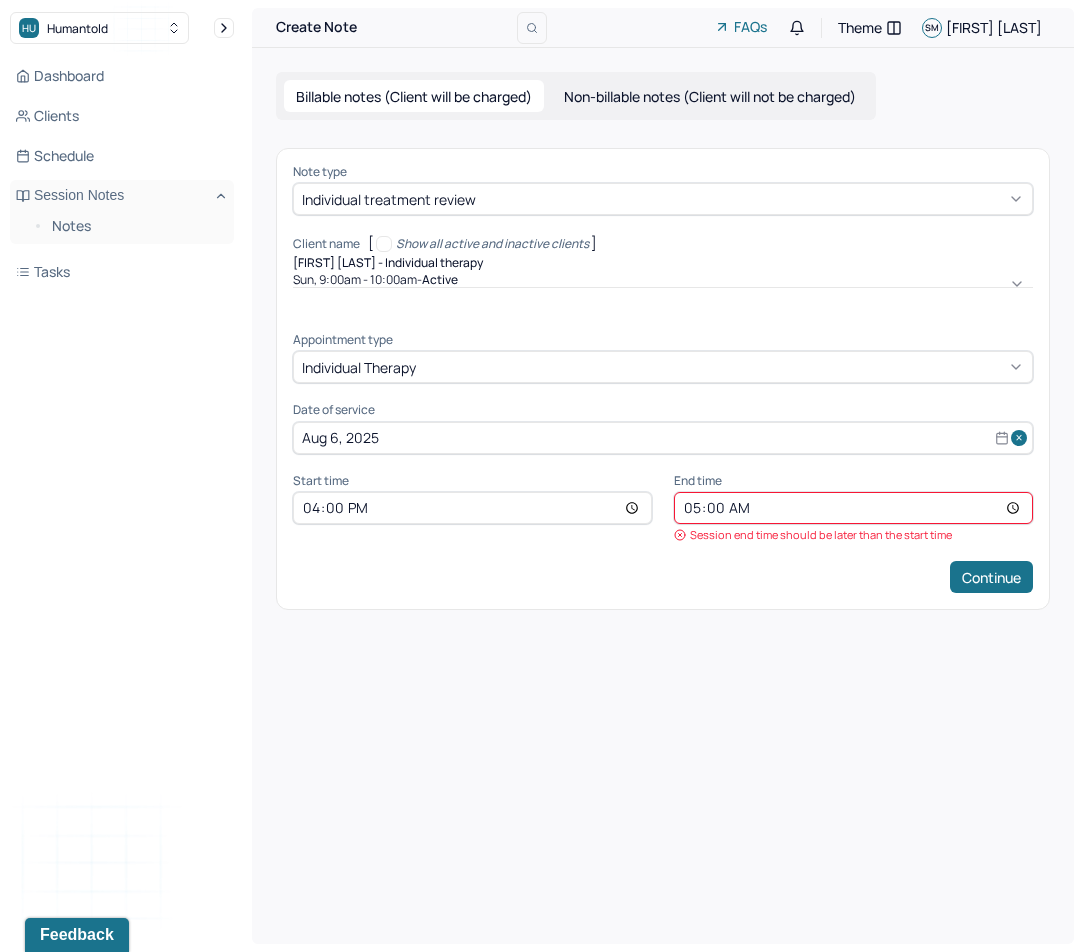 type on "17:00" 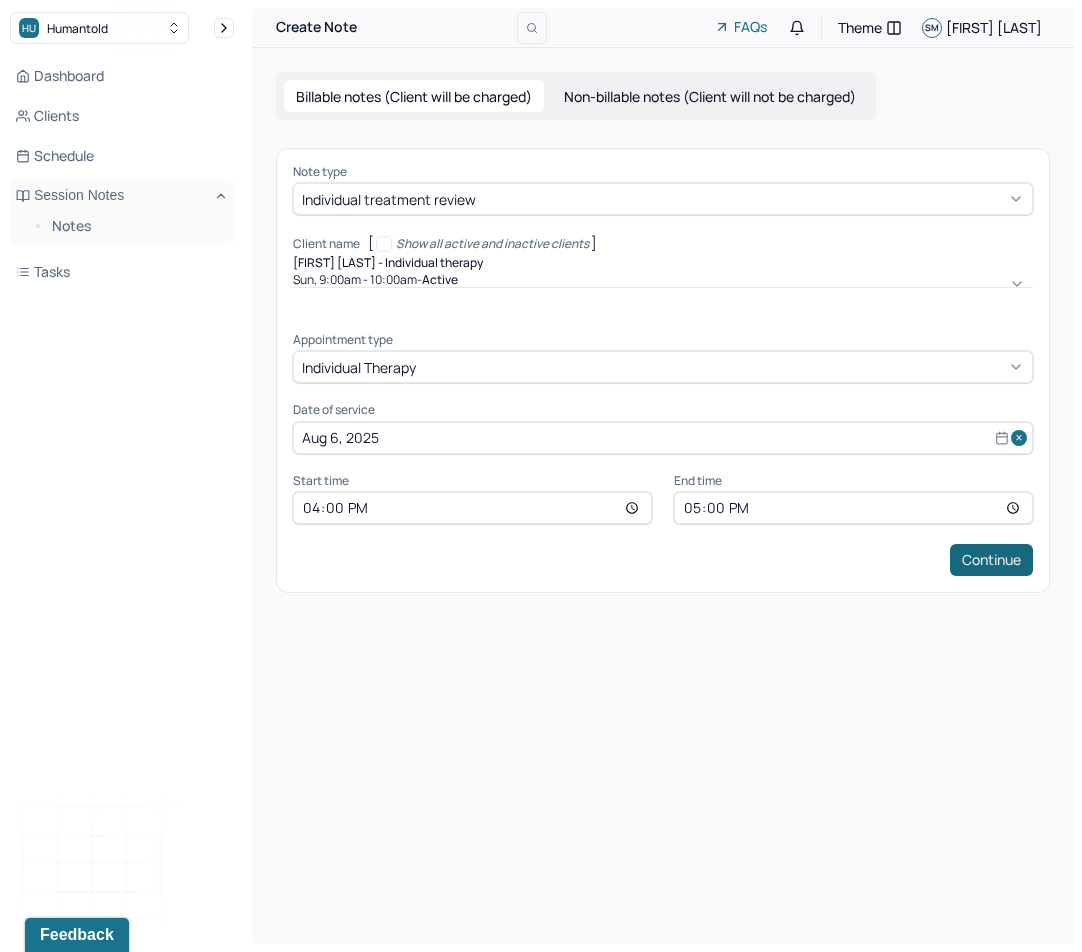 click on "Continue" at bounding box center (991, 560) 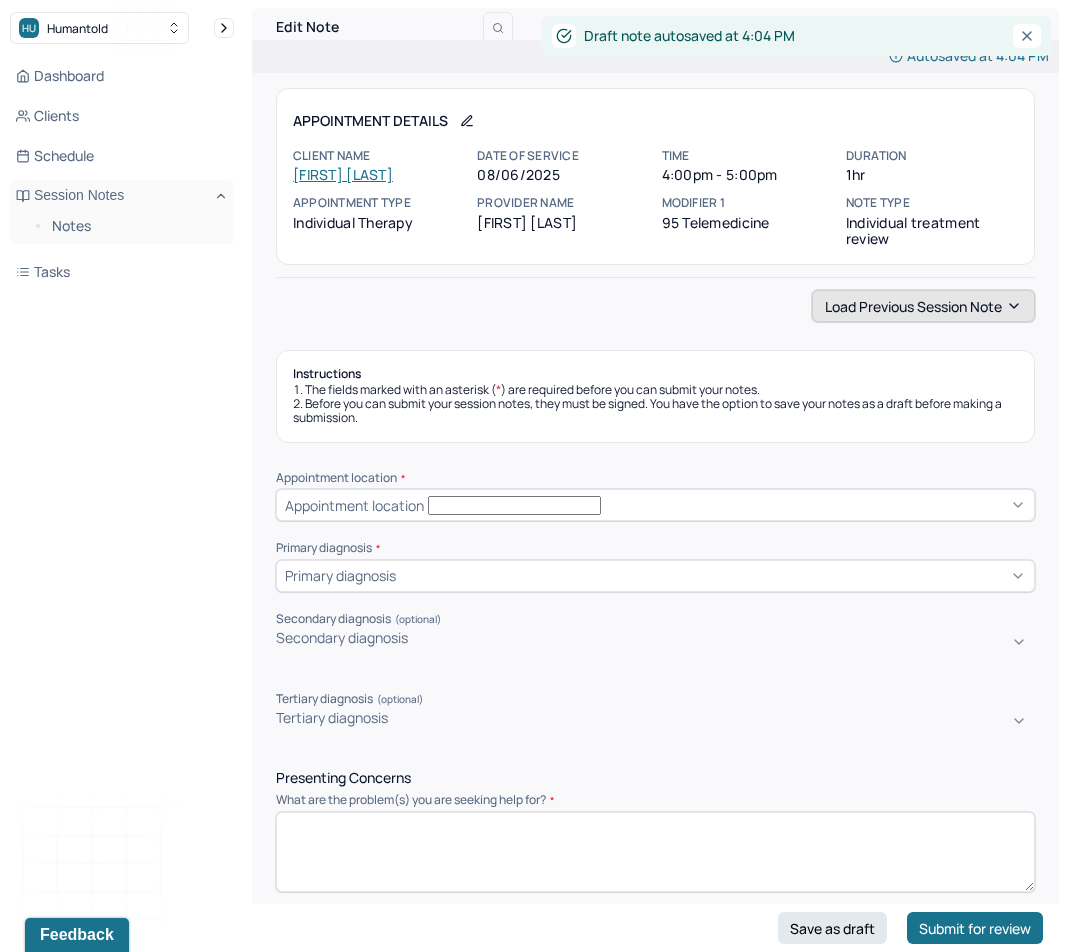 click on "Load previous session note" at bounding box center (923, 306) 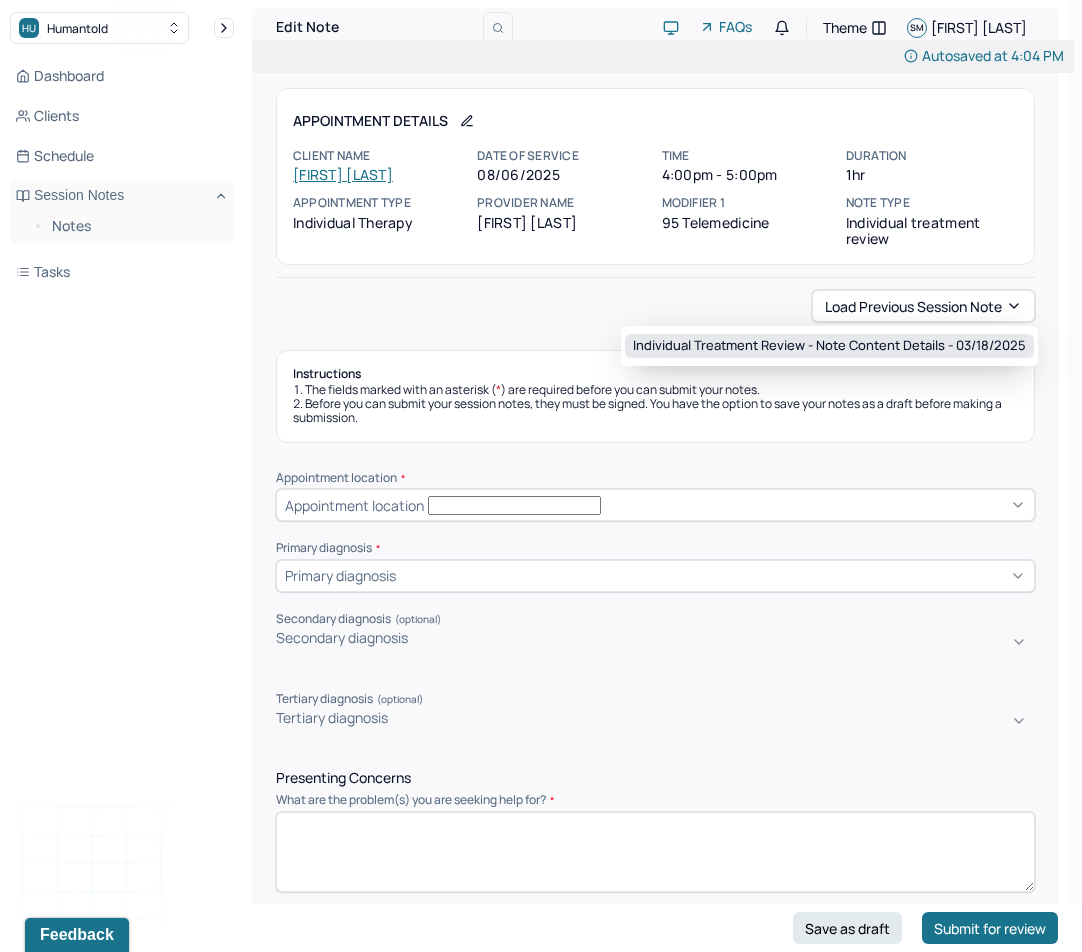 click on "Individual treatment review   - Note content Details -   03/18/2025" at bounding box center [829, 346] 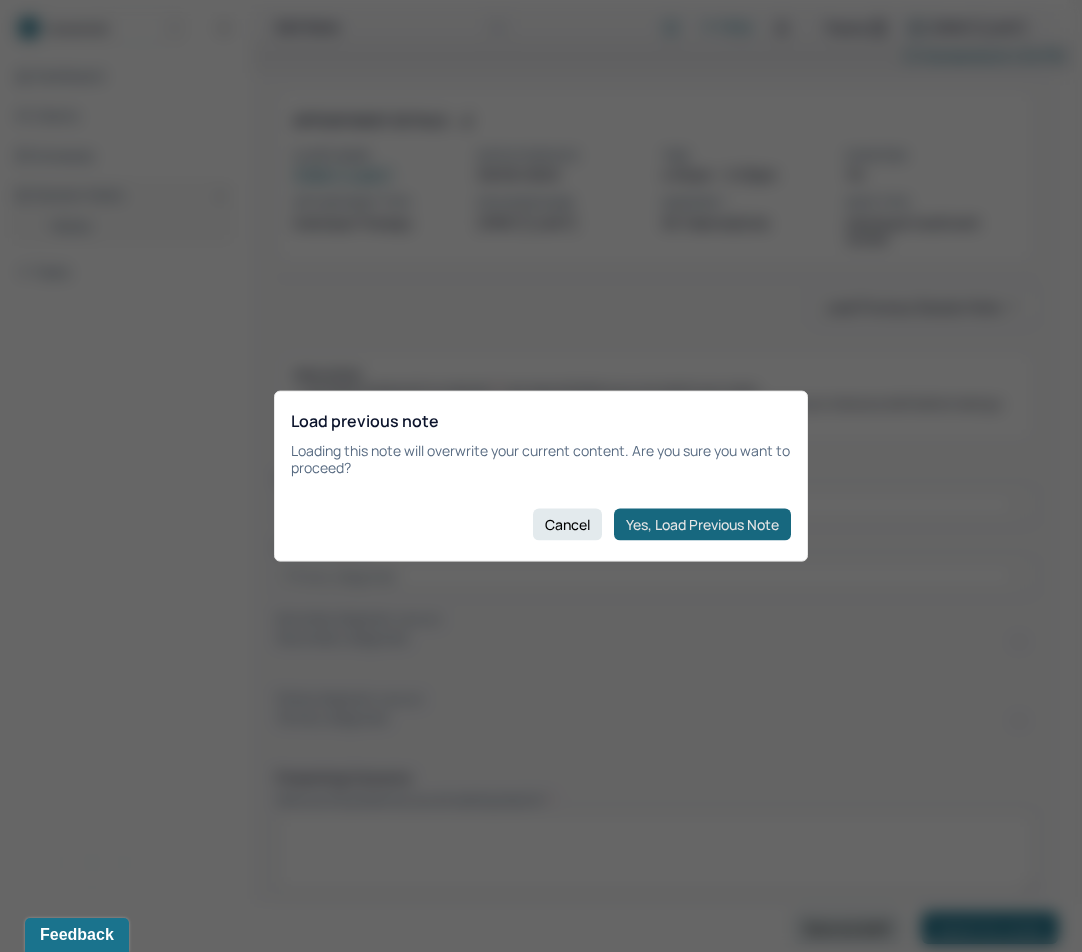 click on "Yes, Load Previous Note" at bounding box center (702, 524) 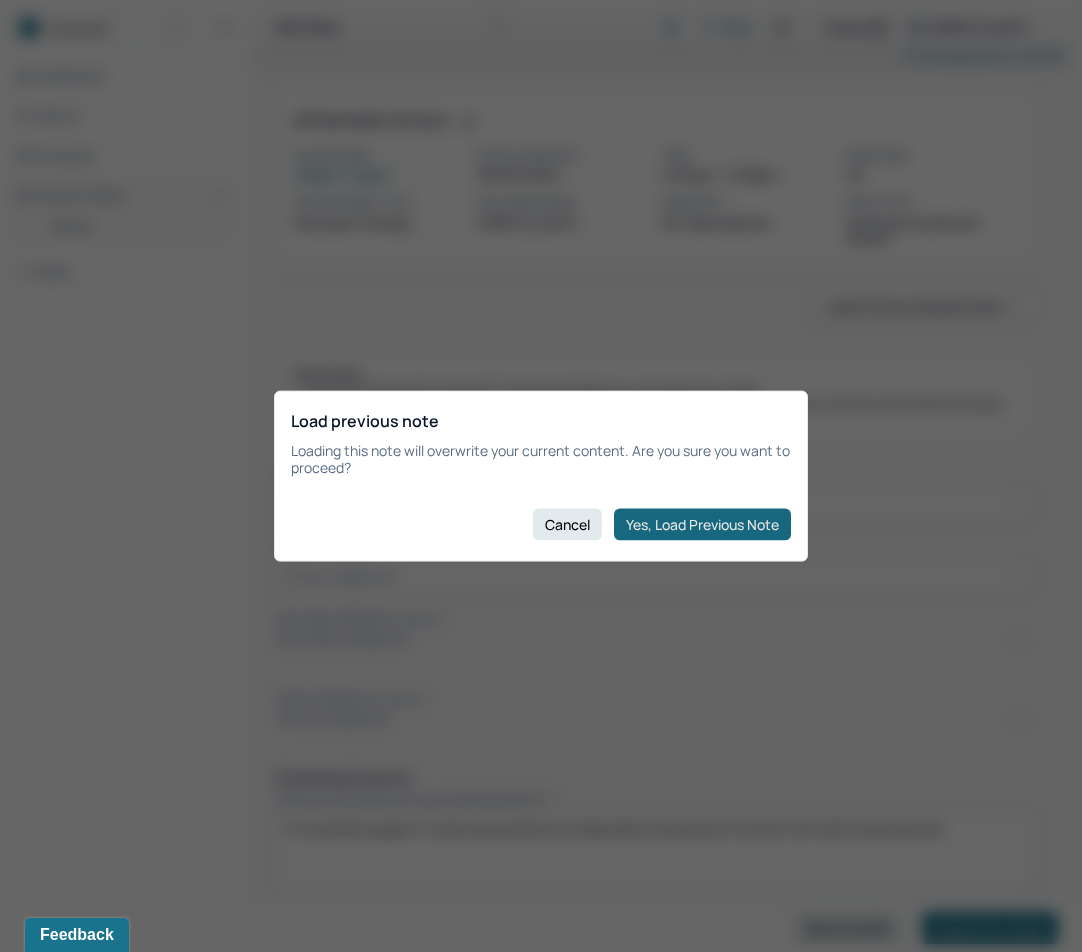 checkbox on "true" 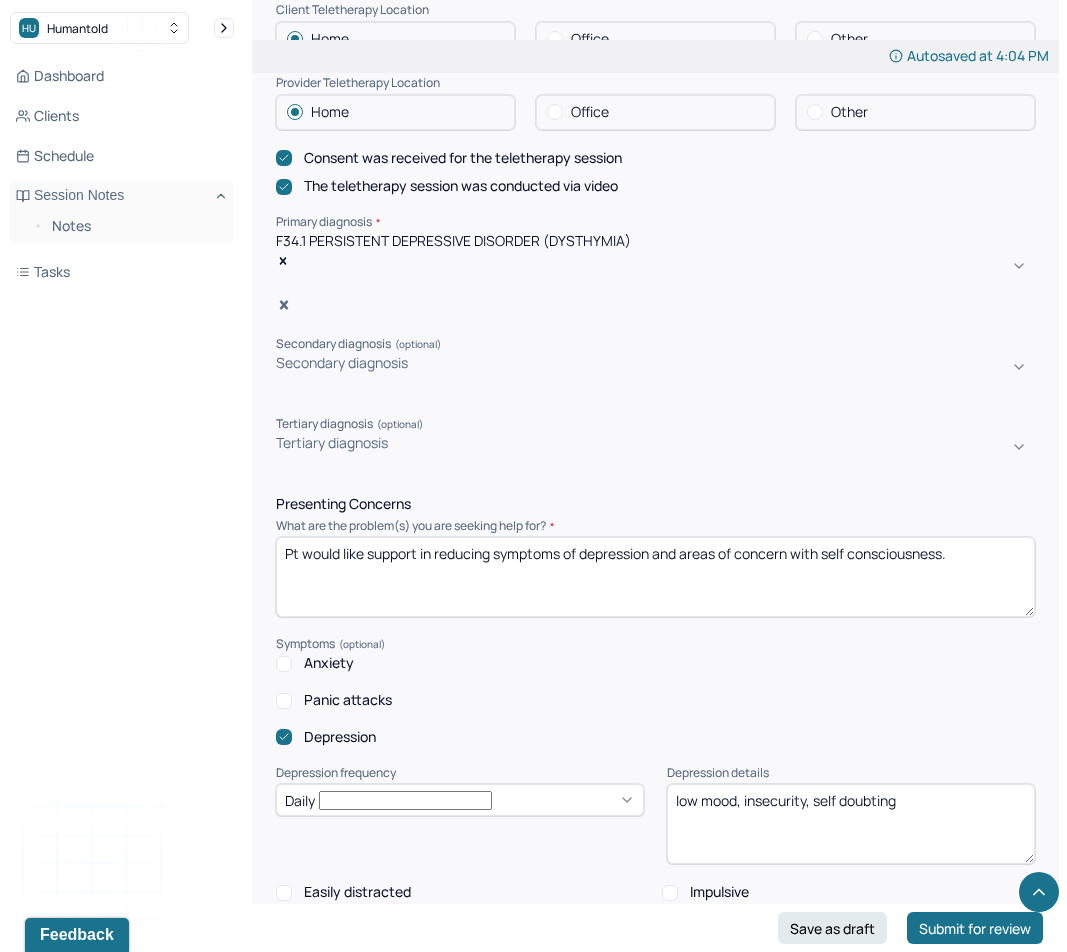 scroll, scrollTop: 725, scrollLeft: 0, axis: vertical 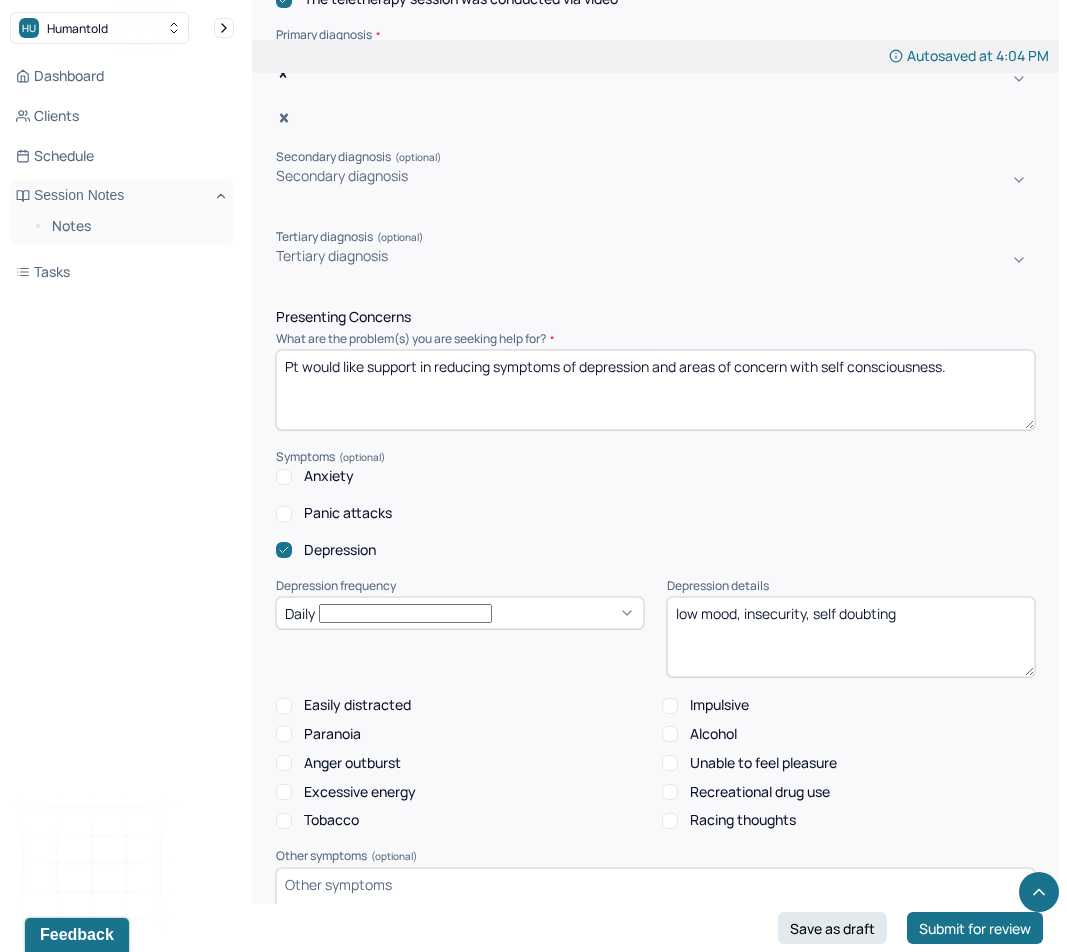 click on "Pt would like support in reducing symptoms of depression and areas of concern with self consciousness." at bounding box center (655, 390) 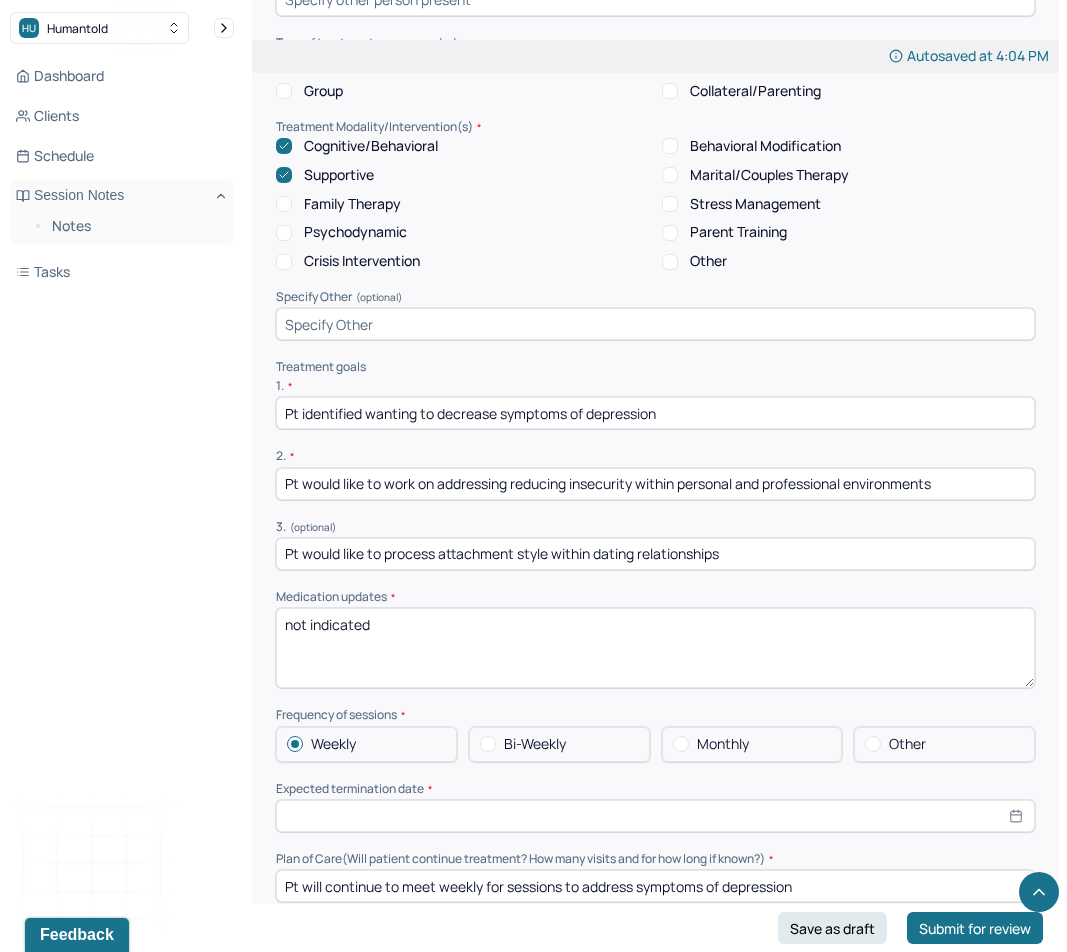 scroll, scrollTop: 3974, scrollLeft: 0, axis: vertical 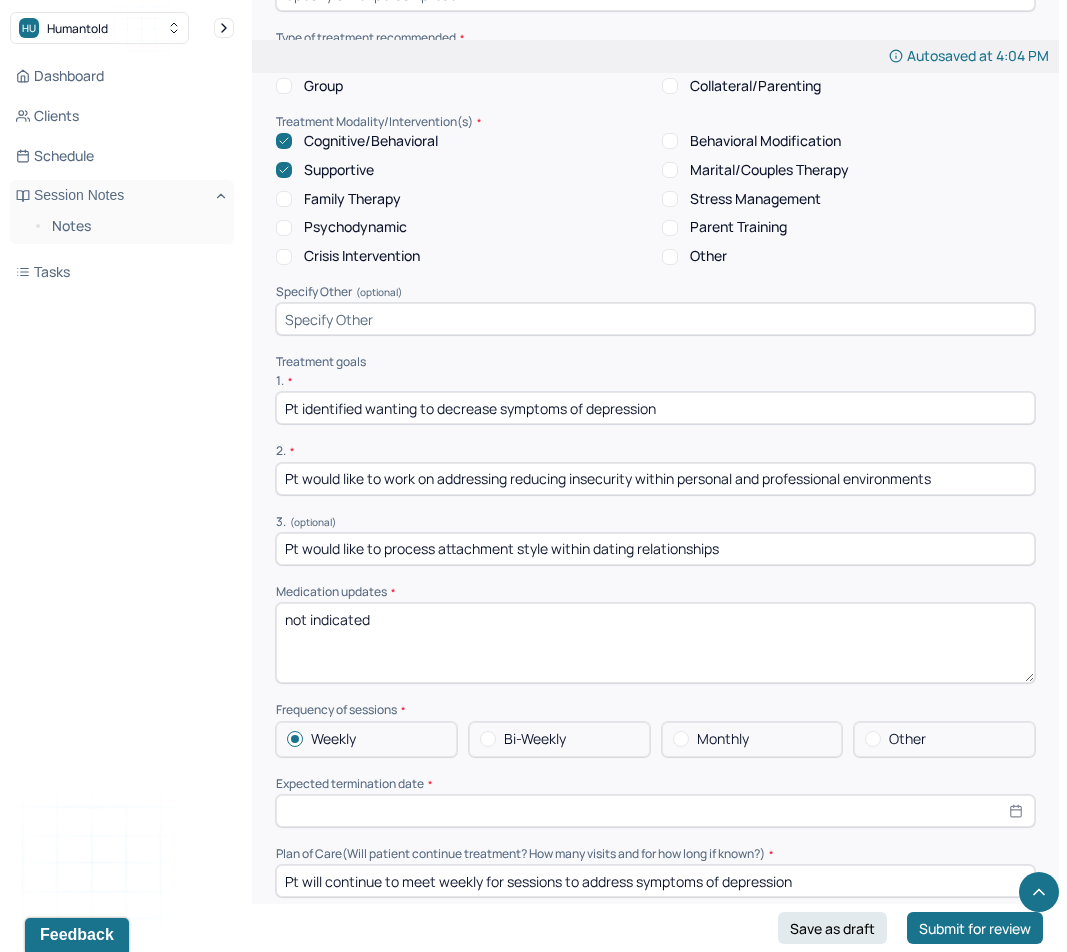 type on "Pt would like support in reducing symptoms of depression and areas of concern with self consciousness and personal/professional insecurity" 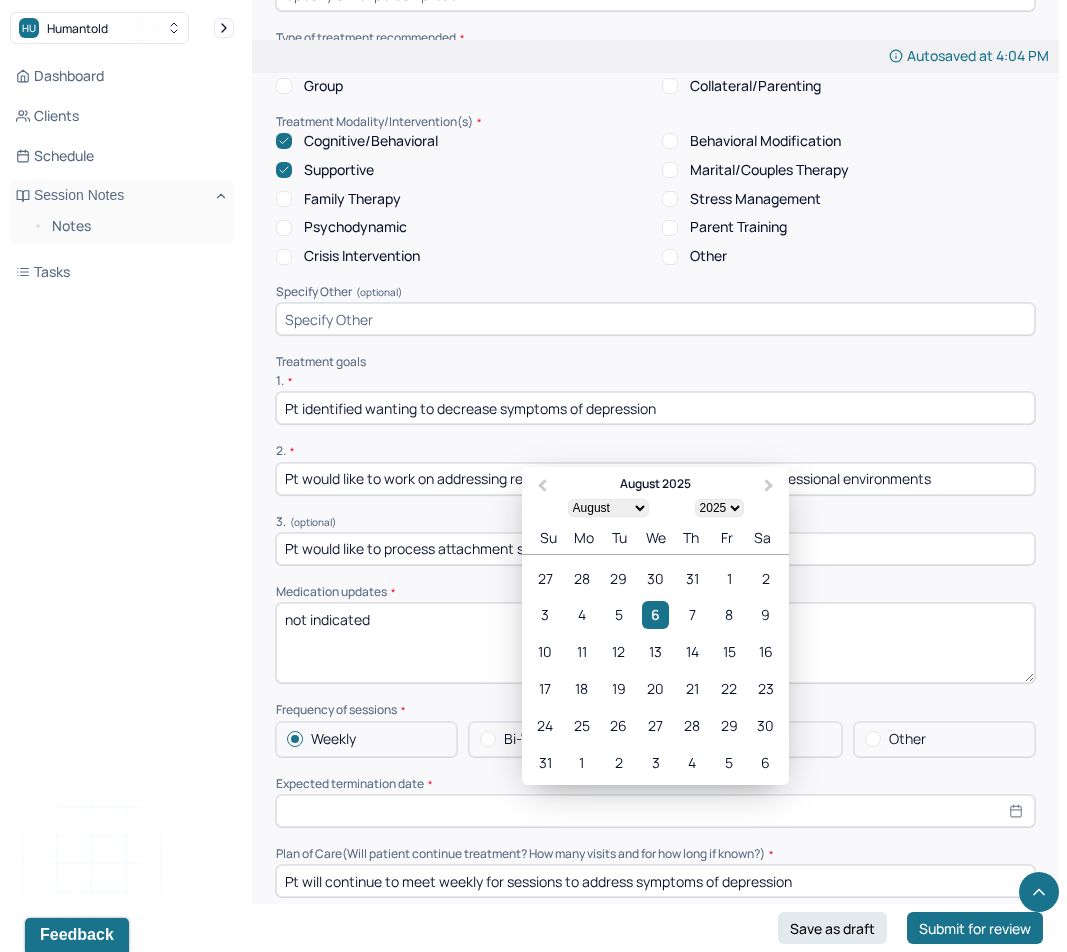 click at bounding box center (655, 811) 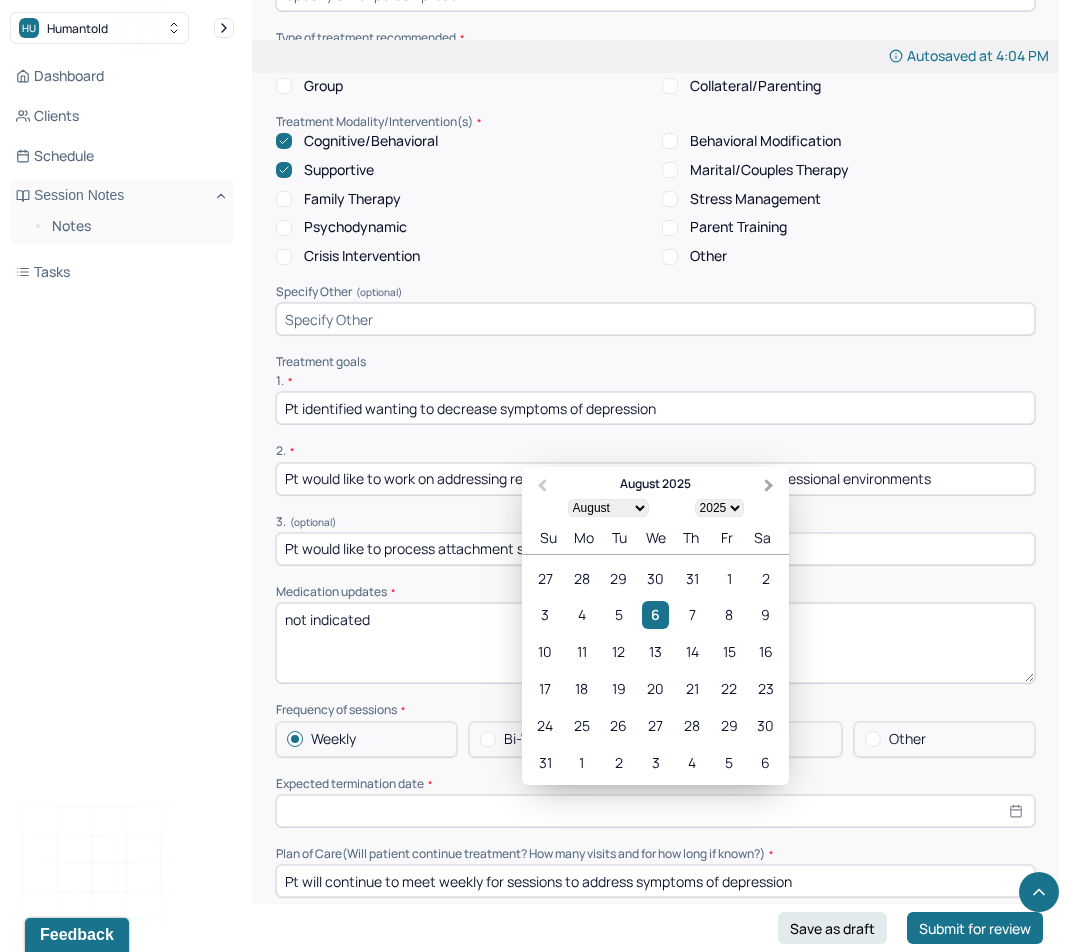 click on "Next Month" at bounding box center (769, 486) 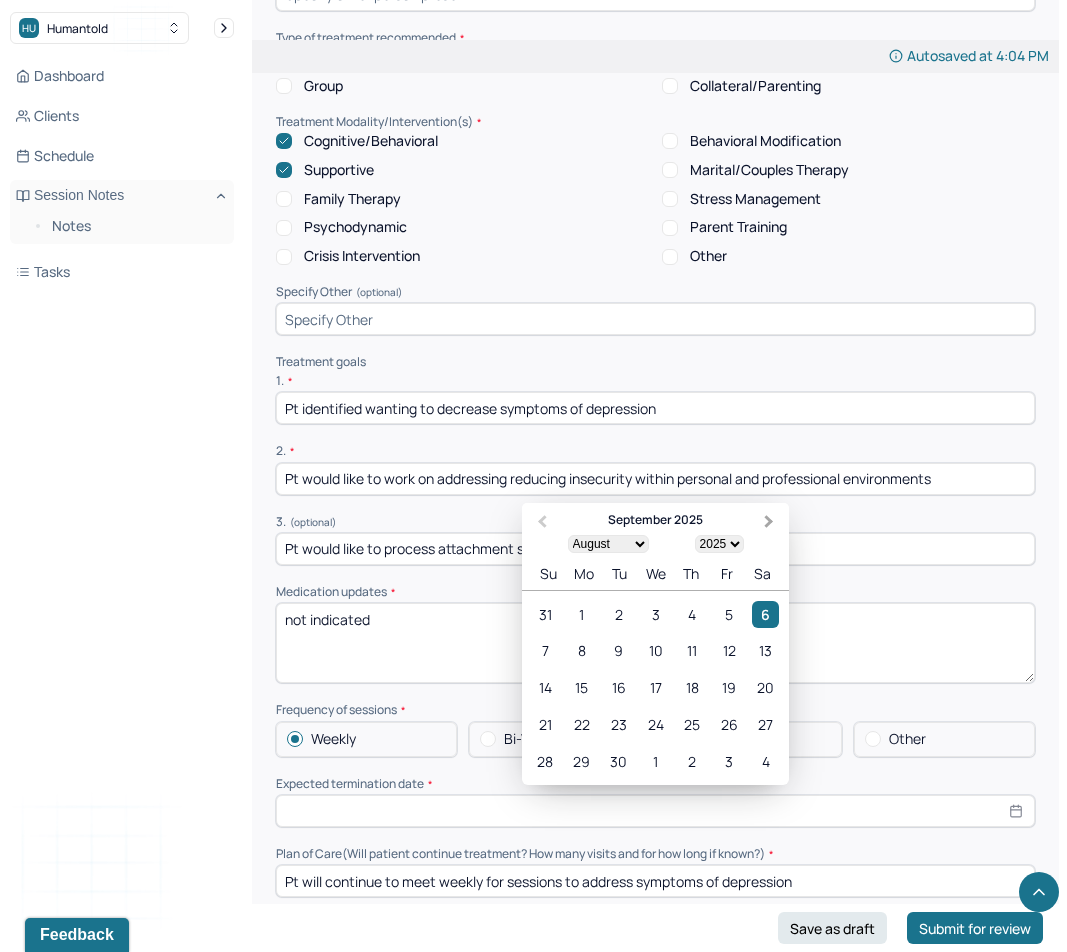 select on "8" 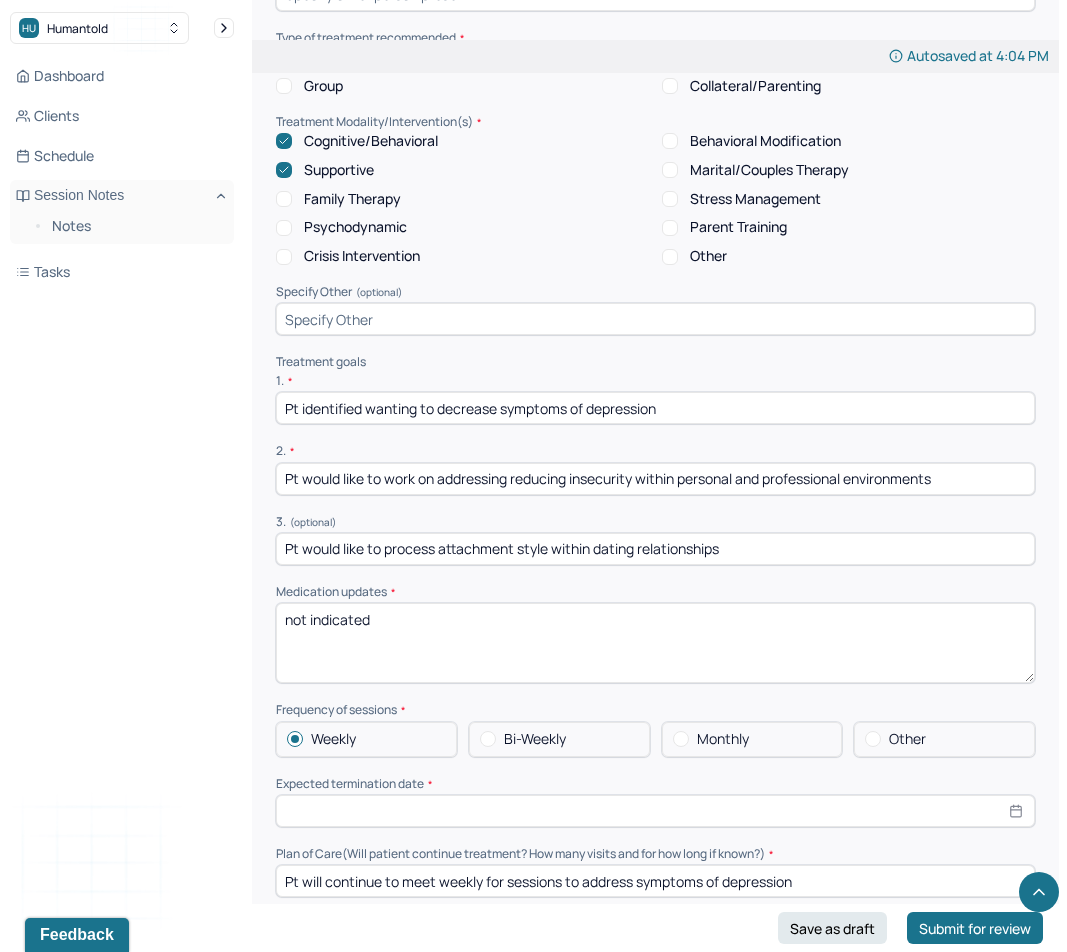click on "Pt would like to work on addressing reducing insecurity within personal and professional environments" at bounding box center [655, 479] 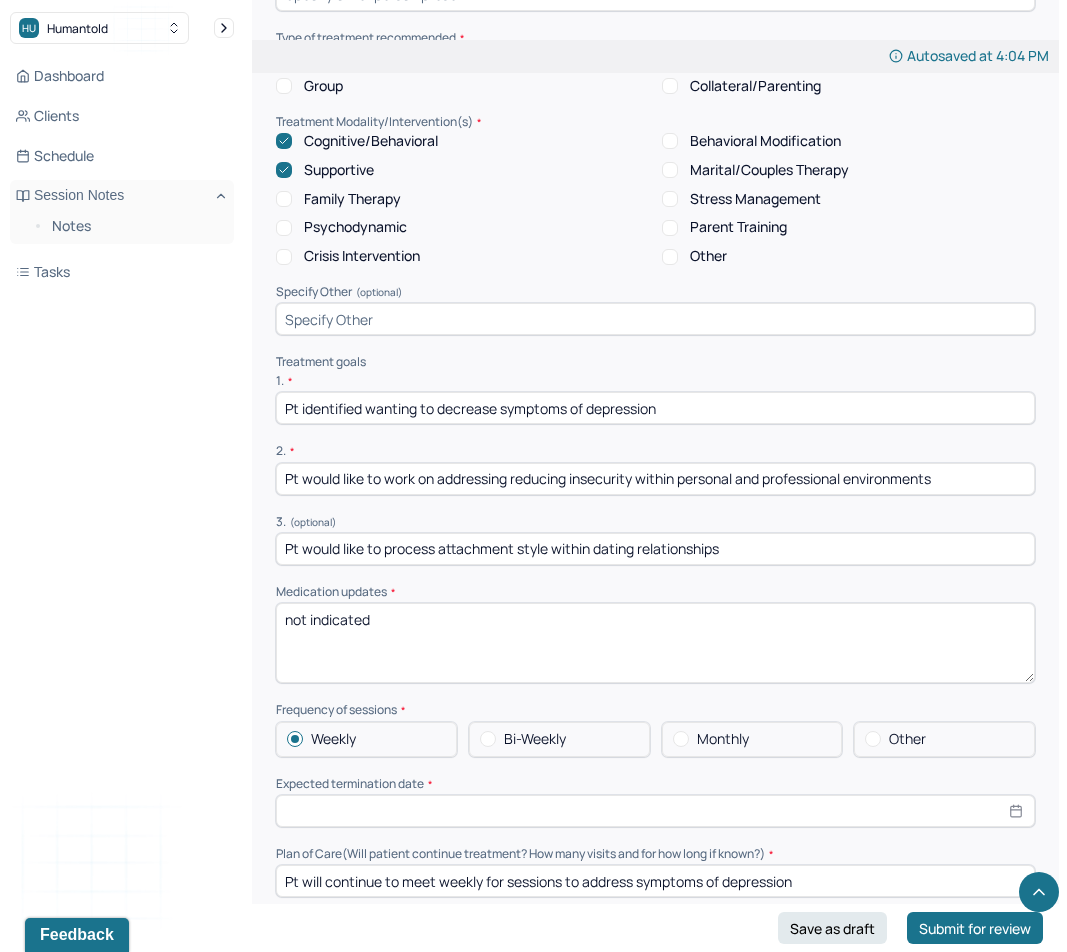 select on "7" 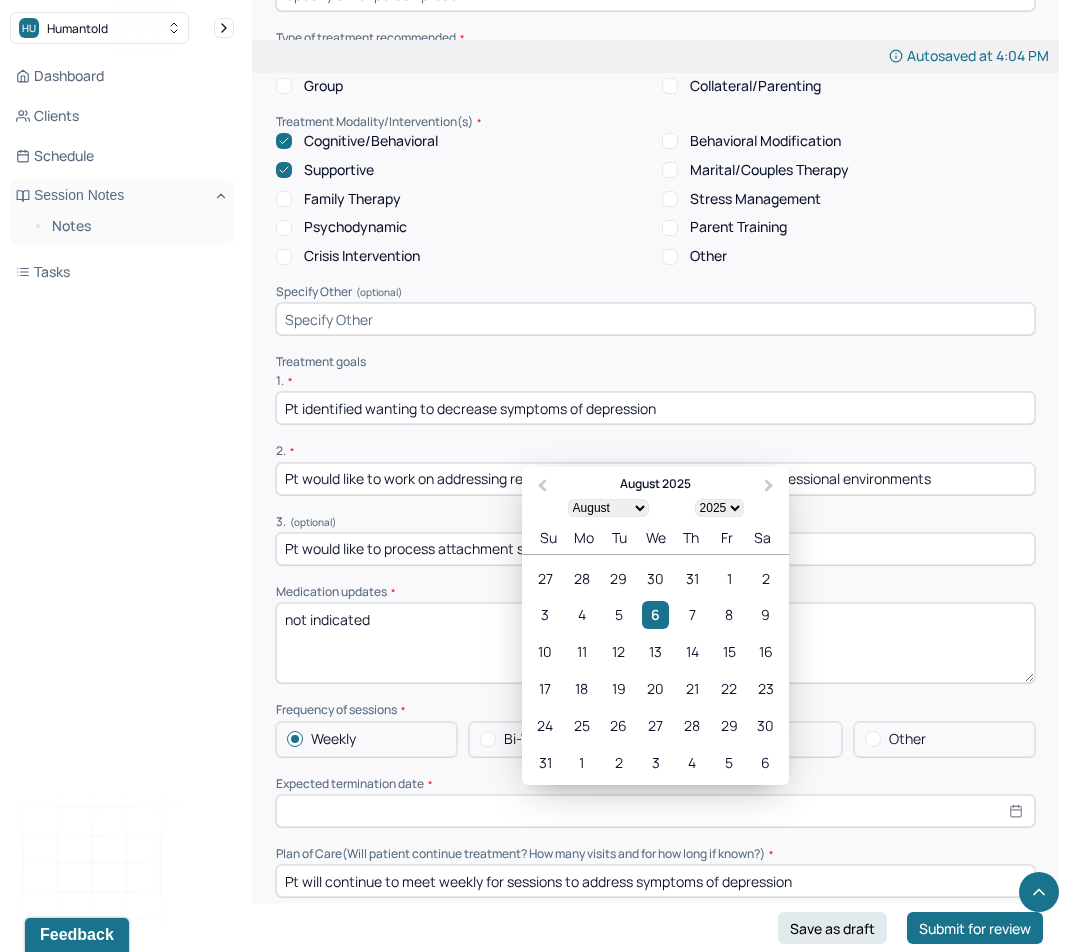 click at bounding box center (655, 811) 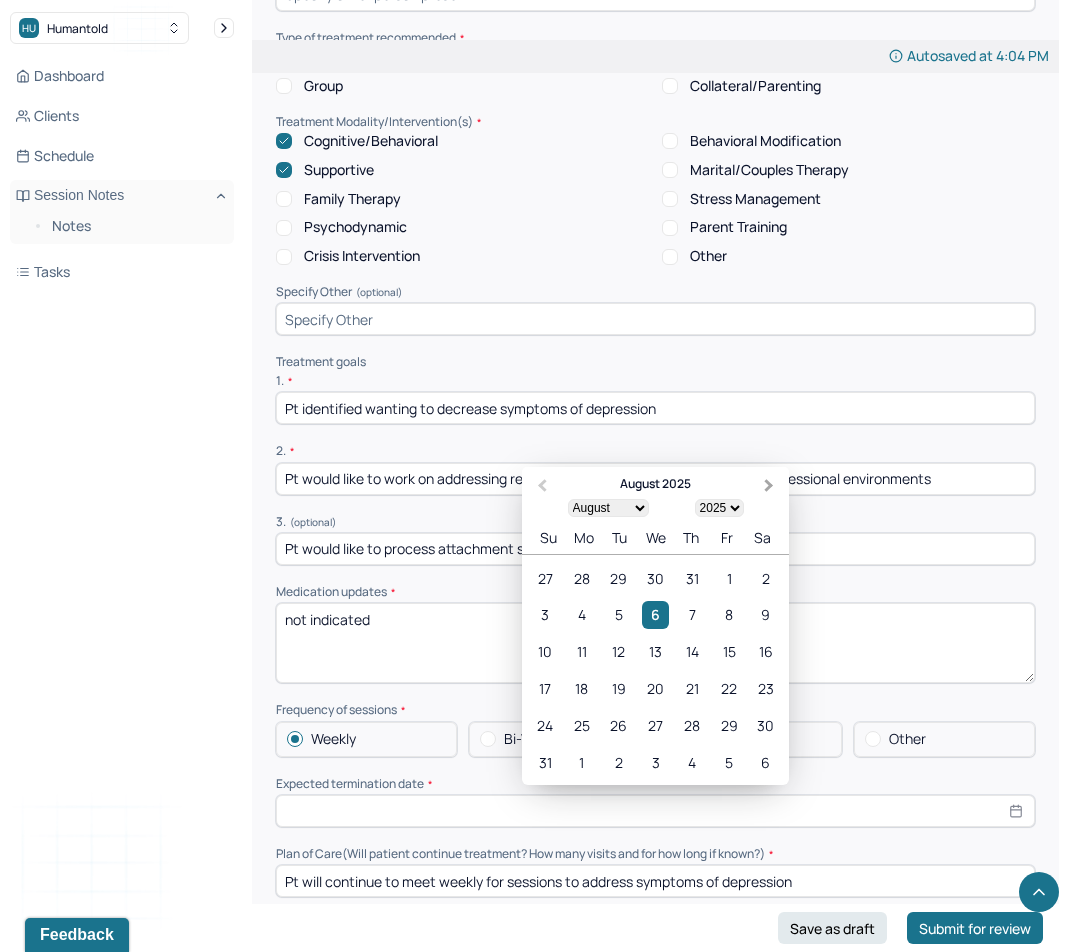click on "Next Month" at bounding box center [769, 486] 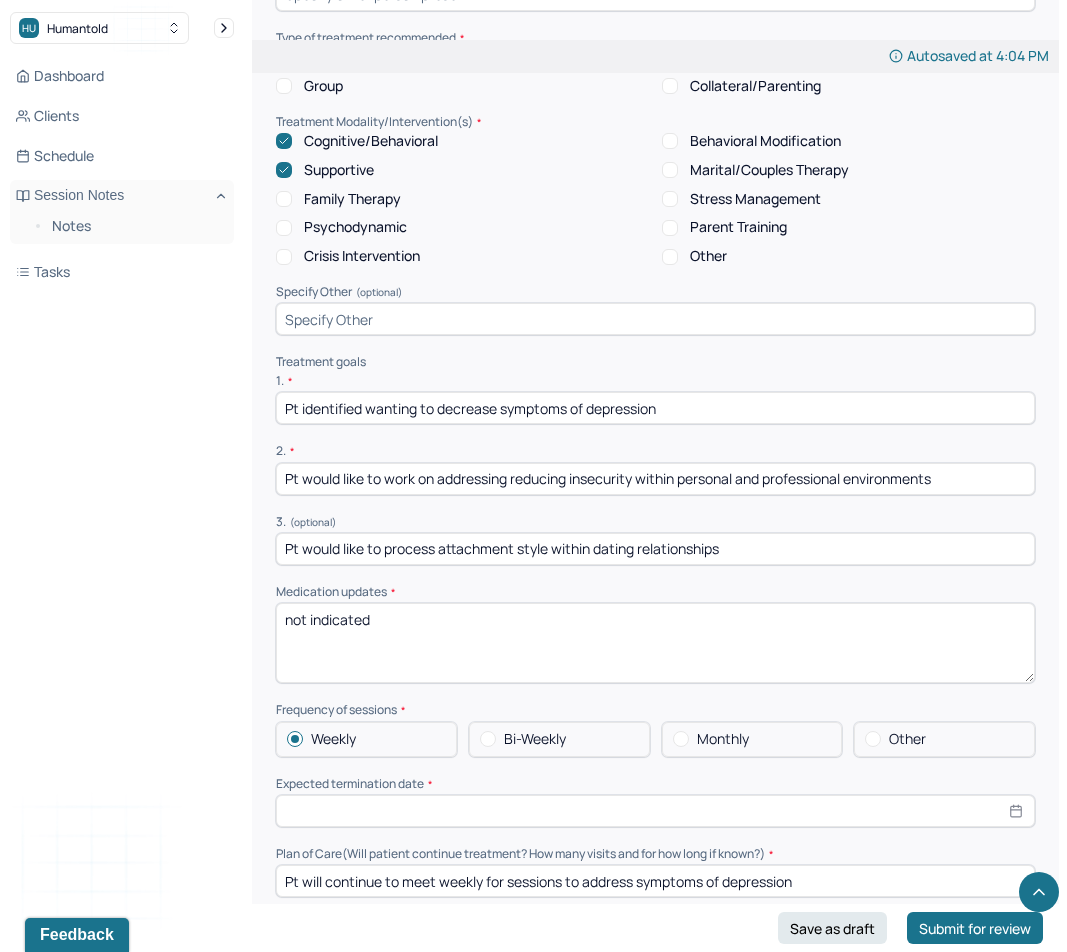 click on "Pt would like to work on addressing reducing insecurity within personal and professional environments" at bounding box center (655, 479) 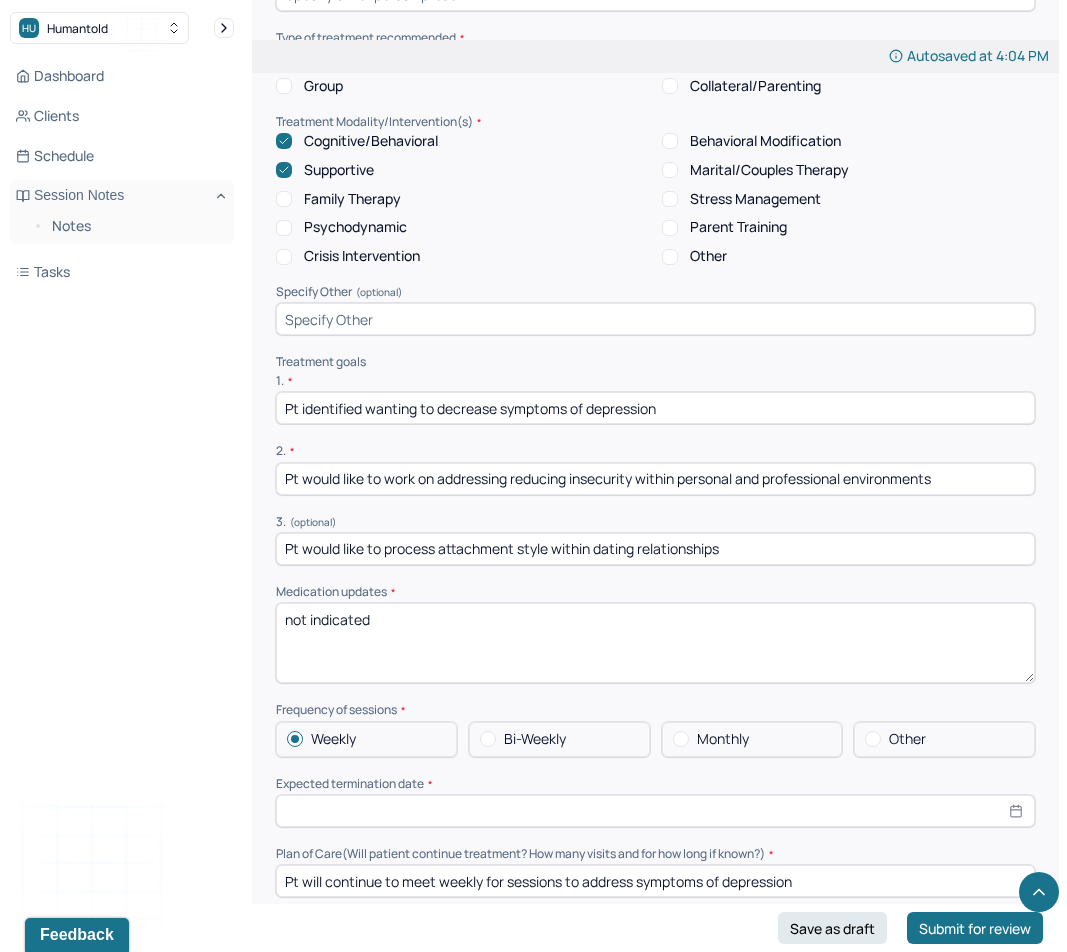 click 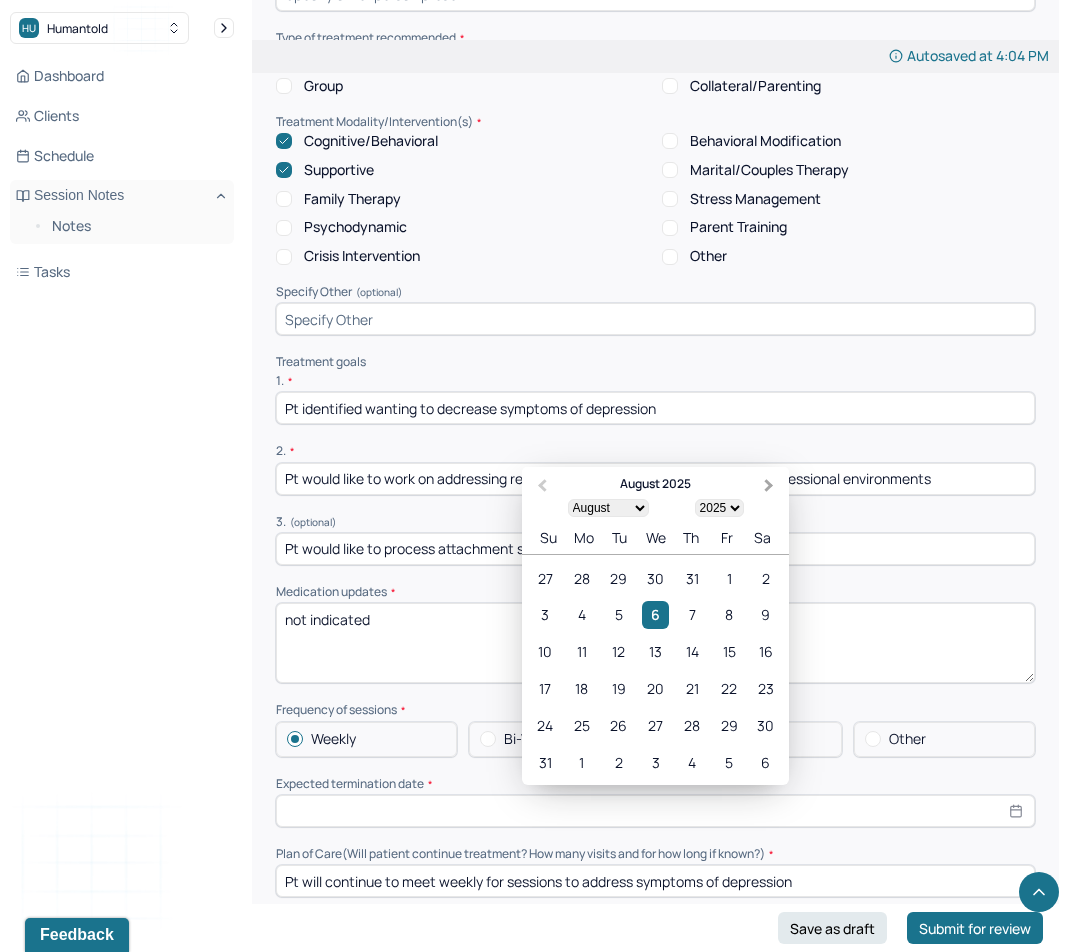 click on "Next Month" at bounding box center (771, 488) 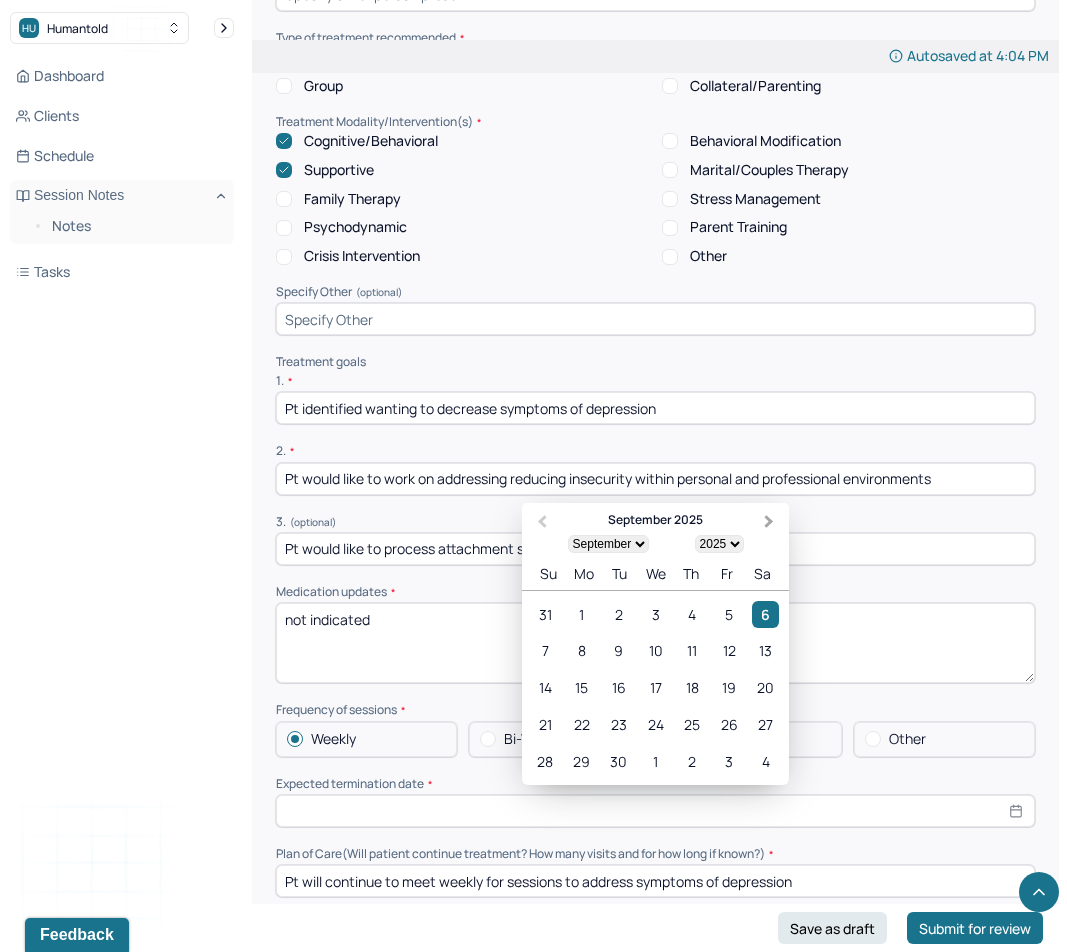 click on "Next Month" at bounding box center [769, 522] 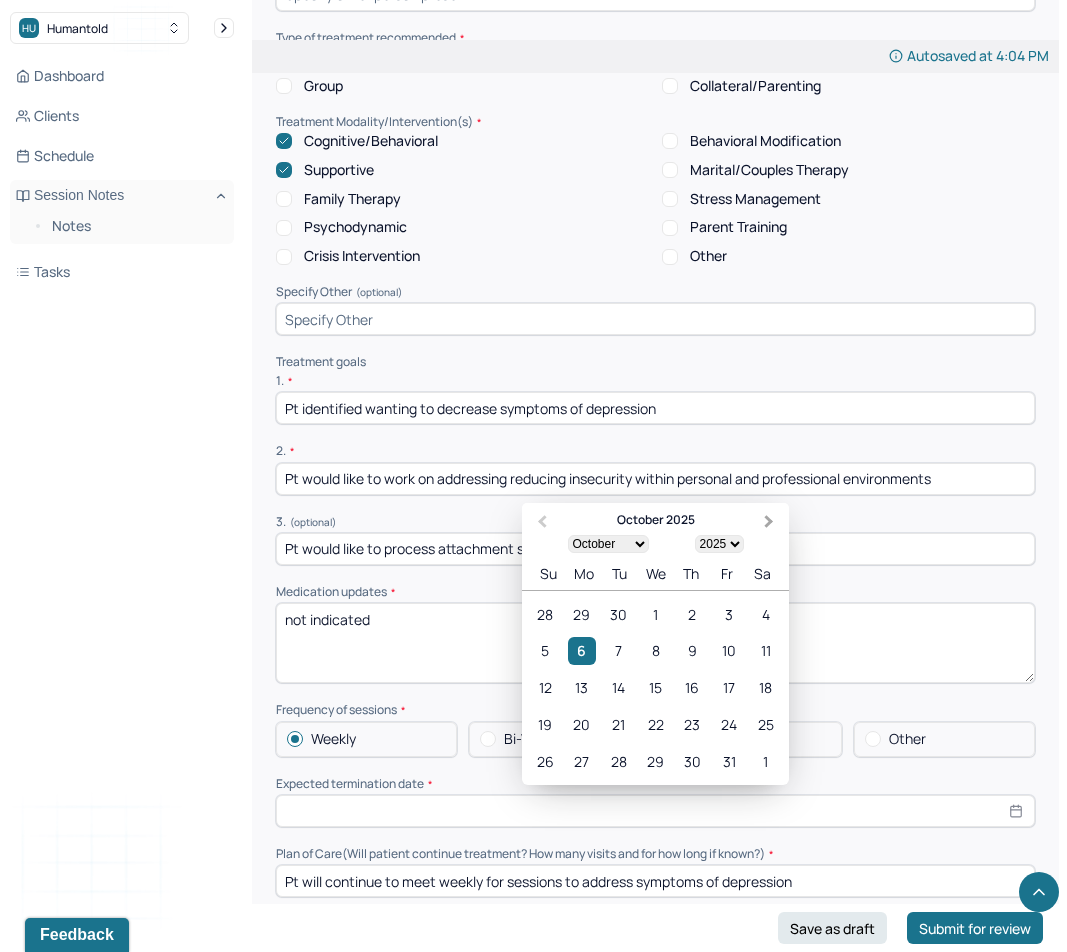 click on "Next Month" at bounding box center (769, 522) 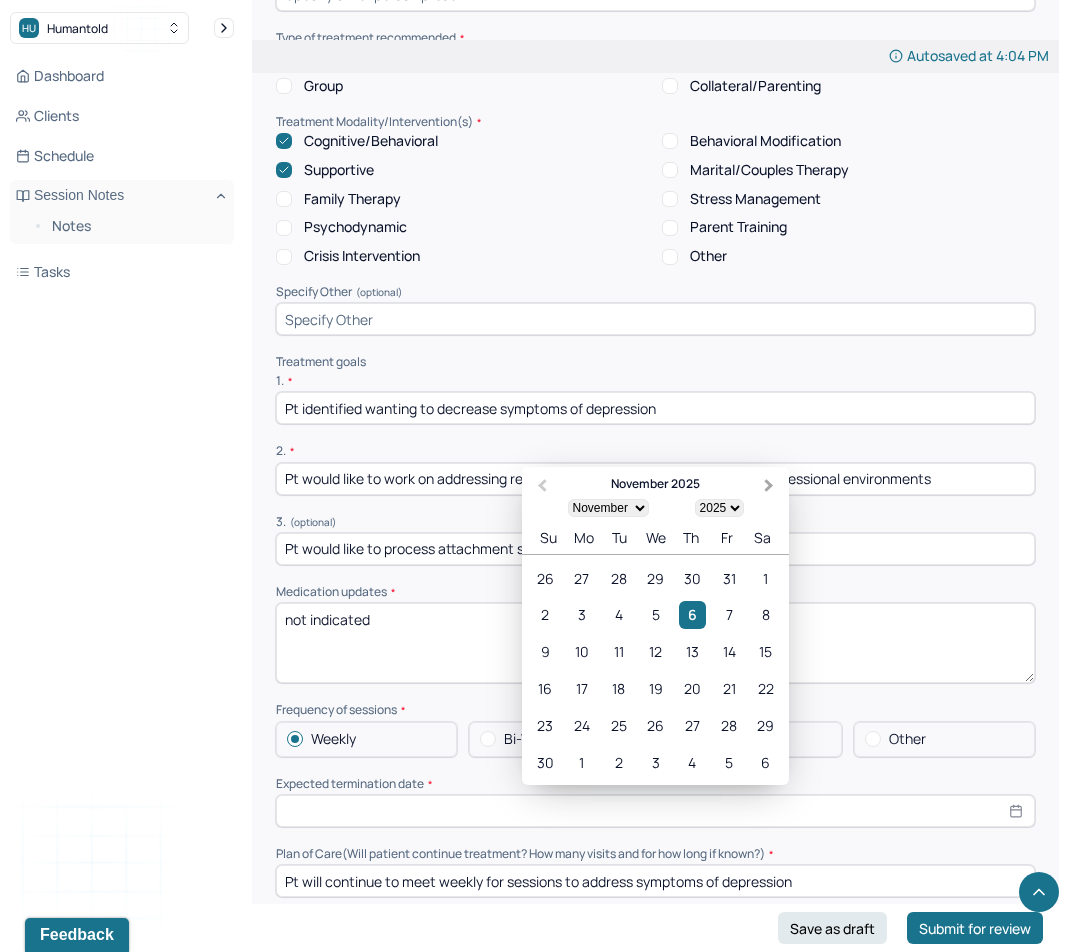 click on "Next Month" at bounding box center [769, 486] 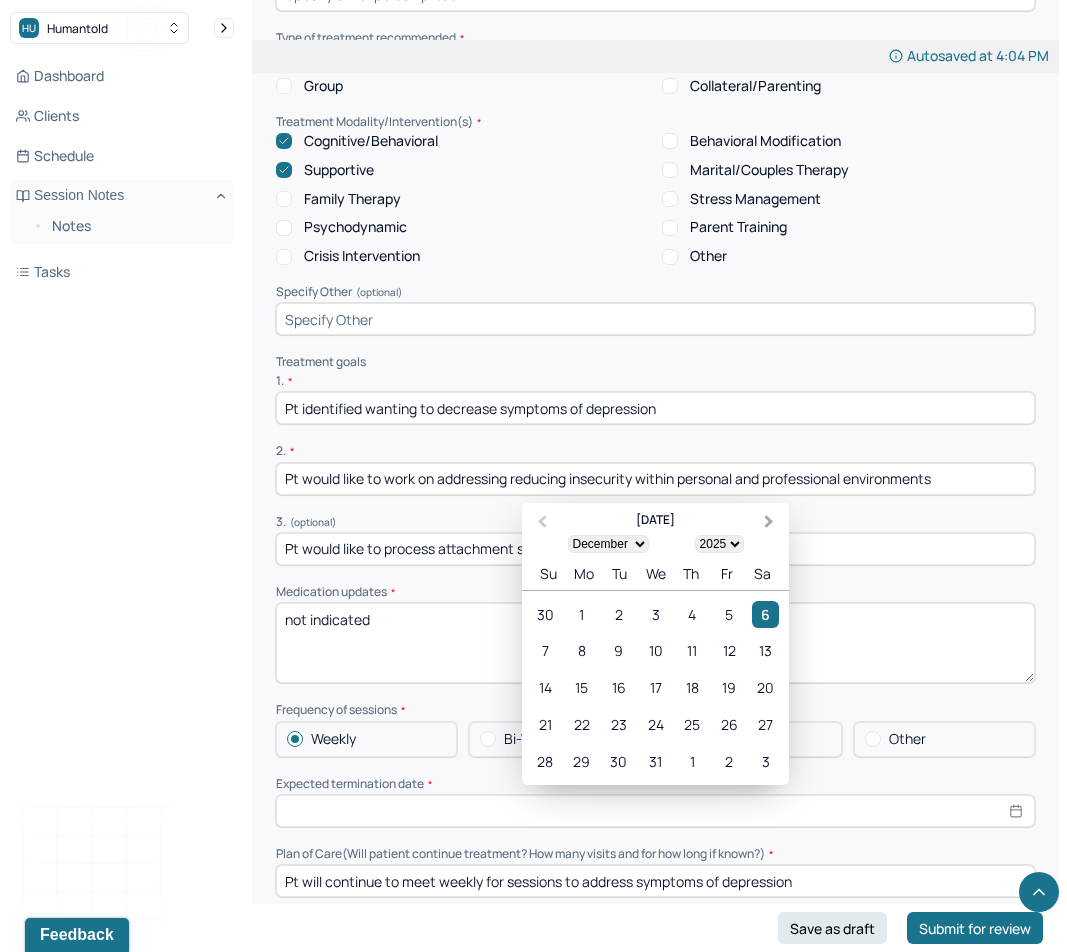 click on "Next Month" at bounding box center [771, 524] 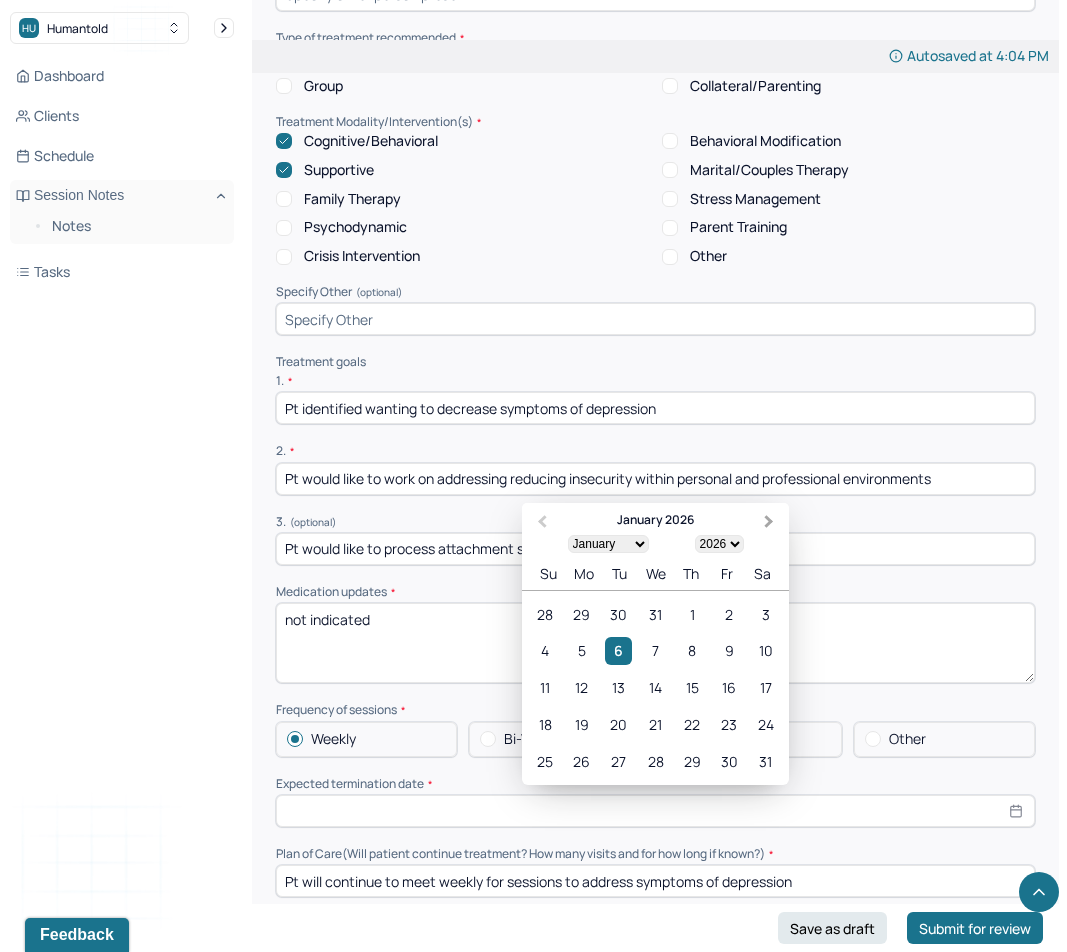 click on "Next Month" at bounding box center (771, 524) 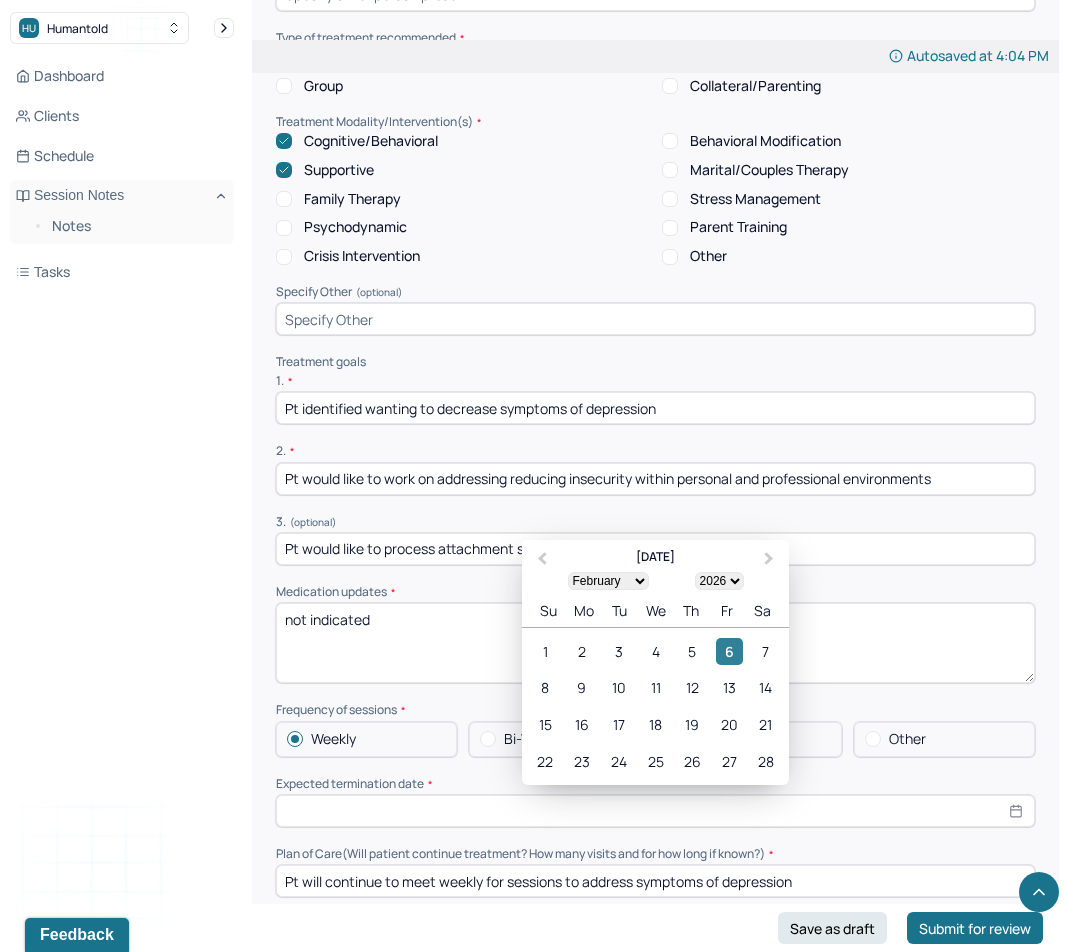 click on "6" at bounding box center [729, 651] 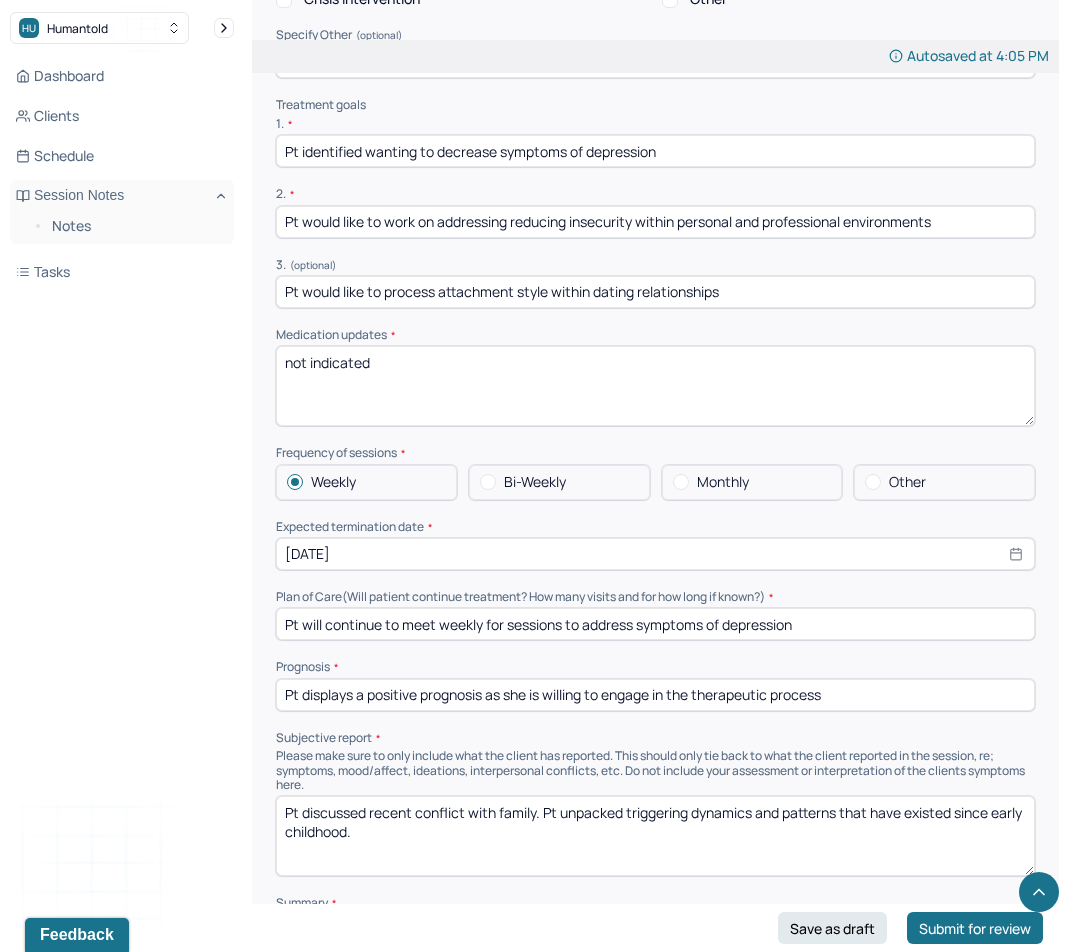 scroll, scrollTop: 4435, scrollLeft: 0, axis: vertical 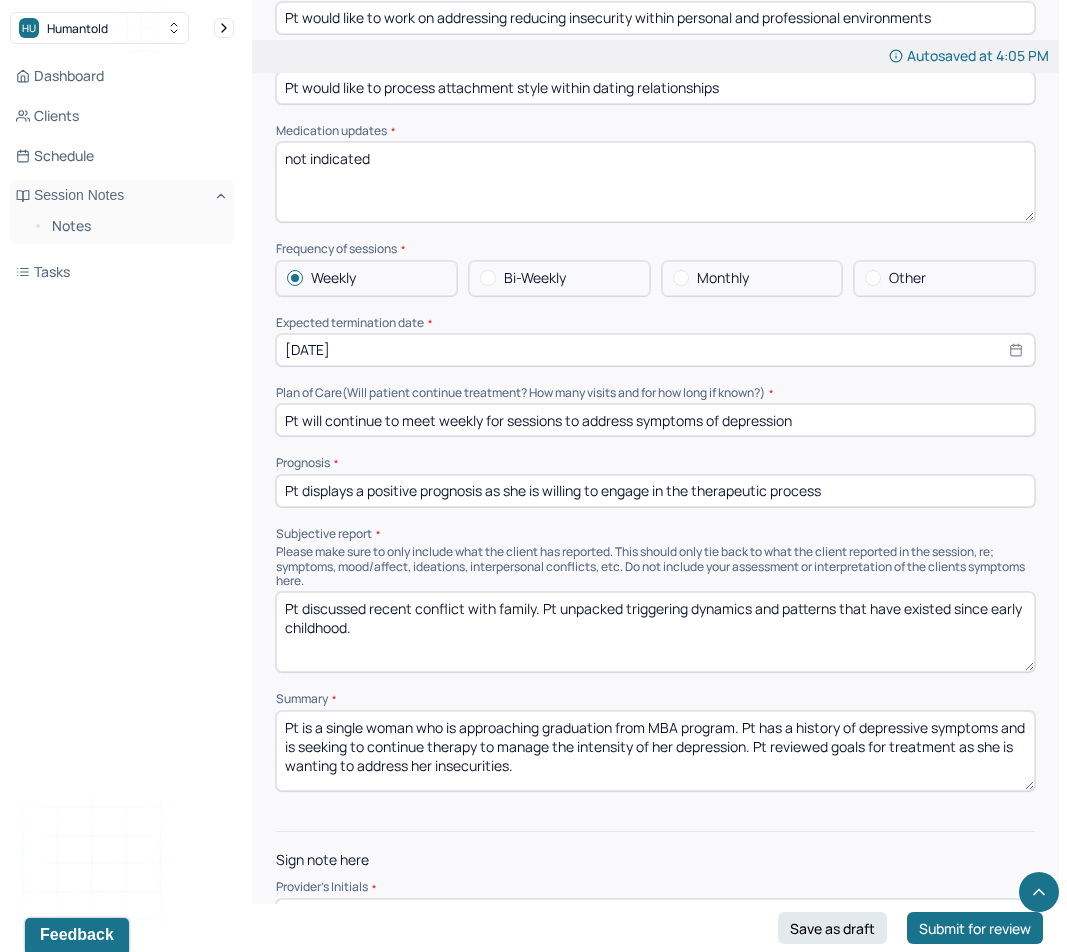 click on "Pt discussed recent conflict with family. Pt unpacked triggering dynamics and patterns that have existed since early childhood." at bounding box center [655, 632] 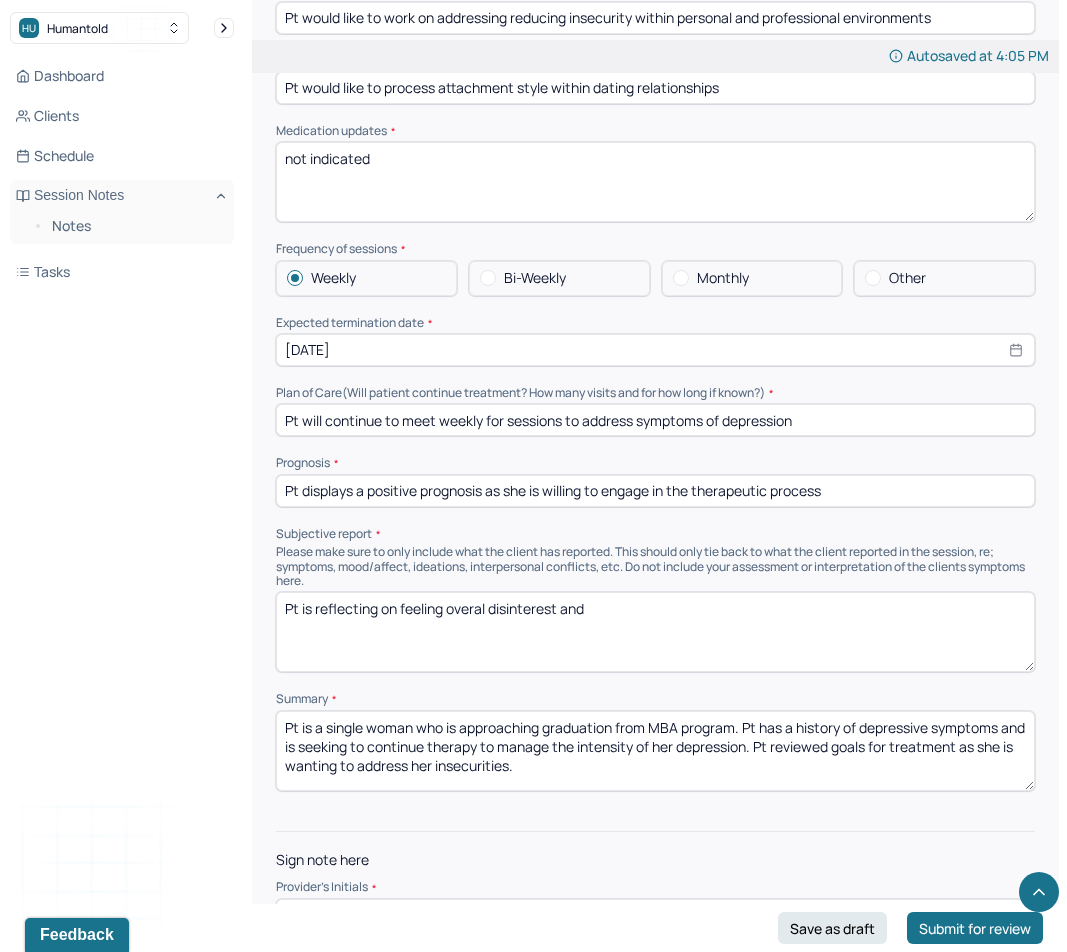 click on "Pt is reflecting on feeling overal" at bounding box center [655, 632] 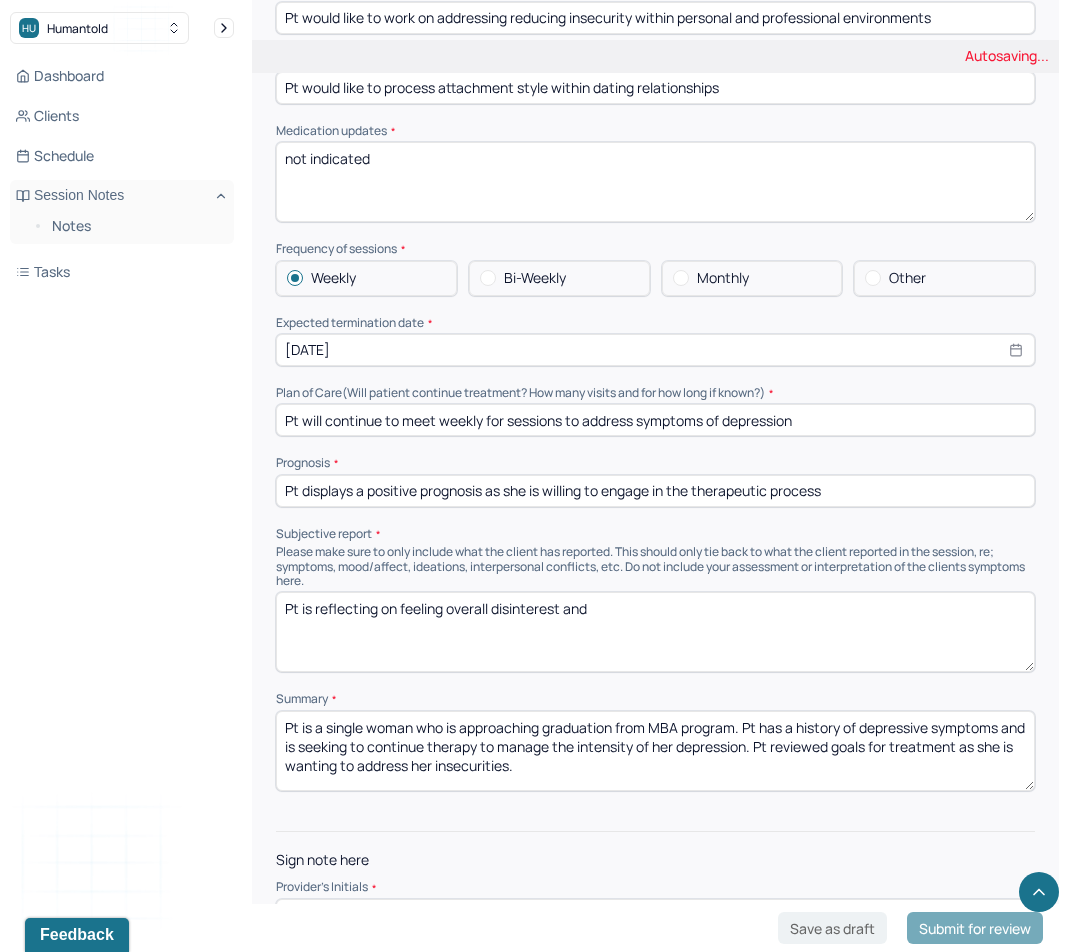 click on "Pt is reflecting on feeling overal disinterest and" at bounding box center [655, 632] 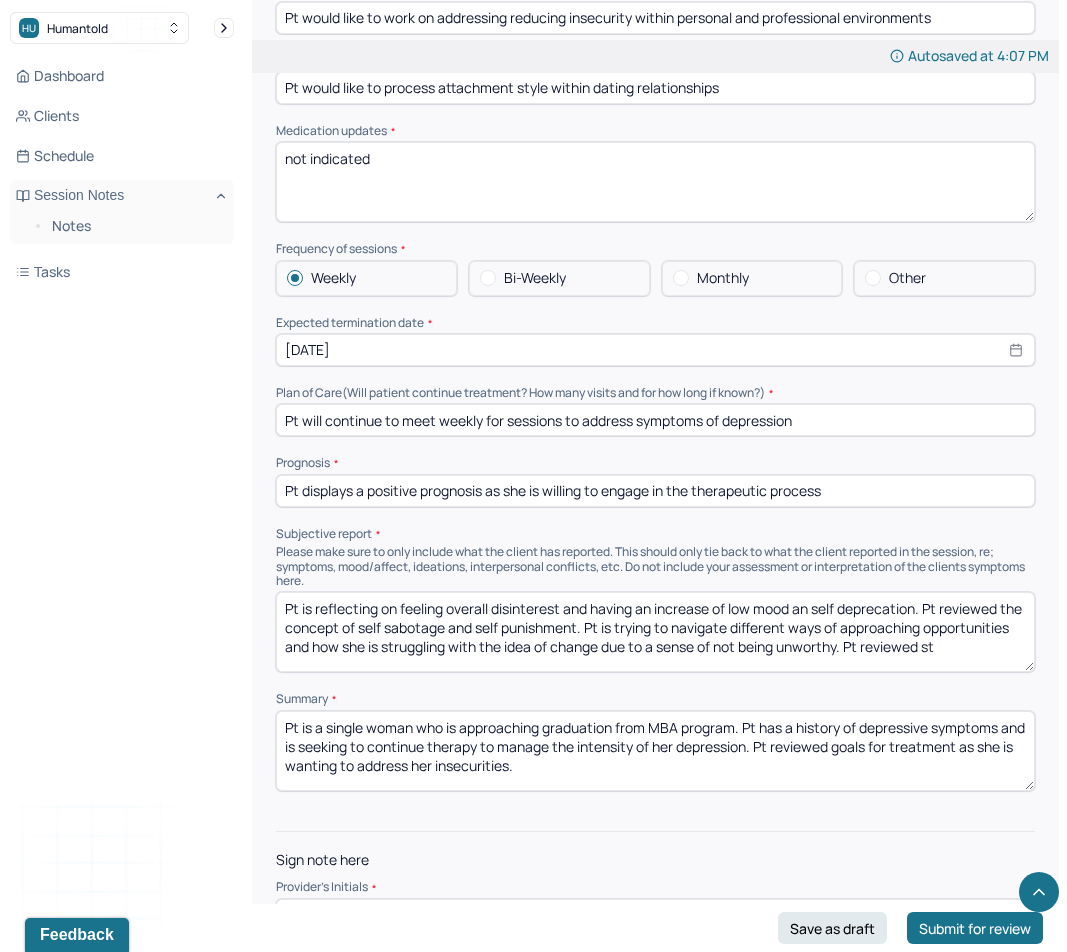 scroll, scrollTop: 4, scrollLeft: 0, axis: vertical 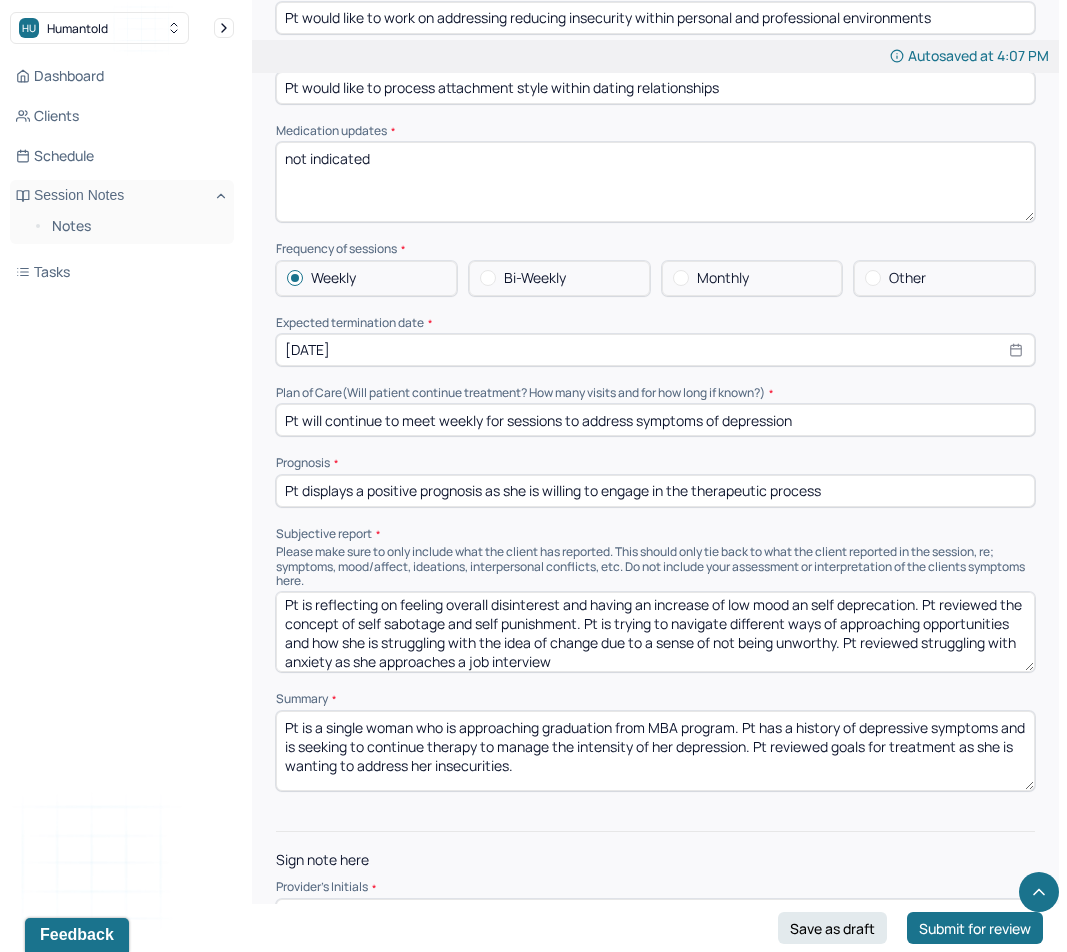 type on "Pt is reflecting on feeling overall disinterest and having an increase of low mood an self deprecation. Pt reviewed the concept of self sabotage and self punishment. Pt is trying to navigate different ways of approaching opportunities and how she is struggling with the idea of change due to a sense of not being unworthy. Pt reviewed struggling with anxiety as she approaches a job interview" 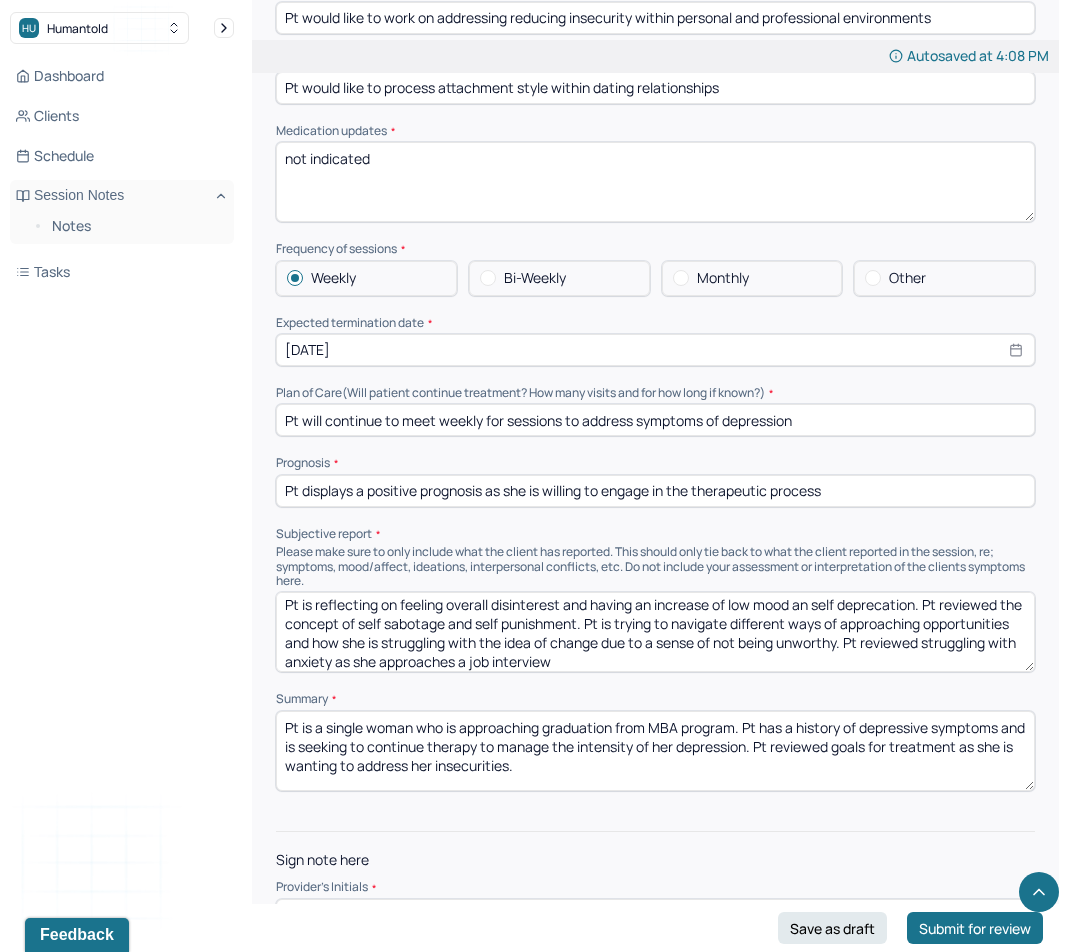drag, startPoint x: 739, startPoint y: 671, endPoint x: 449, endPoint y: 668, distance: 290.0155 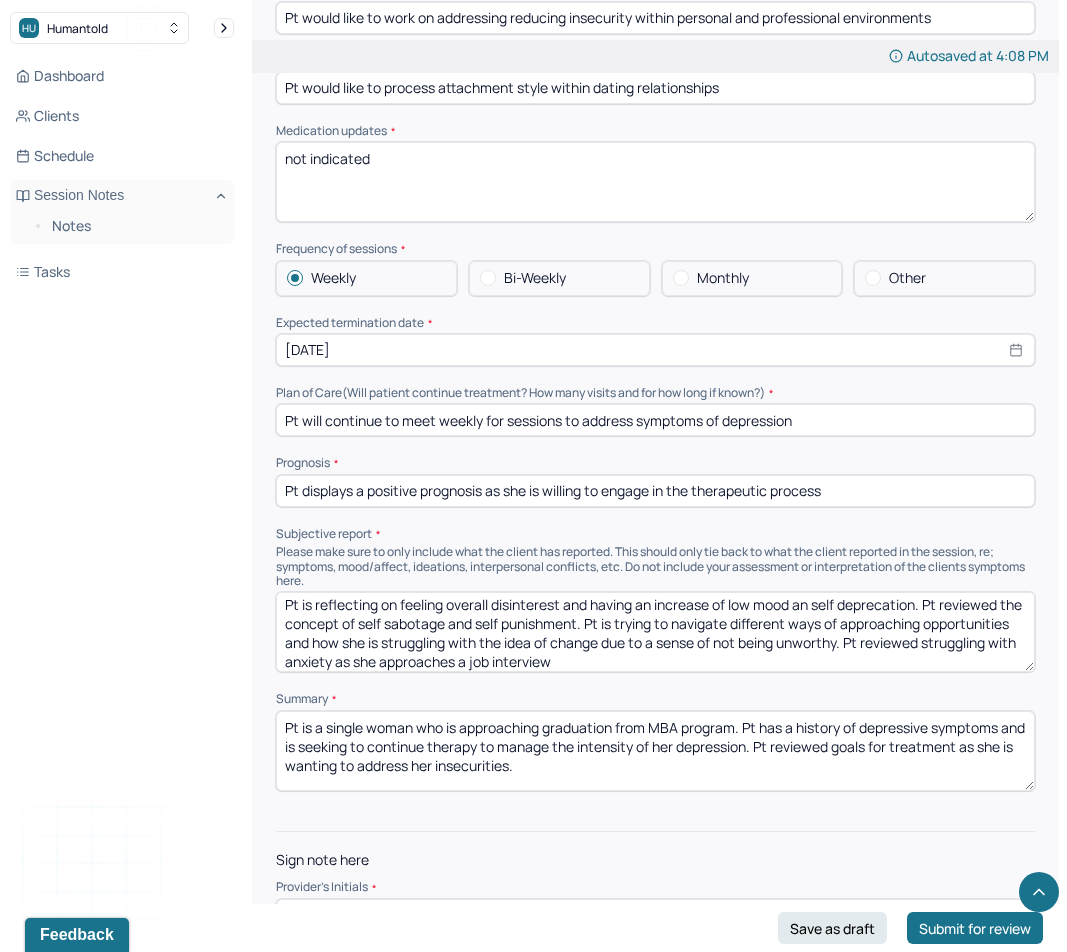 click on "Pt is a single woman who is approaching graduation from MBA program. Pt has a history of depressive symptoms and is seeking to continue therapy to manage the intensity of her depression. Pt reviewed goals for treatment as she is wanting to address her insecurities." at bounding box center [655, 751] 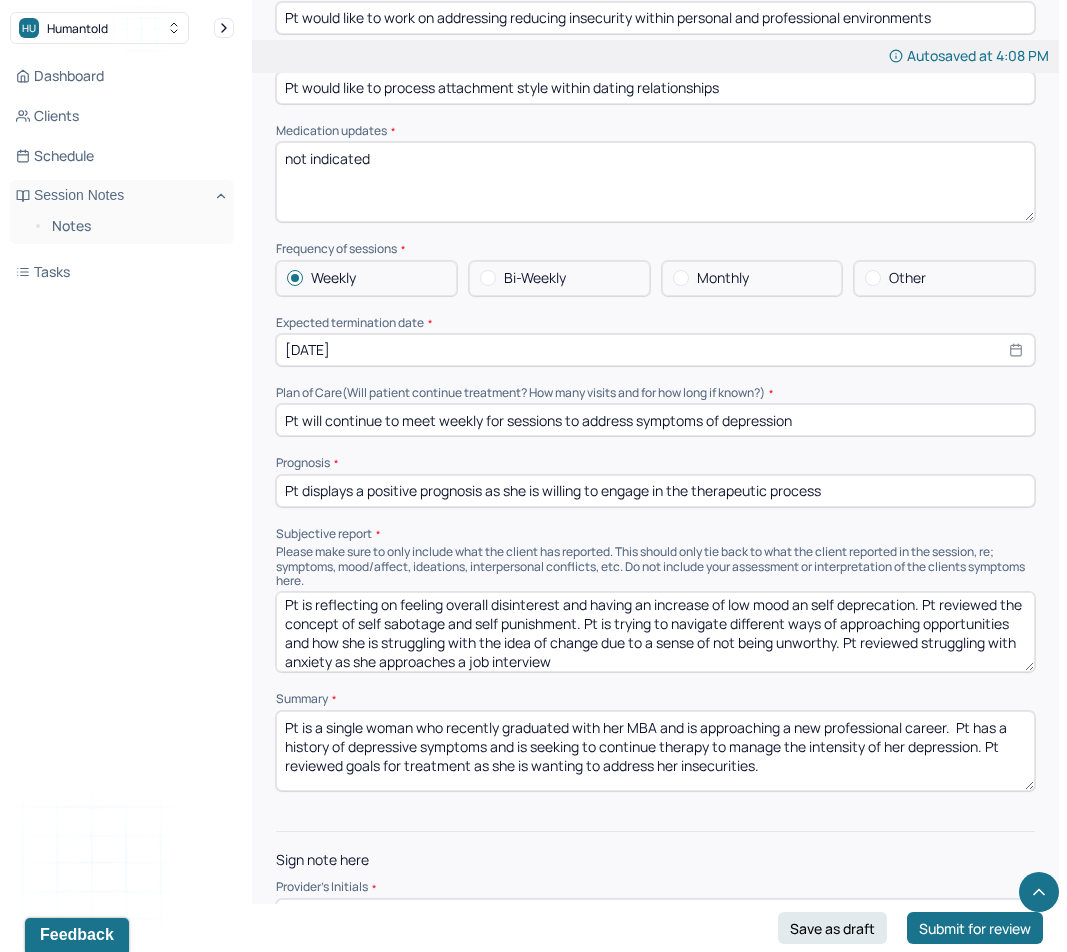 type on "Pt is a single woman who recently graduated with her MBA and is approaching a new professional career.  Pt has a history of depressive symptoms and is seeking to continue therapy to manage the intensity of her depression. Pt reviewed goals for treatment as she is wanting to address her insecurities." 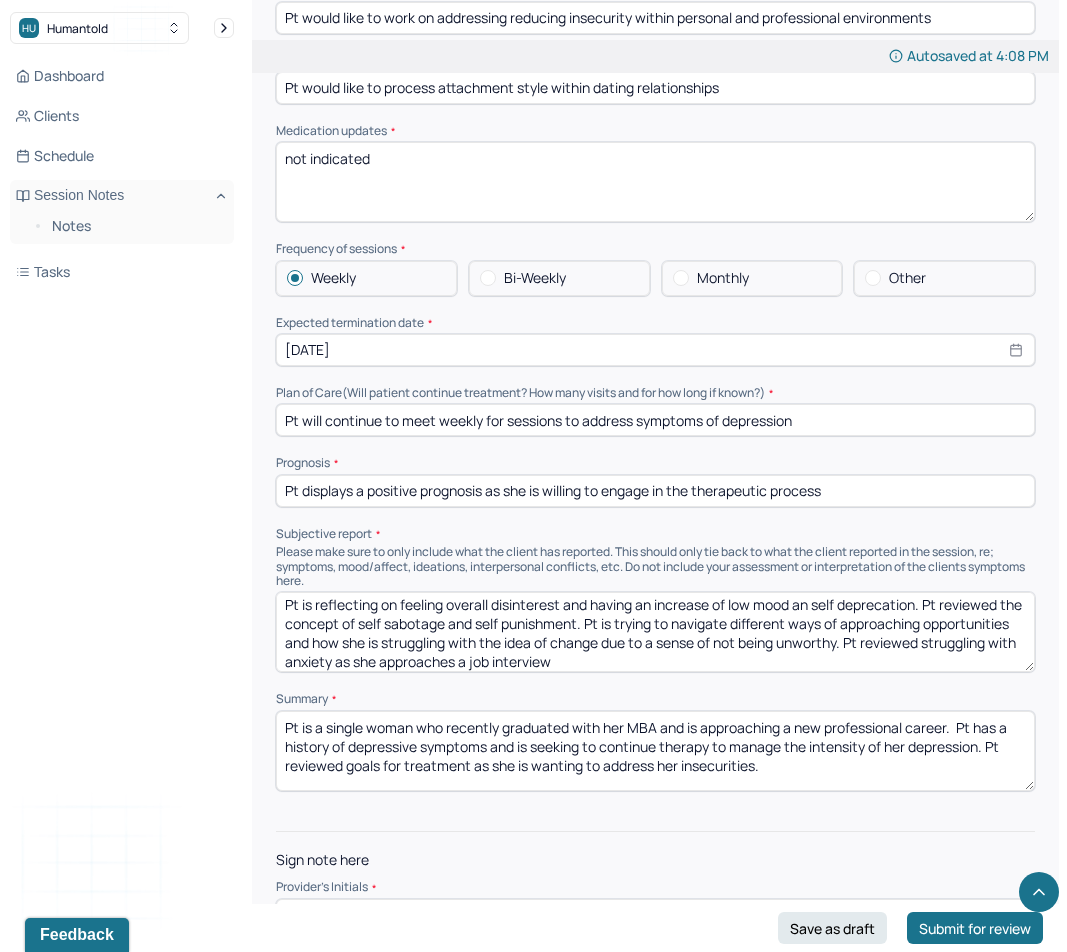 type on "skm" 